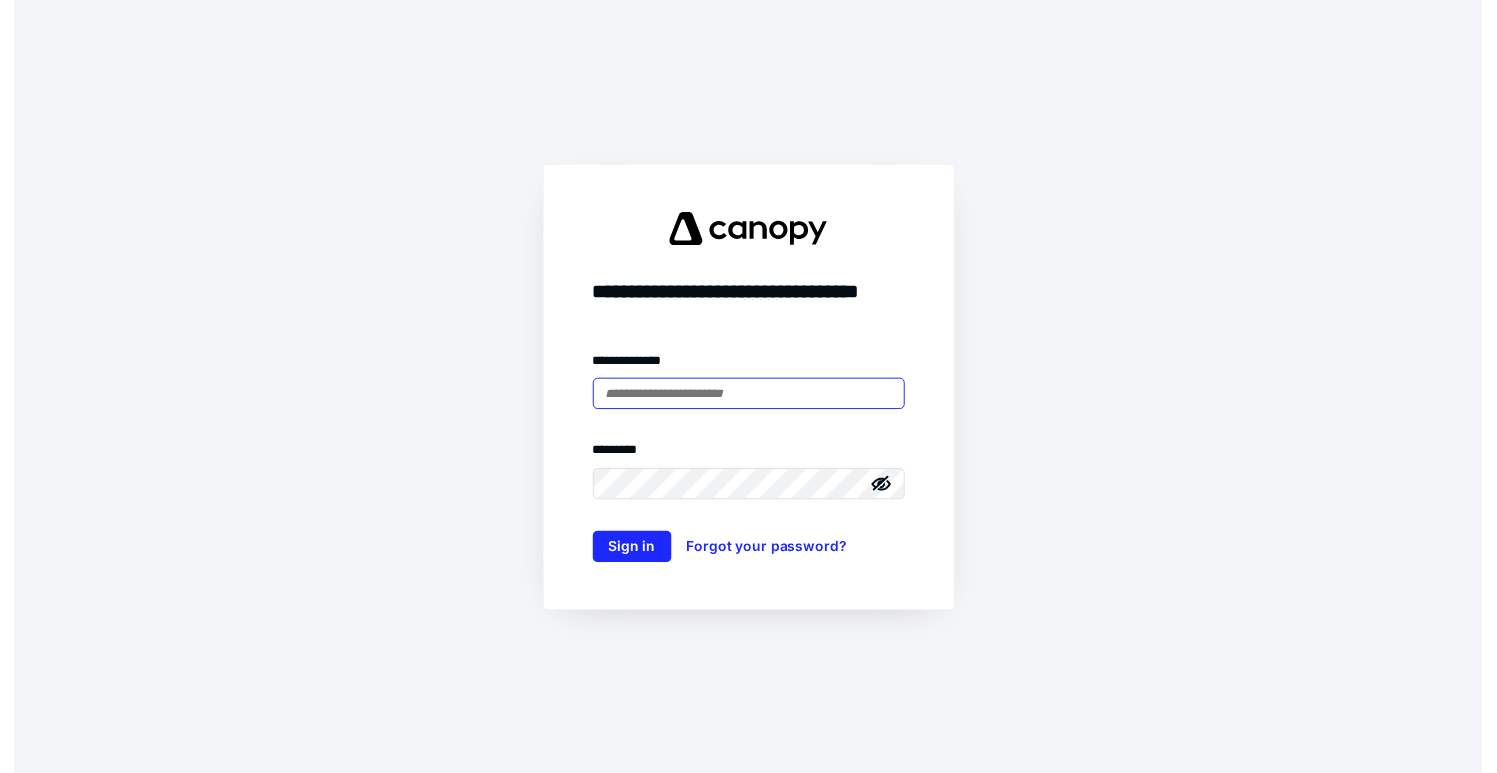 scroll, scrollTop: 0, scrollLeft: 0, axis: both 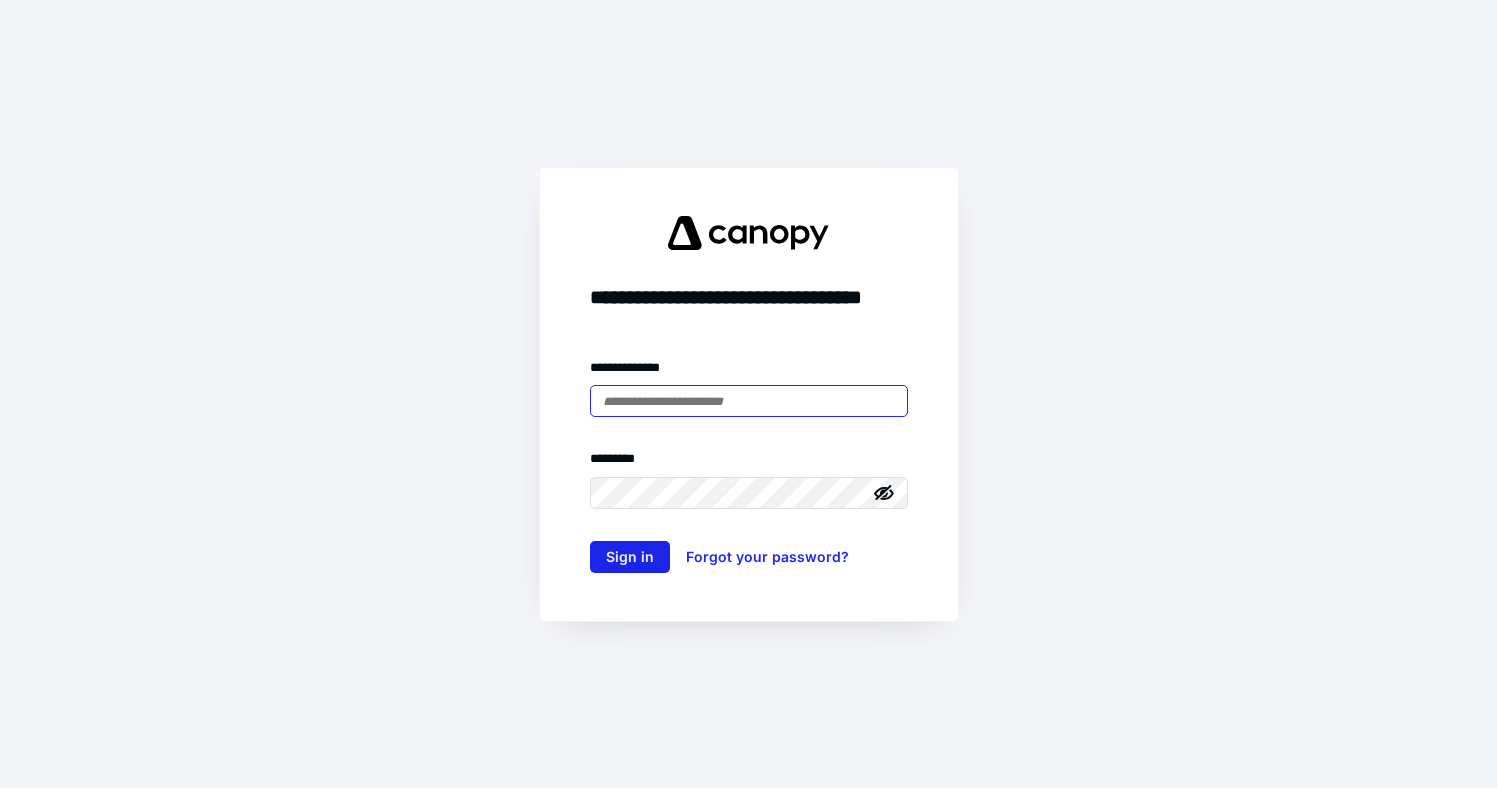 type on "**********" 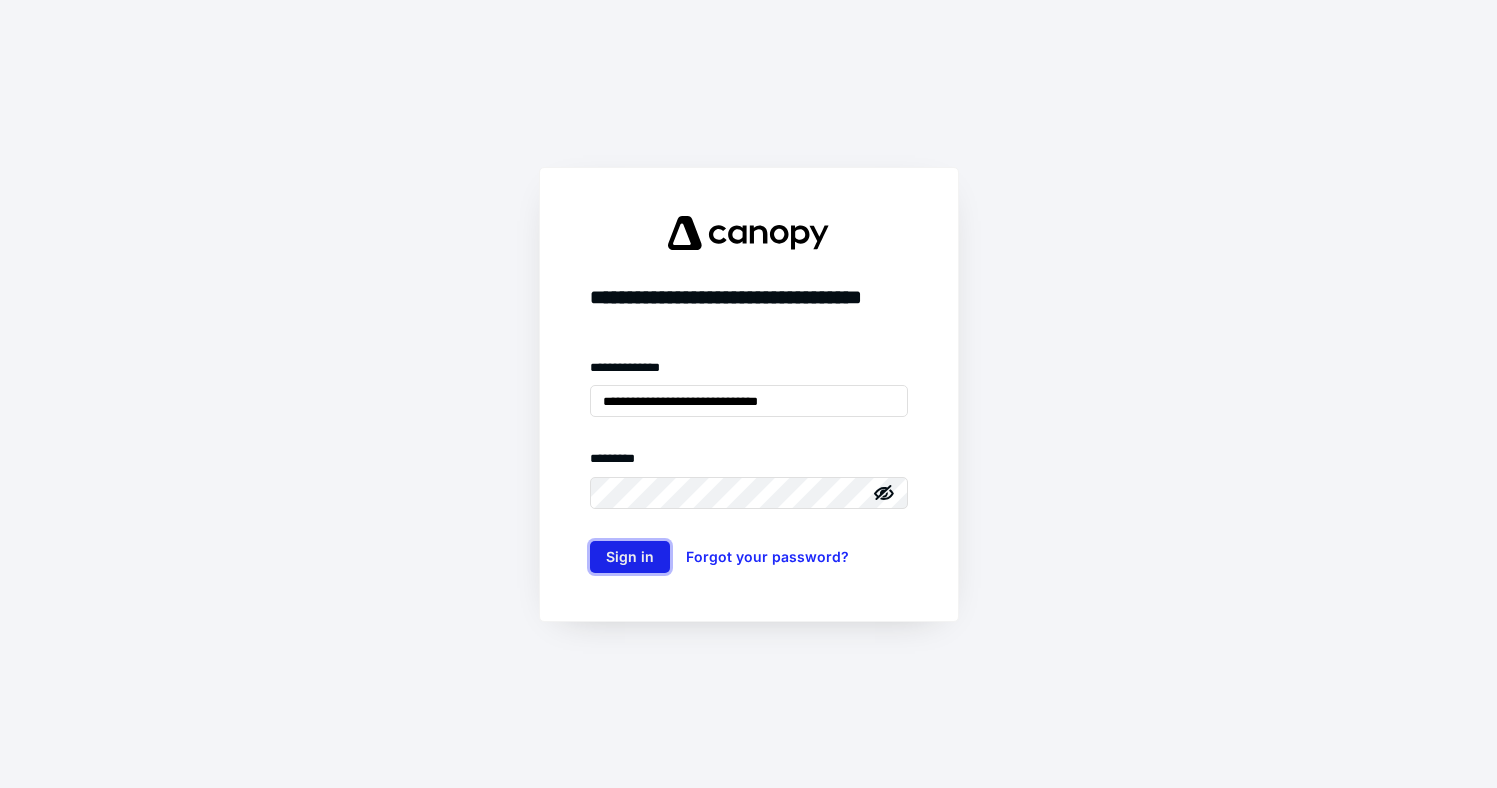 click on "Sign in" at bounding box center (630, 557) 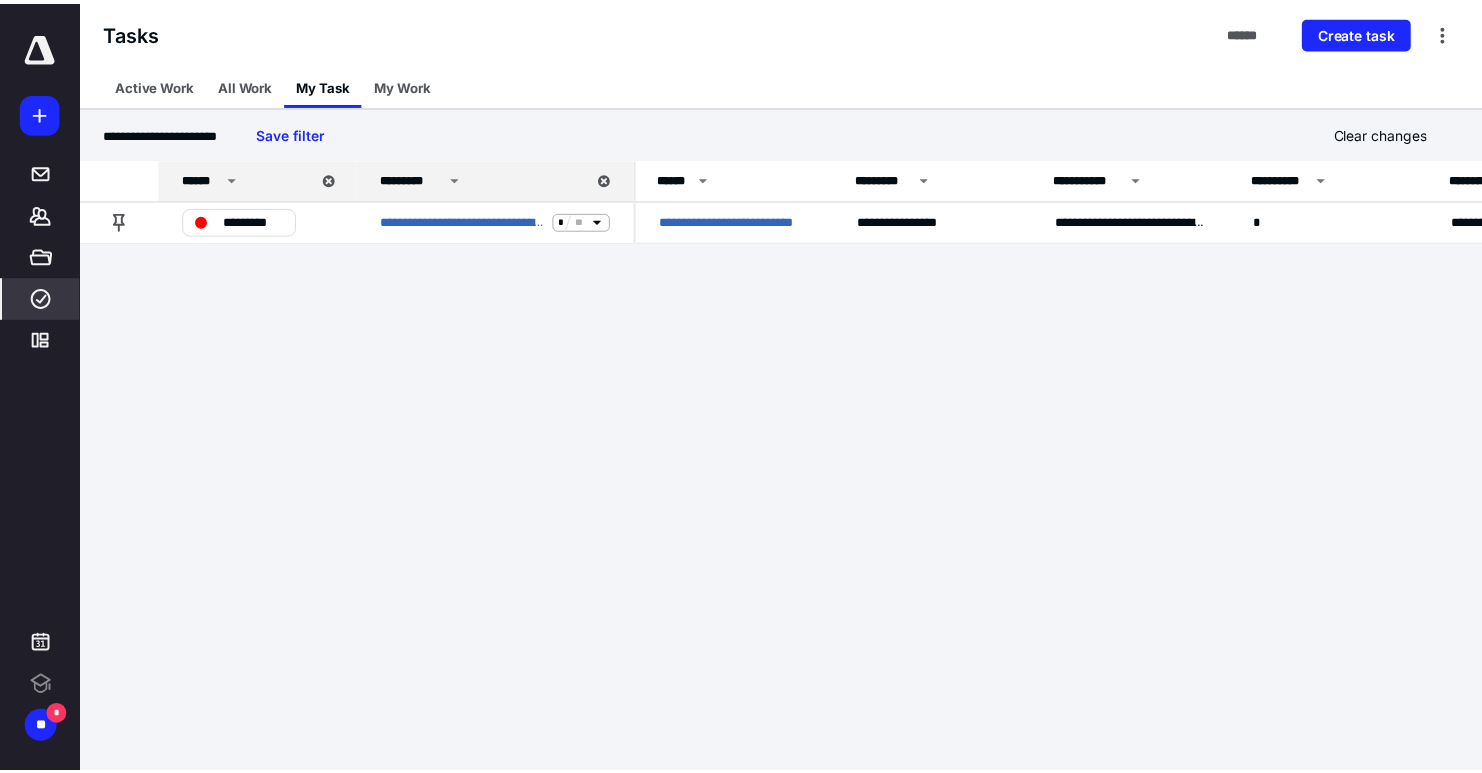 scroll, scrollTop: 0, scrollLeft: 0, axis: both 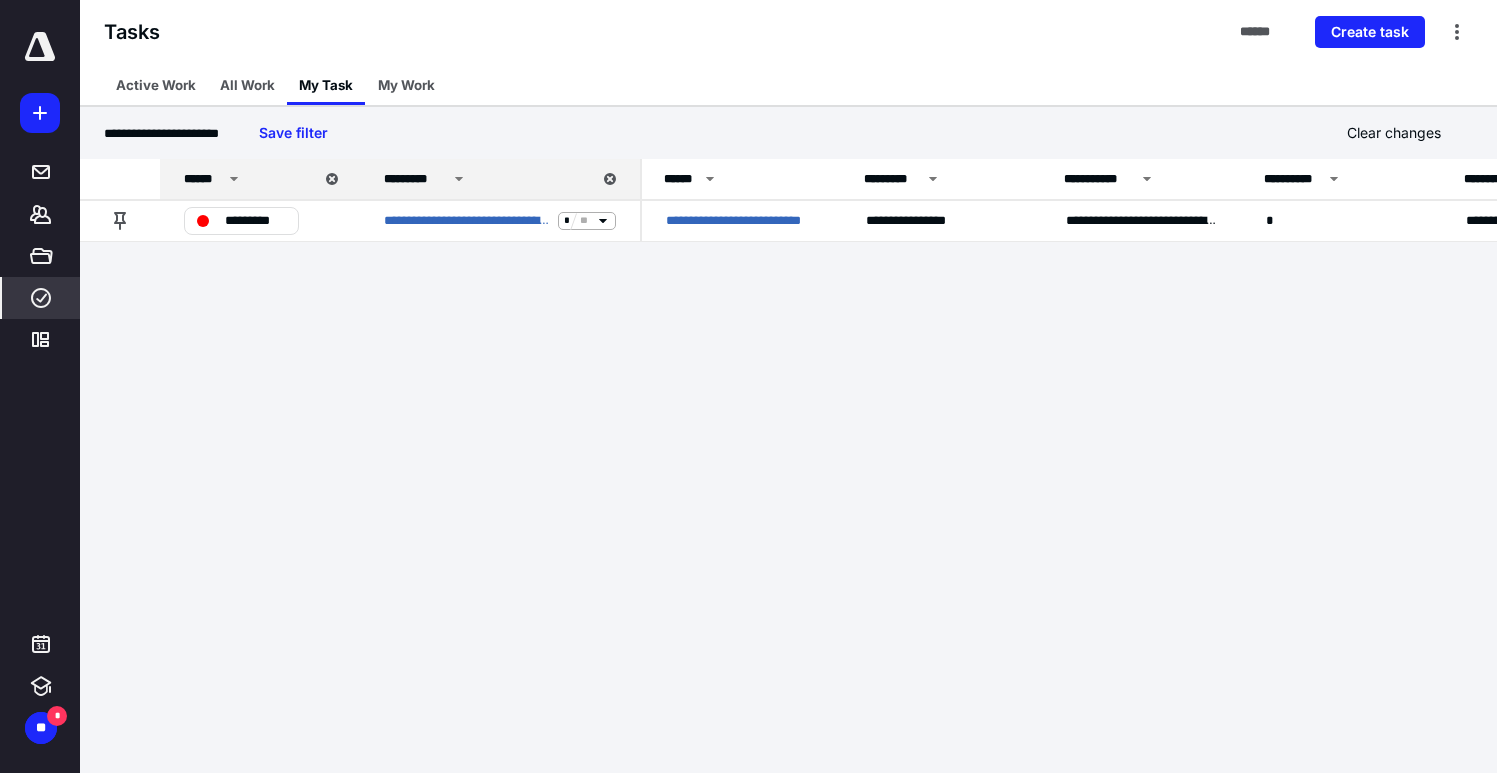 click on "*********" at bounding box center (486, 179) 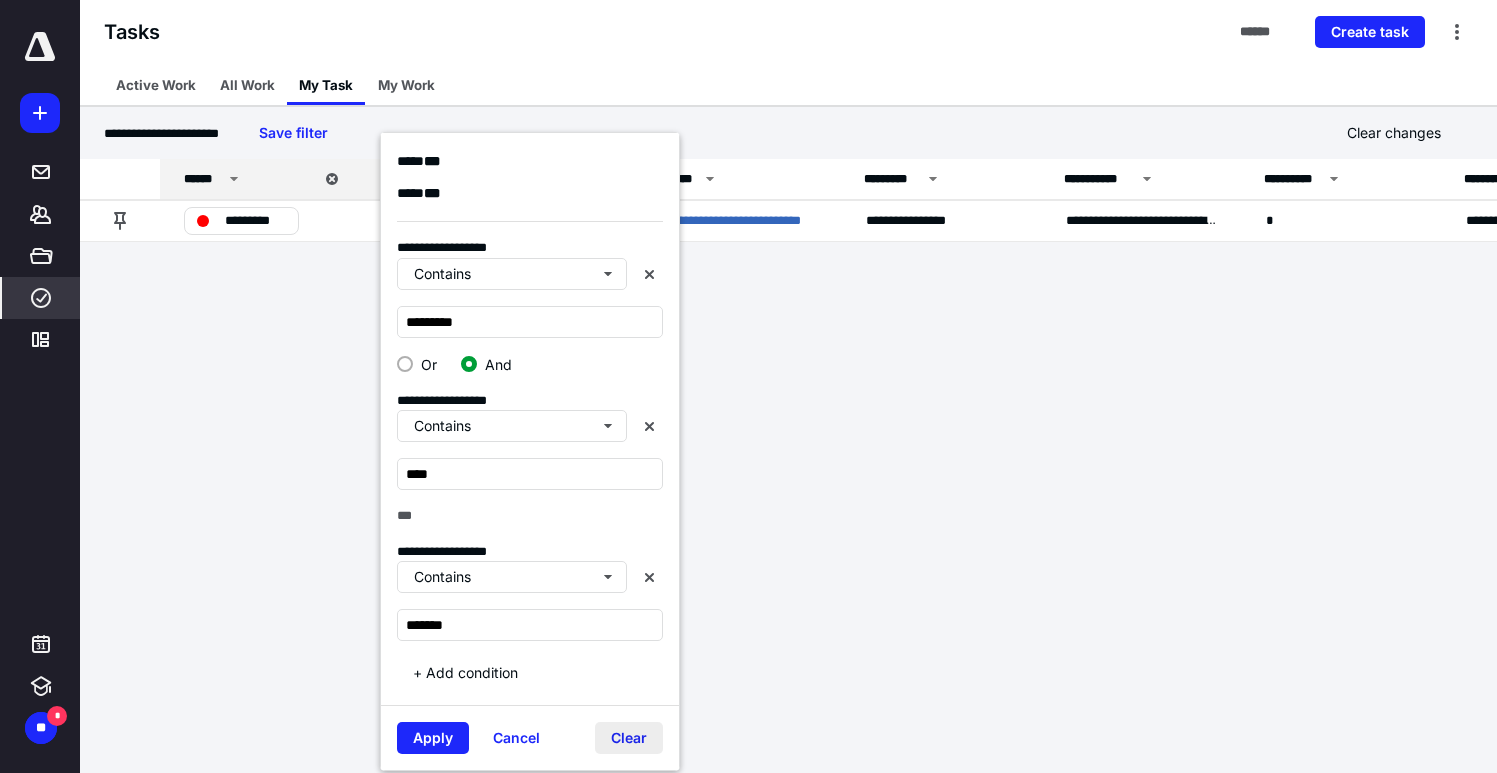 click on "Clear" at bounding box center [629, 738] 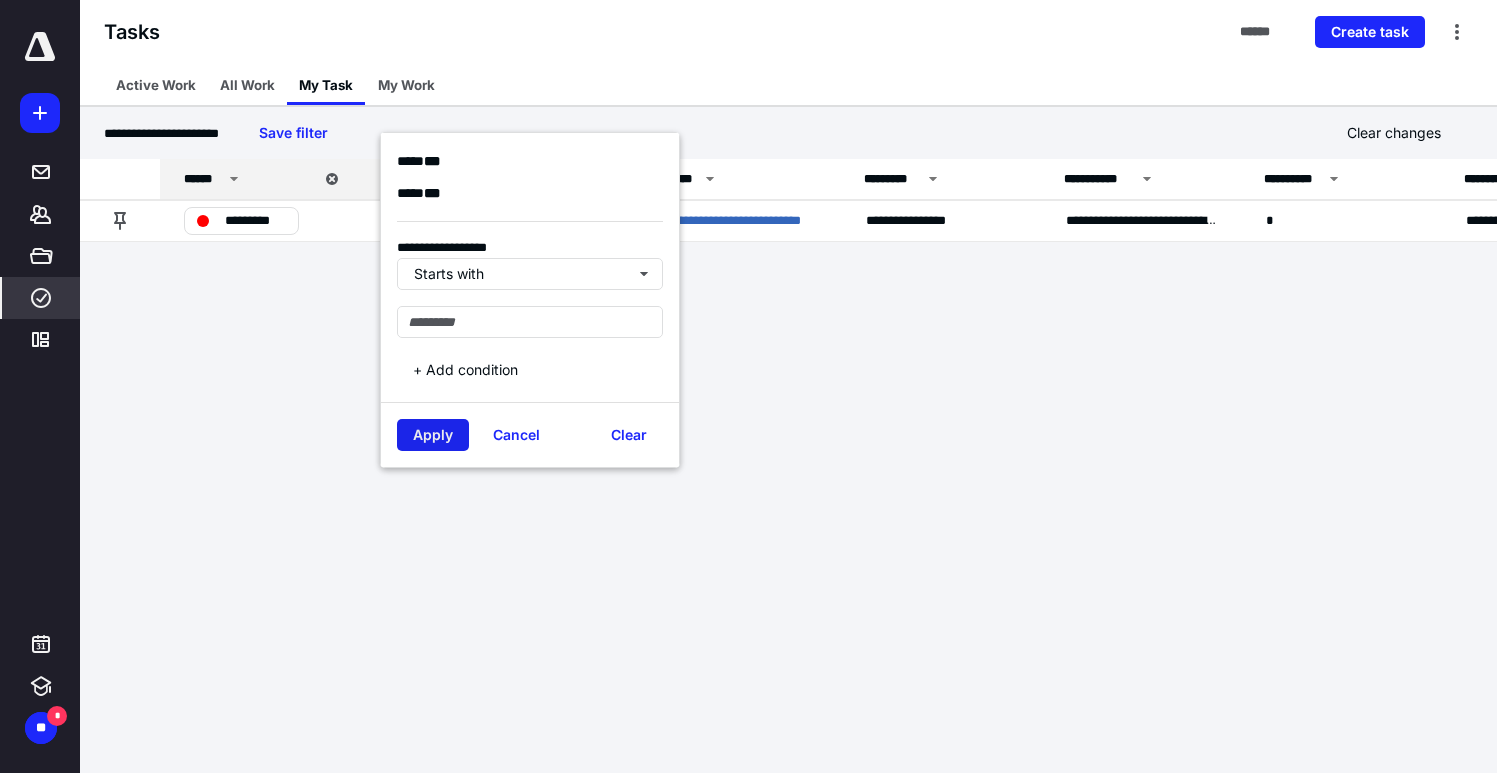 click on "Apply" at bounding box center [433, 435] 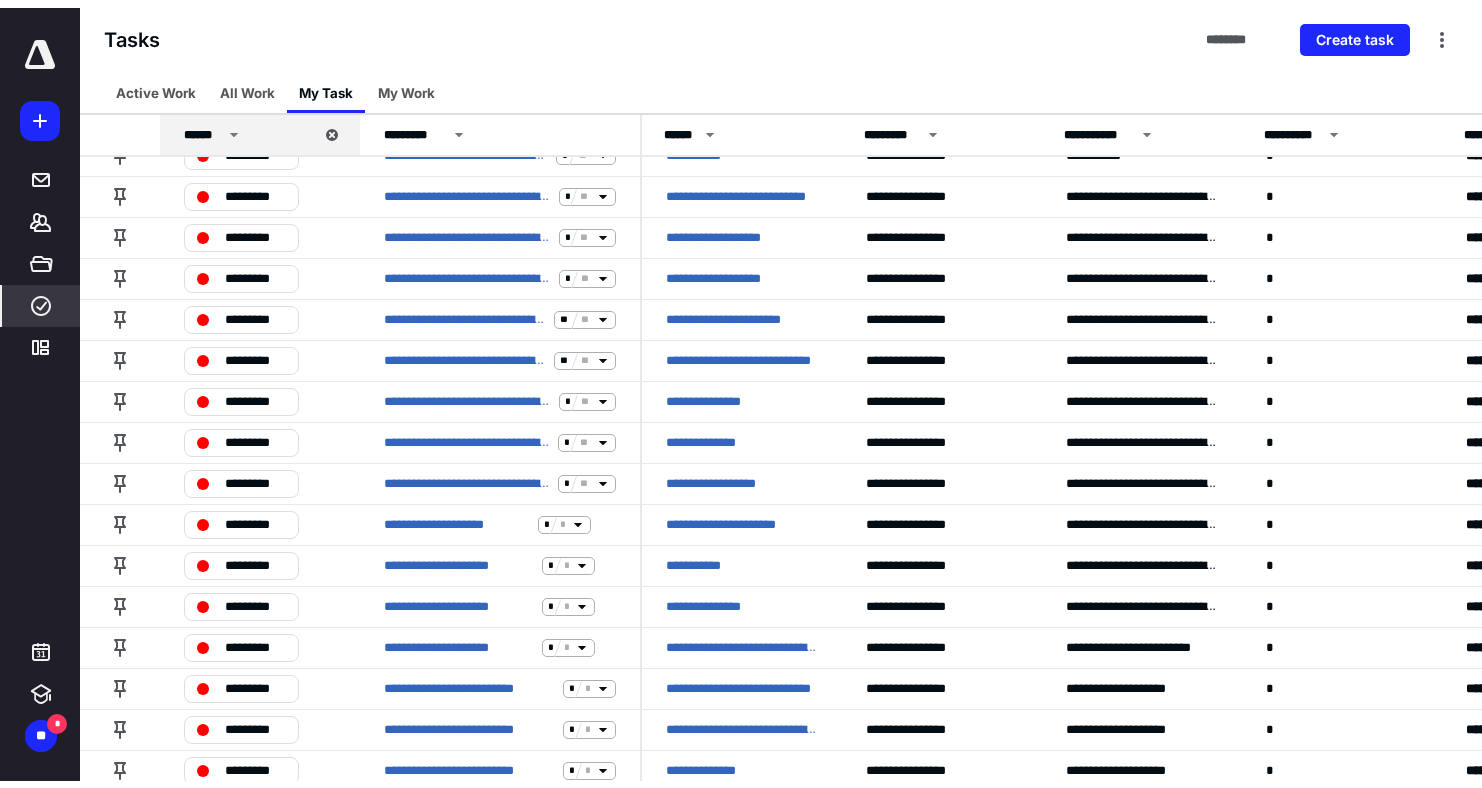 scroll, scrollTop: 0, scrollLeft: 0, axis: both 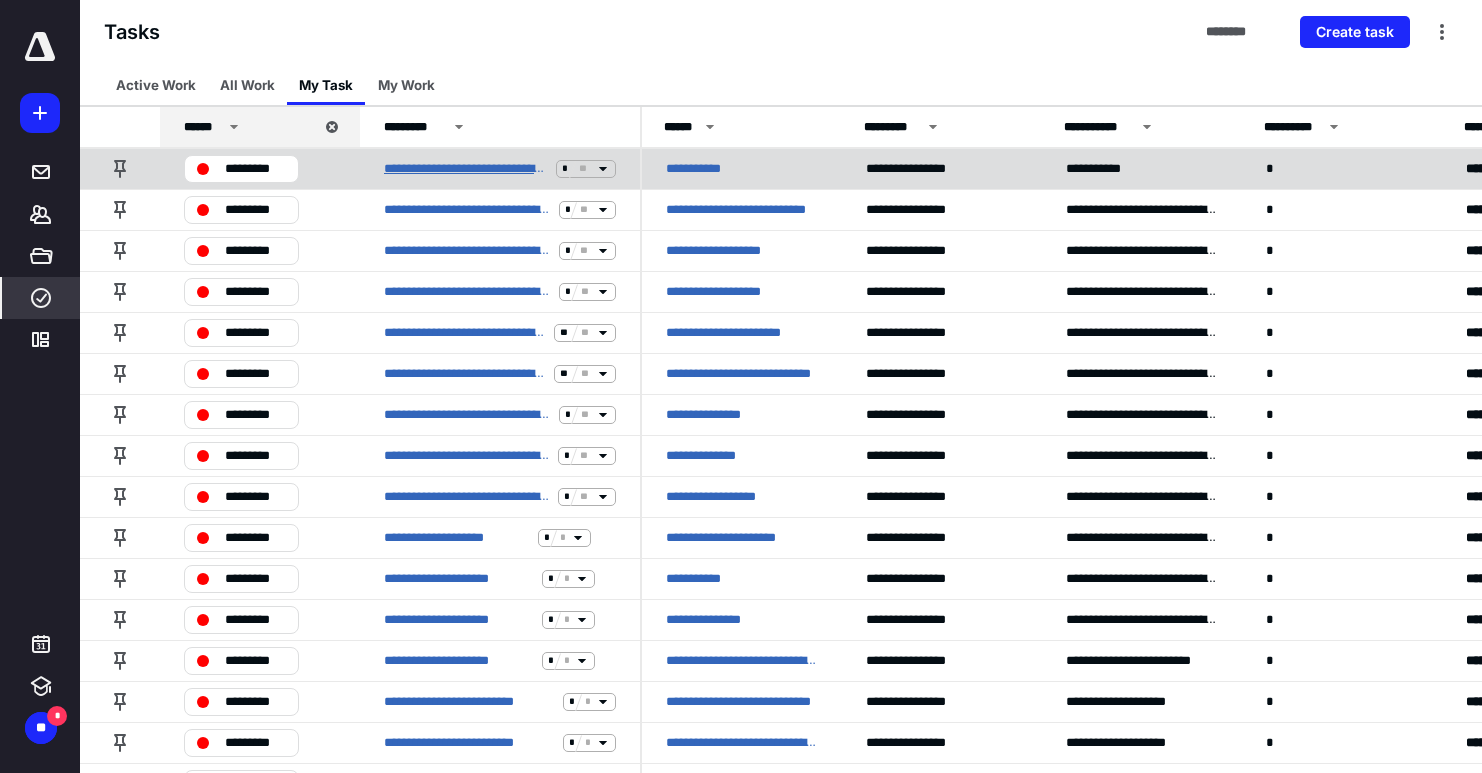 click on "**********" at bounding box center [466, 169] 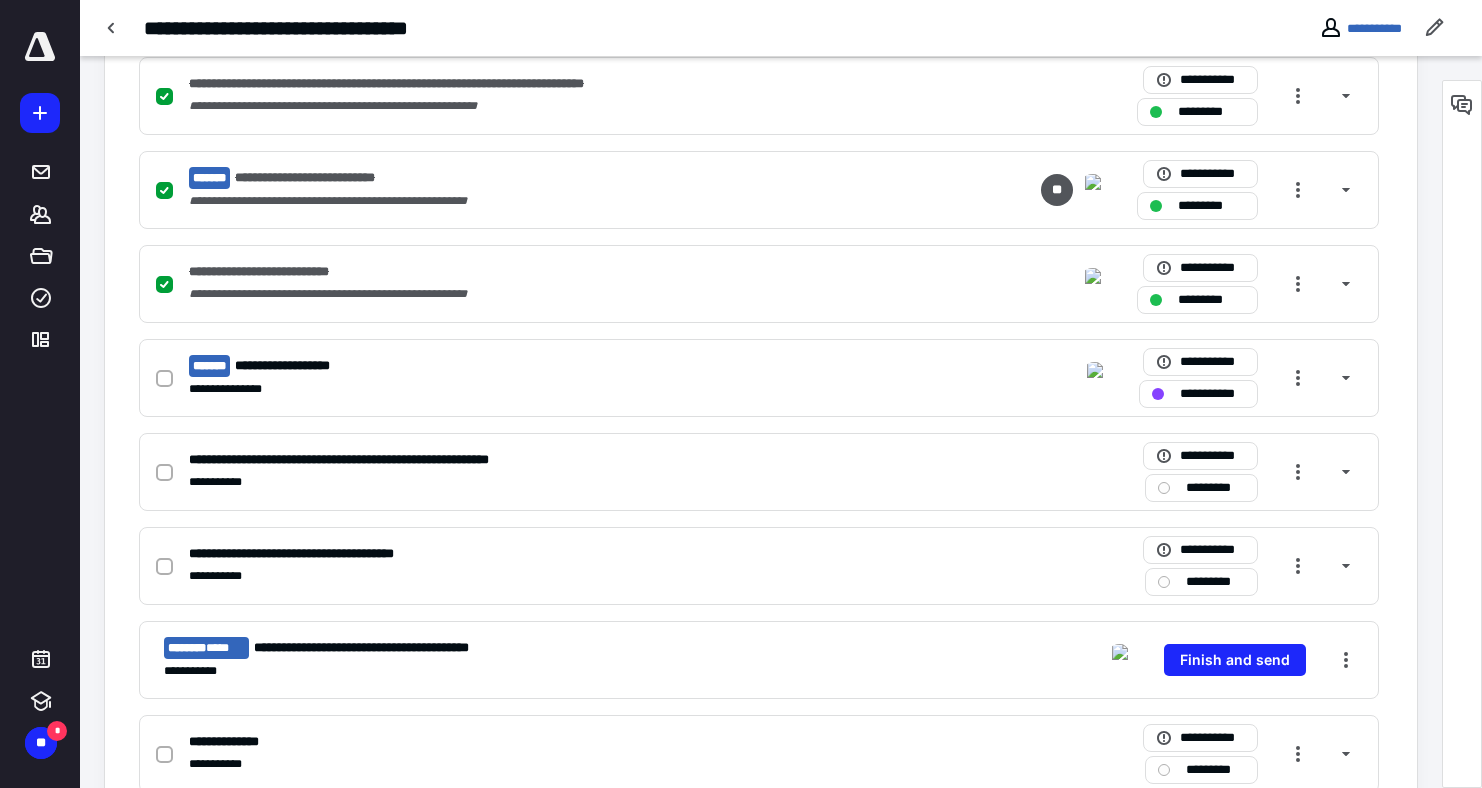 scroll, scrollTop: 618, scrollLeft: 0, axis: vertical 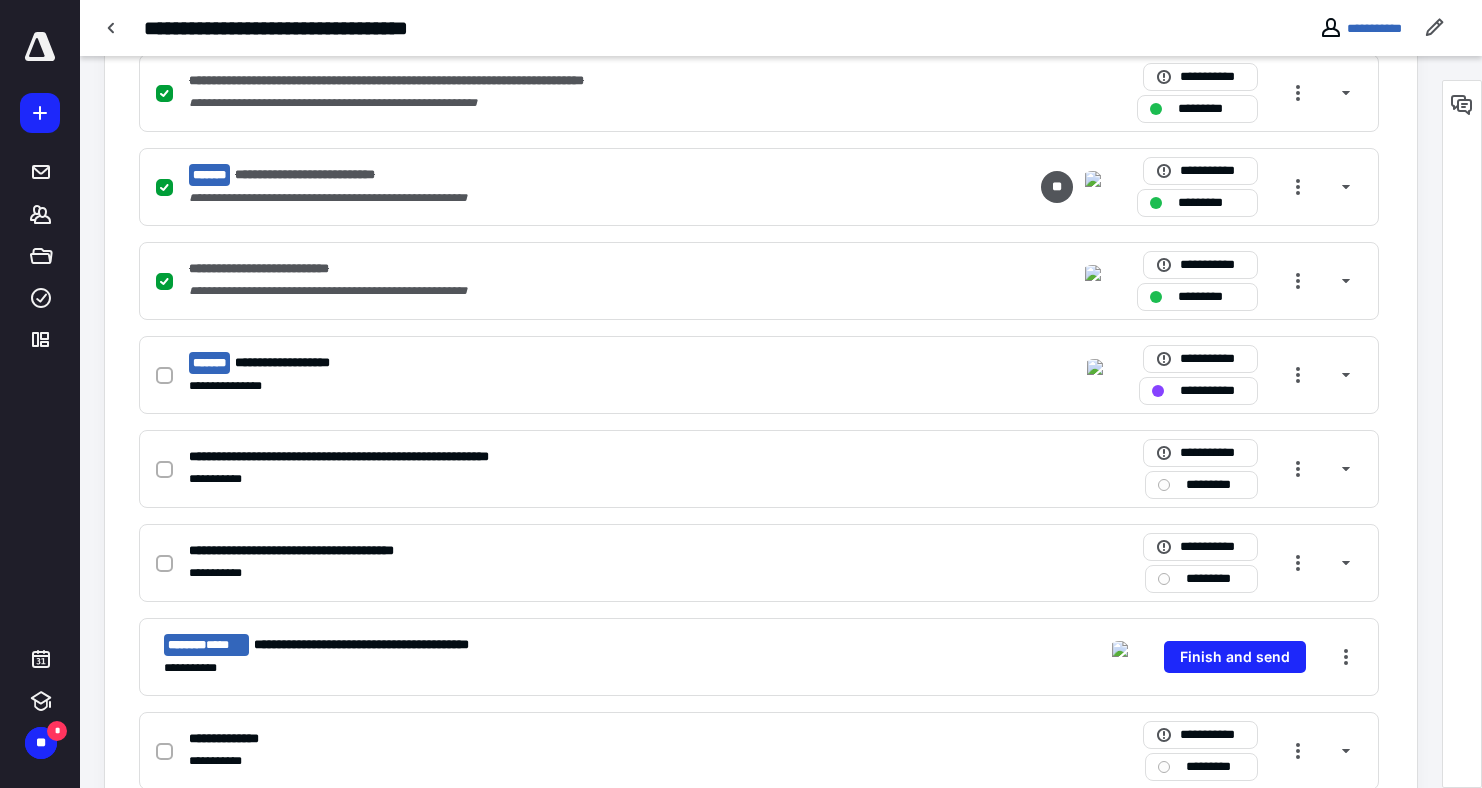 click at bounding box center [1462, 434] 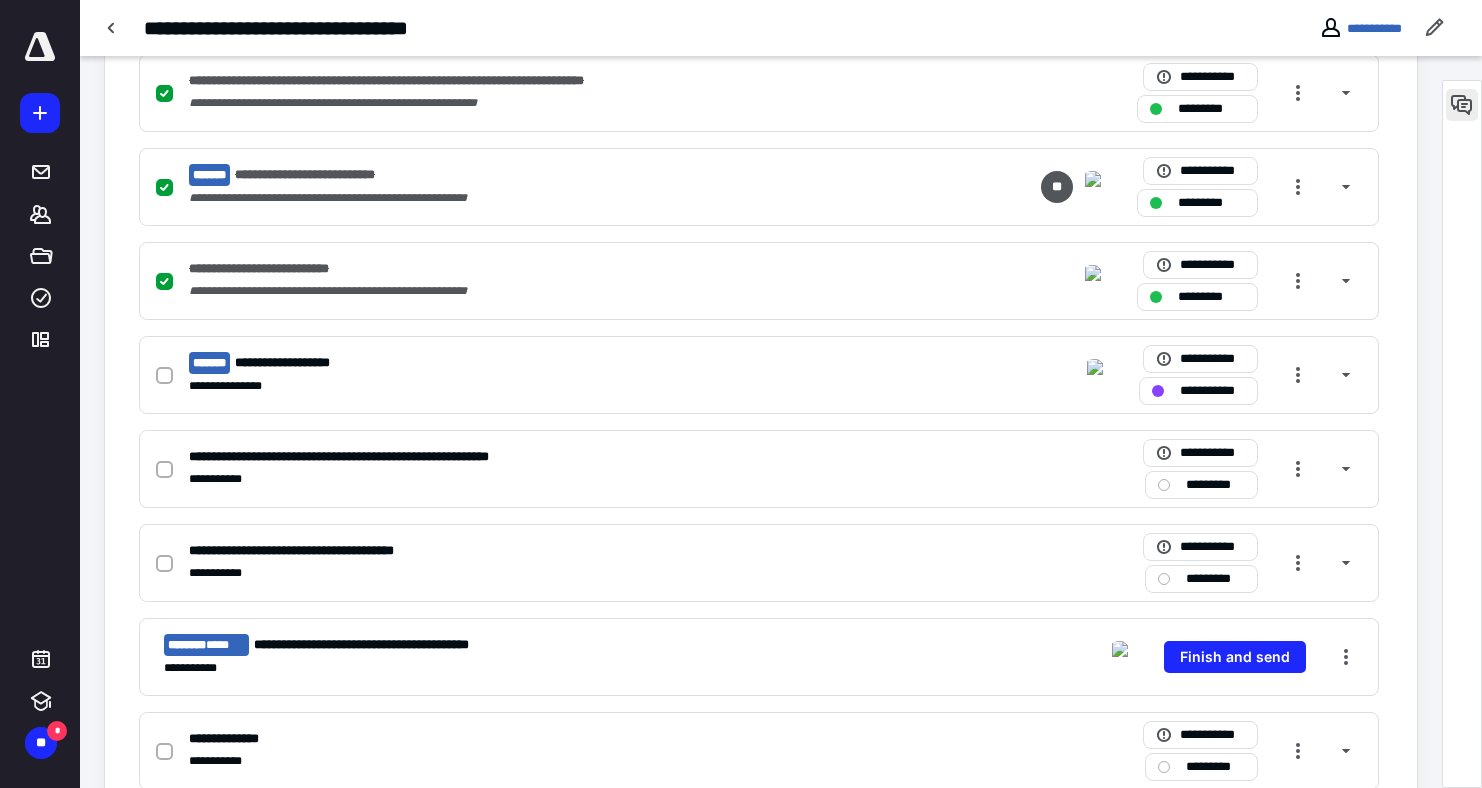 click at bounding box center [1462, 105] 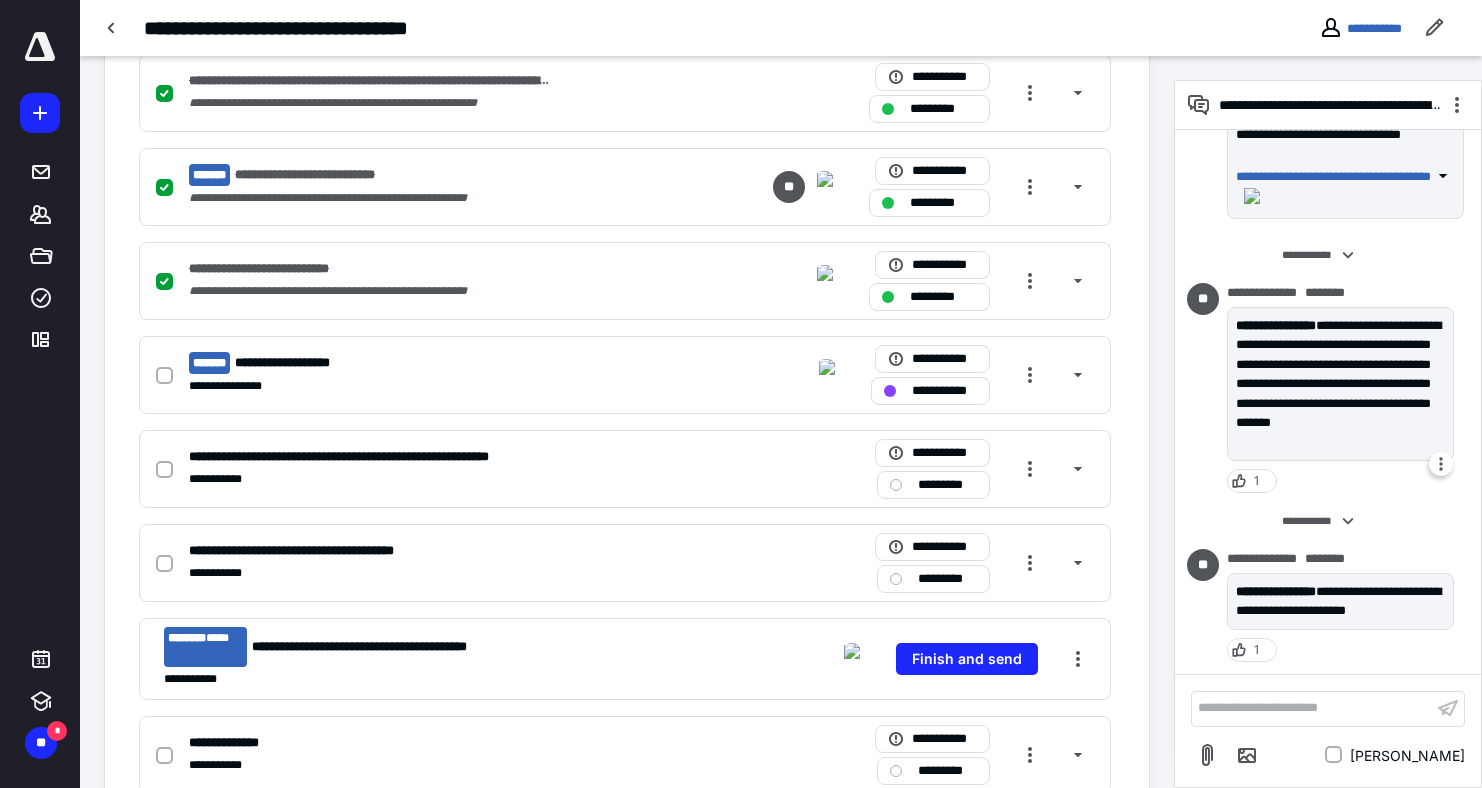 scroll, scrollTop: 1410, scrollLeft: 0, axis: vertical 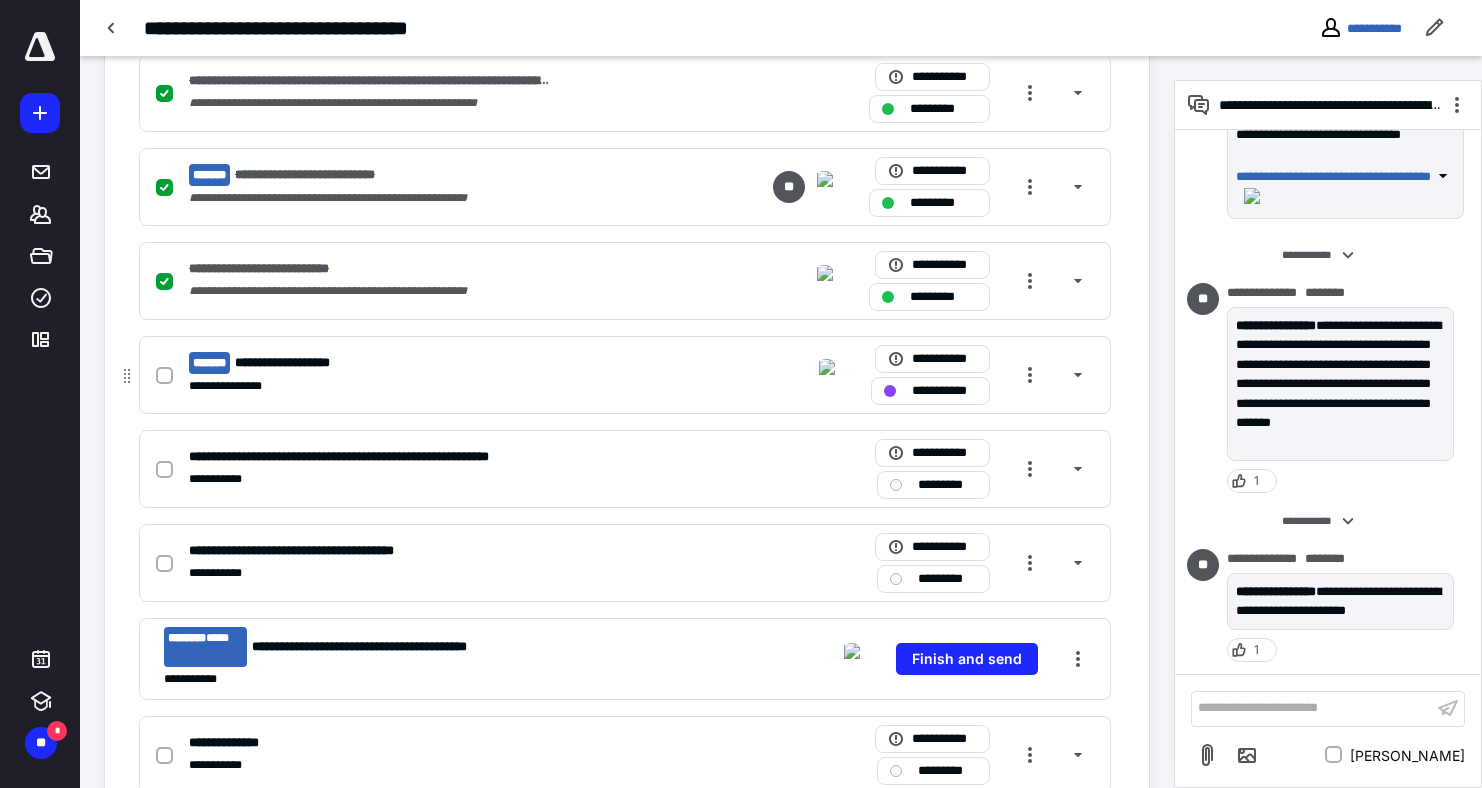 click on "**********" at bounding box center (362, 386) 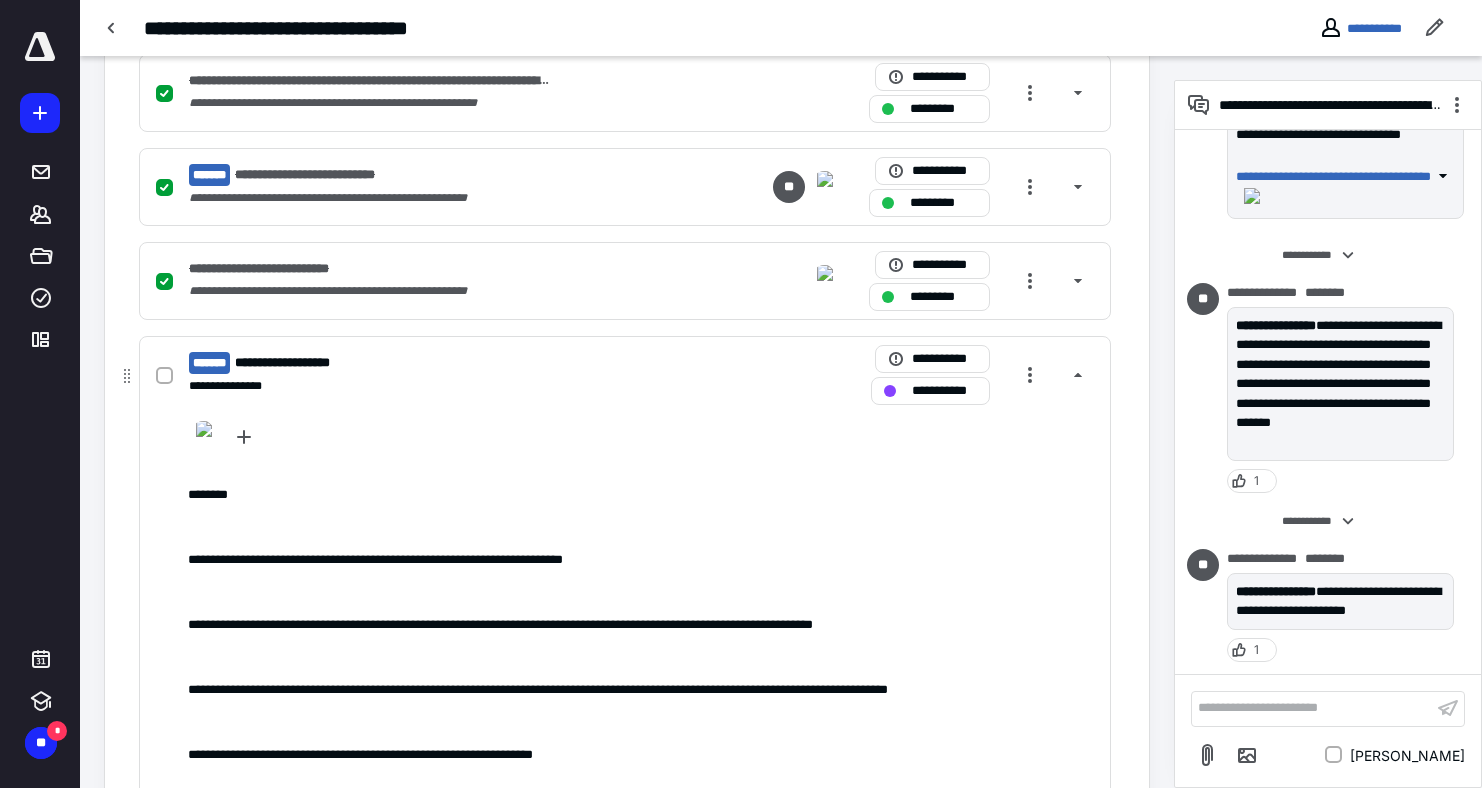 scroll, scrollTop: 190, scrollLeft: 0, axis: vertical 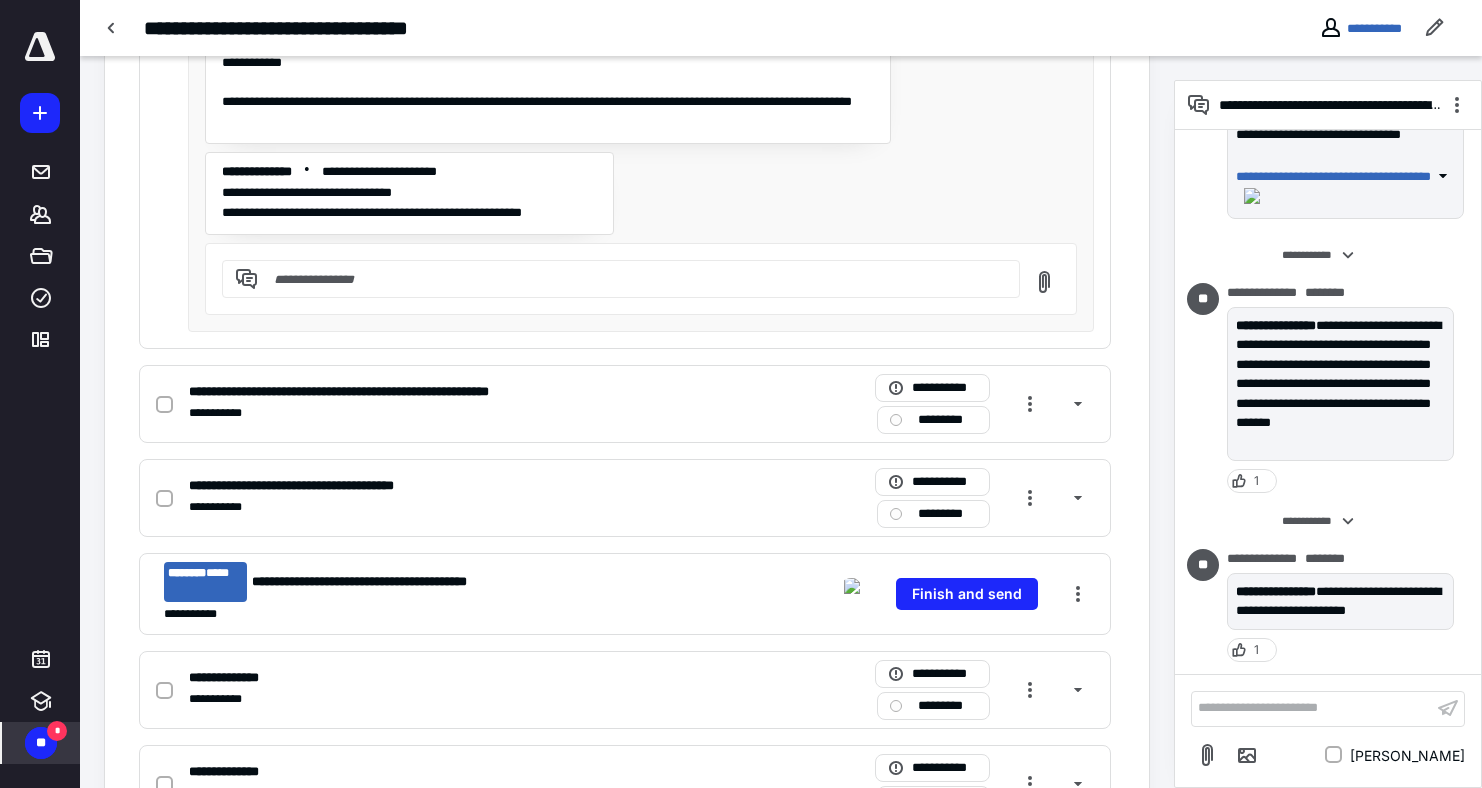 click on "*" at bounding box center (57, 731) 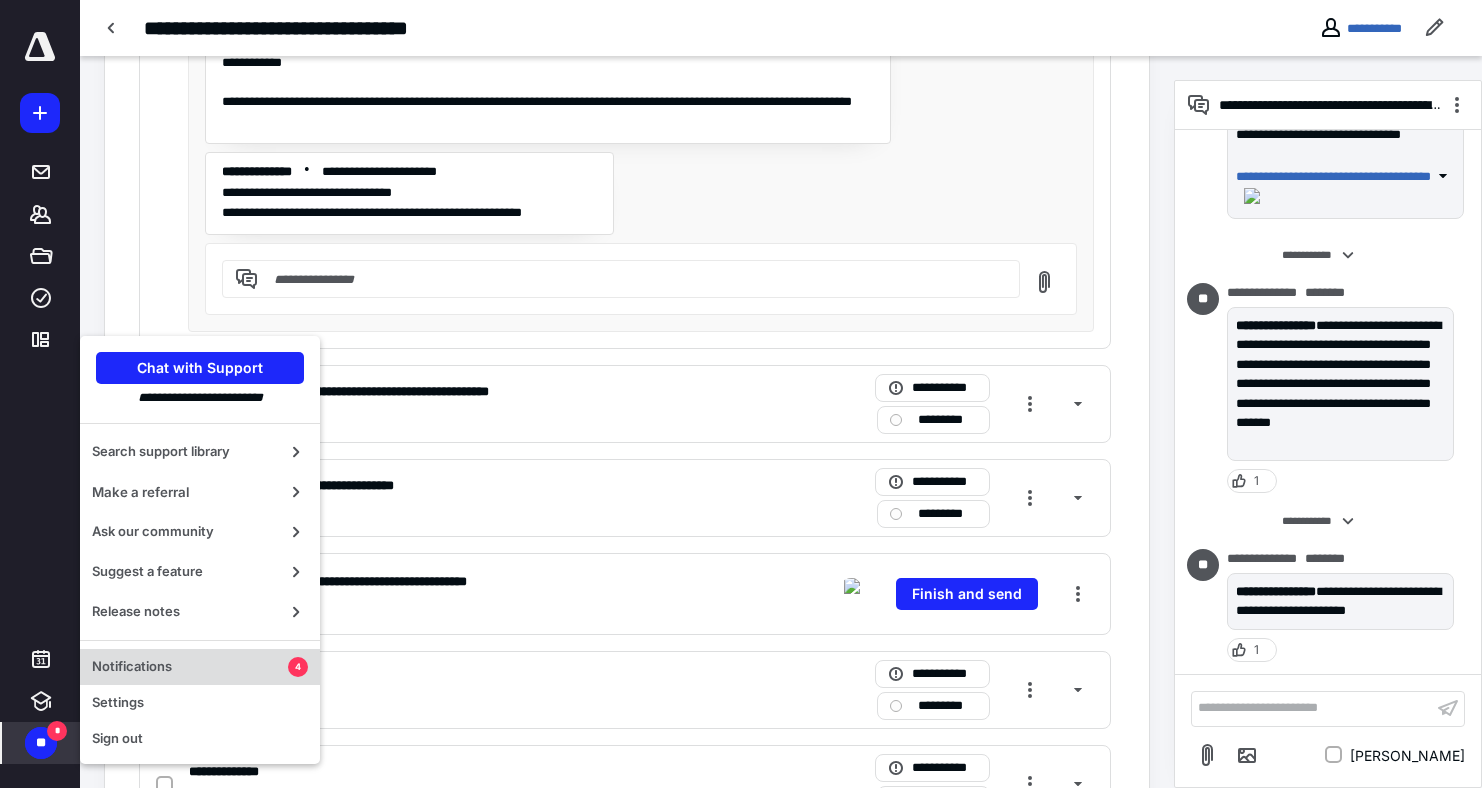 click on "Notifications" at bounding box center (190, 667) 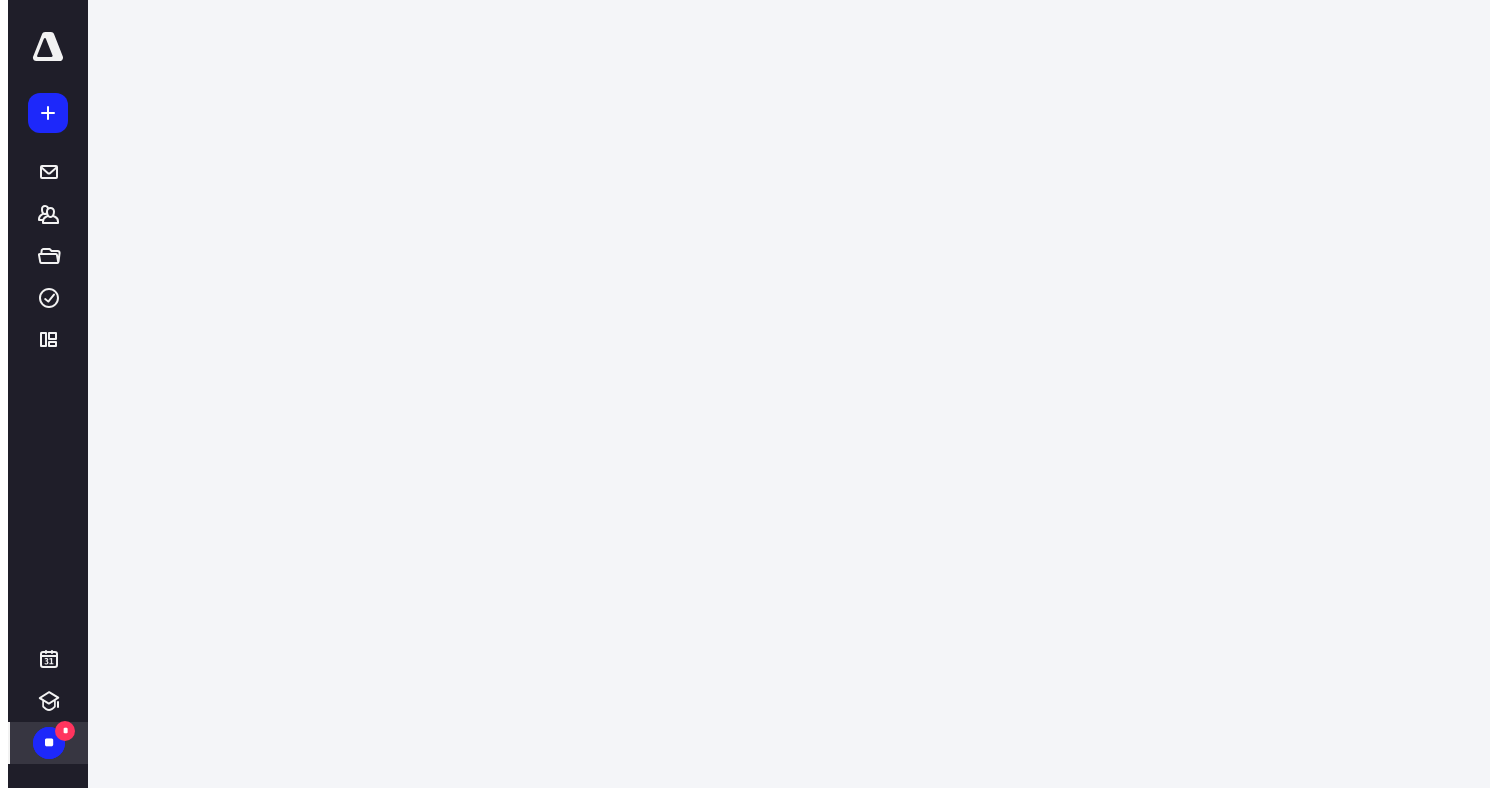 scroll, scrollTop: 0, scrollLeft: 0, axis: both 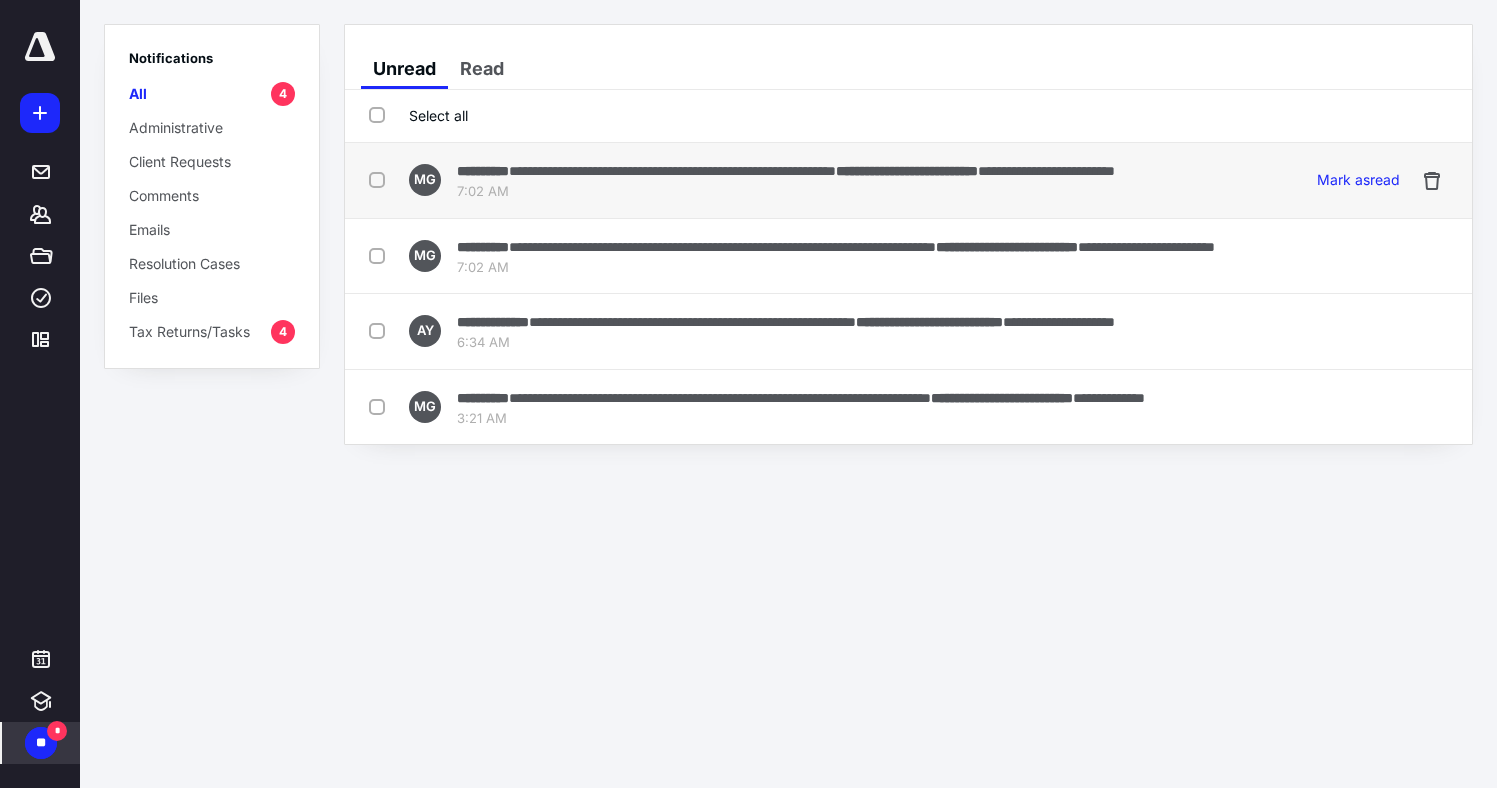click at bounding box center (381, 179) 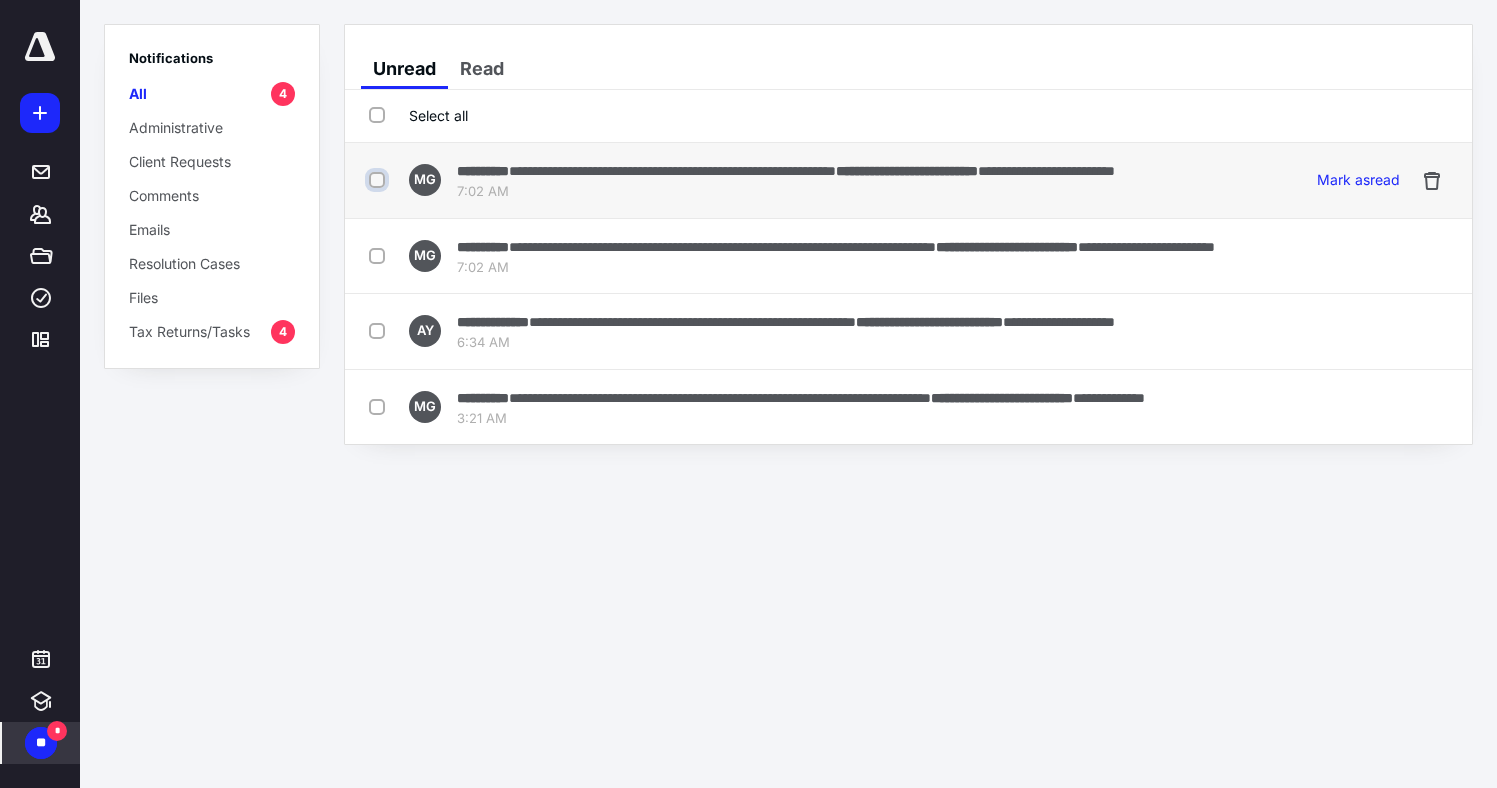 click at bounding box center (379, 180) 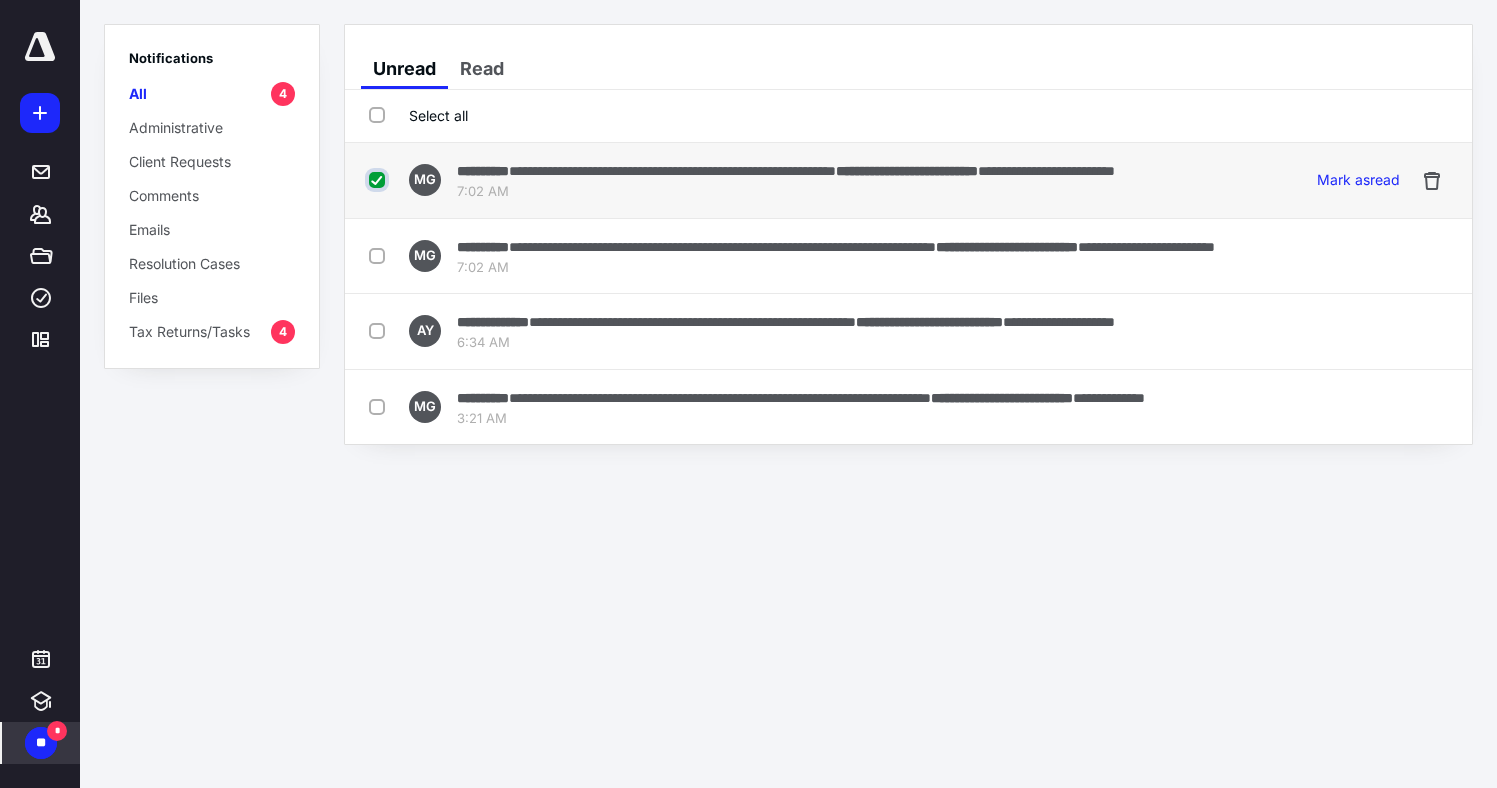 checkbox on "true" 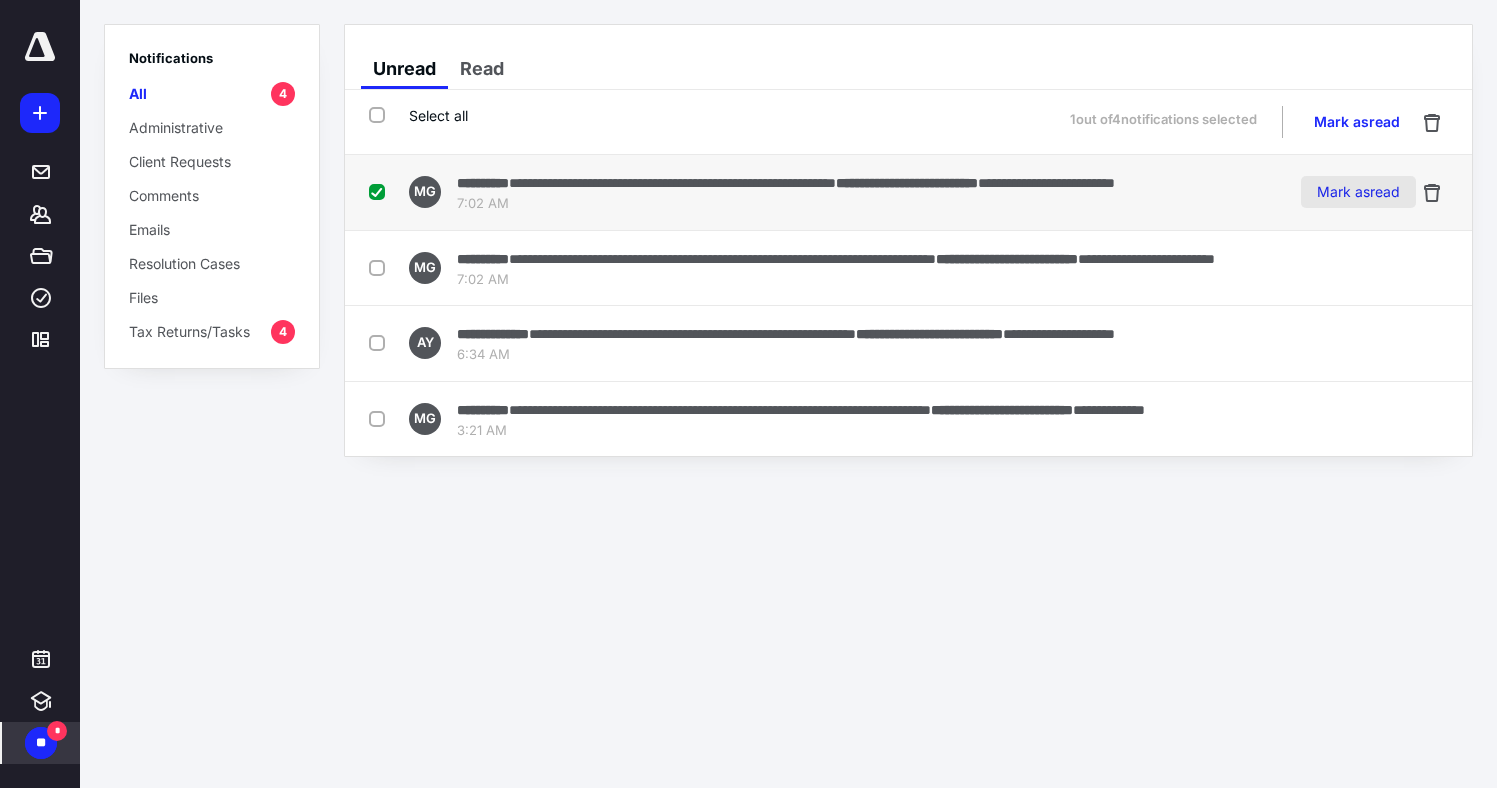 click on "Mark as  read" at bounding box center [1358, 192] 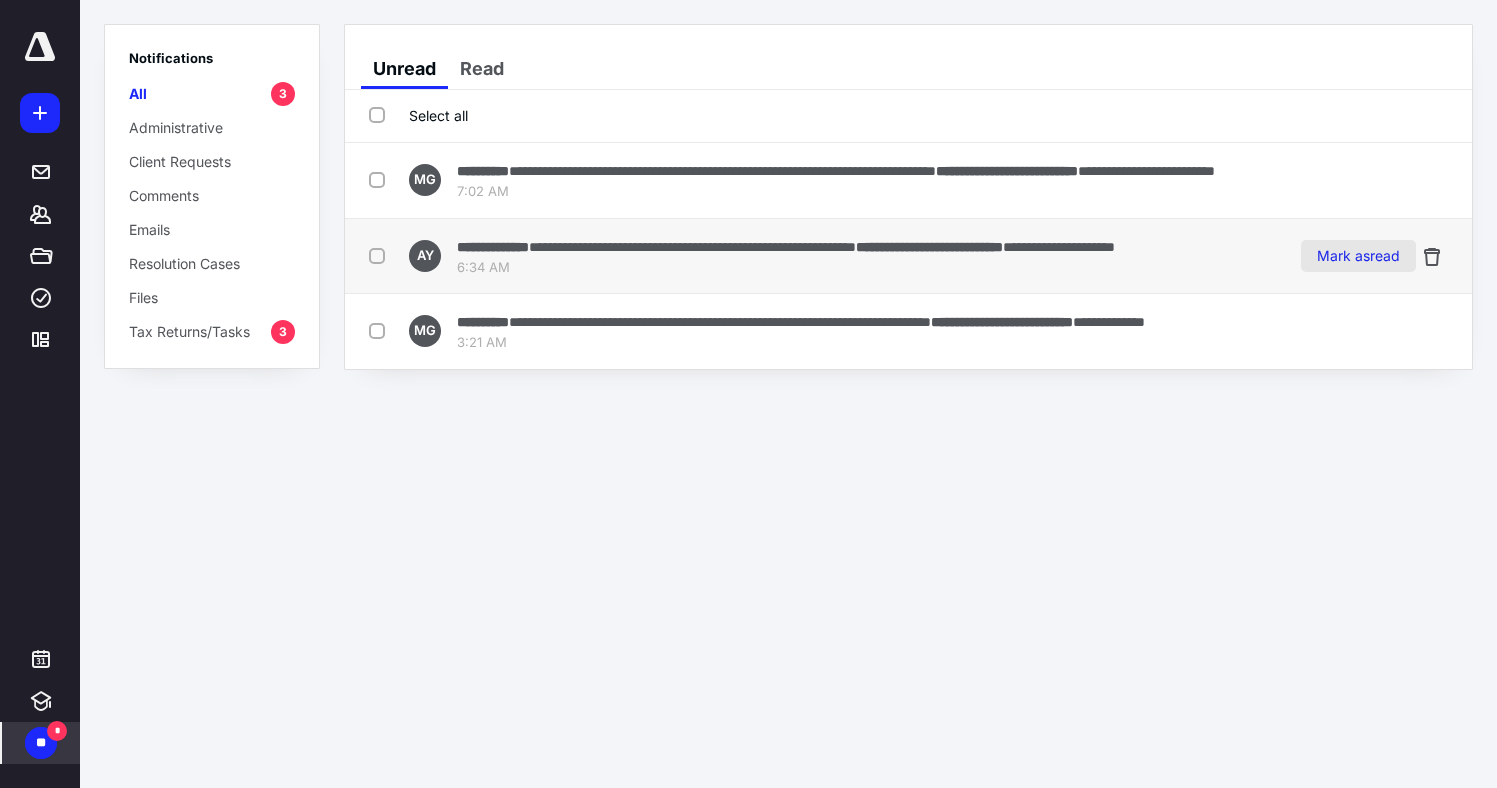 click on "Mark as  read" at bounding box center (1358, 256) 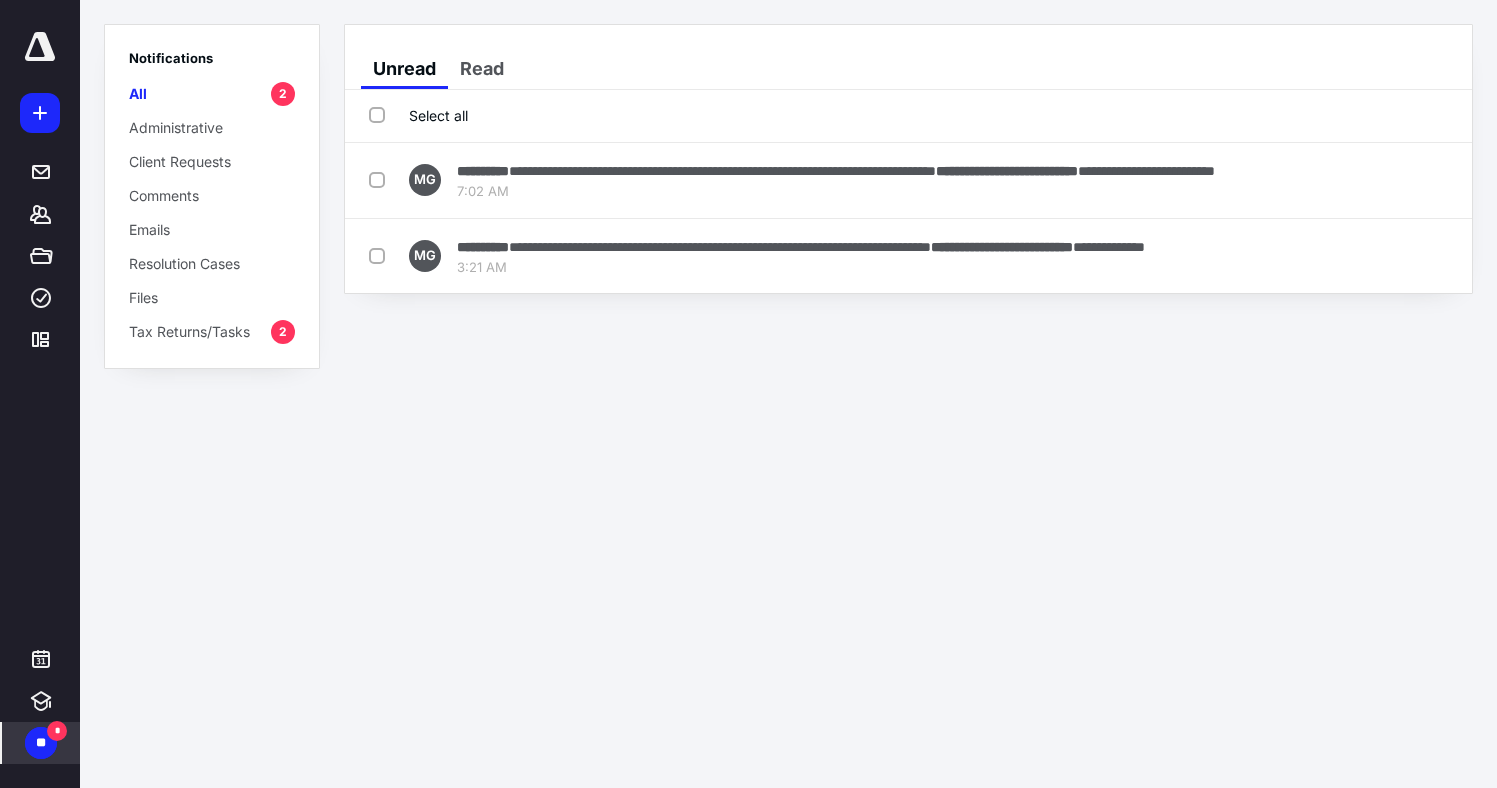 click on "Mark as  read" at bounding box center (1358, 256) 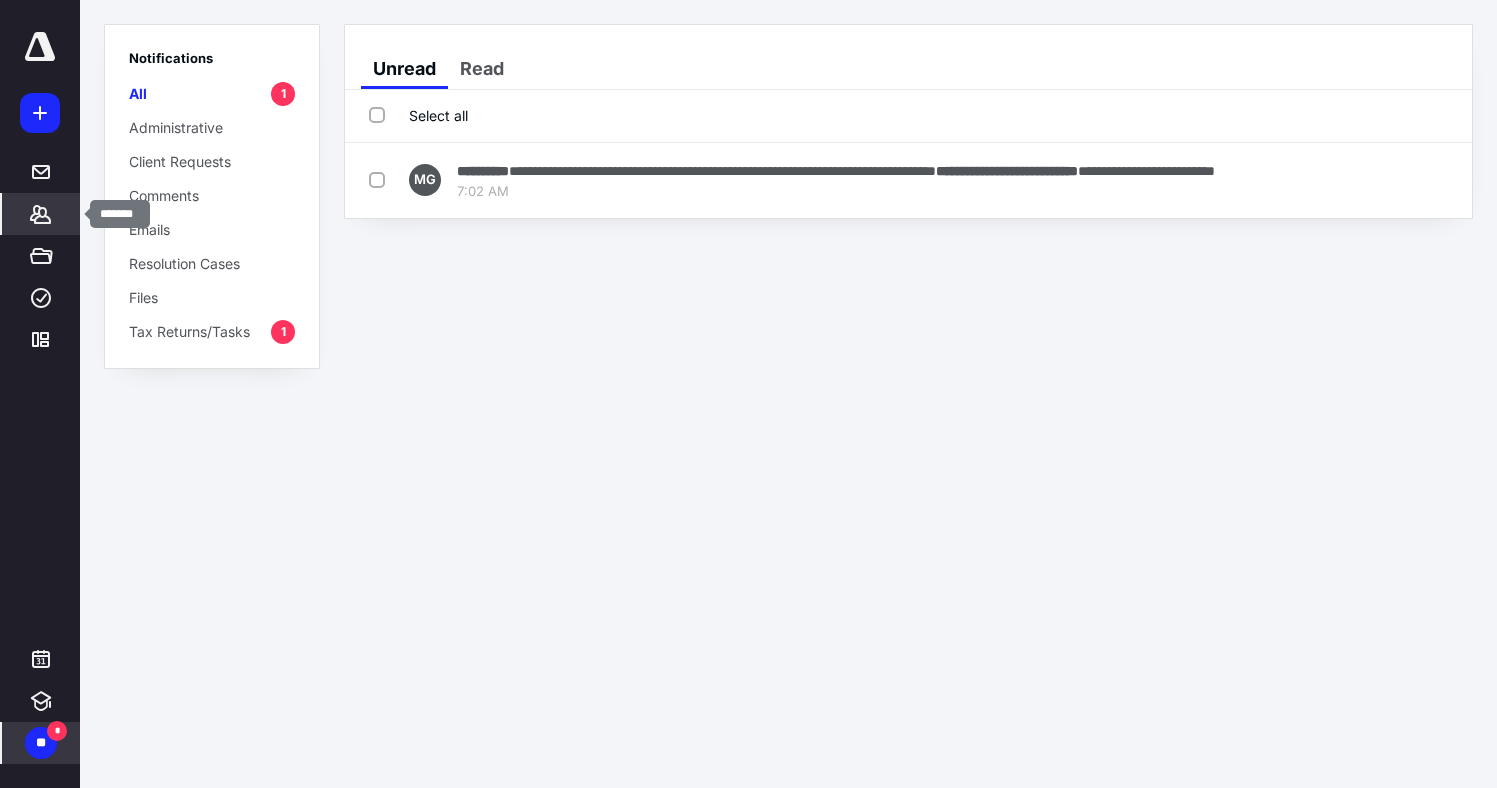 click 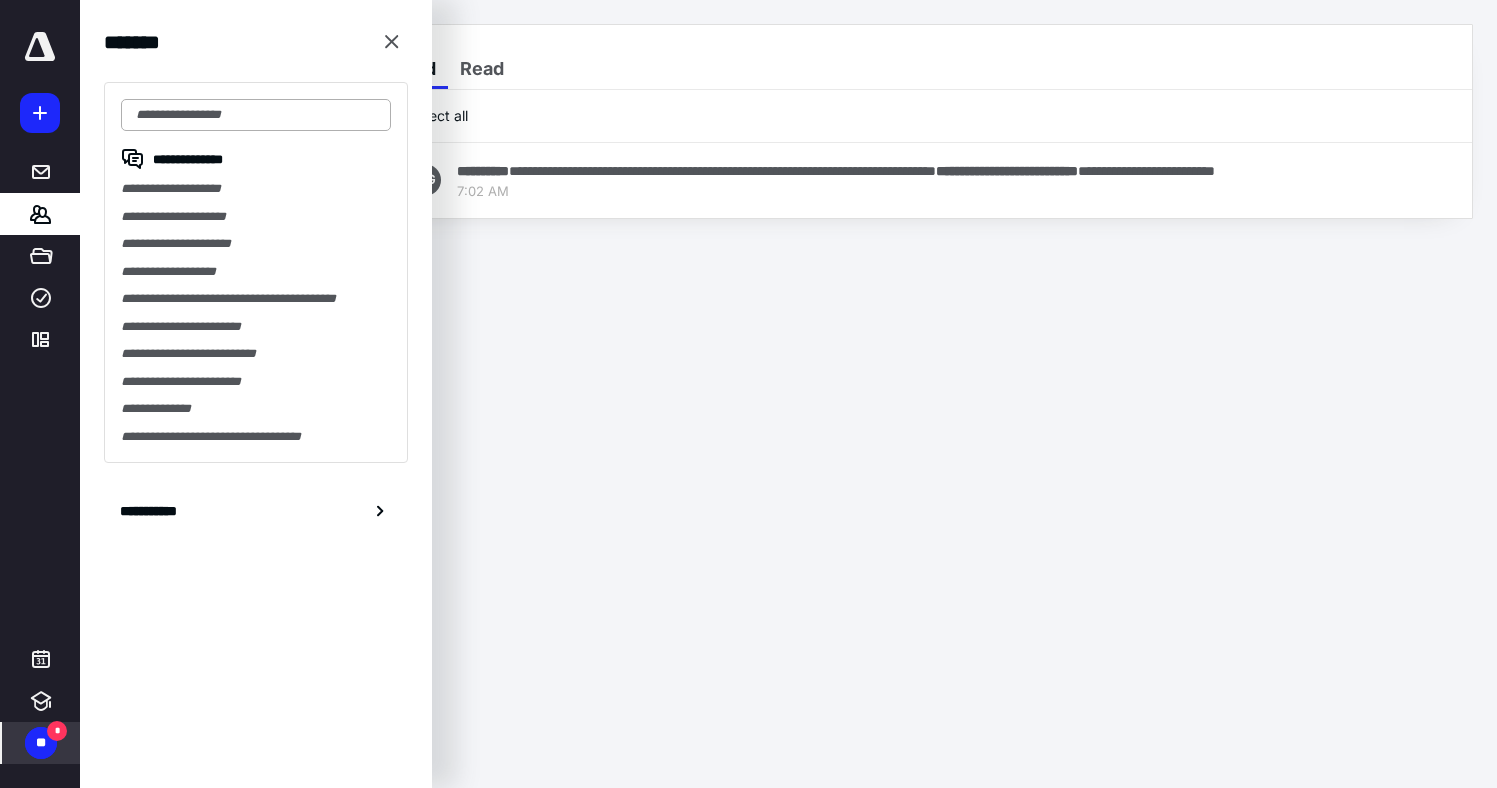 click at bounding box center (256, 115) 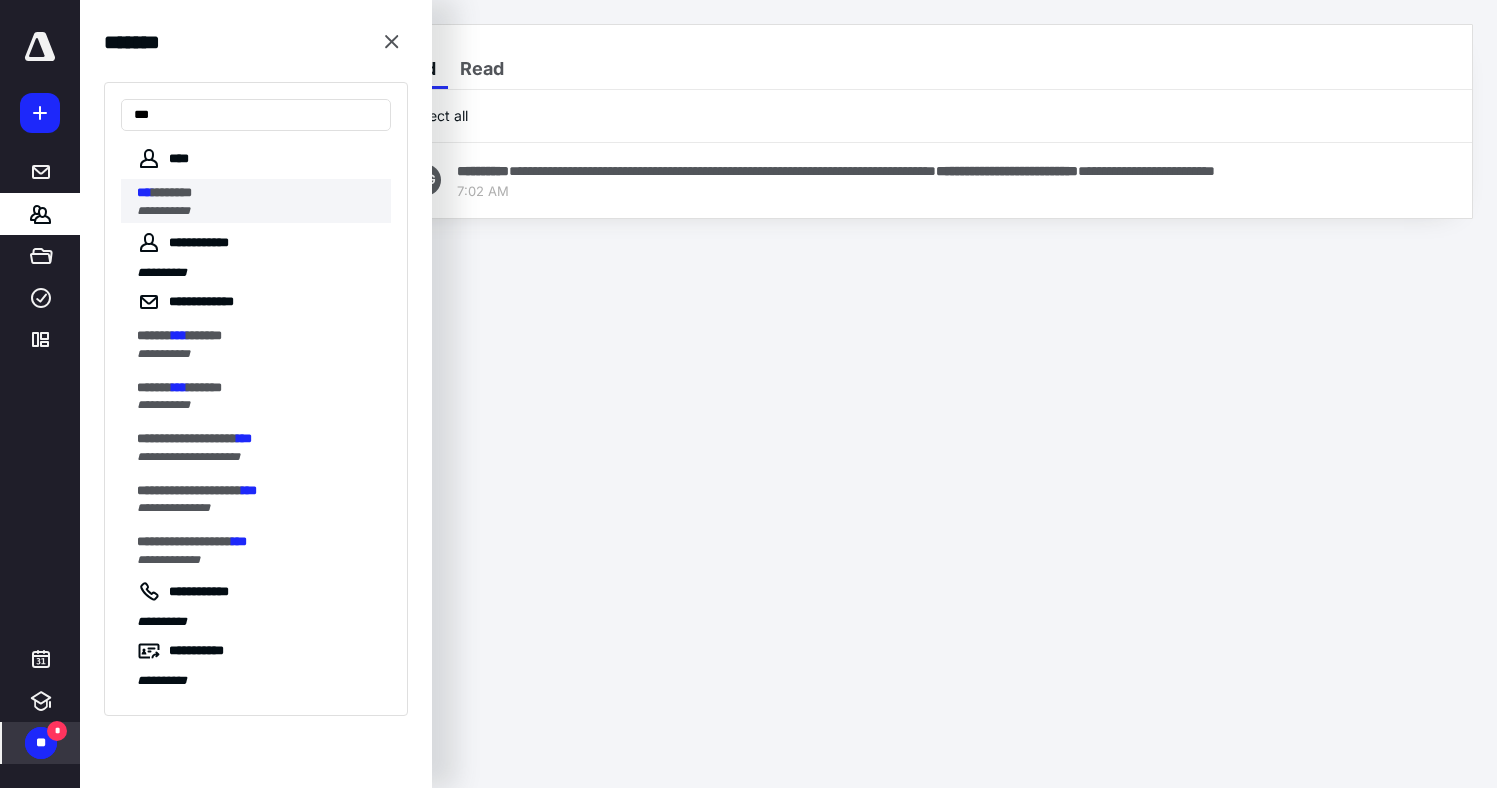 type on "***" 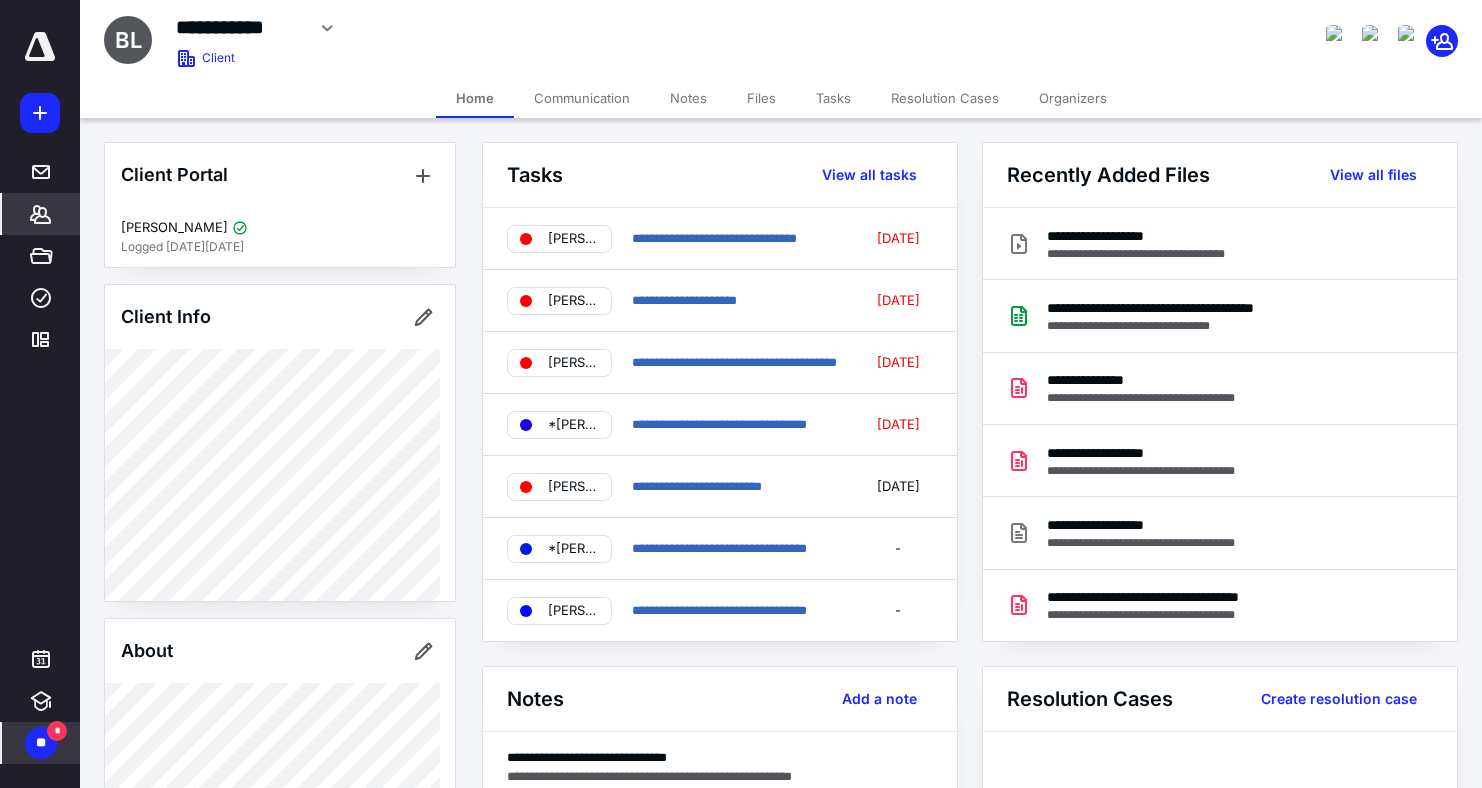 click on "Files" at bounding box center (761, 98) 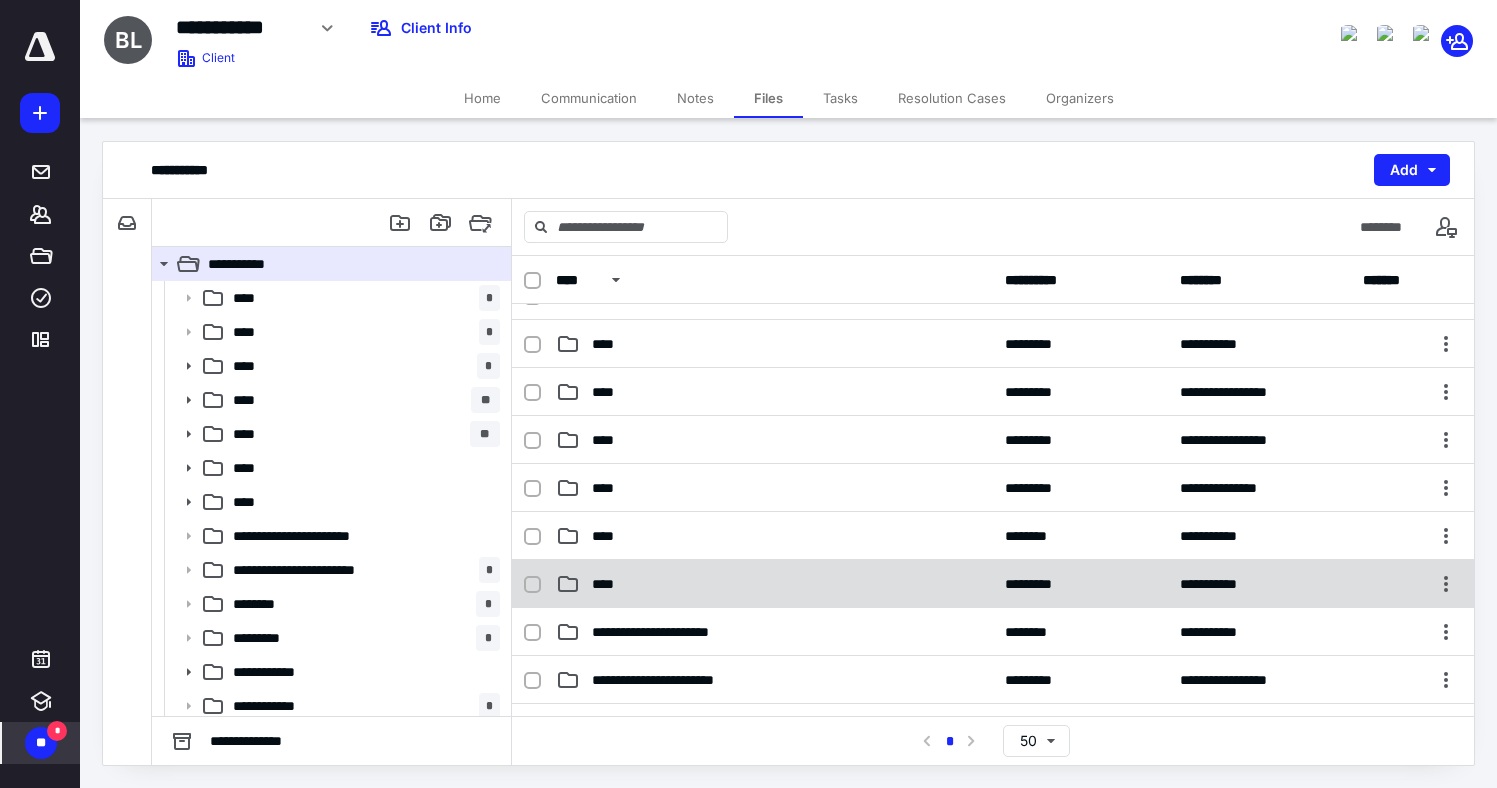 scroll, scrollTop: 34, scrollLeft: 0, axis: vertical 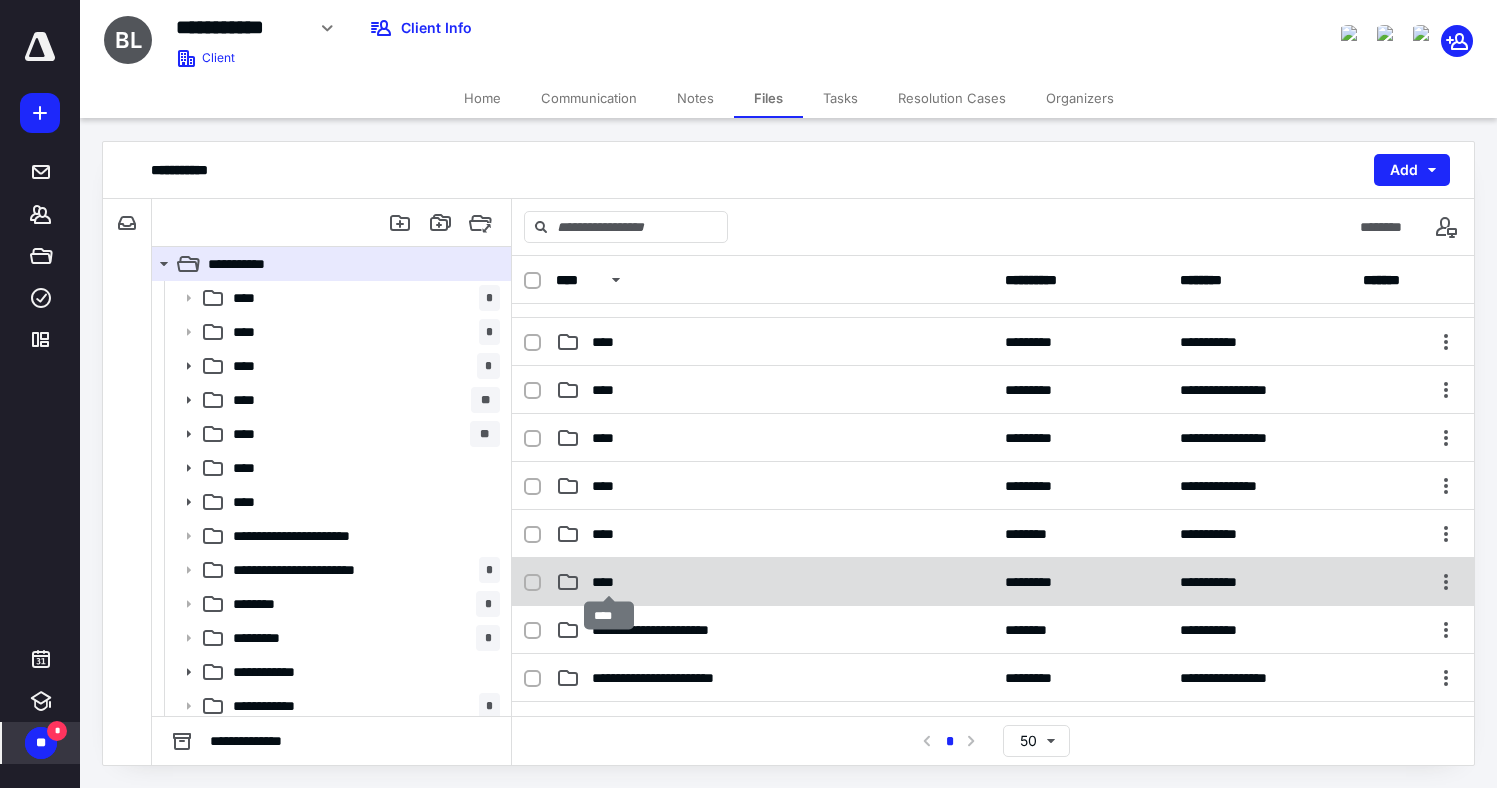 click on "****" at bounding box center (609, 582) 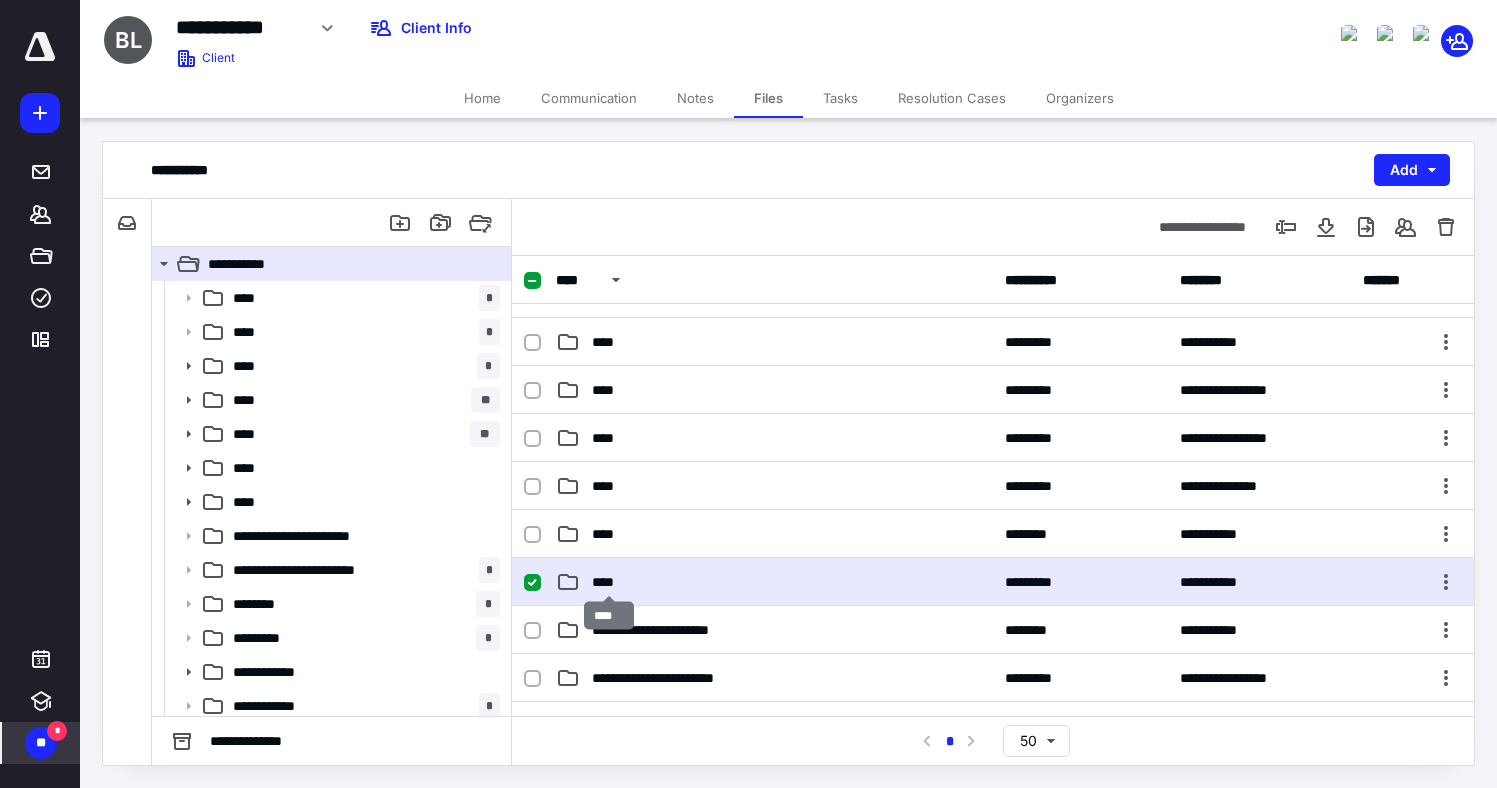 click on "****" at bounding box center [609, 582] 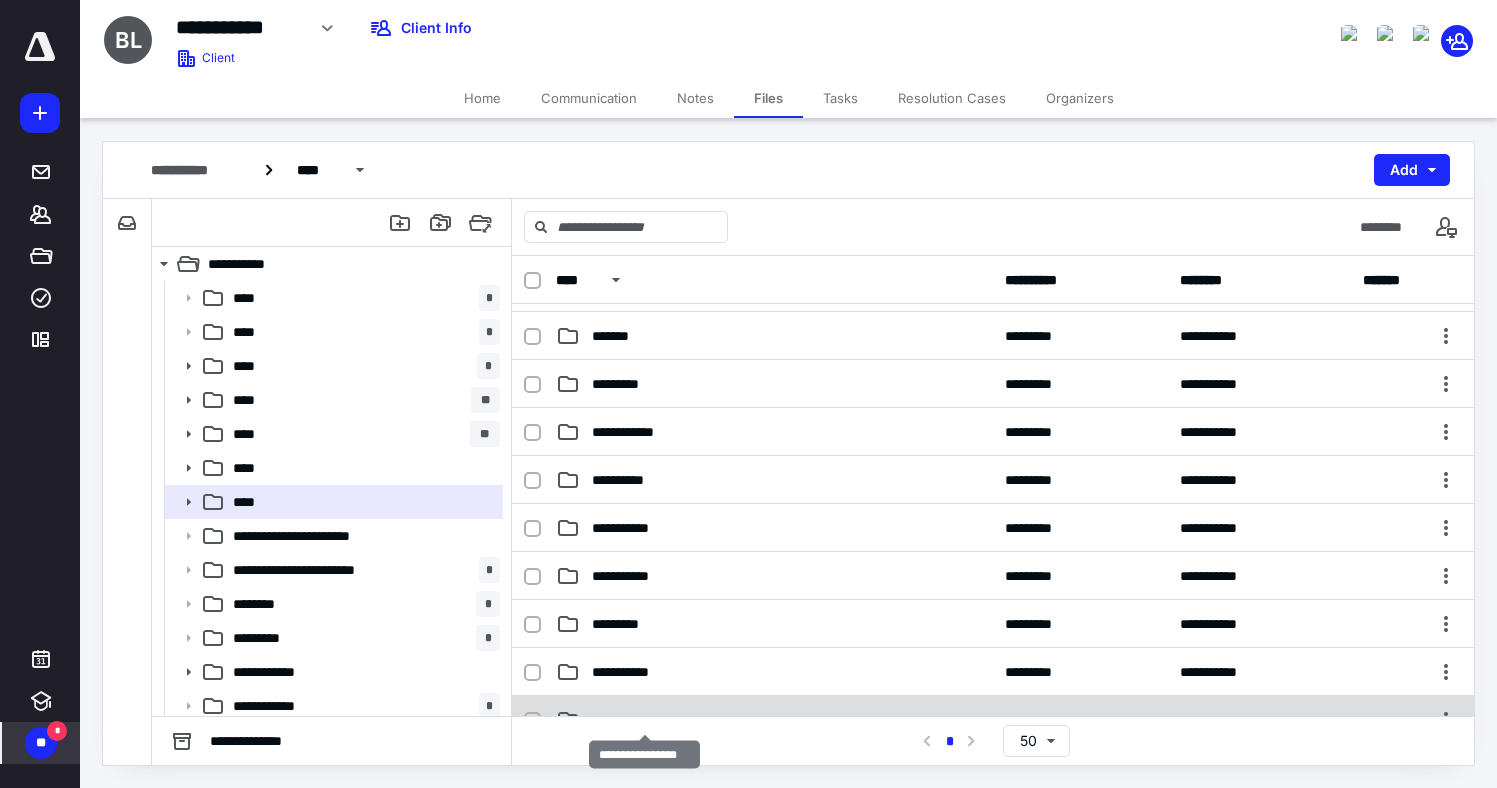 scroll, scrollTop: 279, scrollLeft: 0, axis: vertical 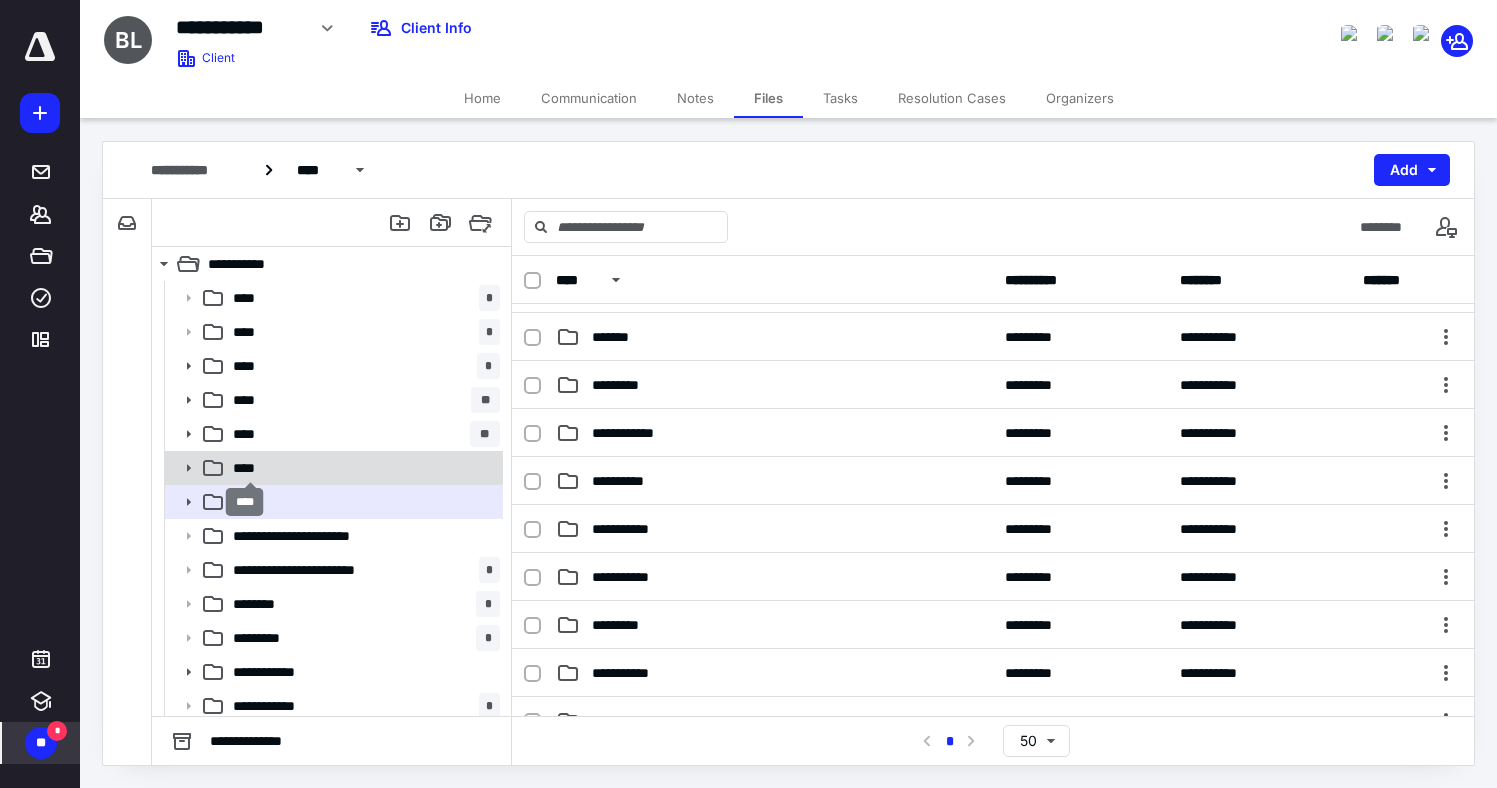 click on "****" at bounding box center [250, 468] 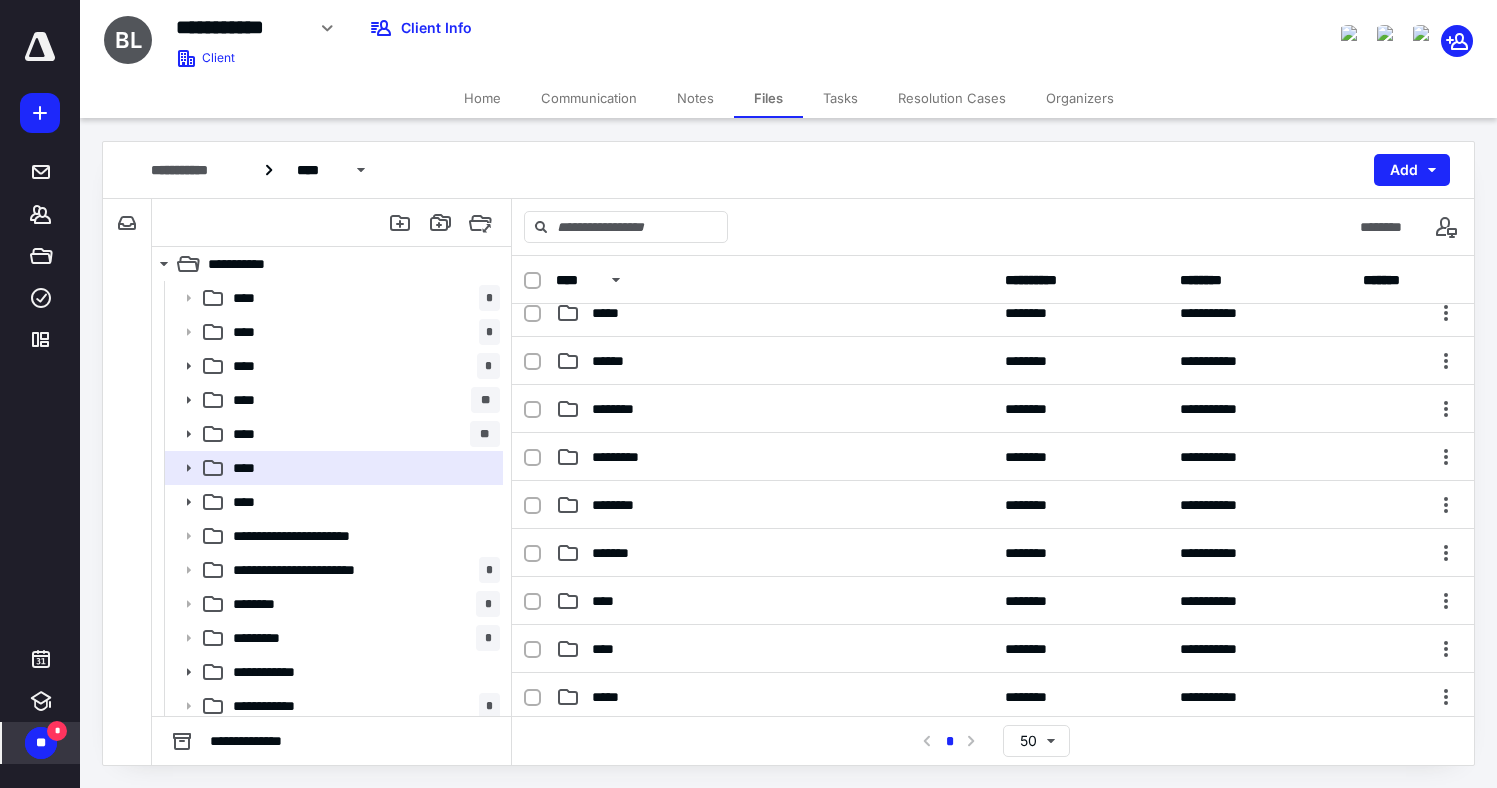 scroll, scrollTop: 0, scrollLeft: 0, axis: both 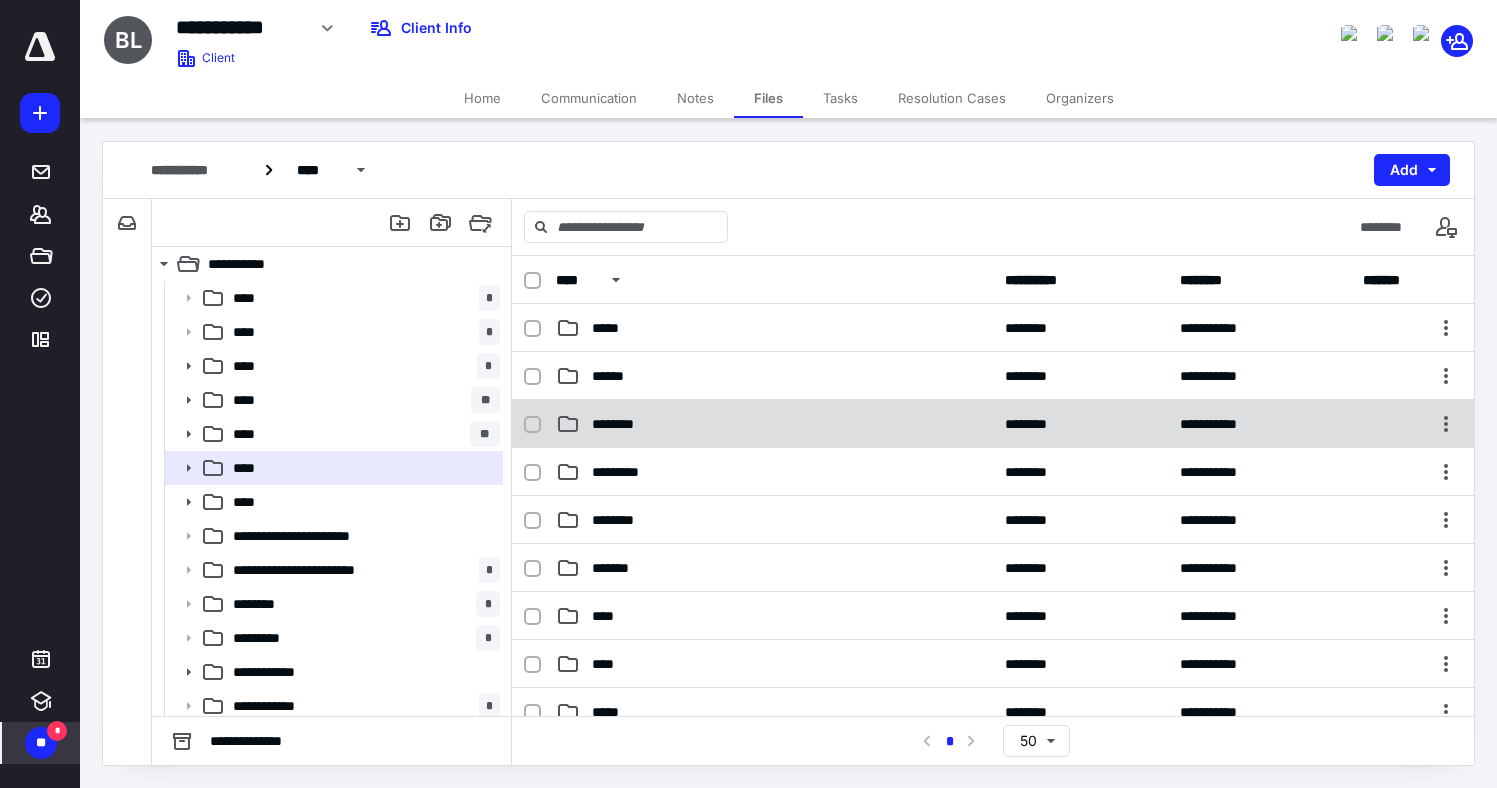 click on "********" at bounding box center [626, 424] 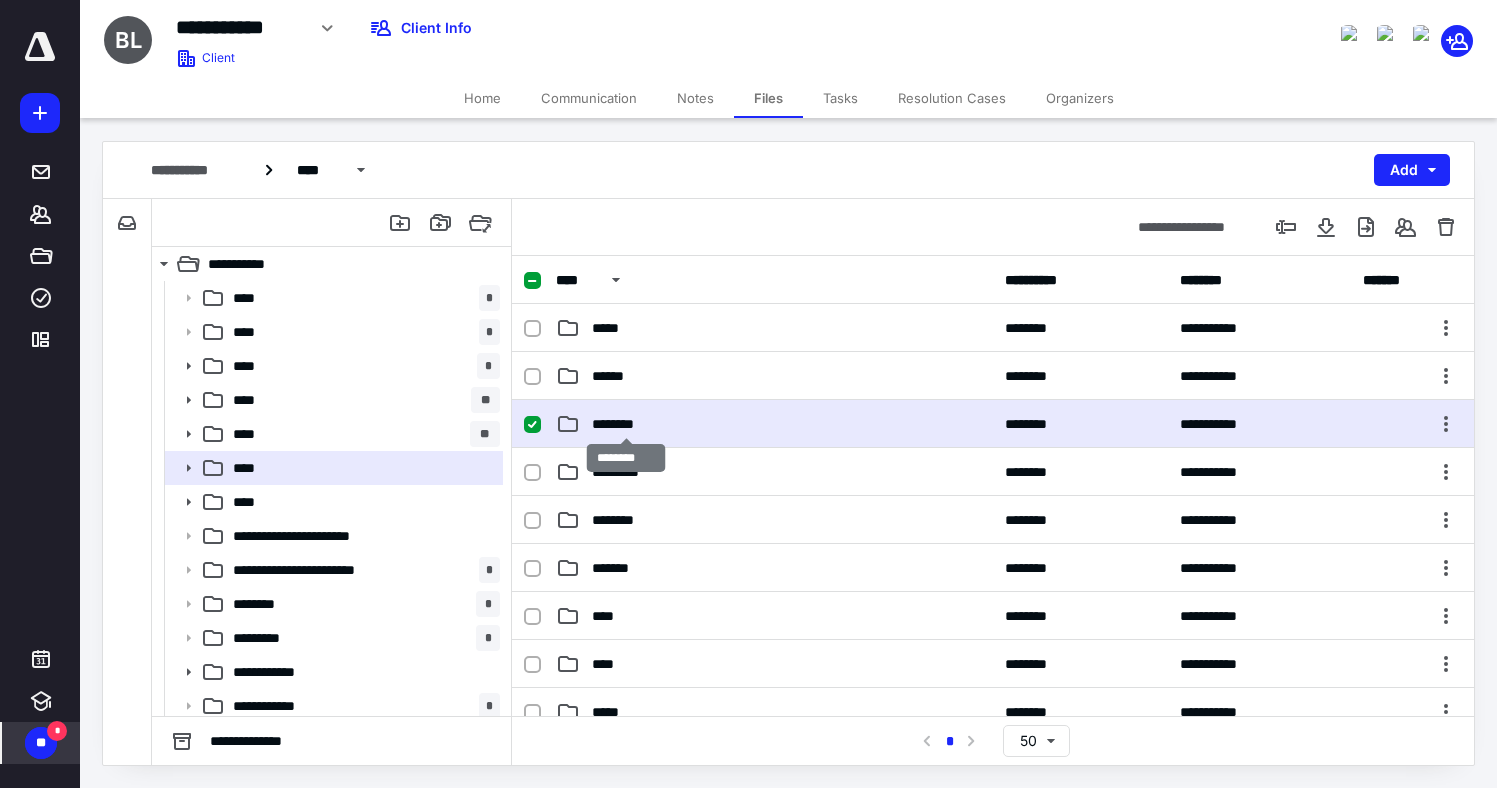 click on "********" at bounding box center [626, 424] 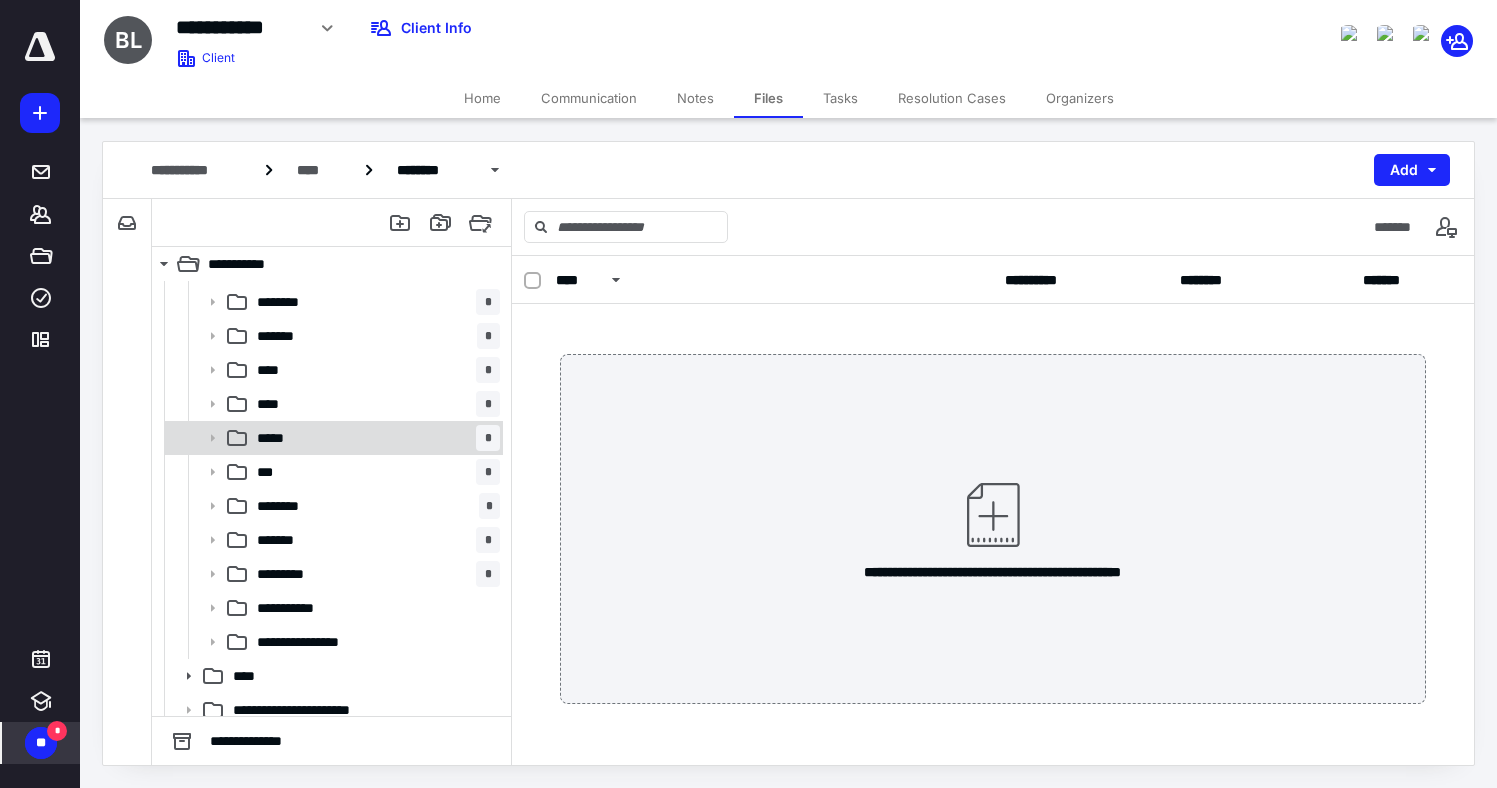 scroll, scrollTop: 339, scrollLeft: 0, axis: vertical 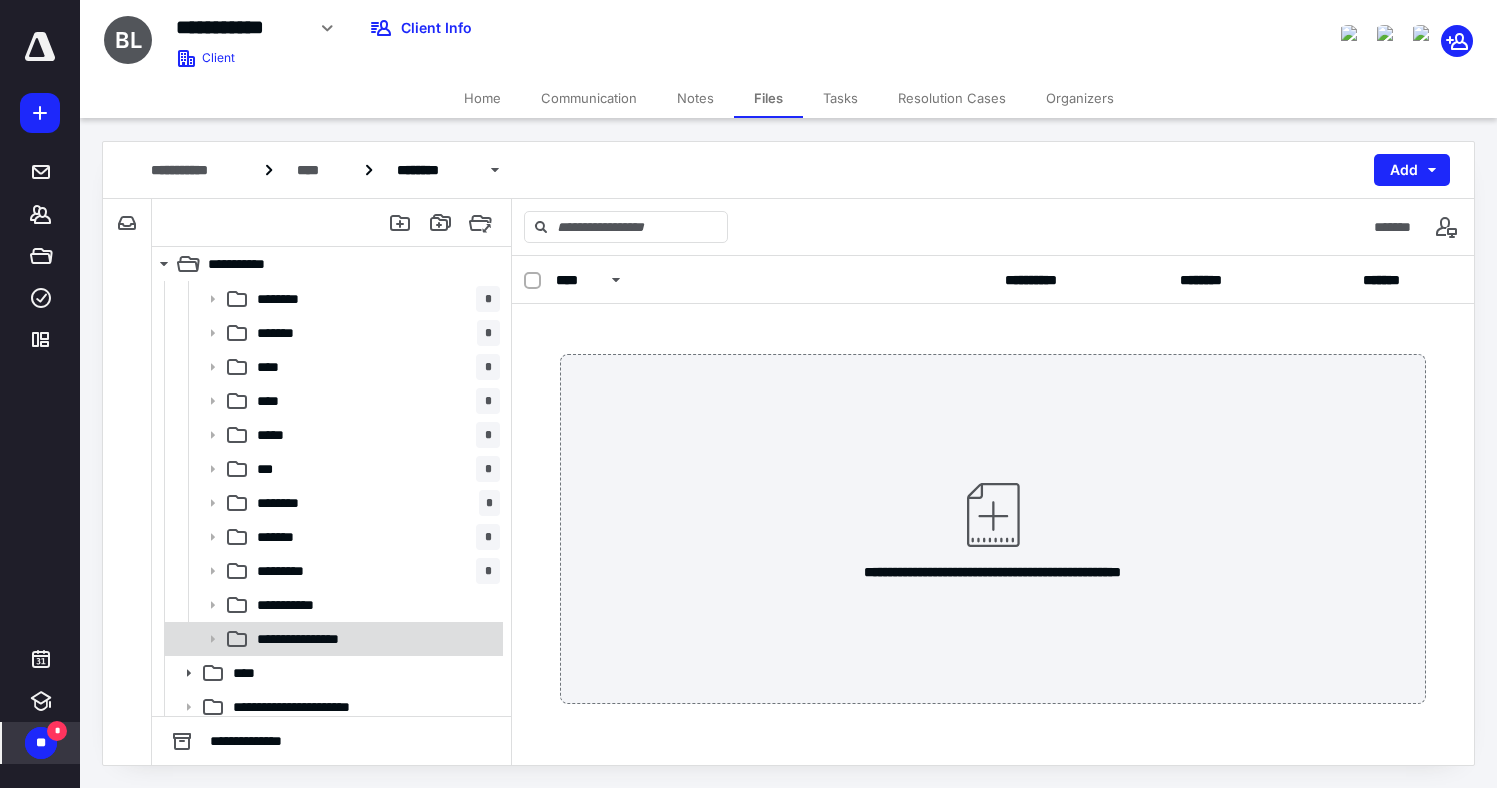 click on "**********" at bounding box center [310, 639] 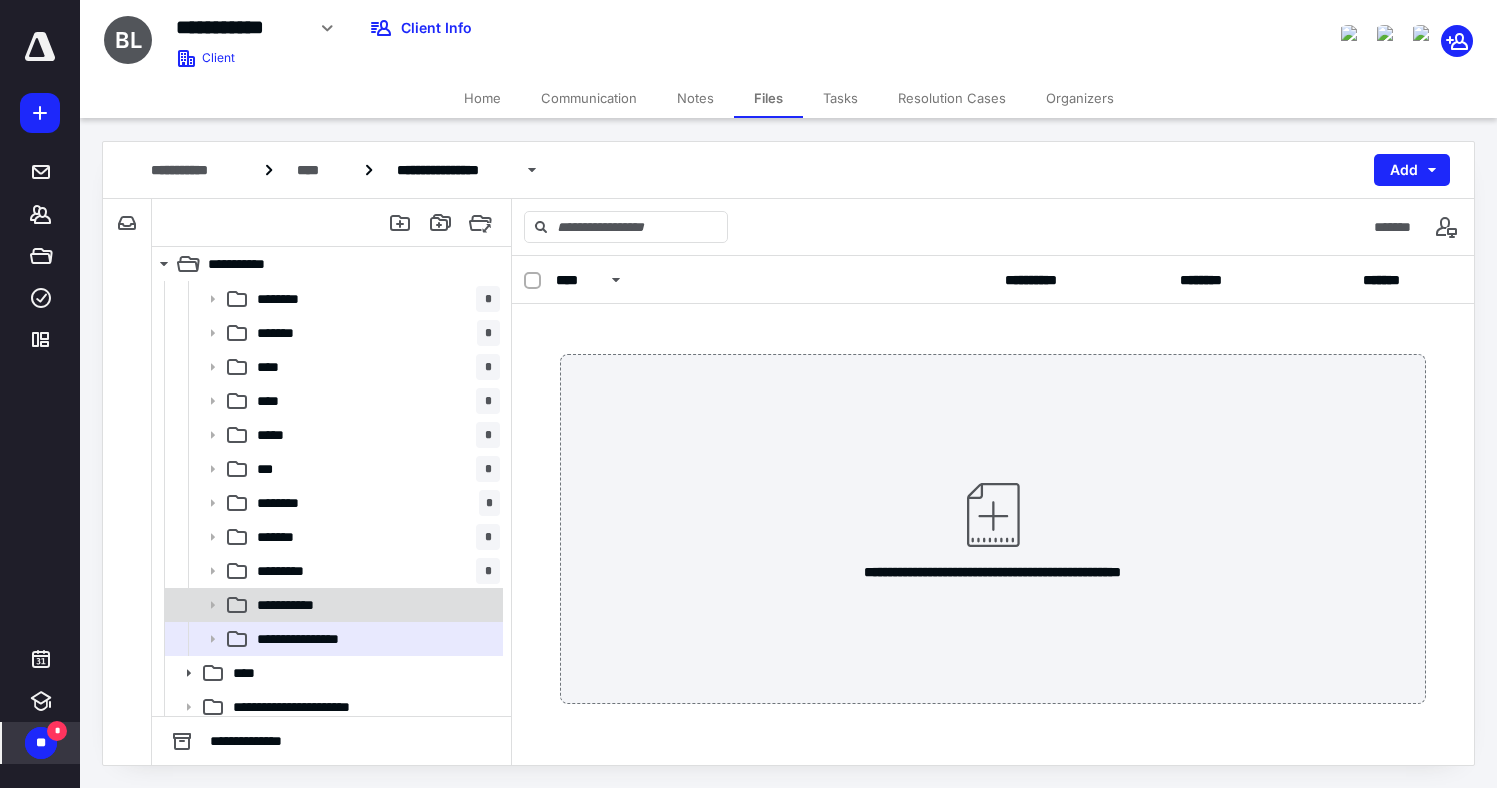 click on "**********" at bounding box center [332, 605] 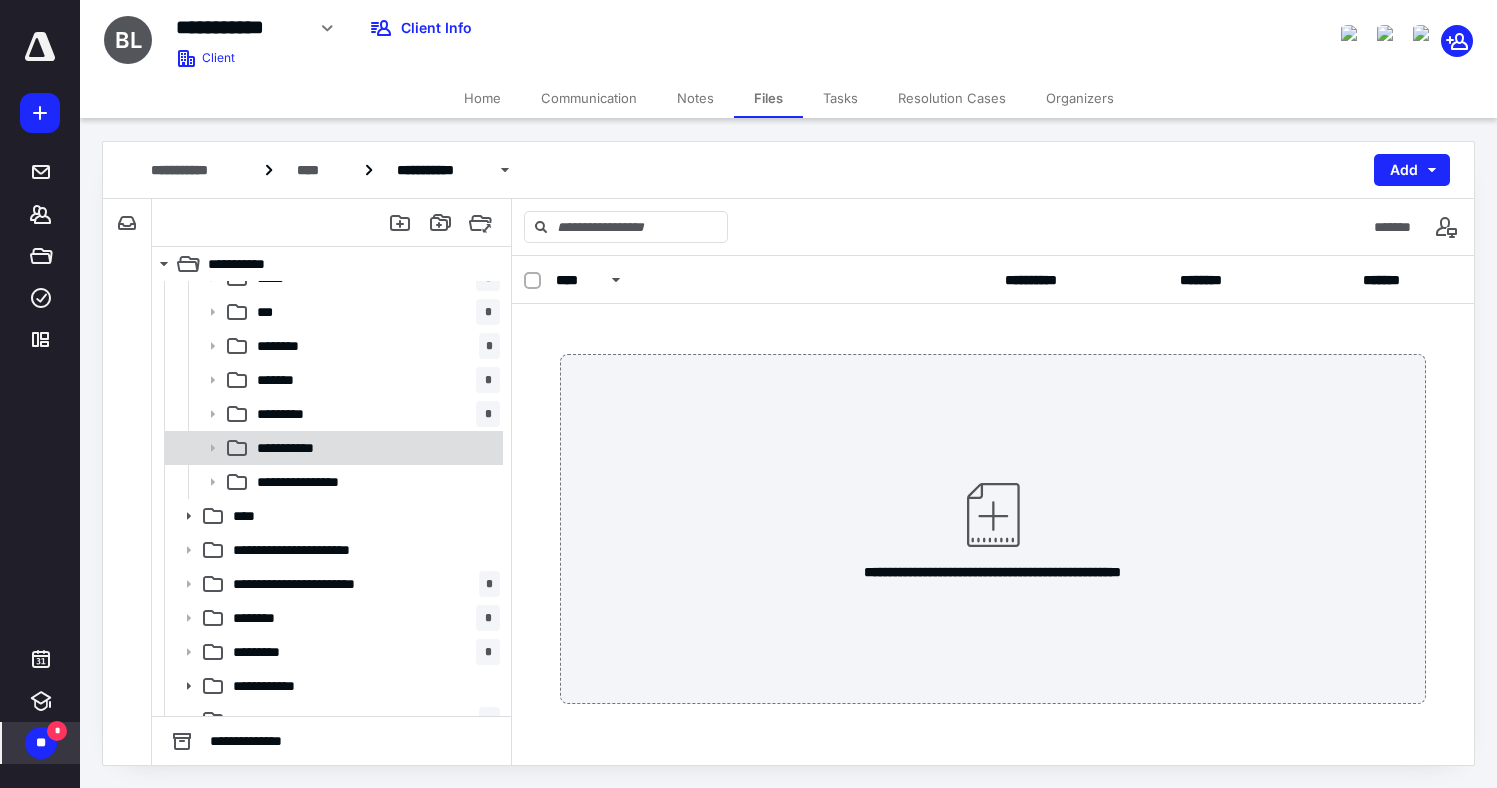 scroll, scrollTop: 500, scrollLeft: 0, axis: vertical 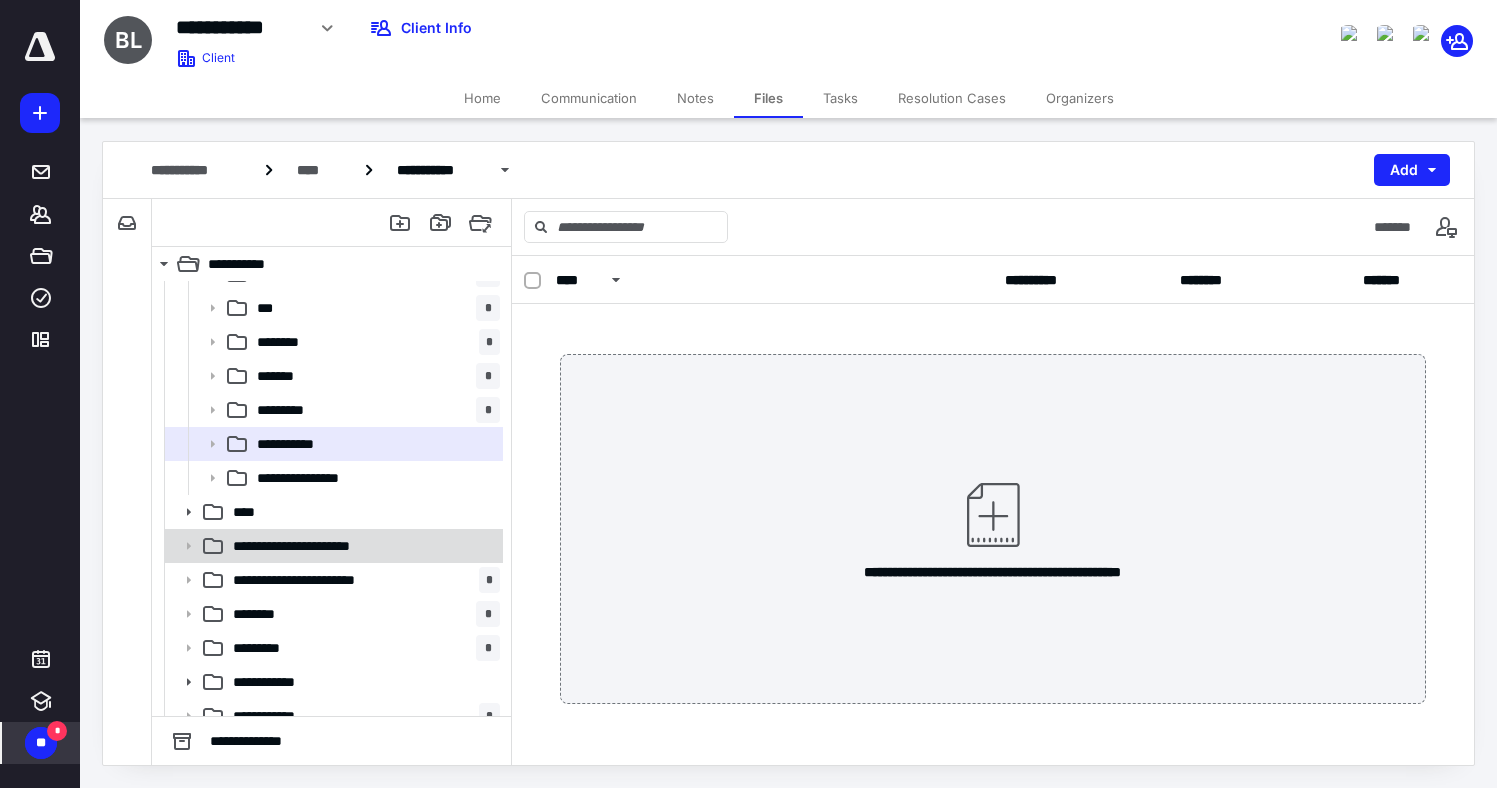 click on "**********" at bounding box center [318, 546] 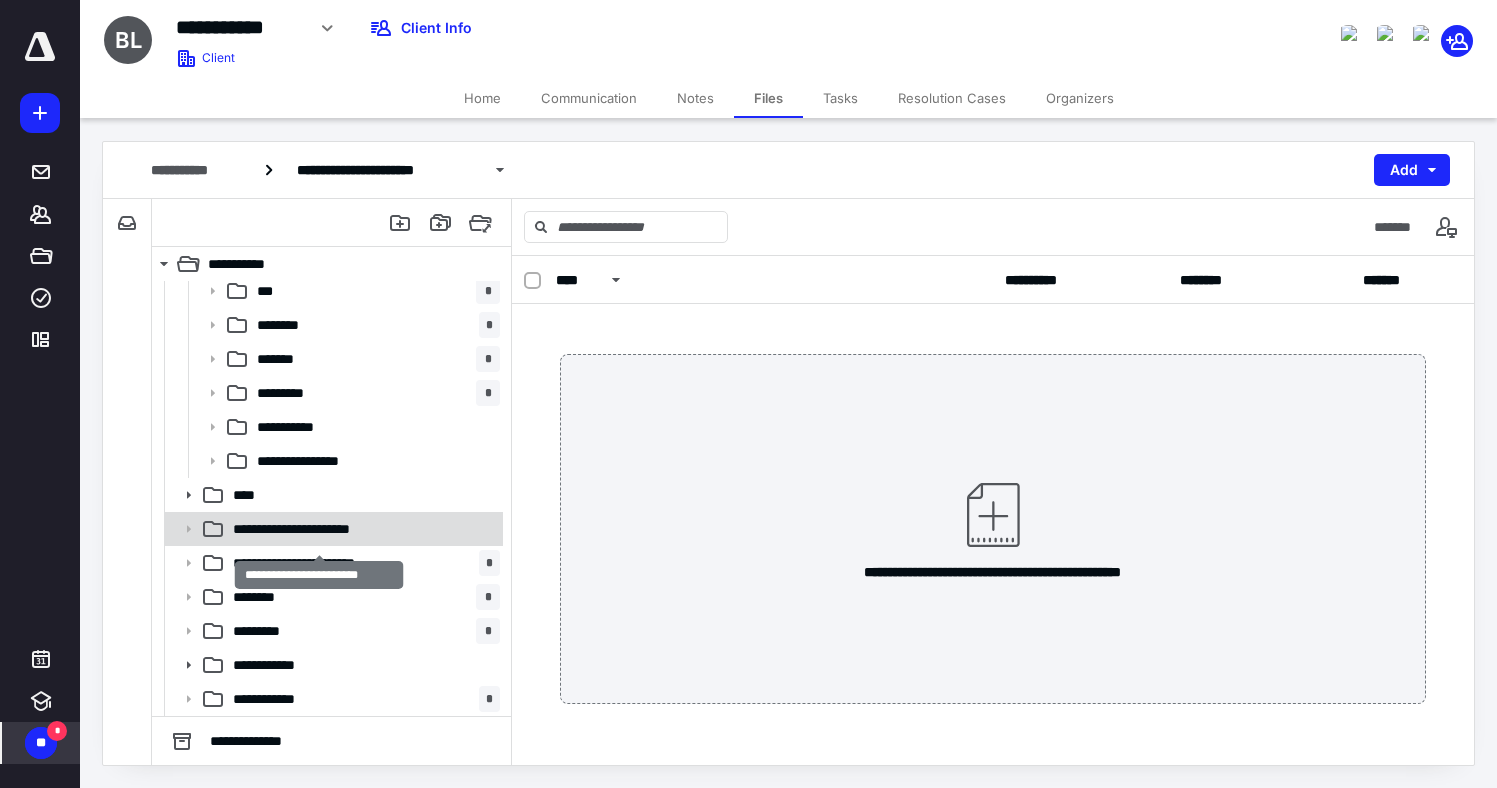 scroll, scrollTop: 551, scrollLeft: 0, axis: vertical 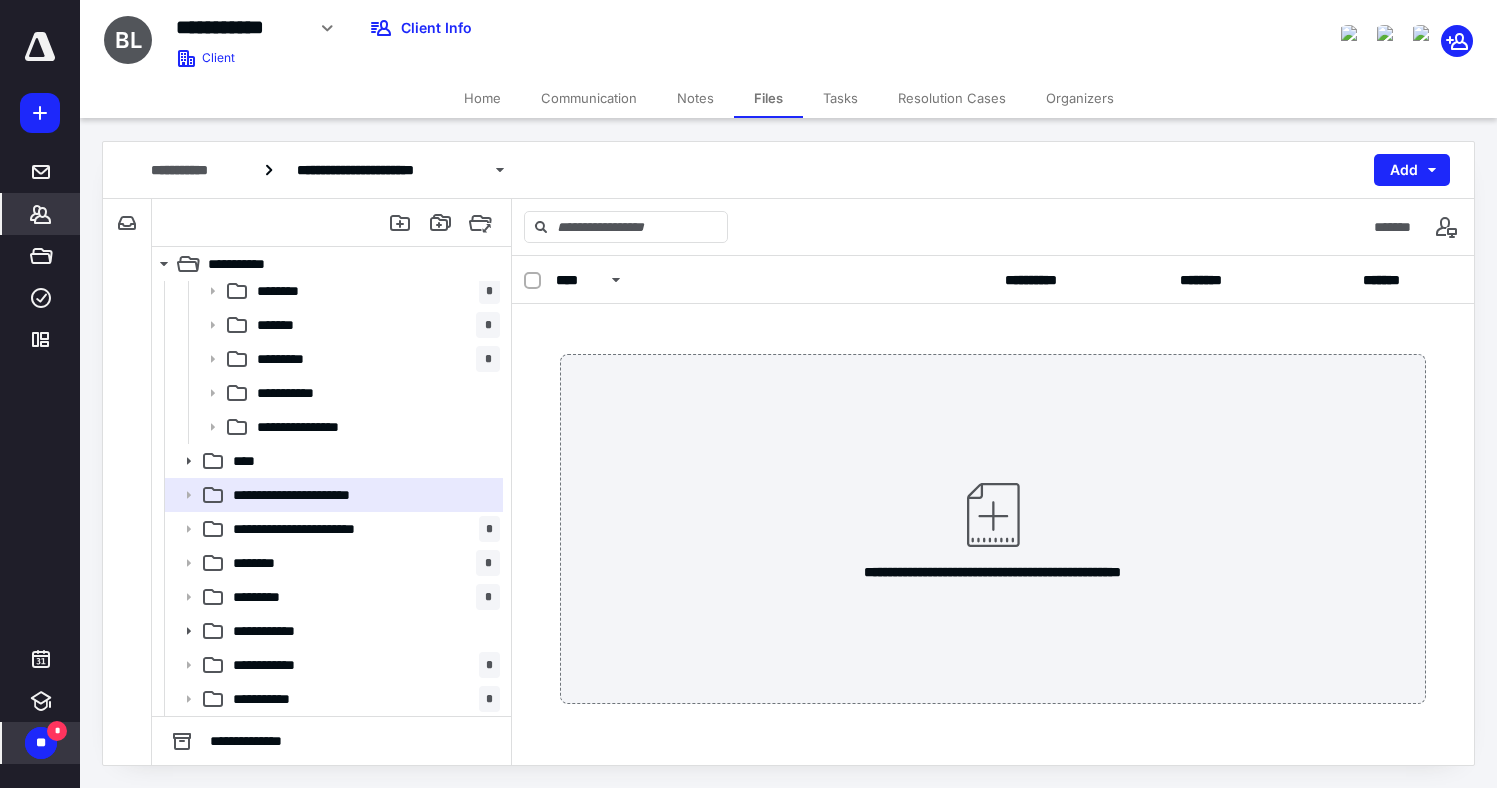 click on "*******" at bounding box center [41, 214] 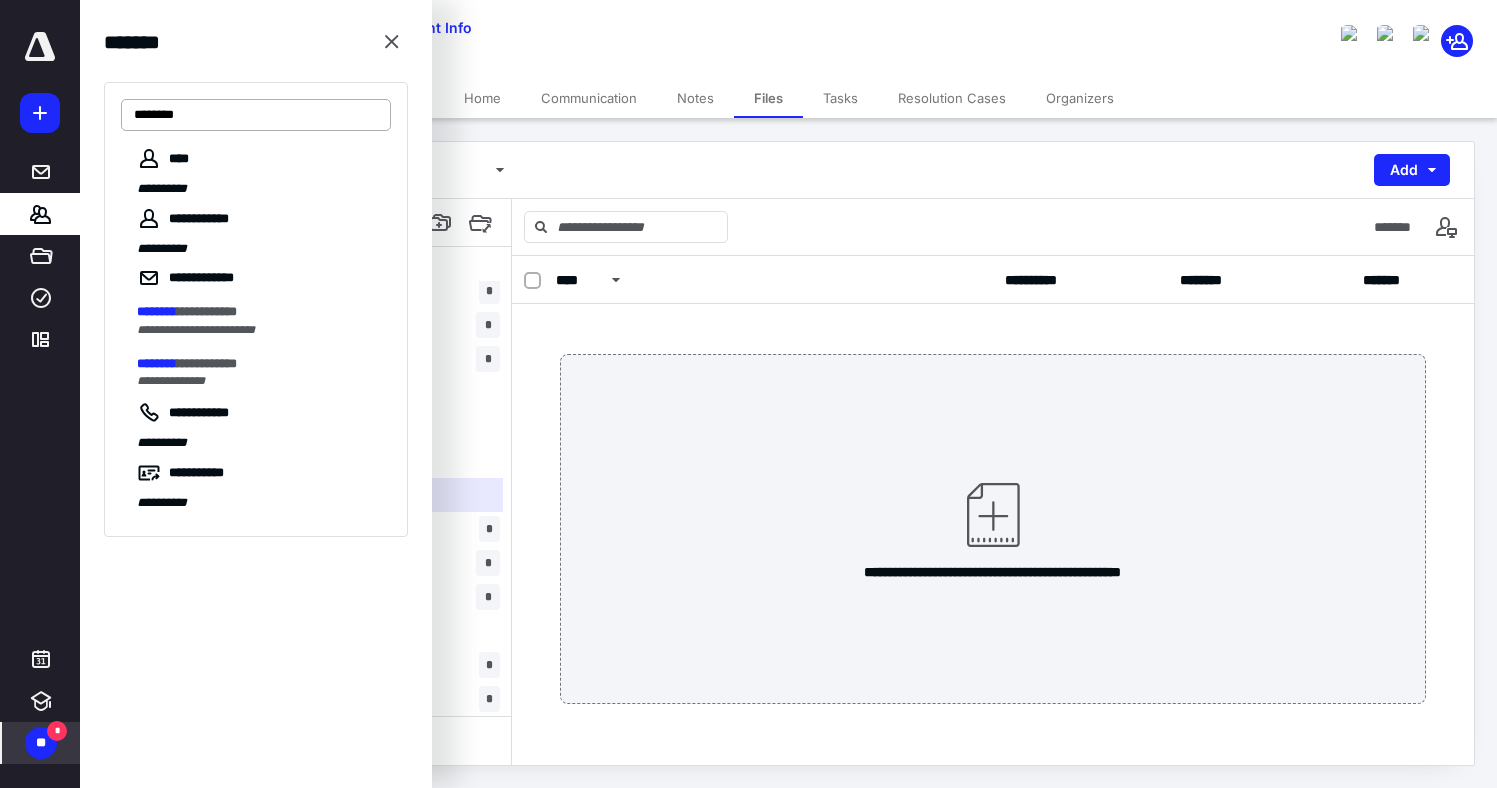 click on "********" at bounding box center (256, 115) 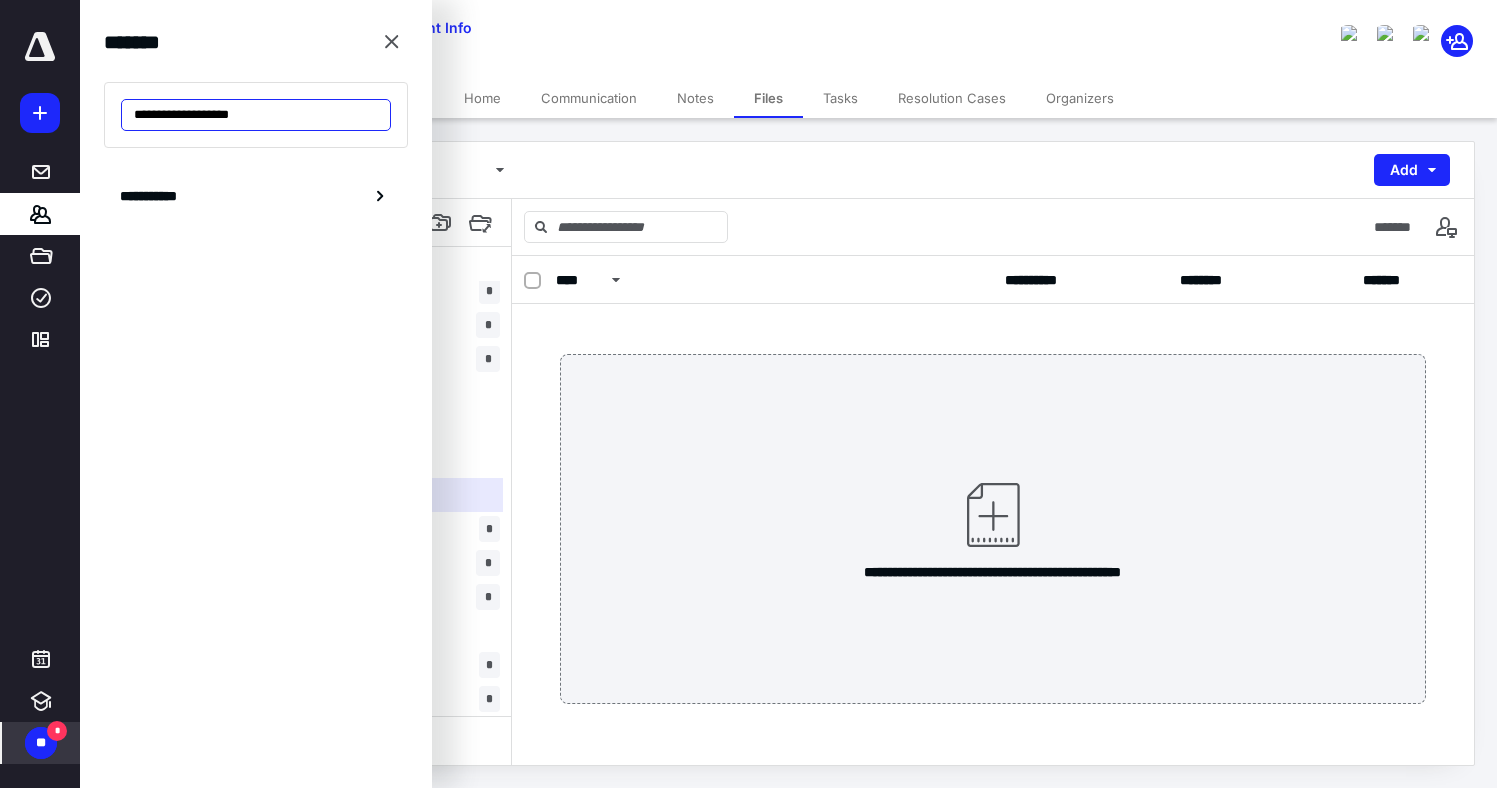 click on "**********" at bounding box center [256, 115] 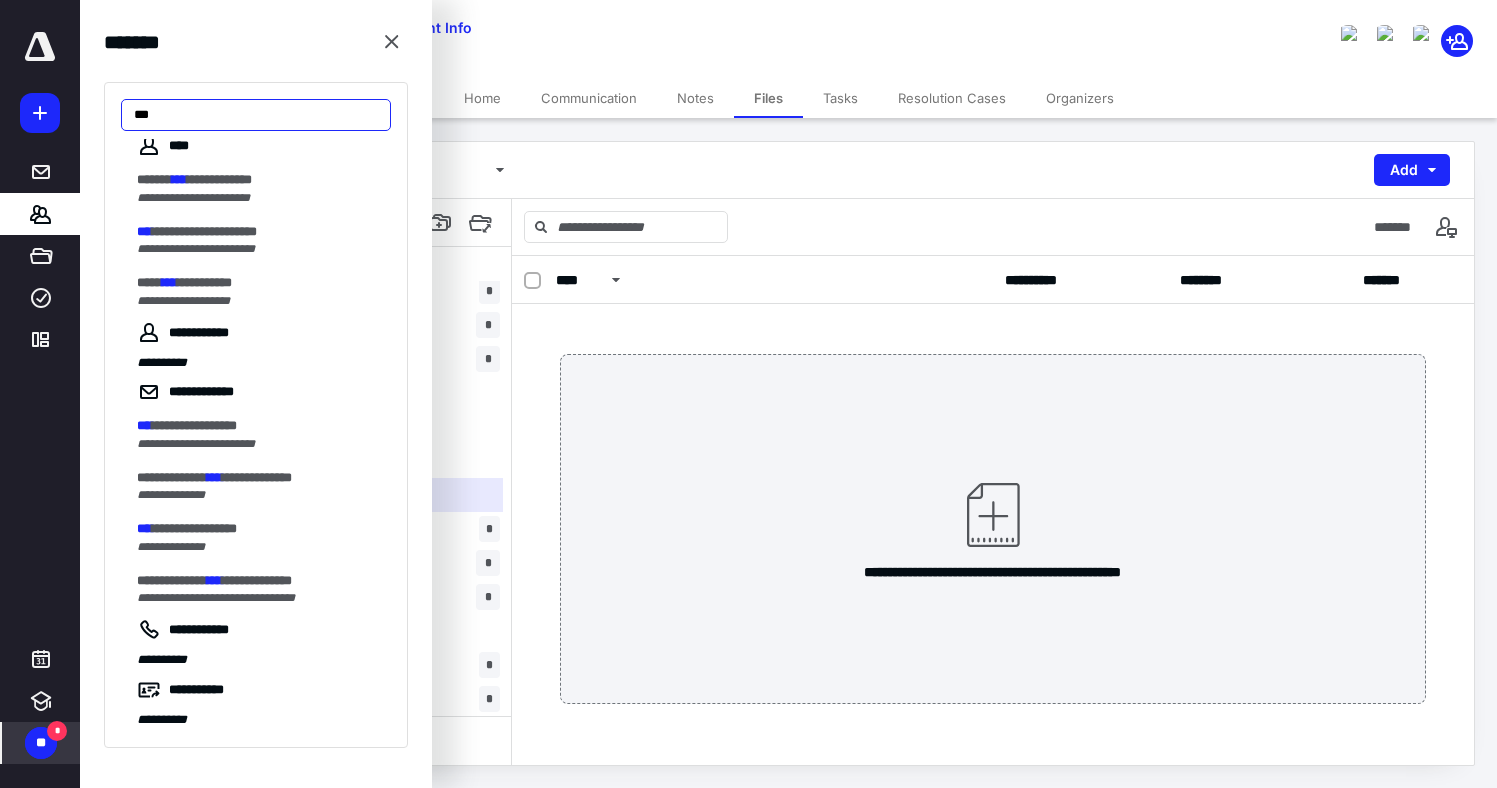 scroll, scrollTop: 19, scrollLeft: 0, axis: vertical 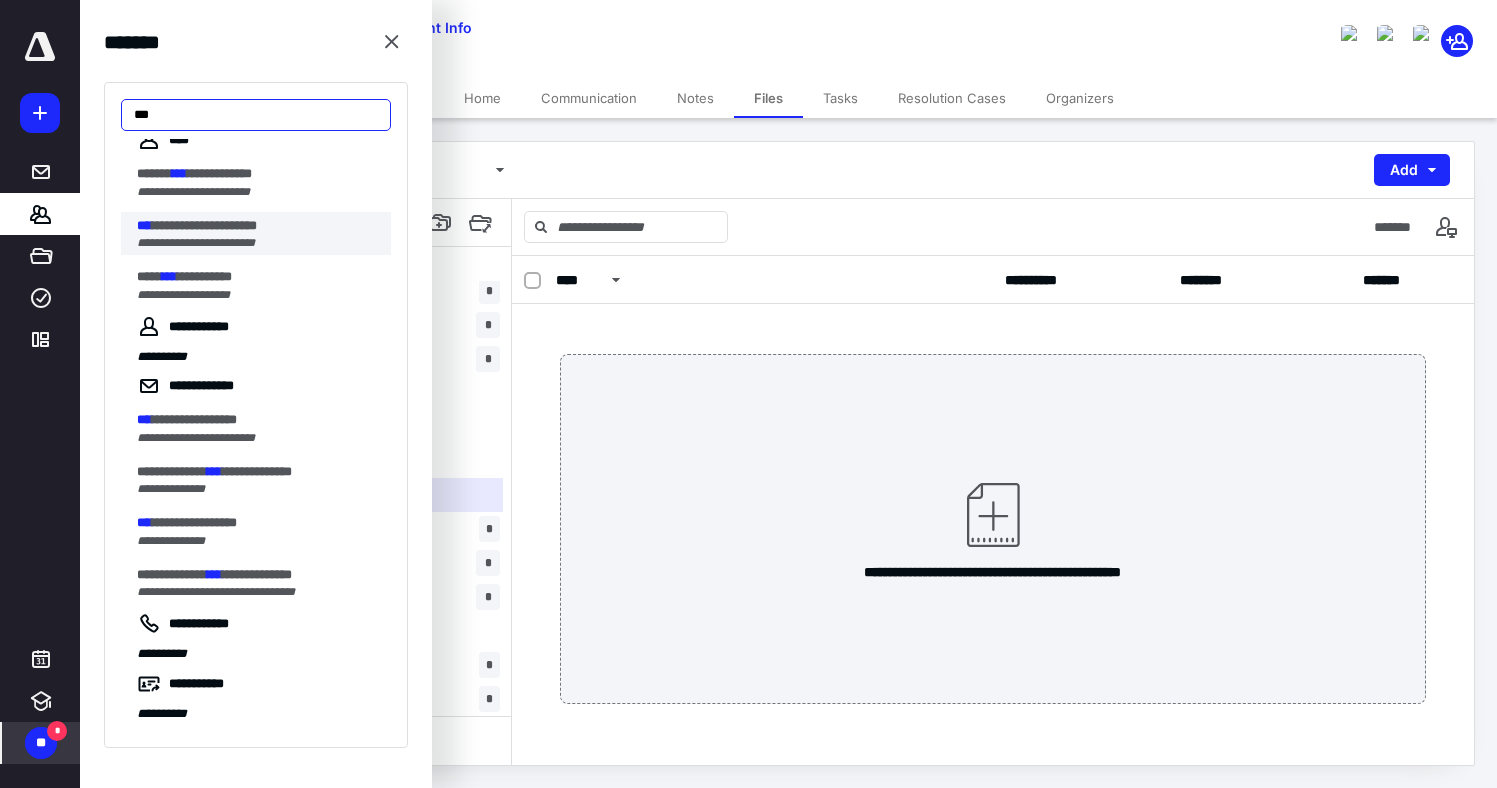 type on "***" 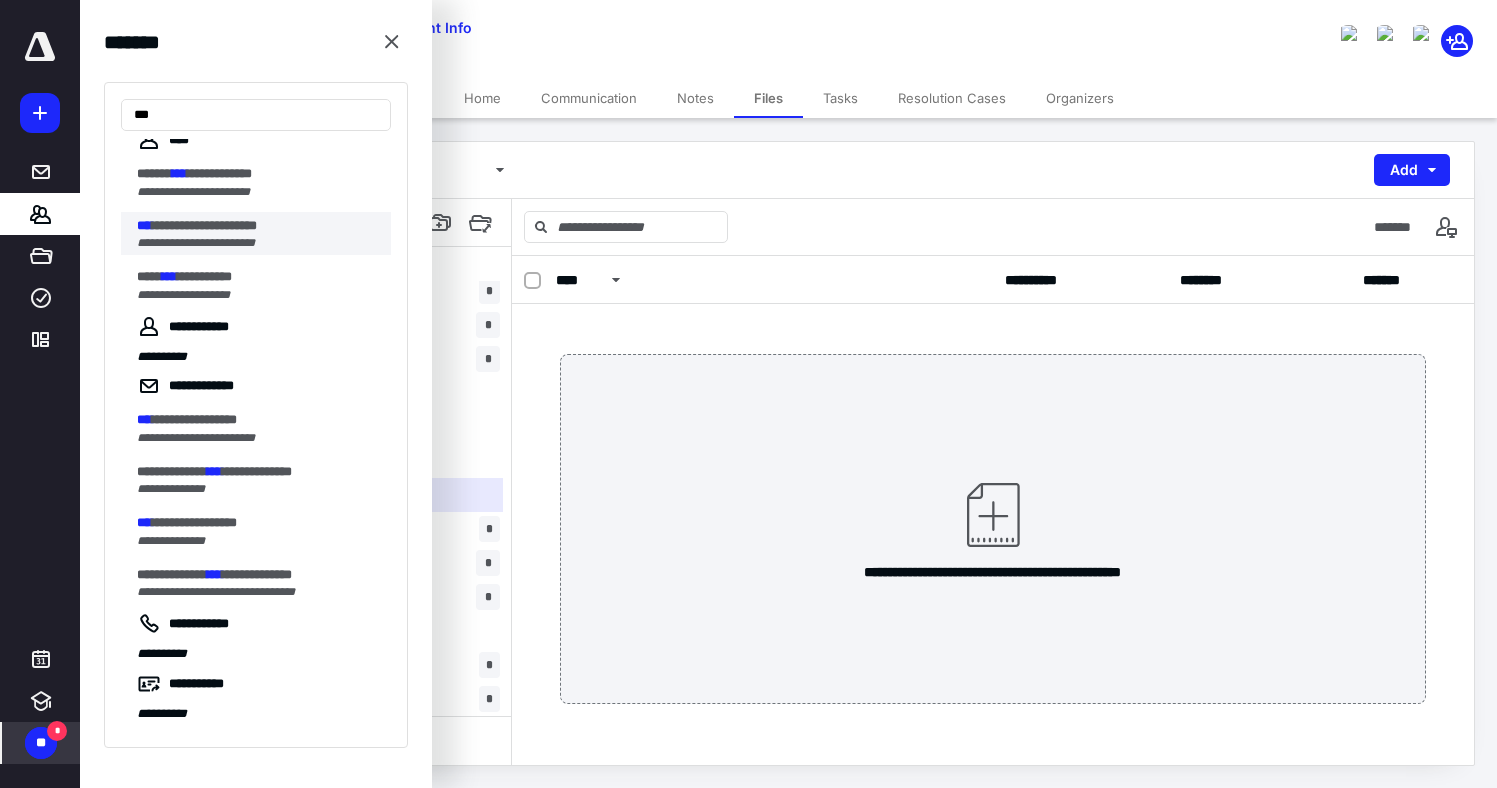 click on "**********" at bounding box center [204, 225] 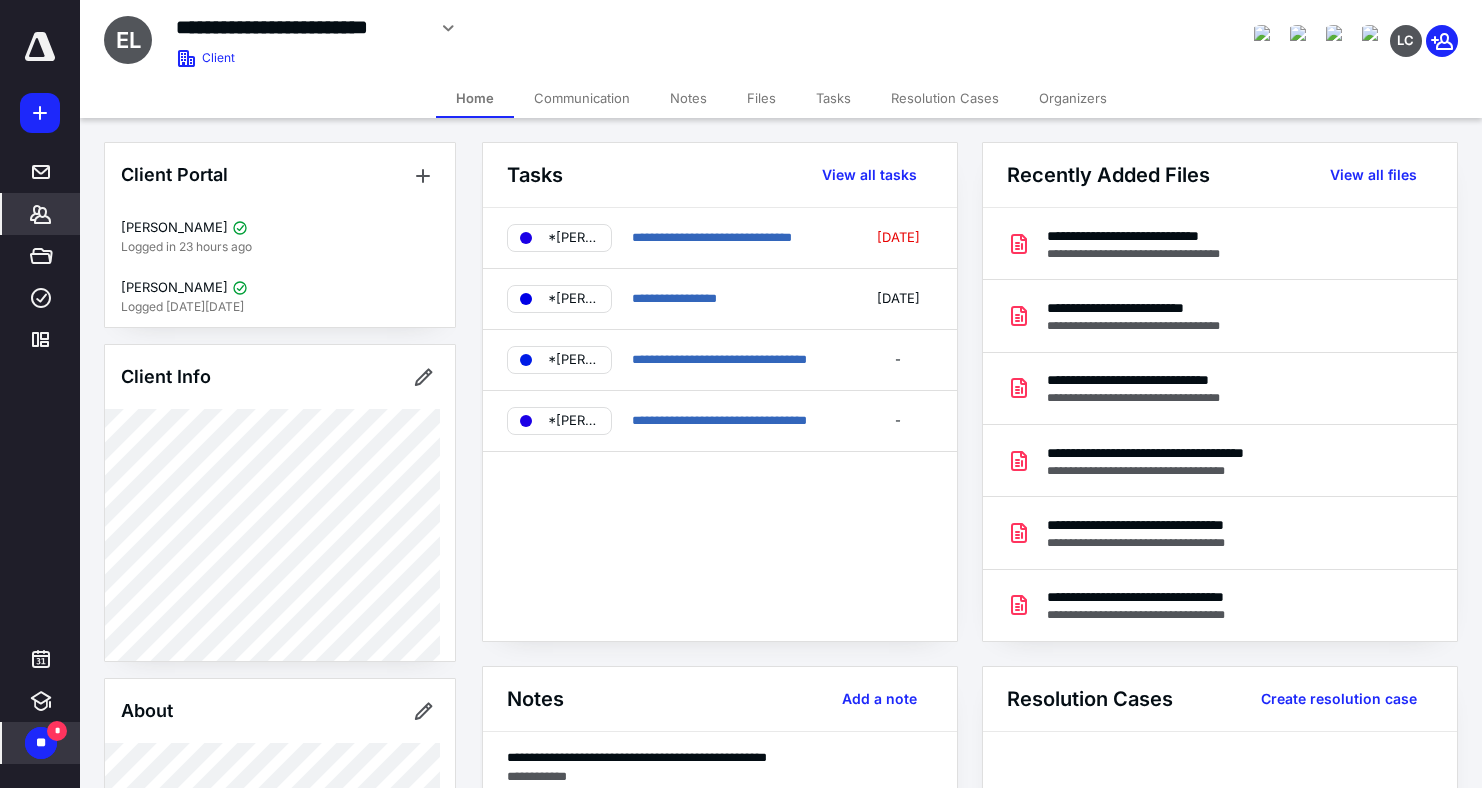click on "Files" at bounding box center (761, 98) 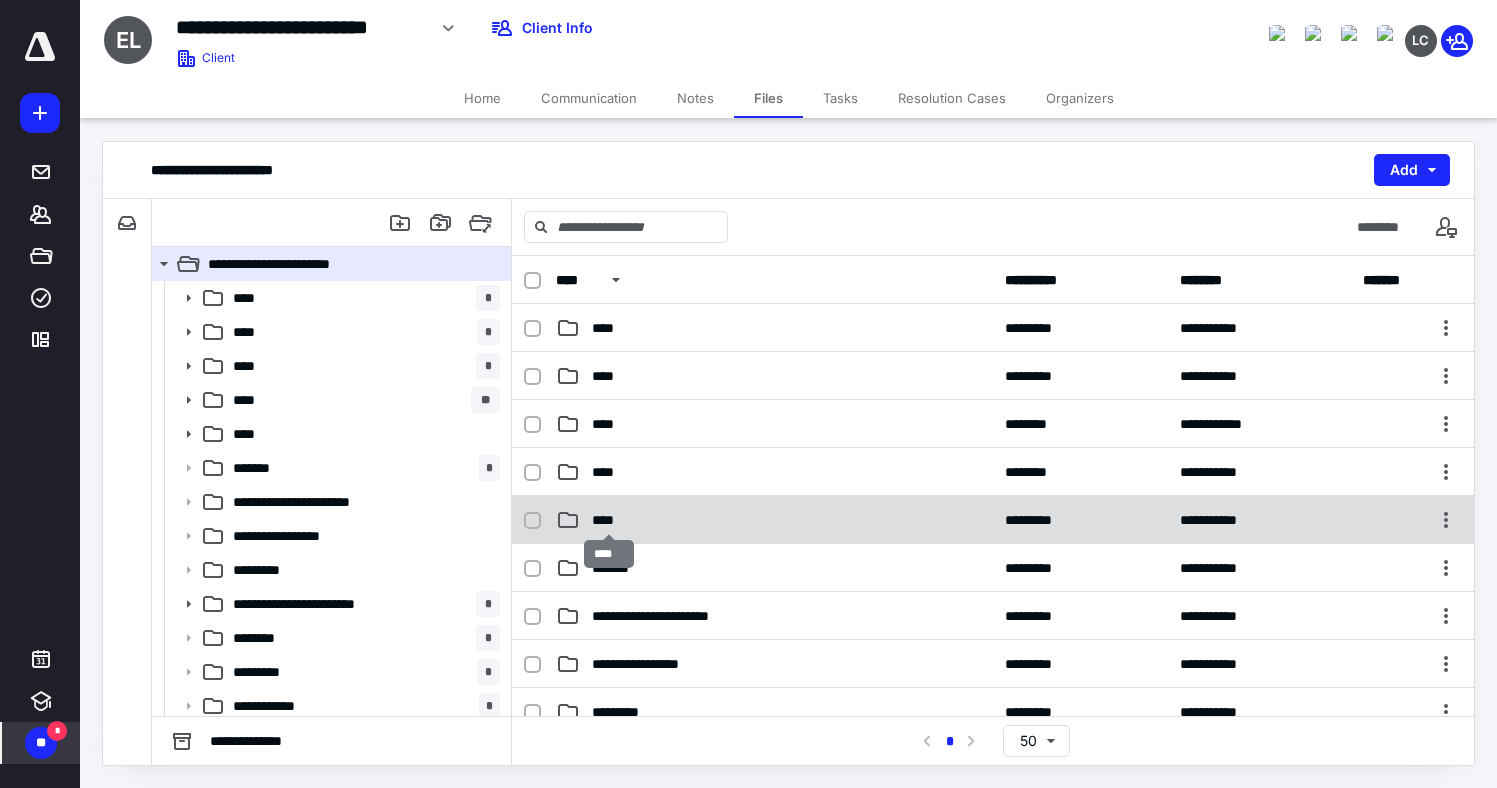 click on "****" at bounding box center [609, 520] 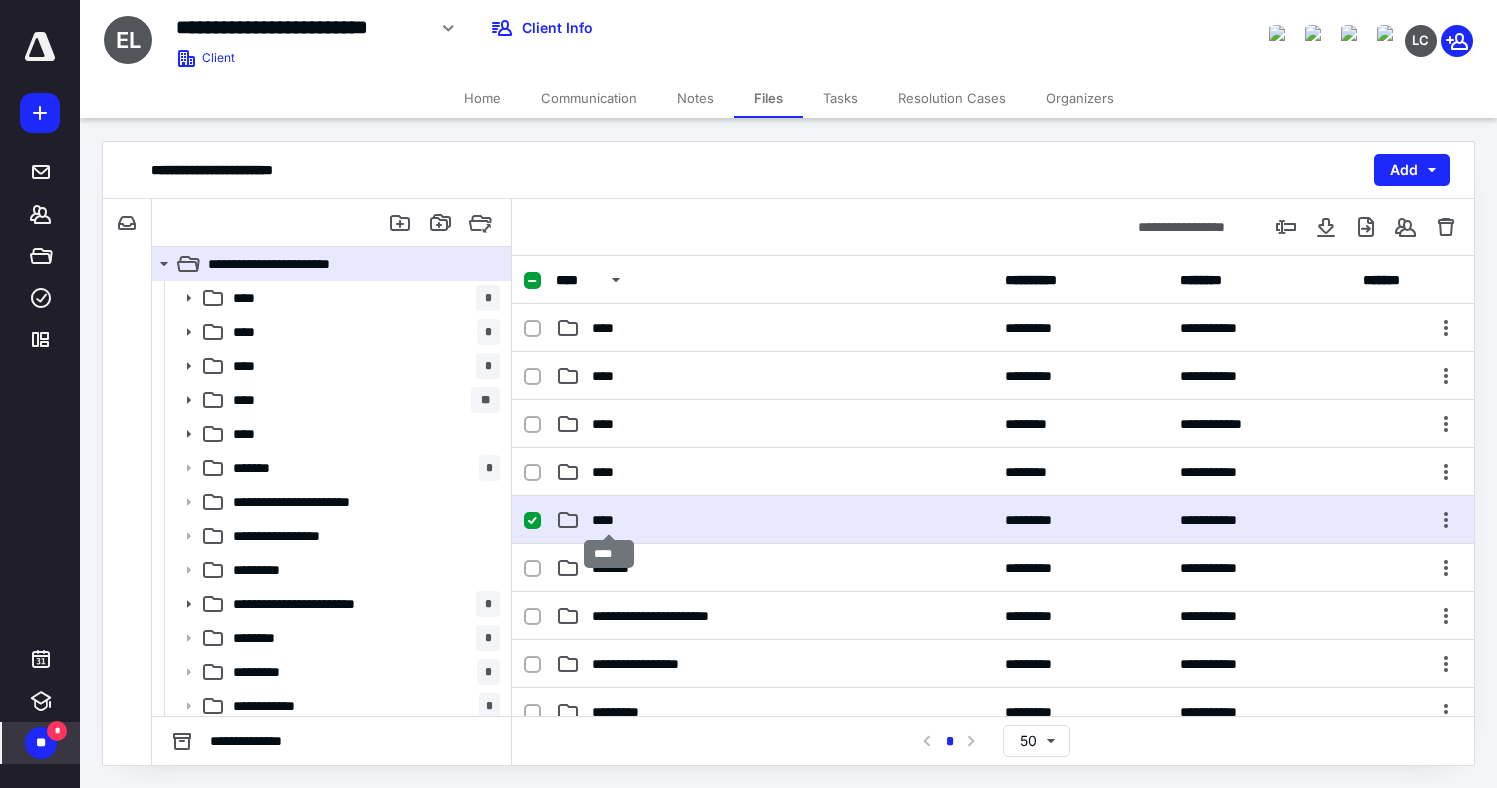click on "****" at bounding box center (609, 520) 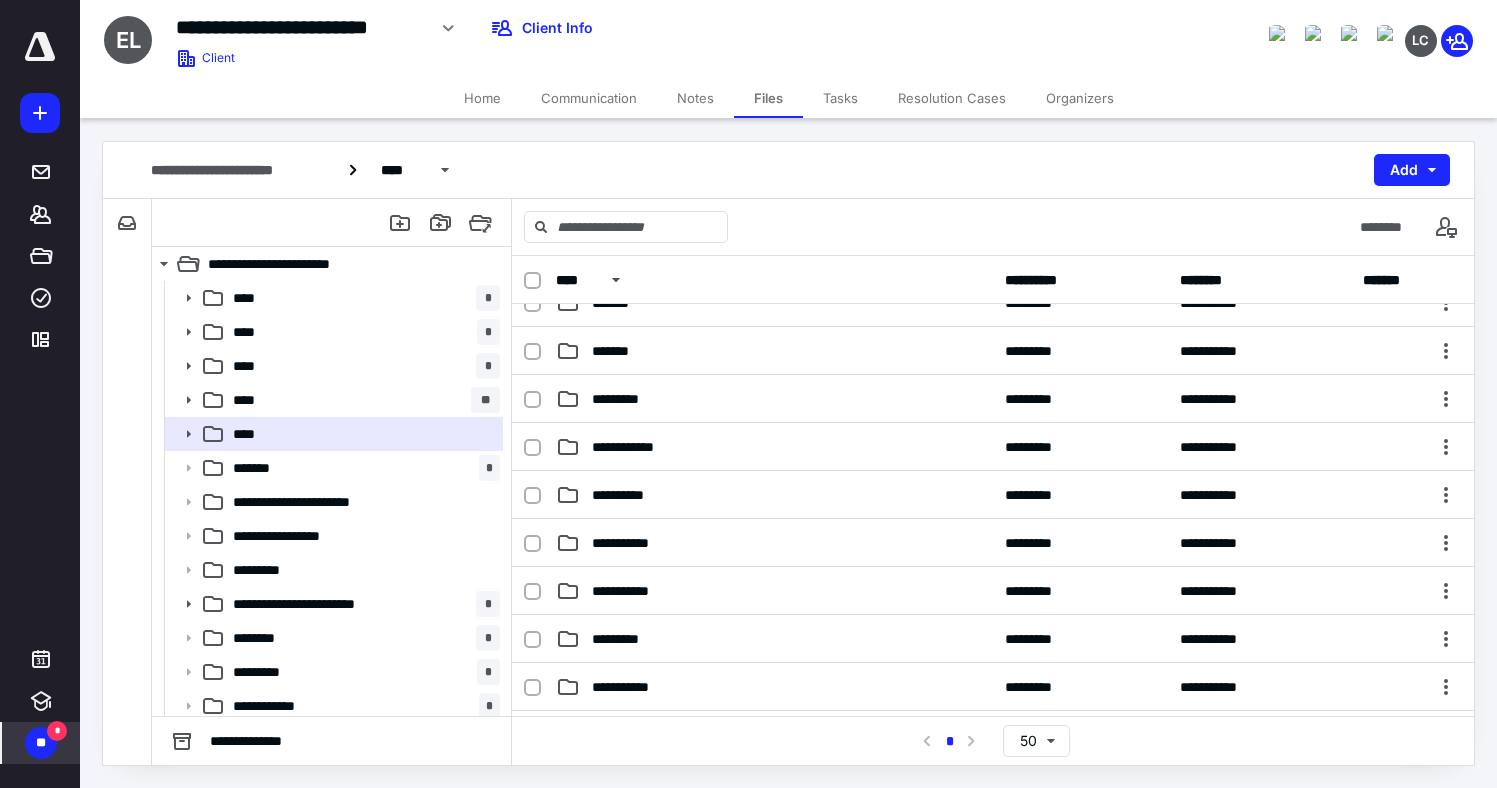 scroll, scrollTop: 0, scrollLeft: 0, axis: both 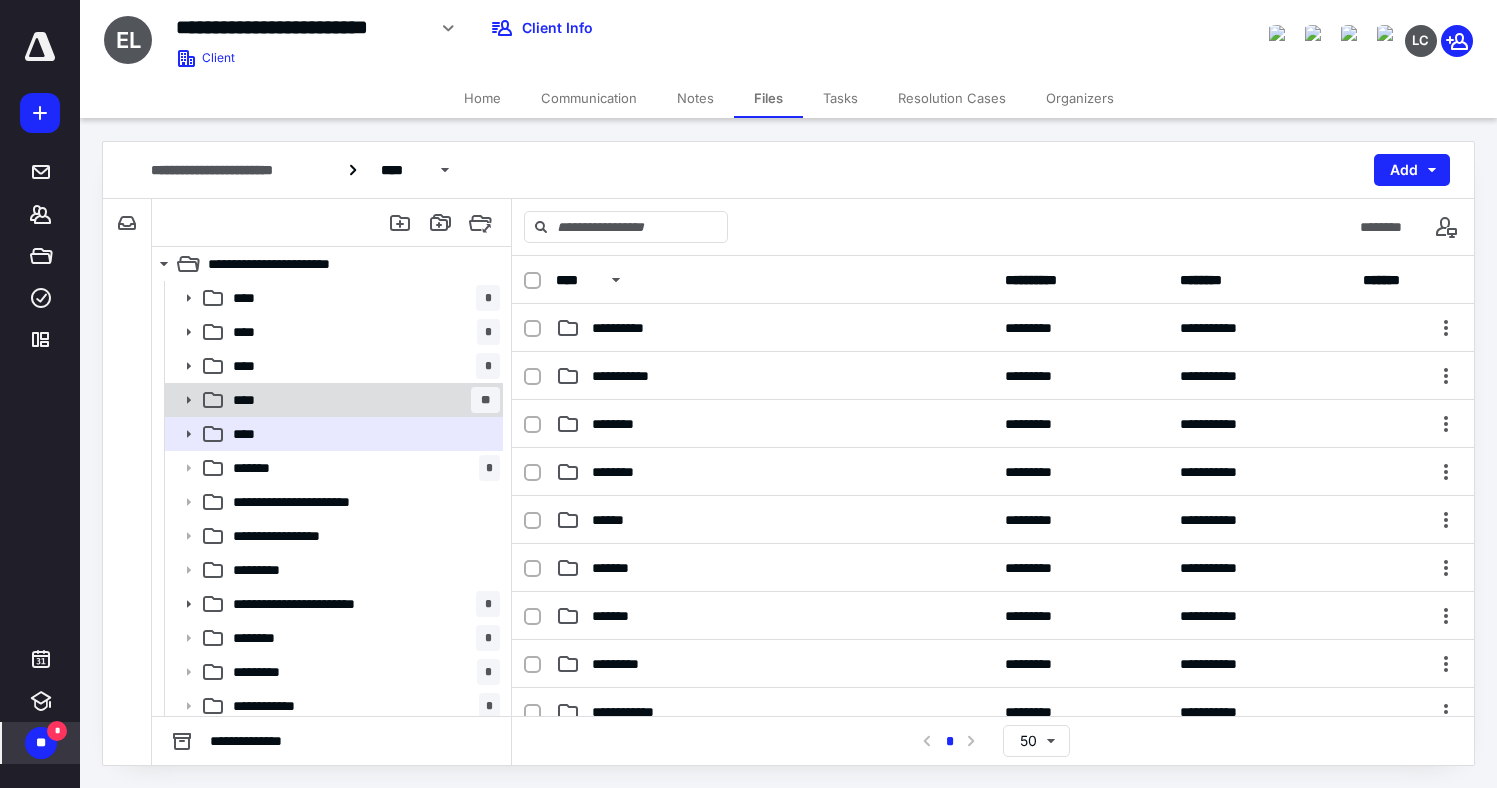 click on "****" at bounding box center [250, 400] 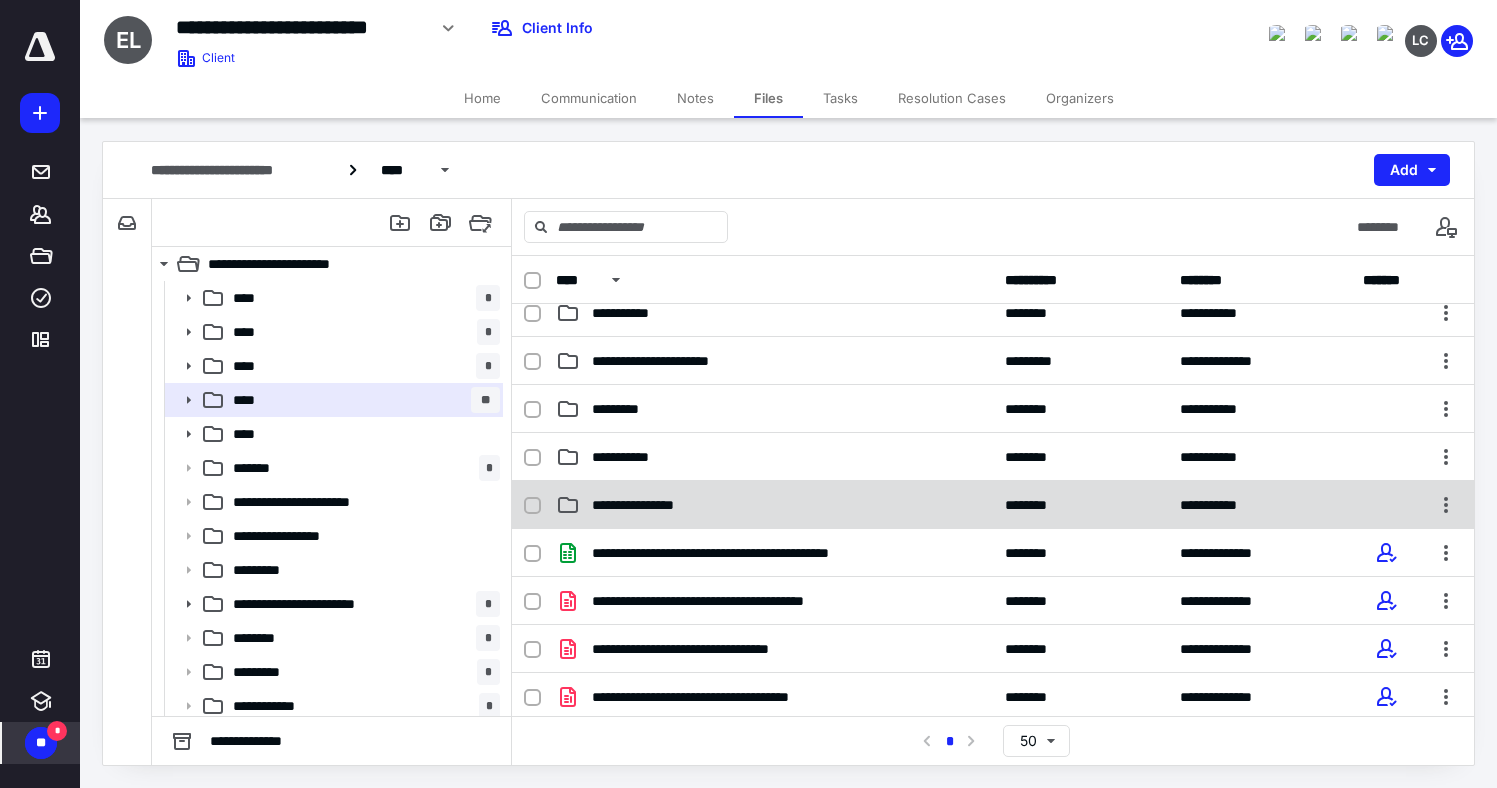 scroll, scrollTop: 550, scrollLeft: 0, axis: vertical 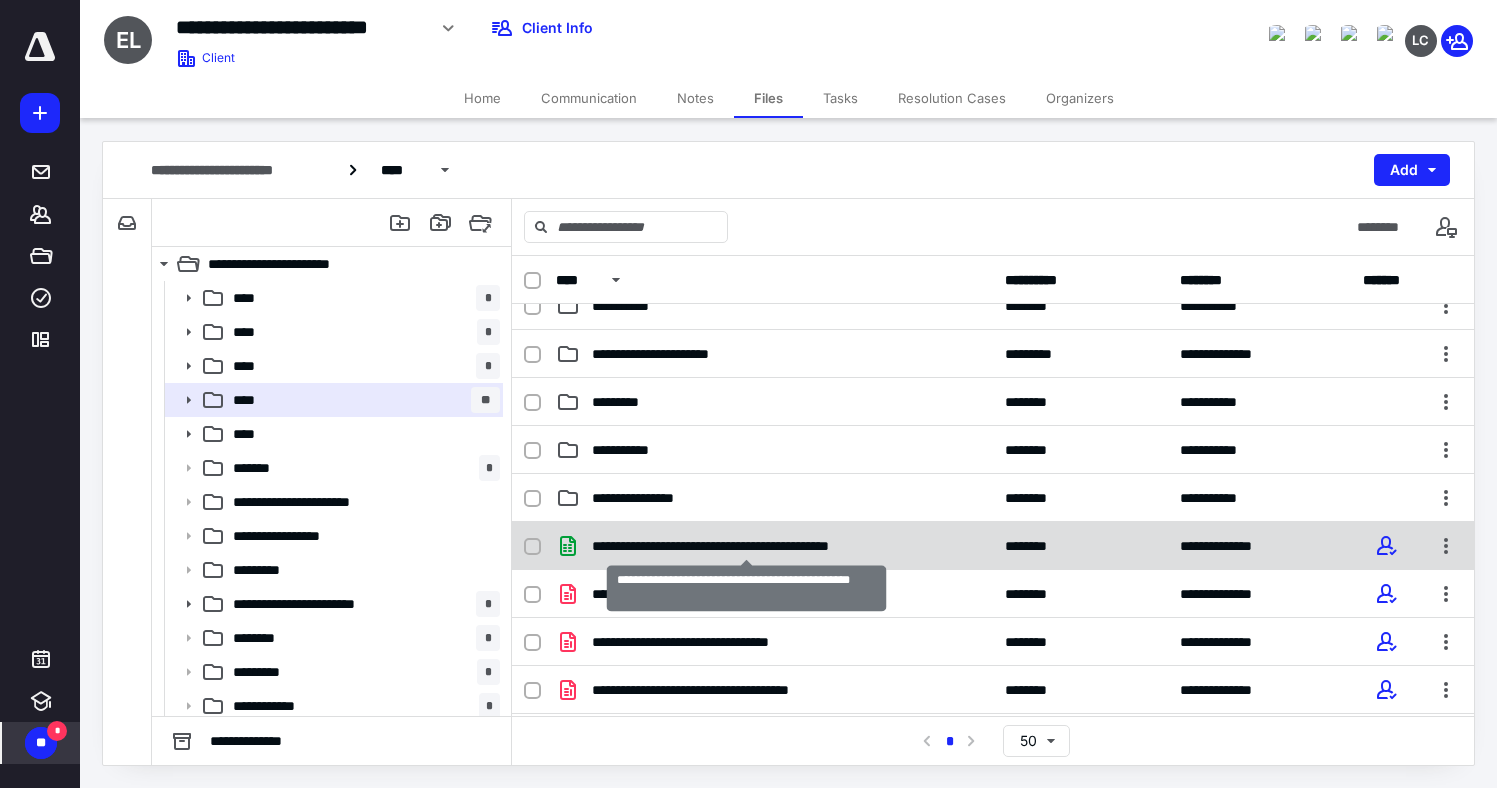 click on "**********" at bounding box center [746, 546] 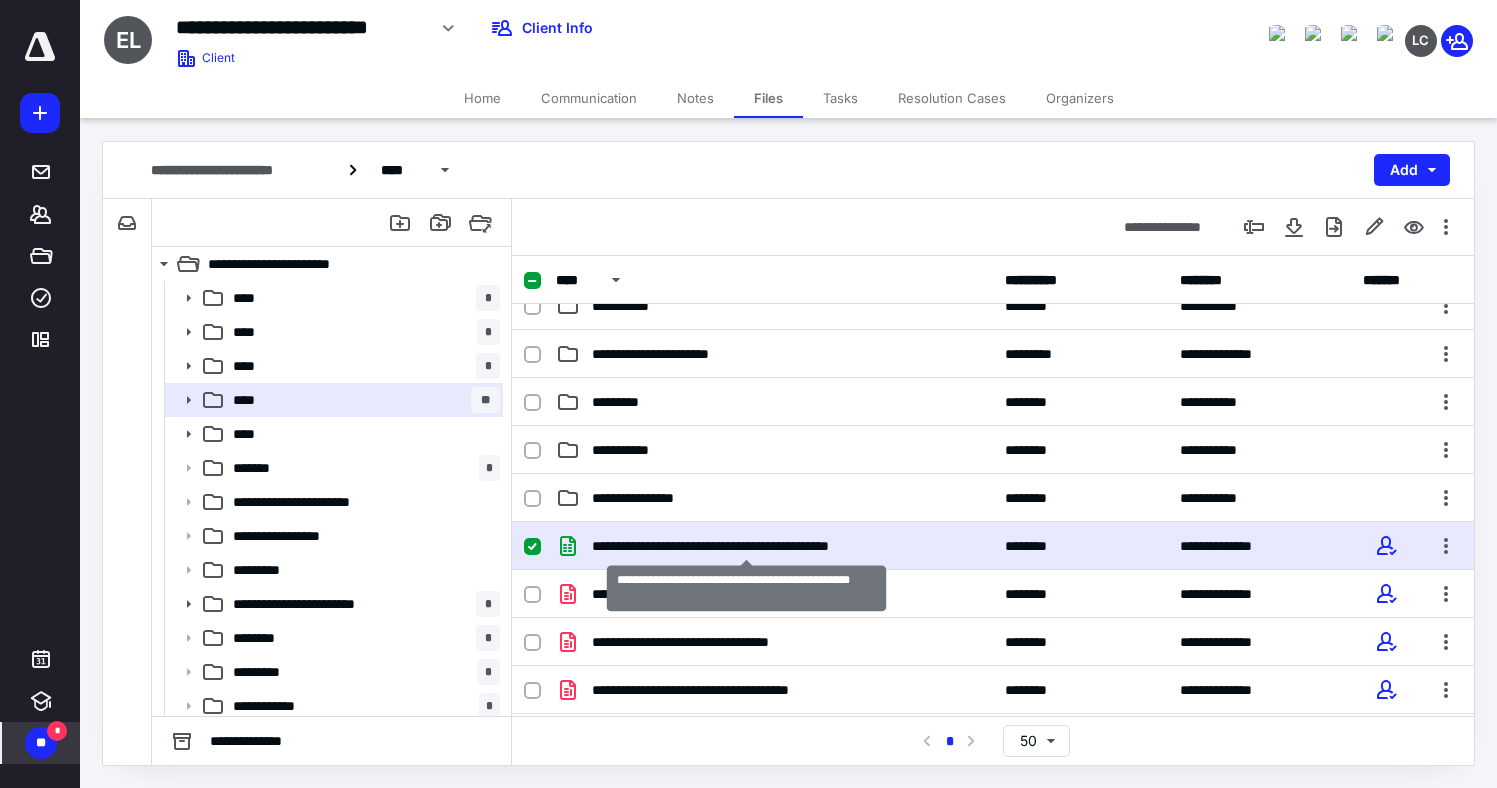 click on "**********" at bounding box center (746, 546) 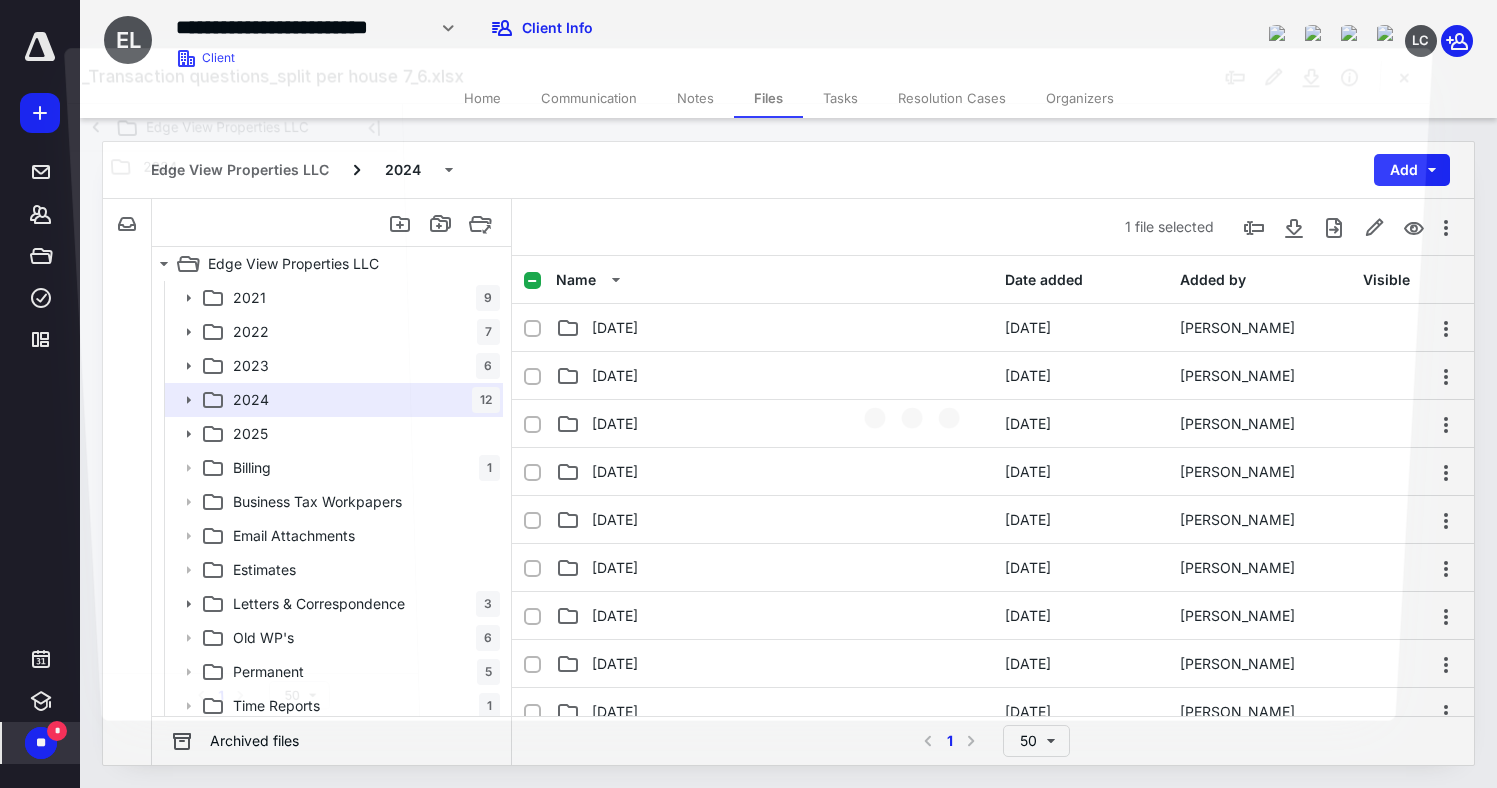 scroll, scrollTop: 550, scrollLeft: 0, axis: vertical 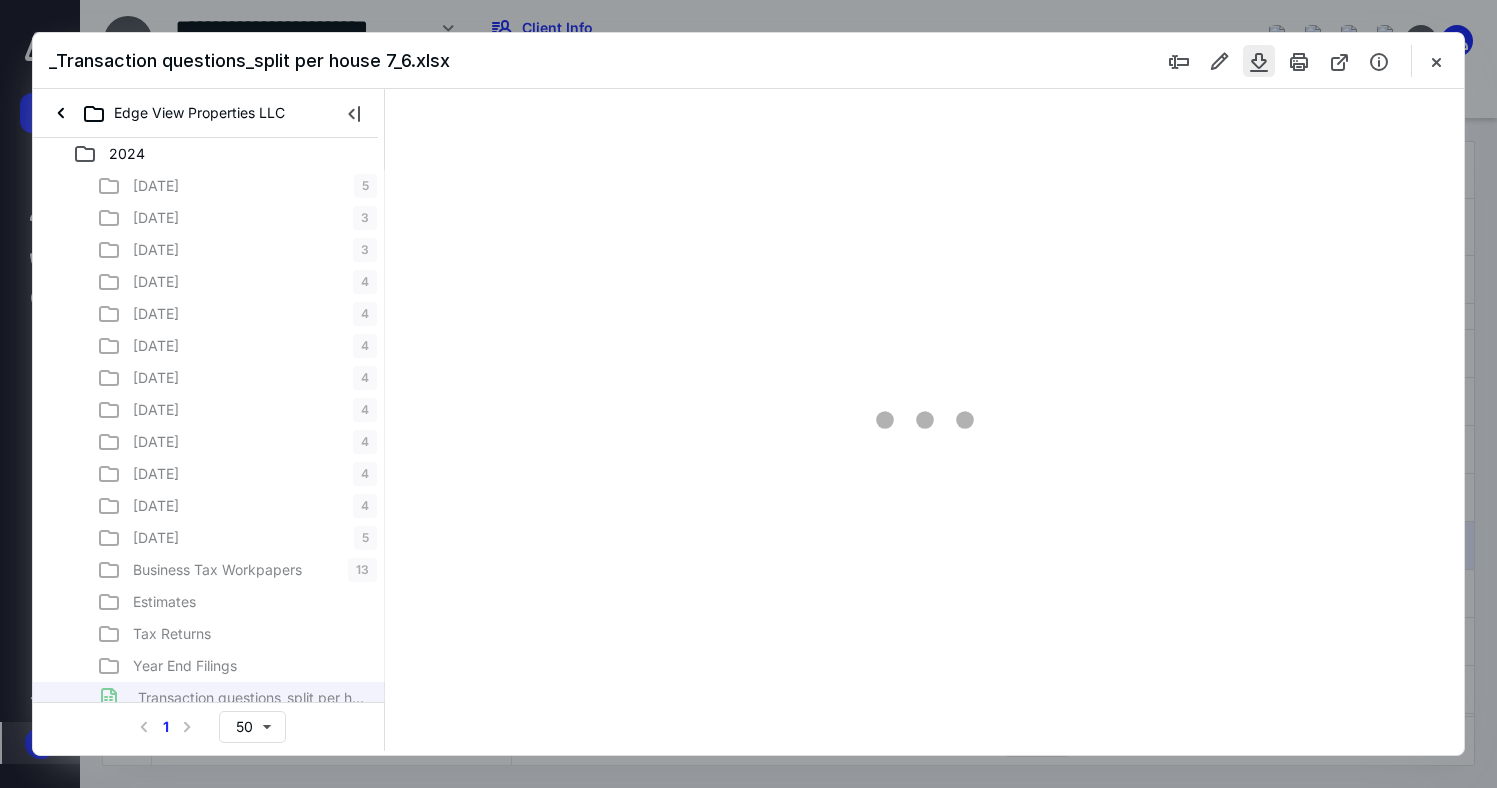 click at bounding box center [1259, 61] 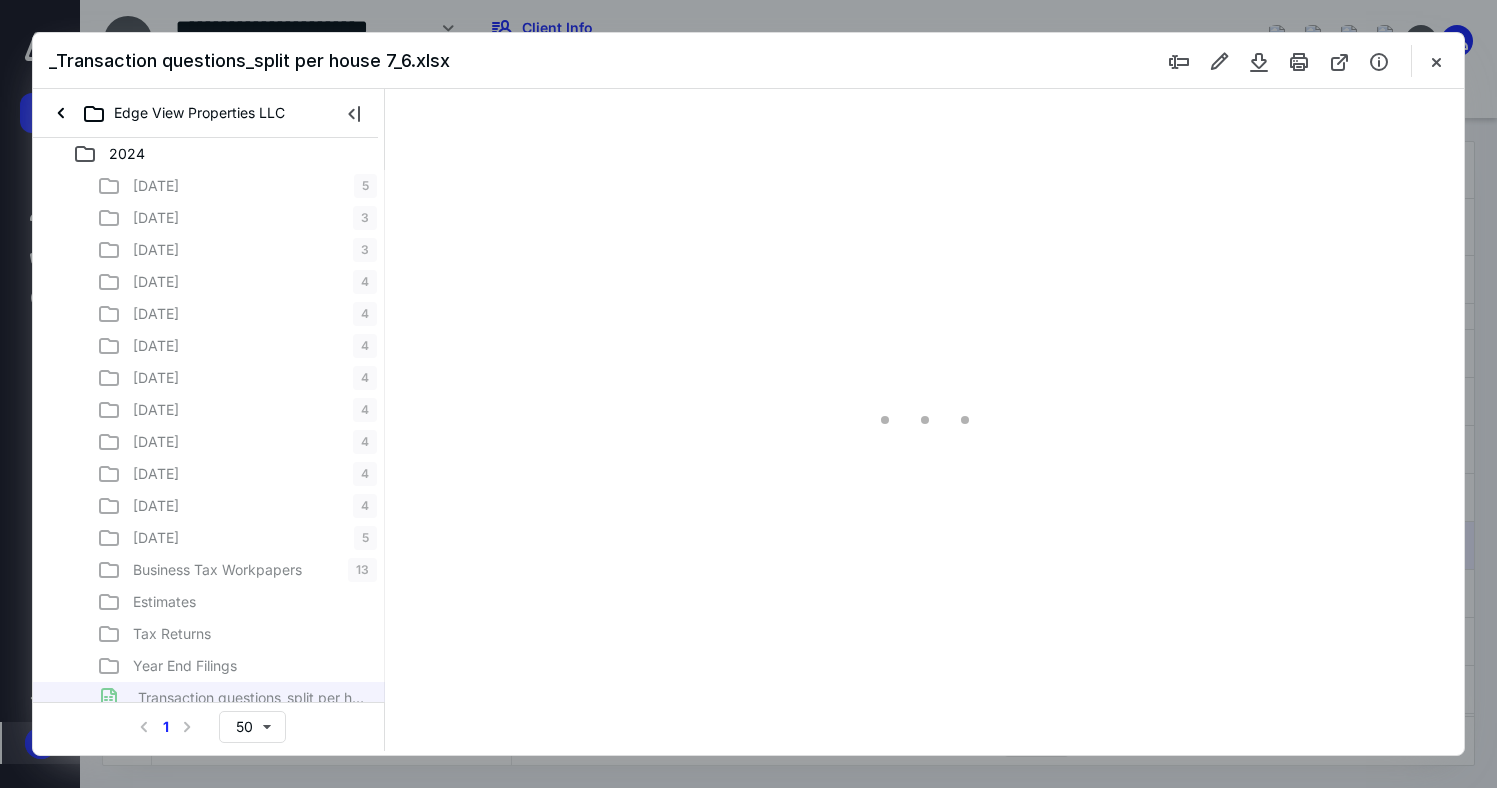 type on "17" 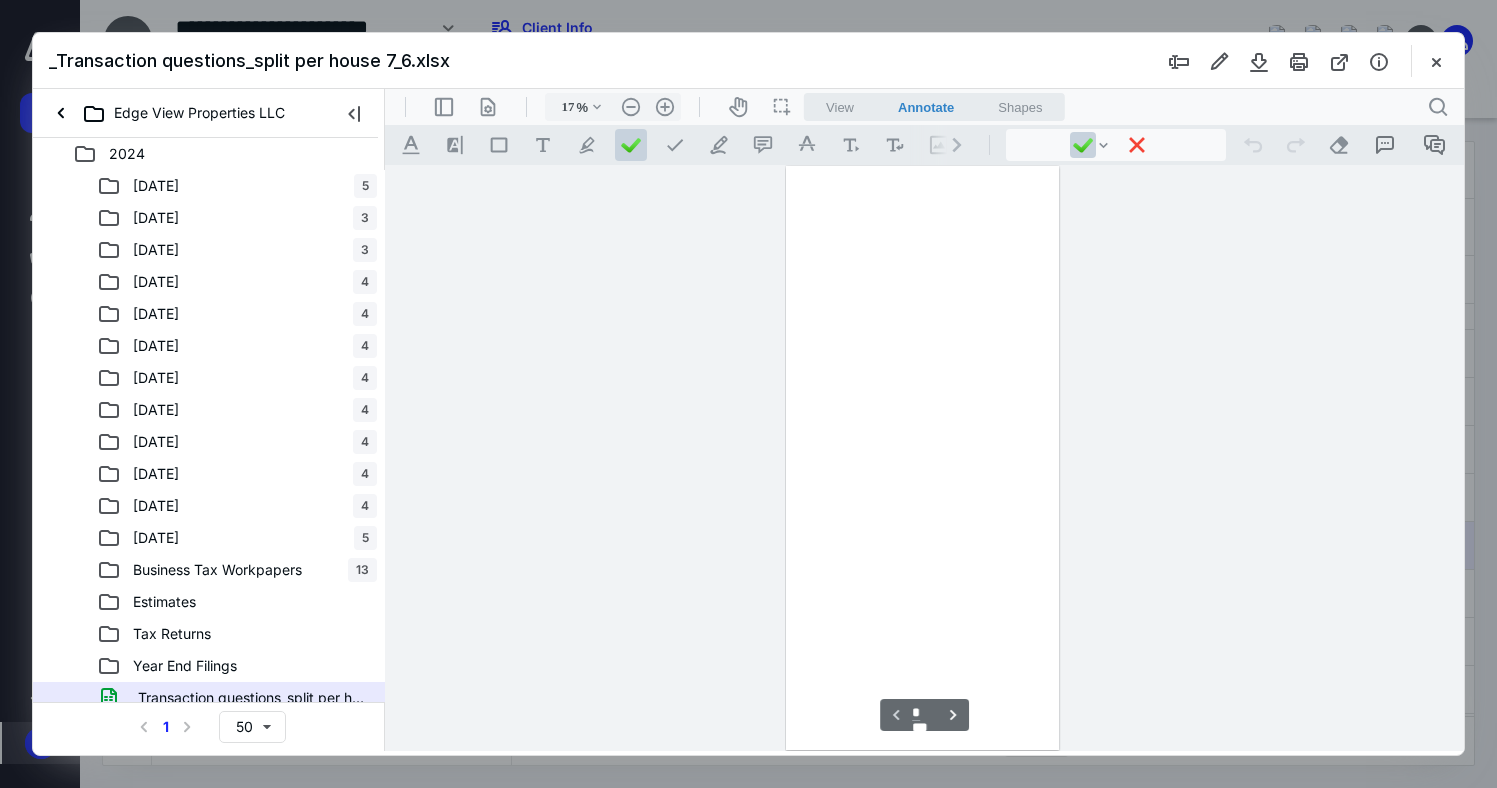 scroll, scrollTop: 77, scrollLeft: 0, axis: vertical 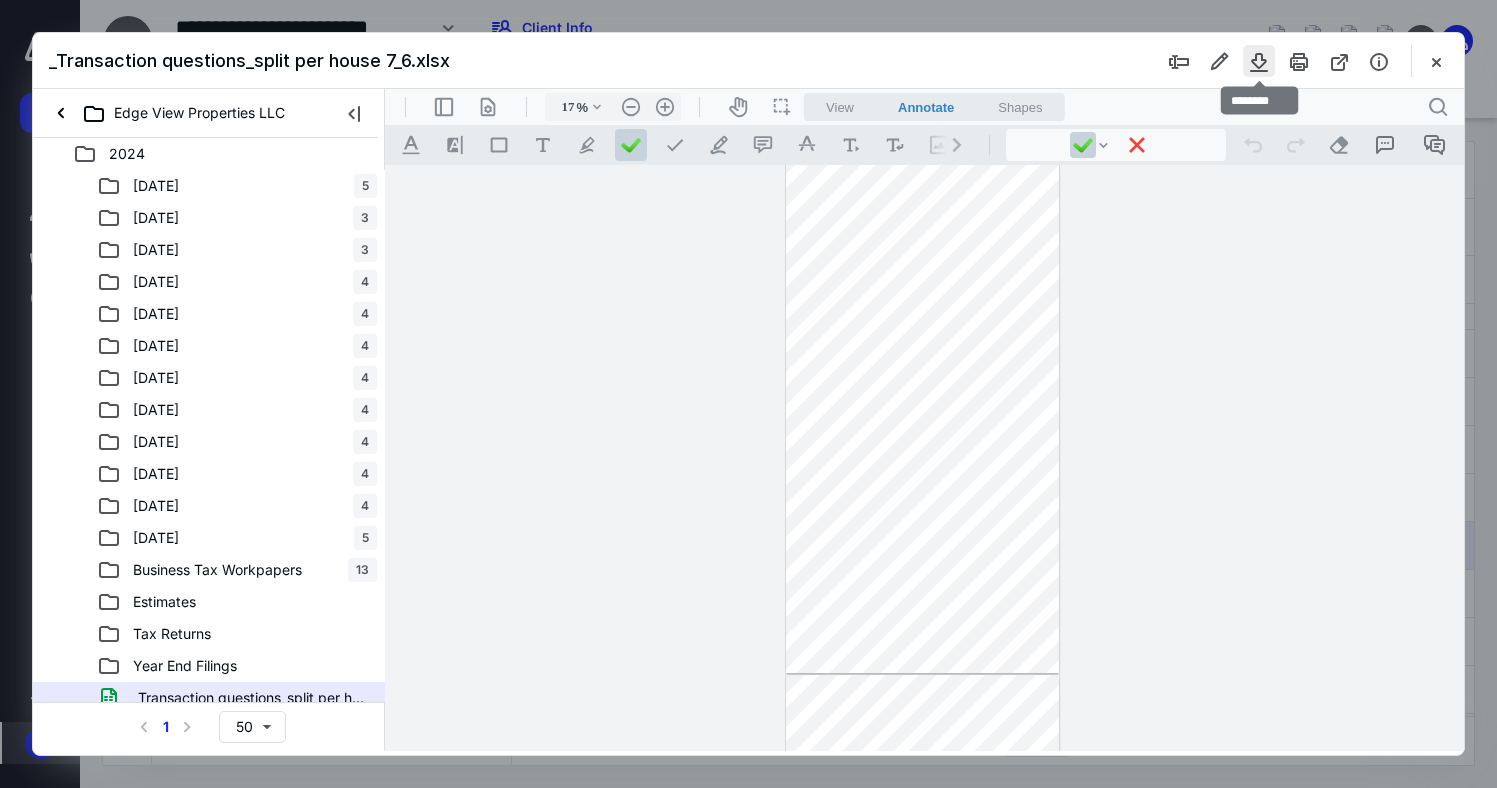 click at bounding box center [1259, 61] 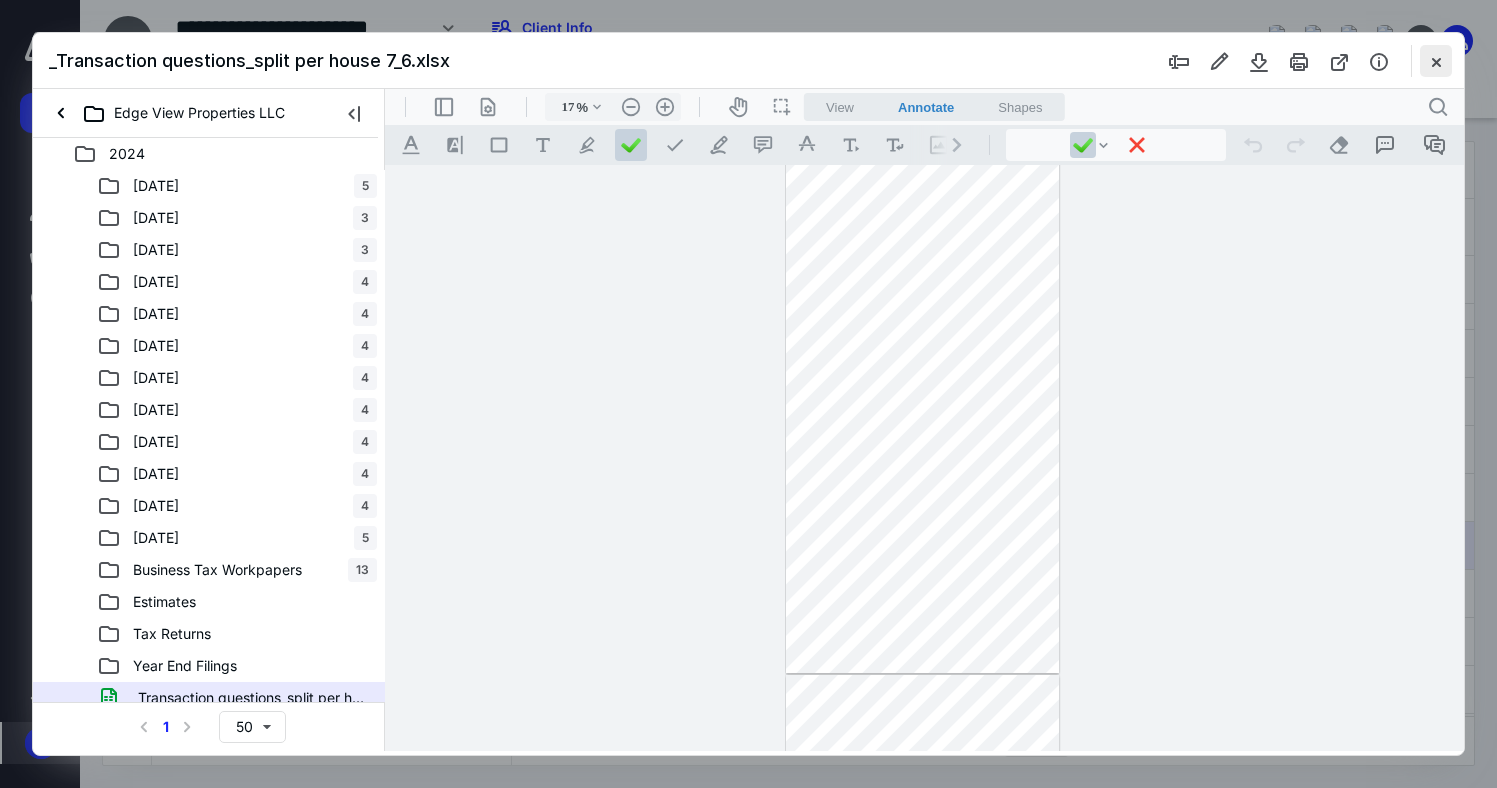 click at bounding box center (1436, 61) 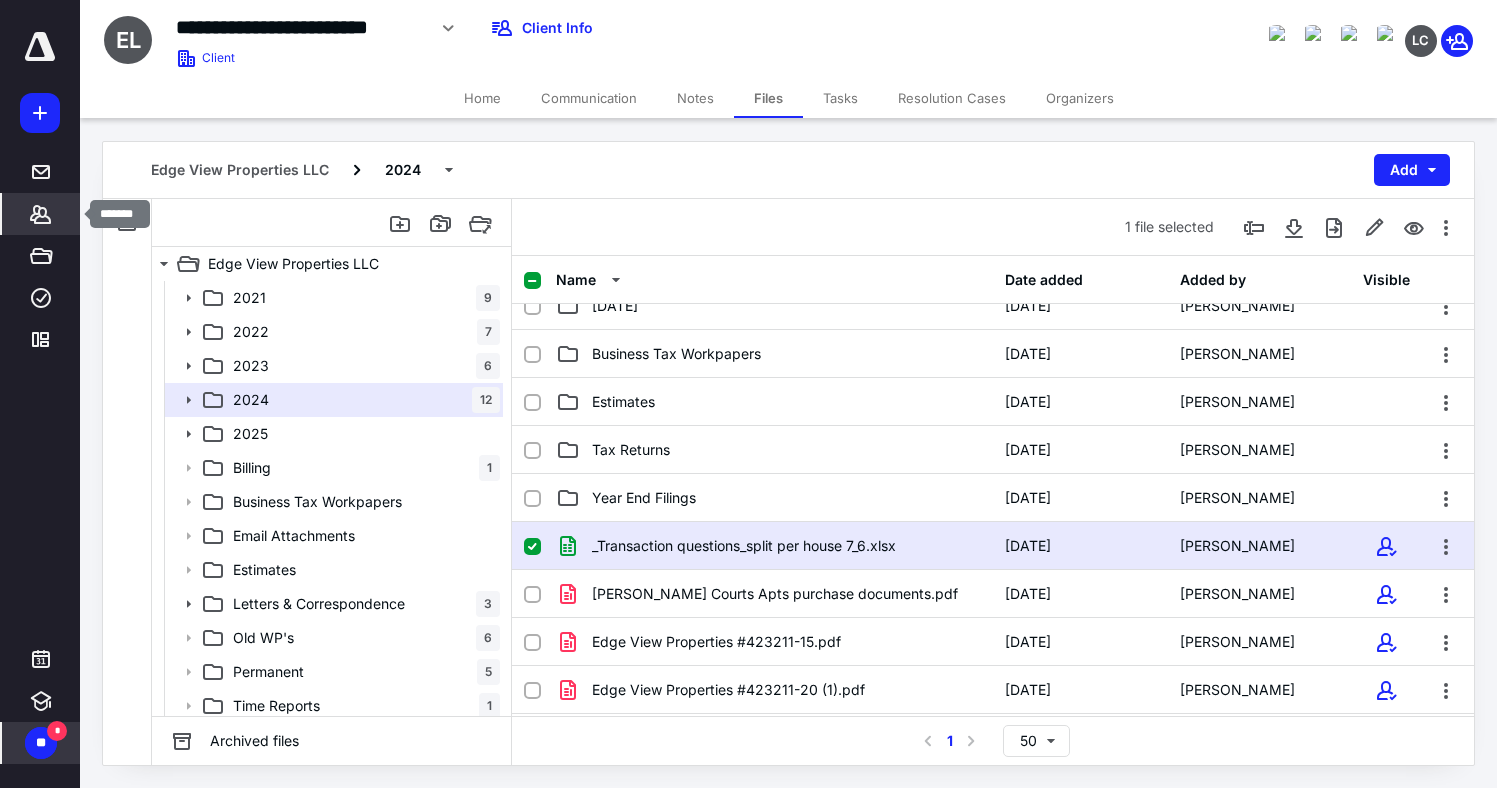 click 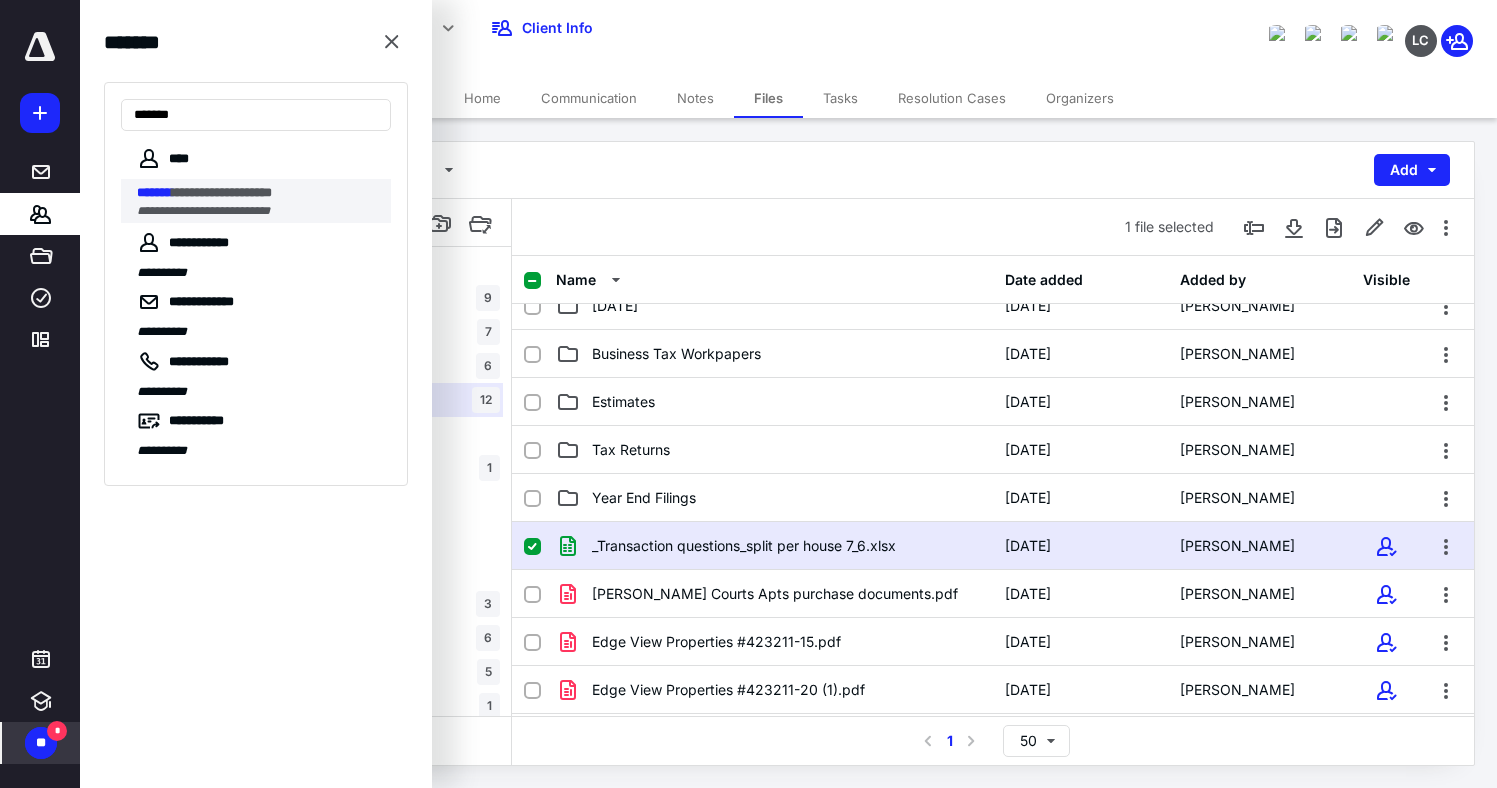 type on "*******" 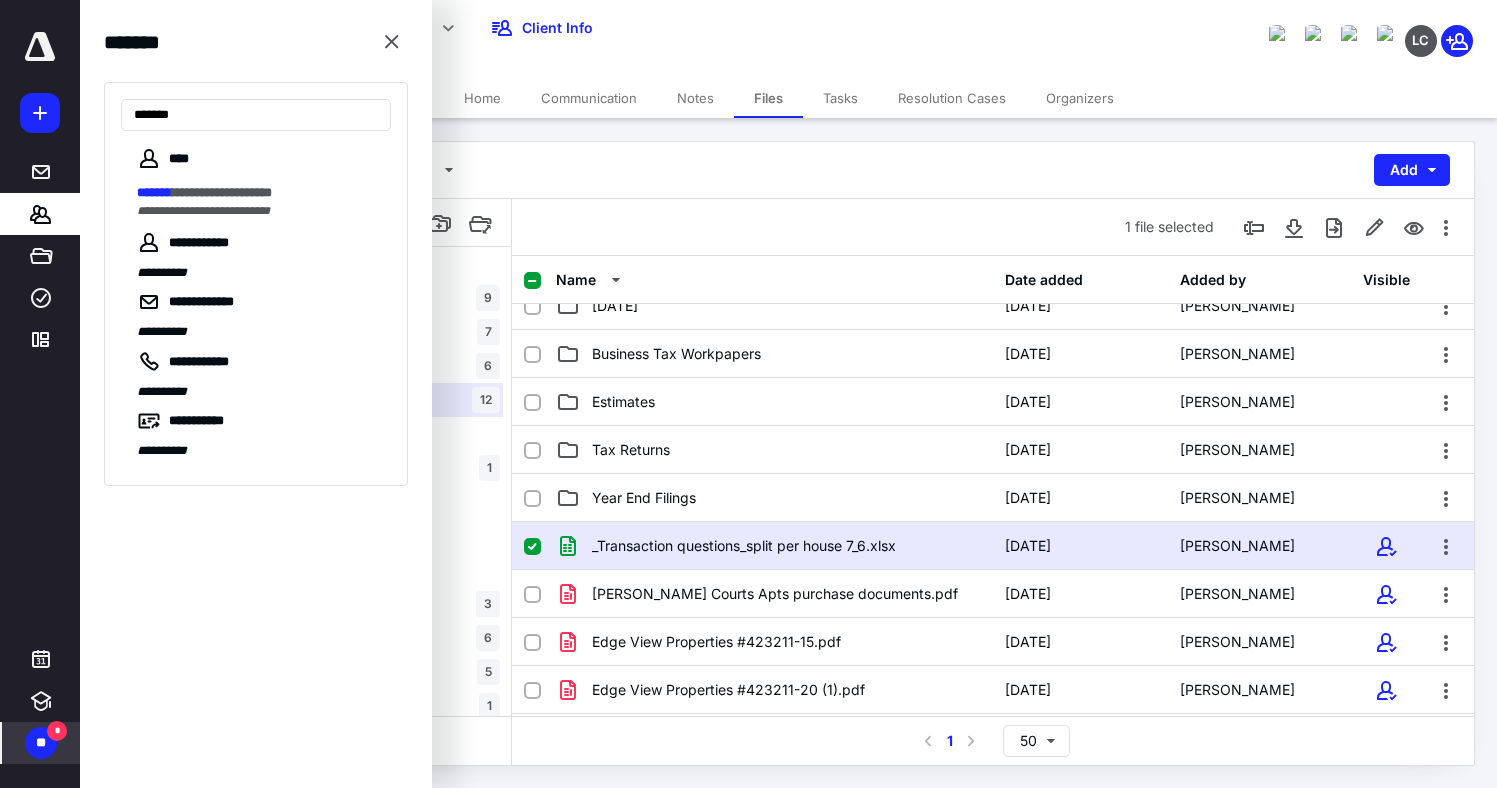 click on "**********" at bounding box center (203, 211) 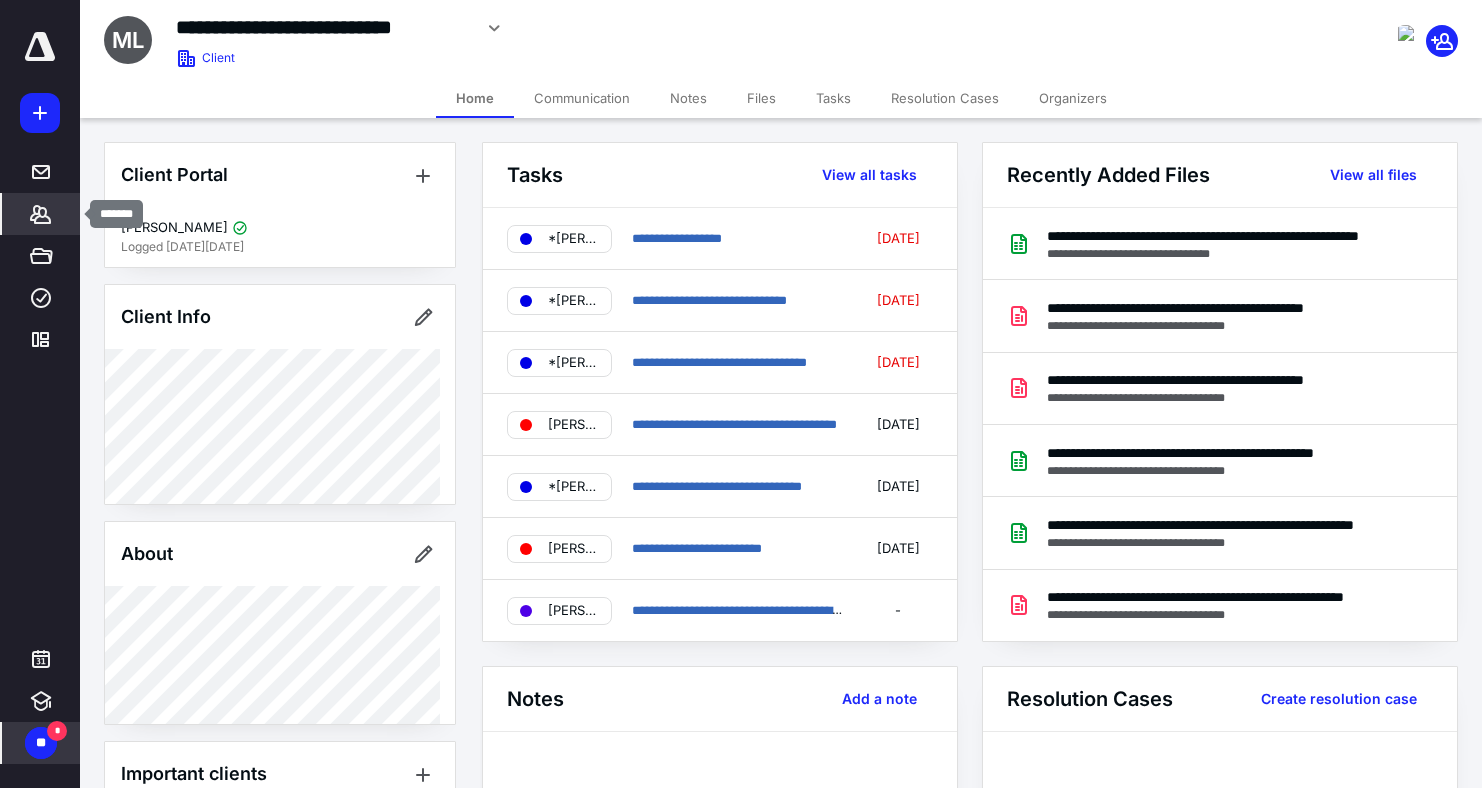 click on "*******" at bounding box center (41, 214) 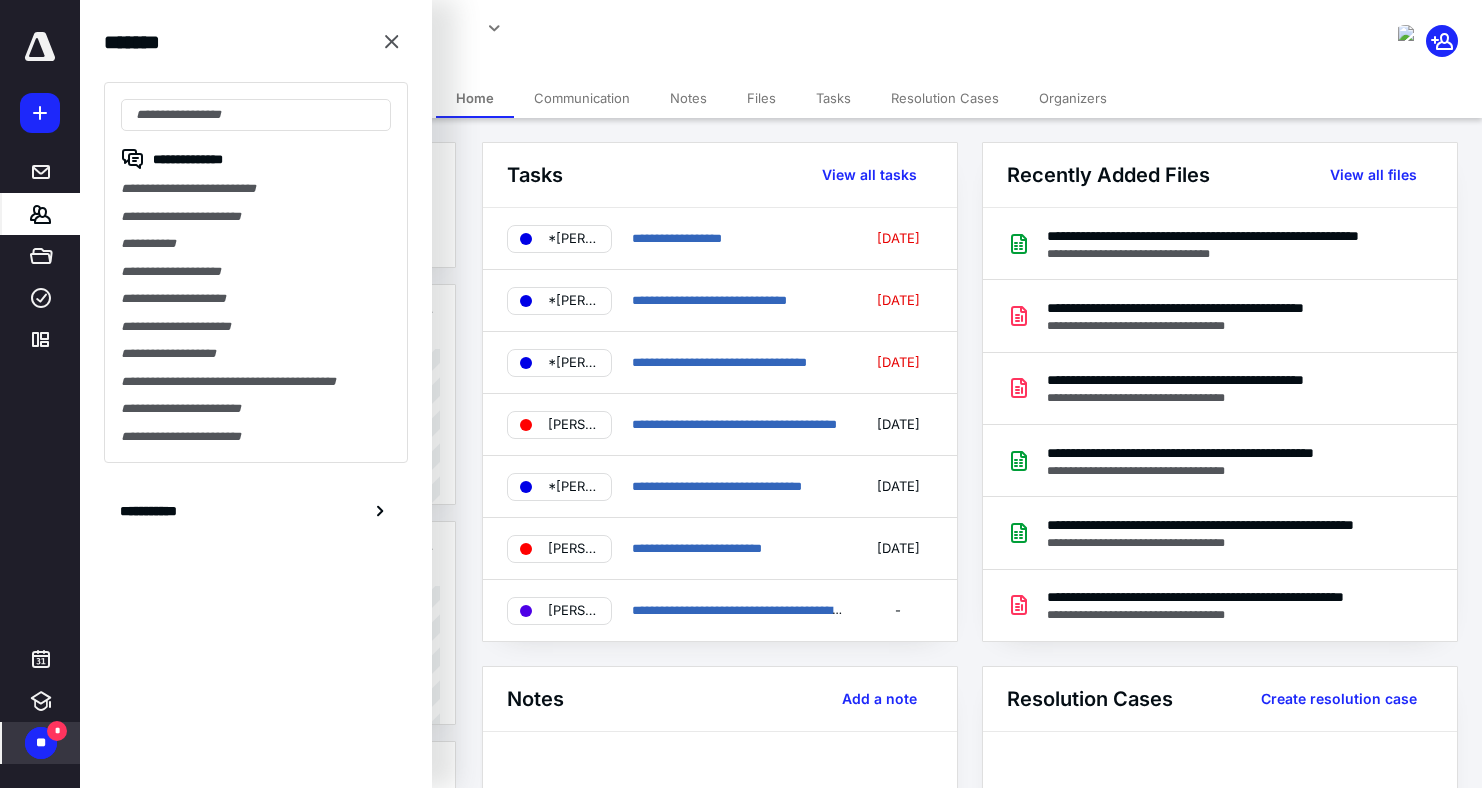 click on "**********" at bounding box center (552, 35) 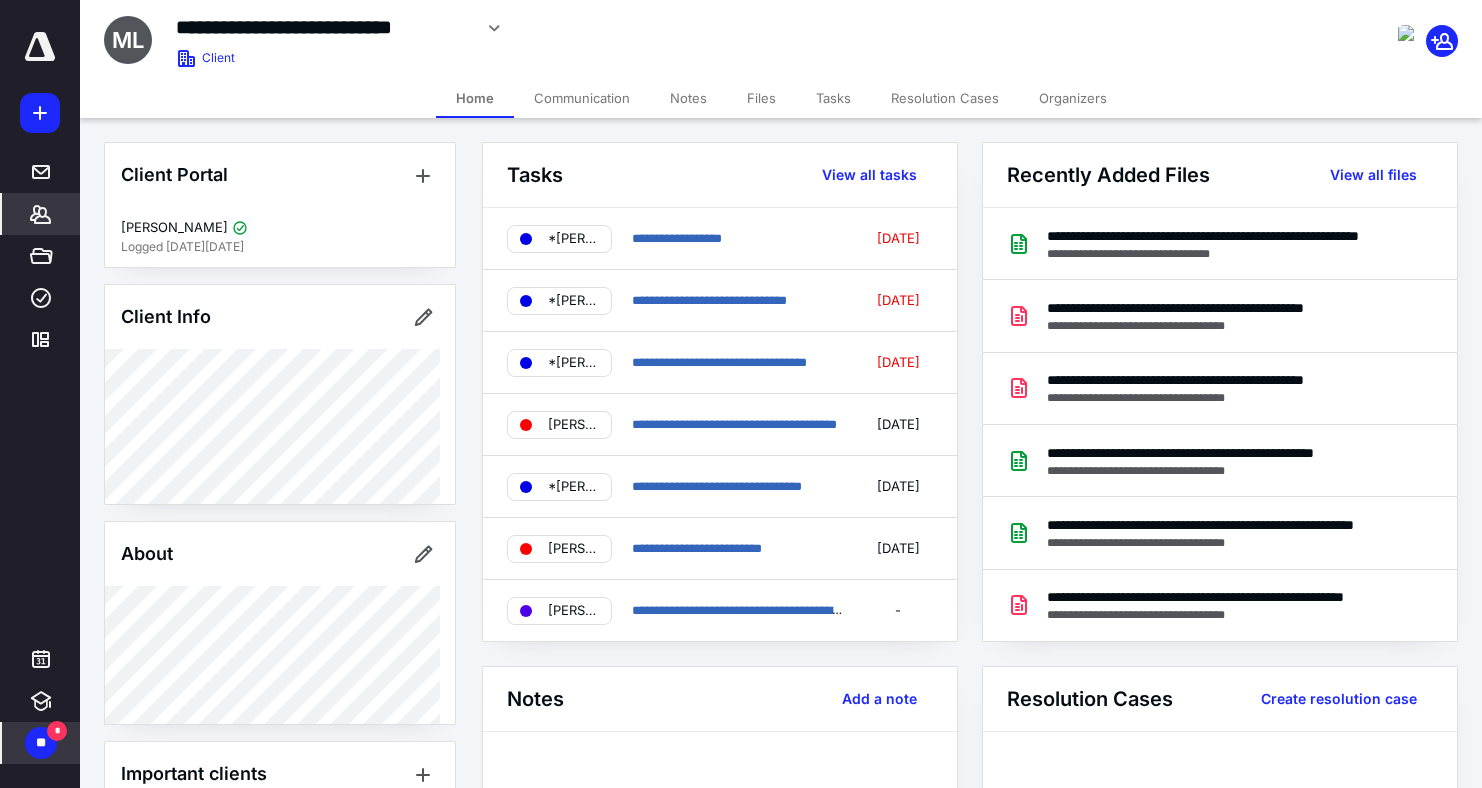 click on "Files" at bounding box center (761, 98) 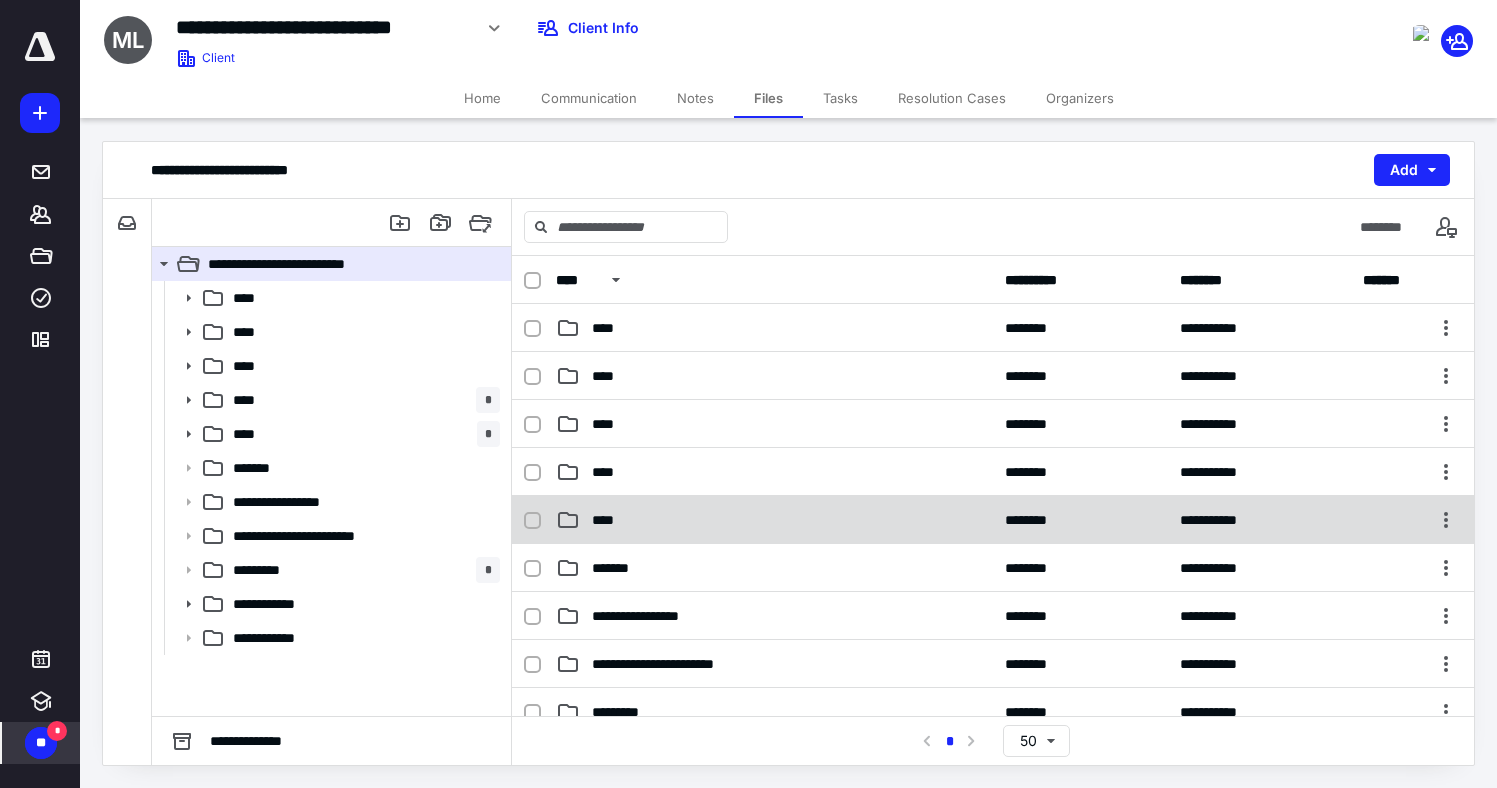 click on "****" at bounding box center [609, 520] 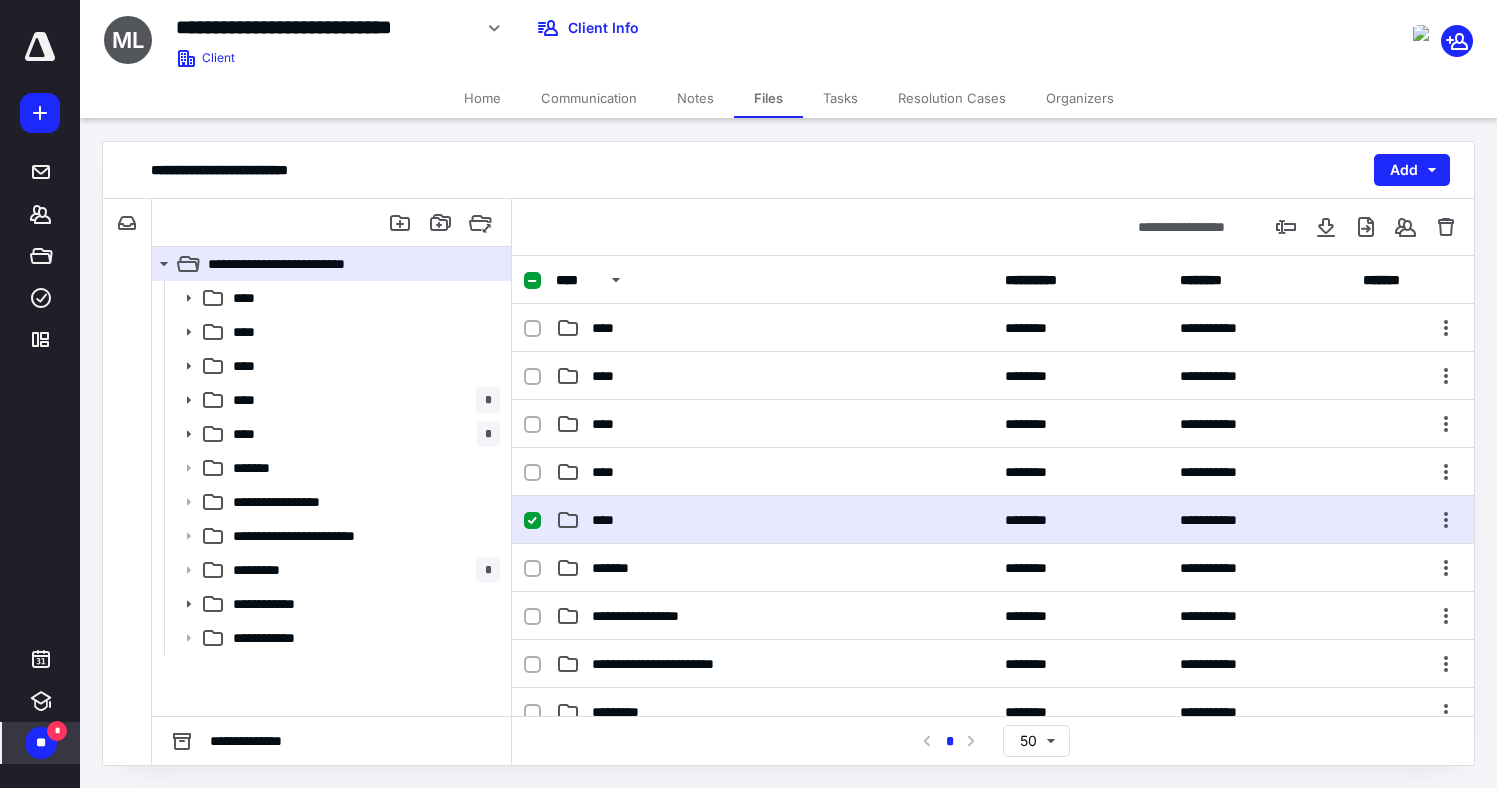 click on "****" at bounding box center [609, 520] 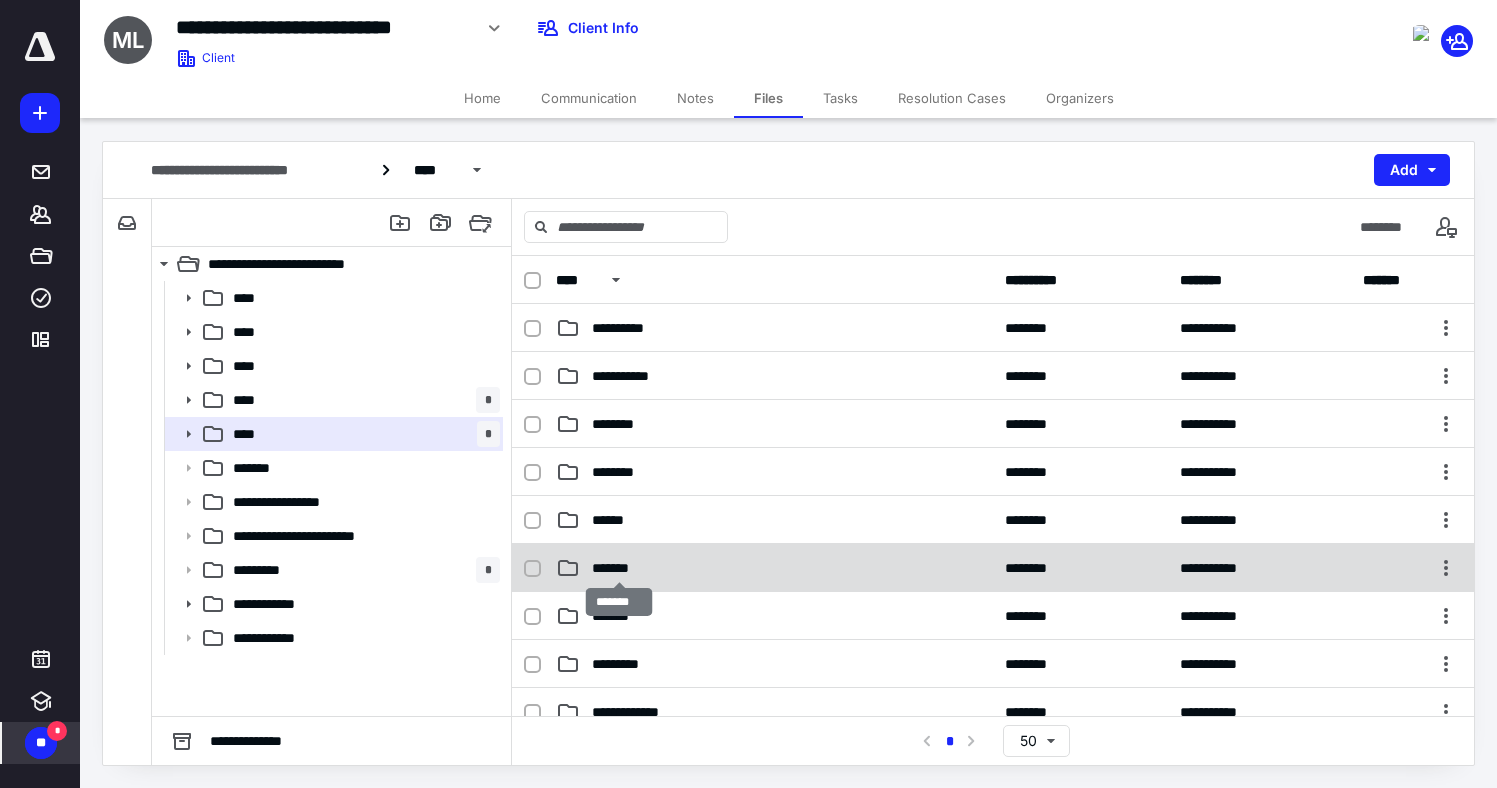 click on "*******" at bounding box center [619, 568] 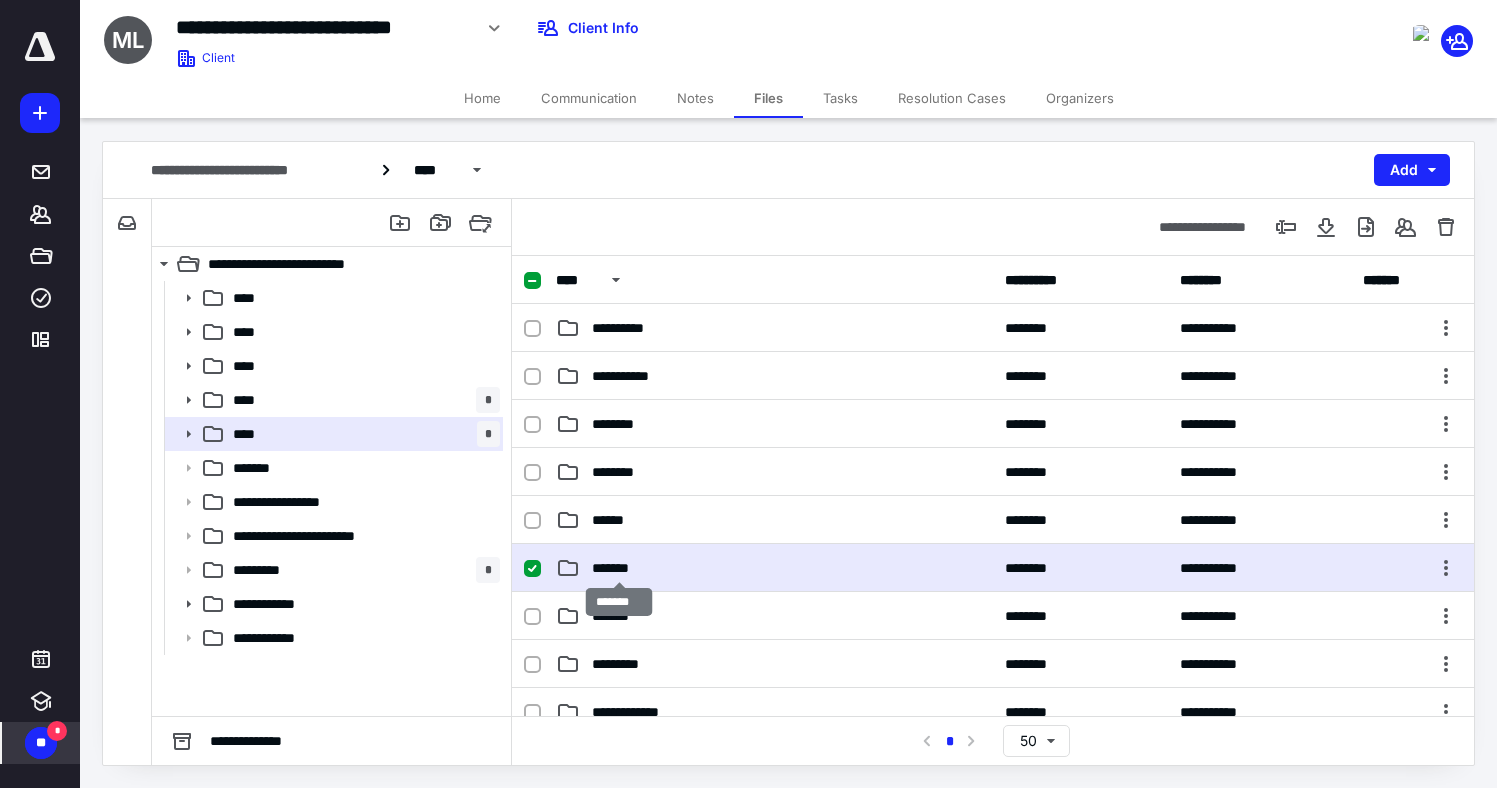 click on "*******" at bounding box center (619, 568) 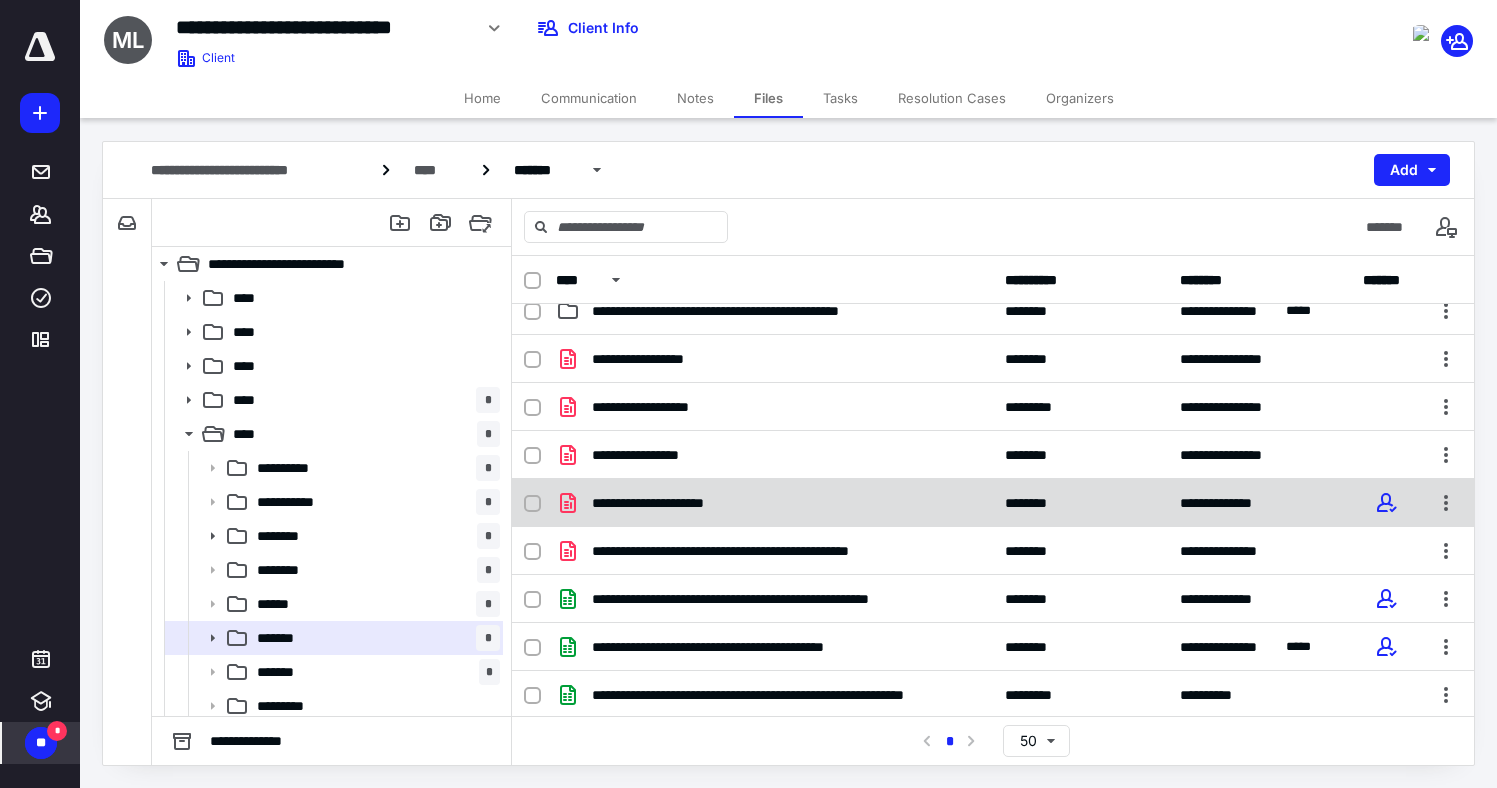 scroll, scrollTop: 20, scrollLeft: 0, axis: vertical 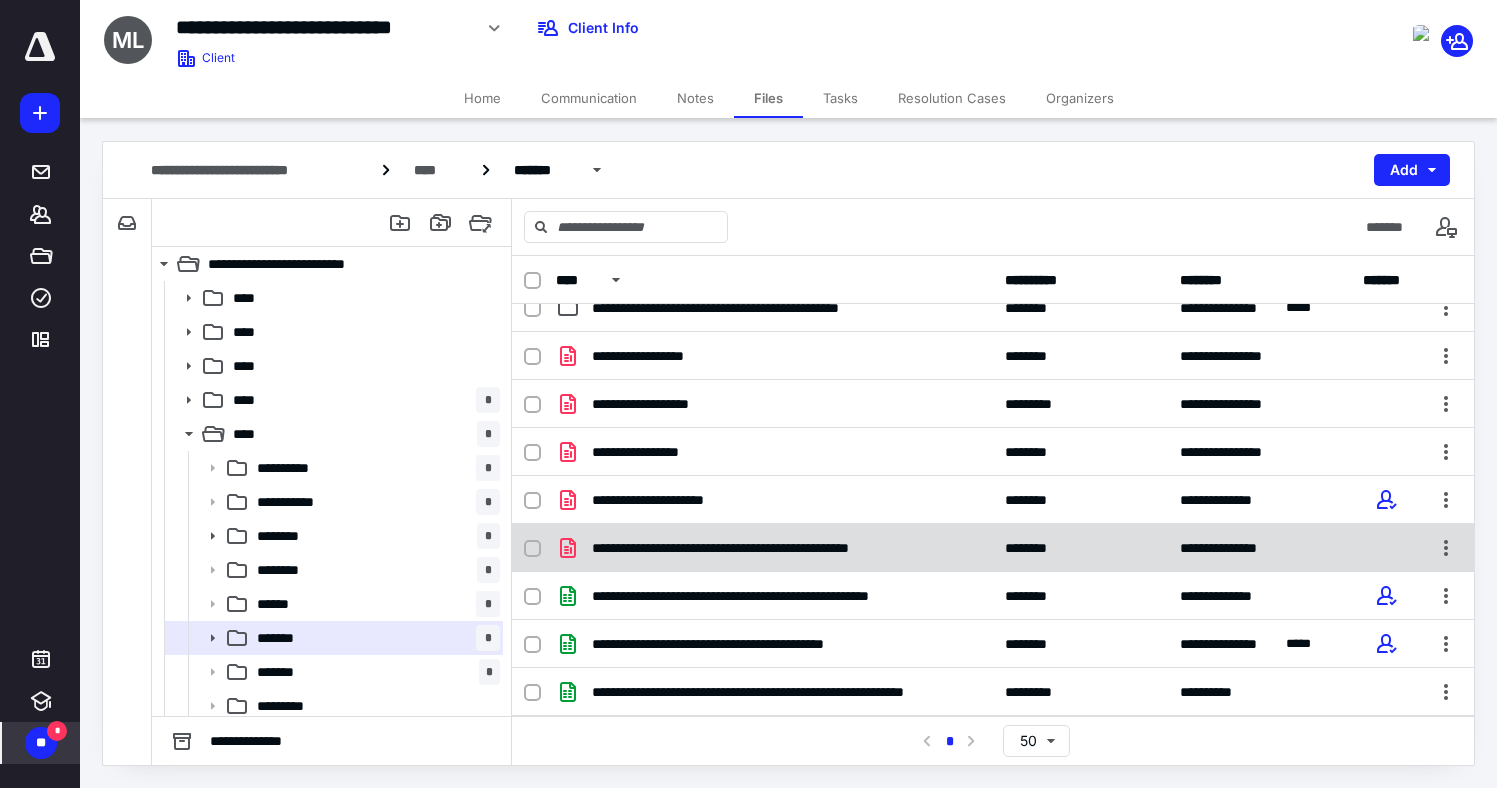 click on "**********" at bounding box center (768, 548) 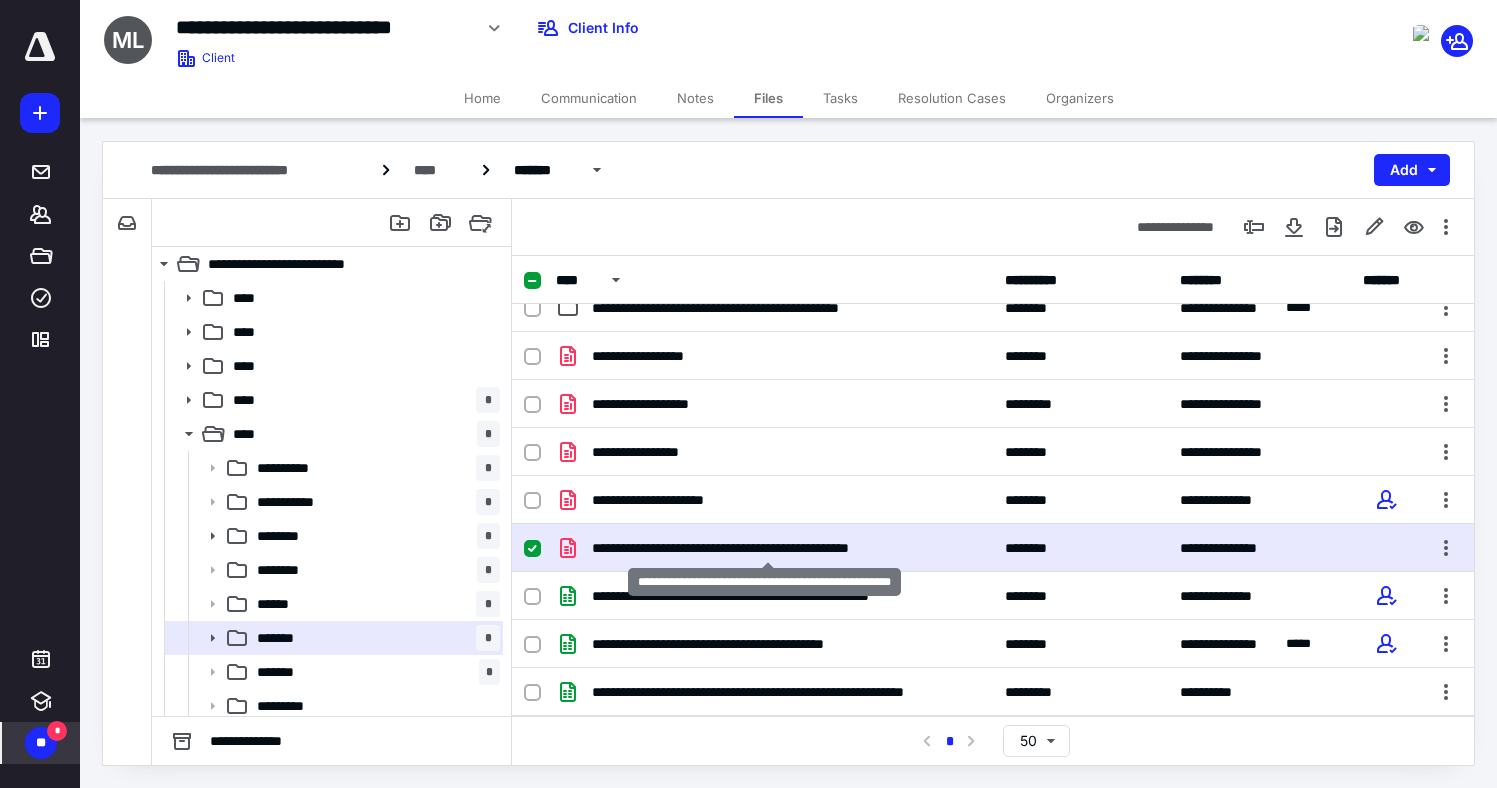 click on "**********" at bounding box center [768, 548] 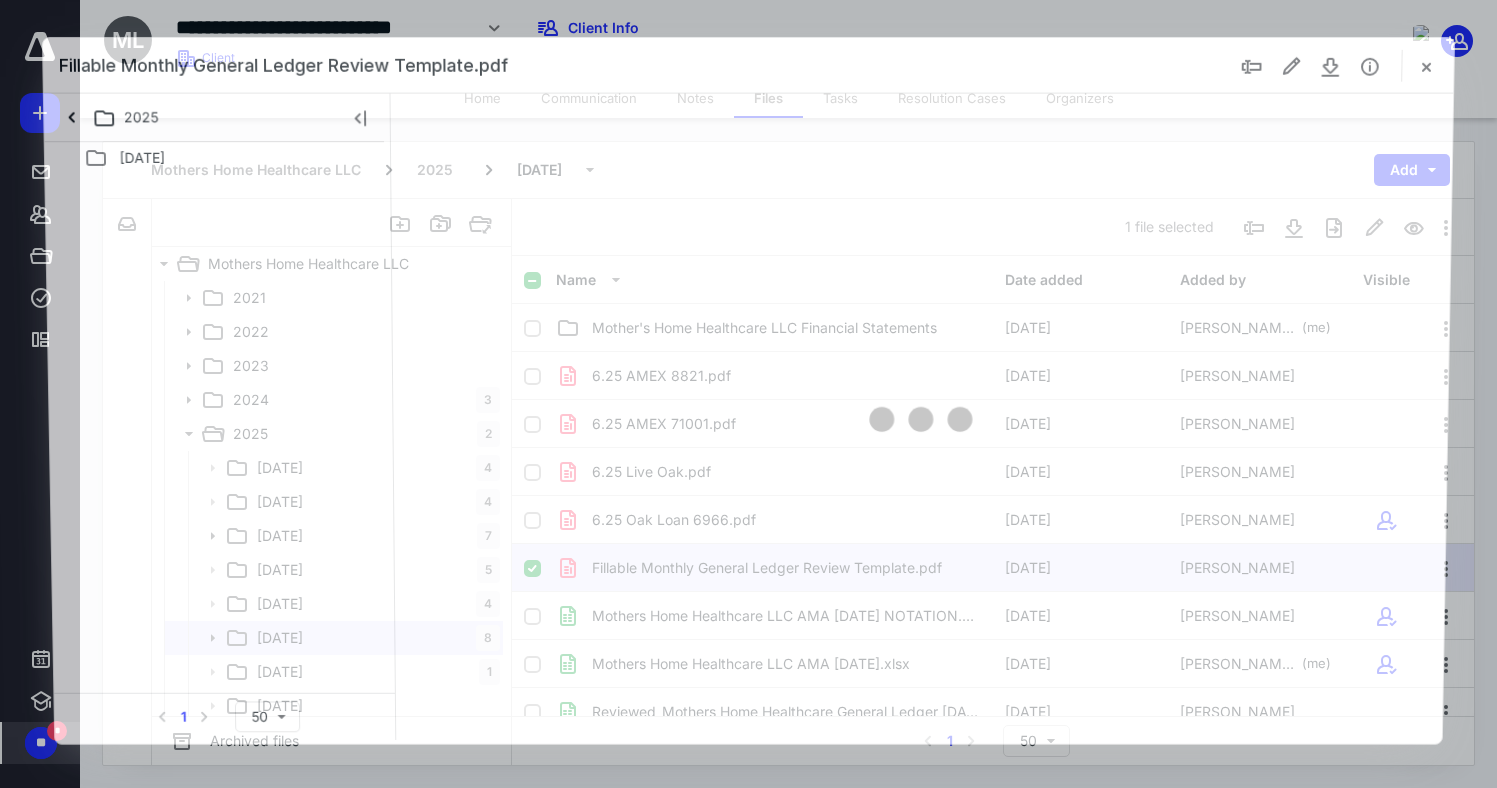 scroll, scrollTop: 20, scrollLeft: 0, axis: vertical 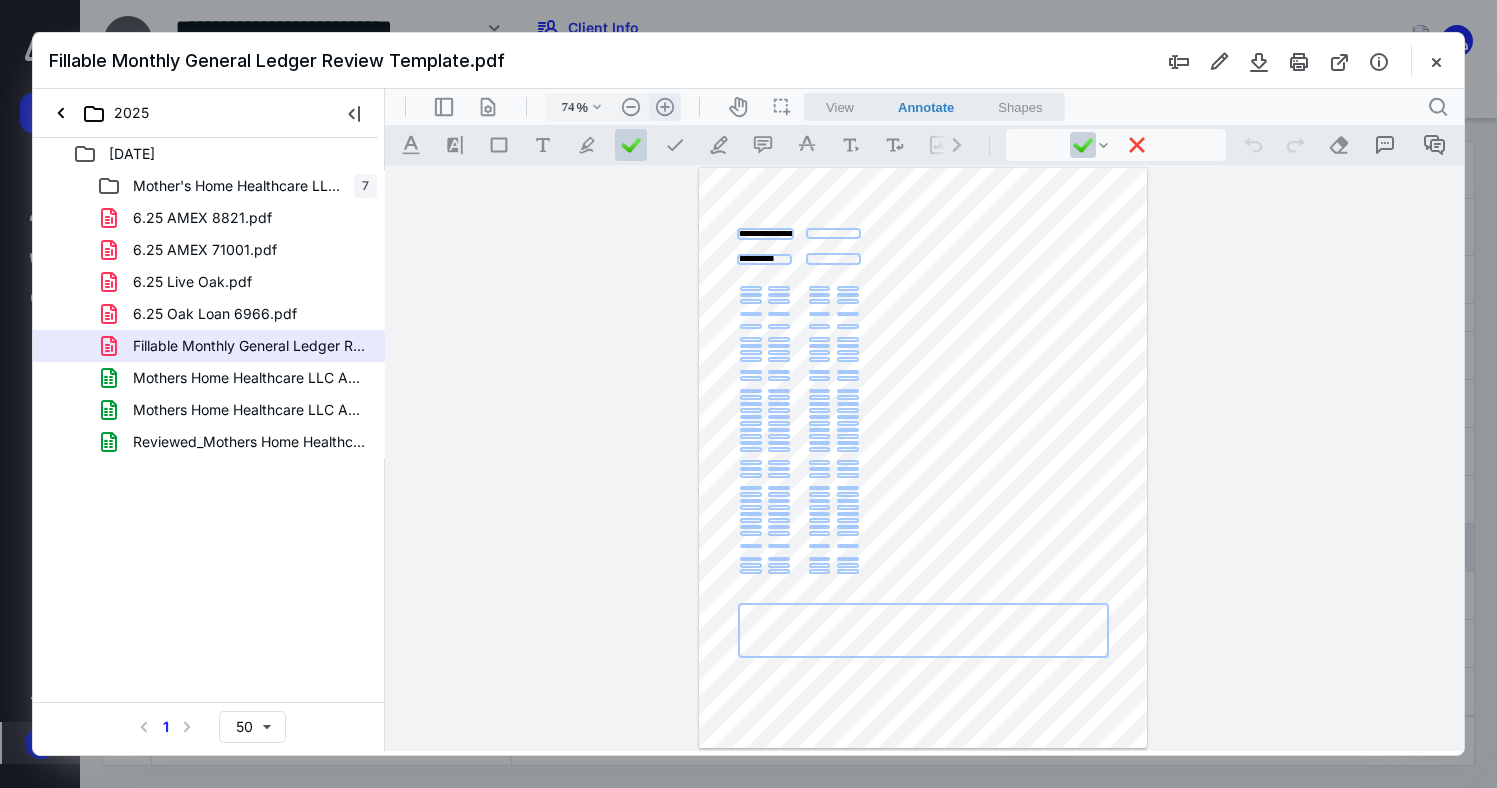 click on ".cls-1{fill:#abb0c4;} icon - header - zoom - in - line" at bounding box center [665, 107] 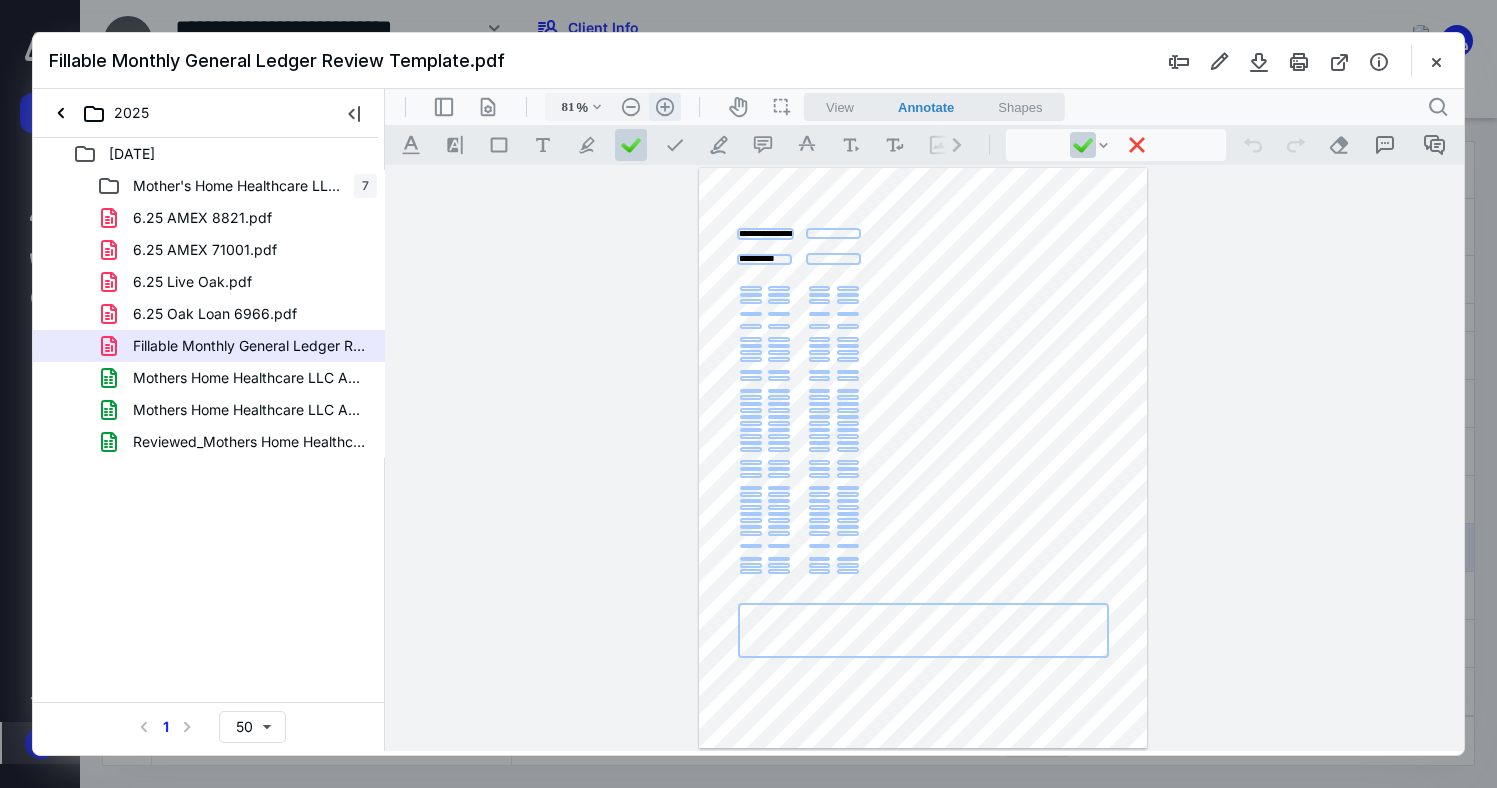 click on ".cls-1{fill:#abb0c4;} icon - header - zoom - in - line" at bounding box center [665, 107] 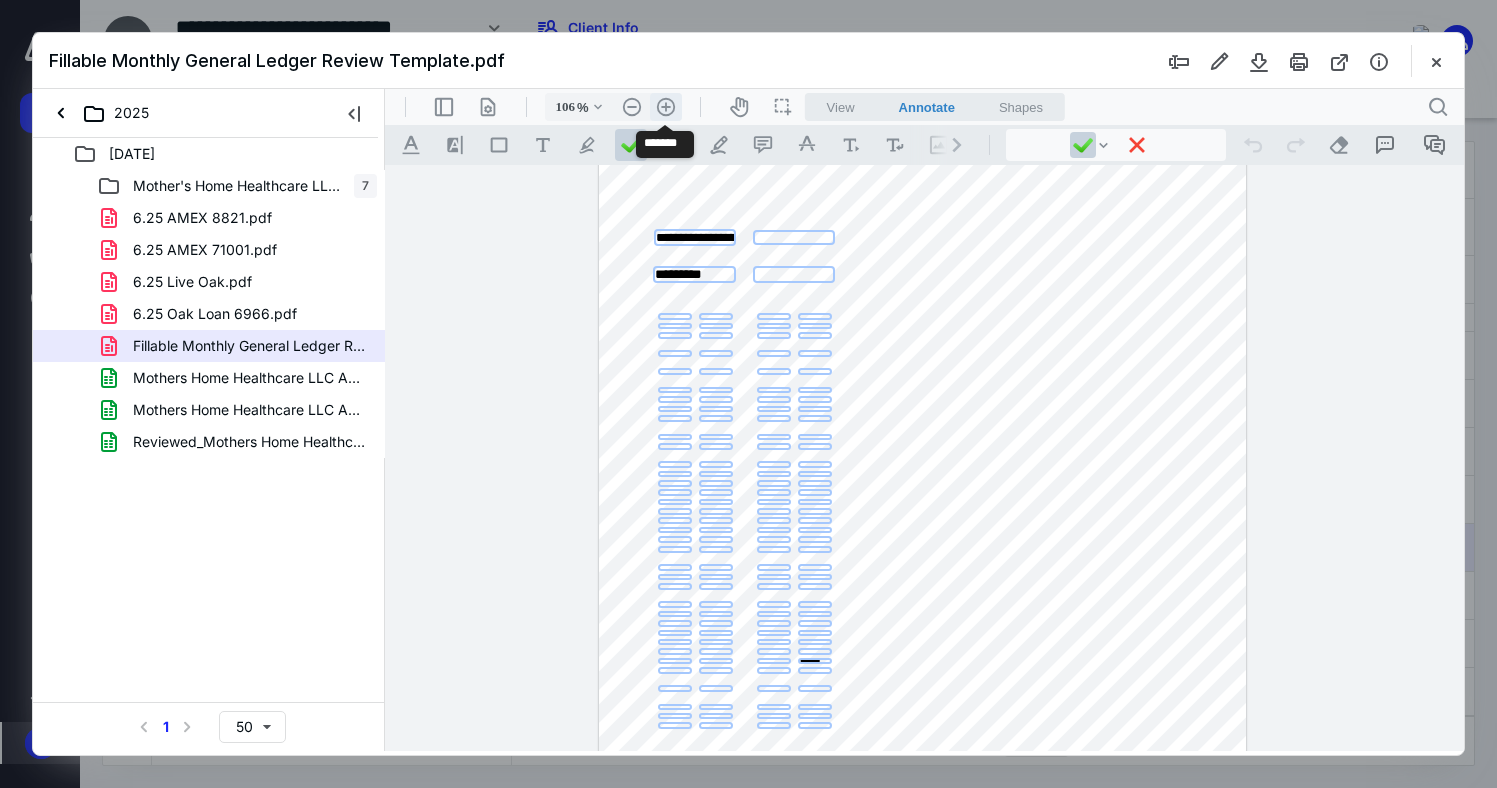 scroll, scrollTop: 199, scrollLeft: 0, axis: vertical 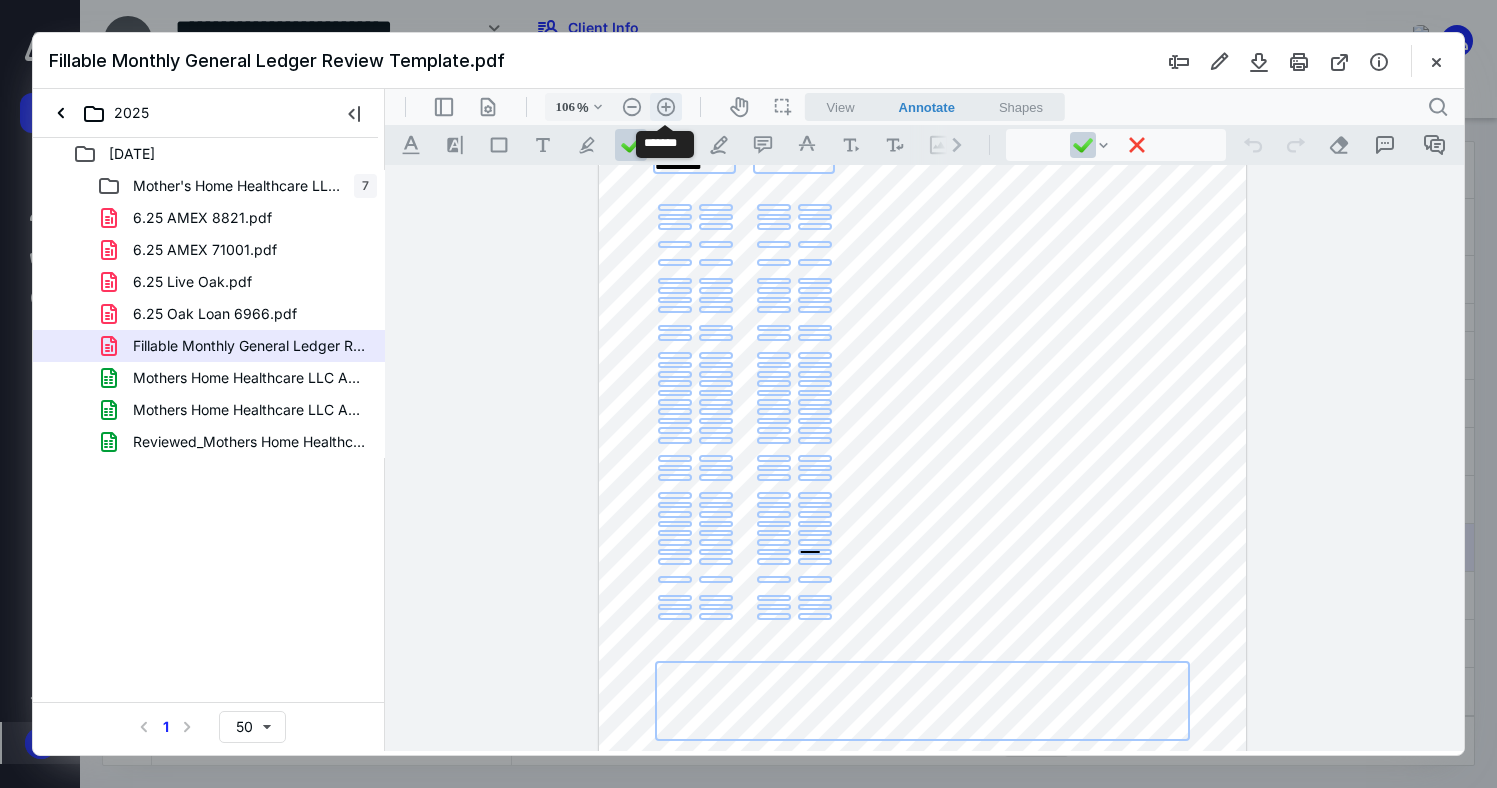 click on ".cls-1{fill:#abb0c4;} icon - header - zoom - in - line" at bounding box center (666, 107) 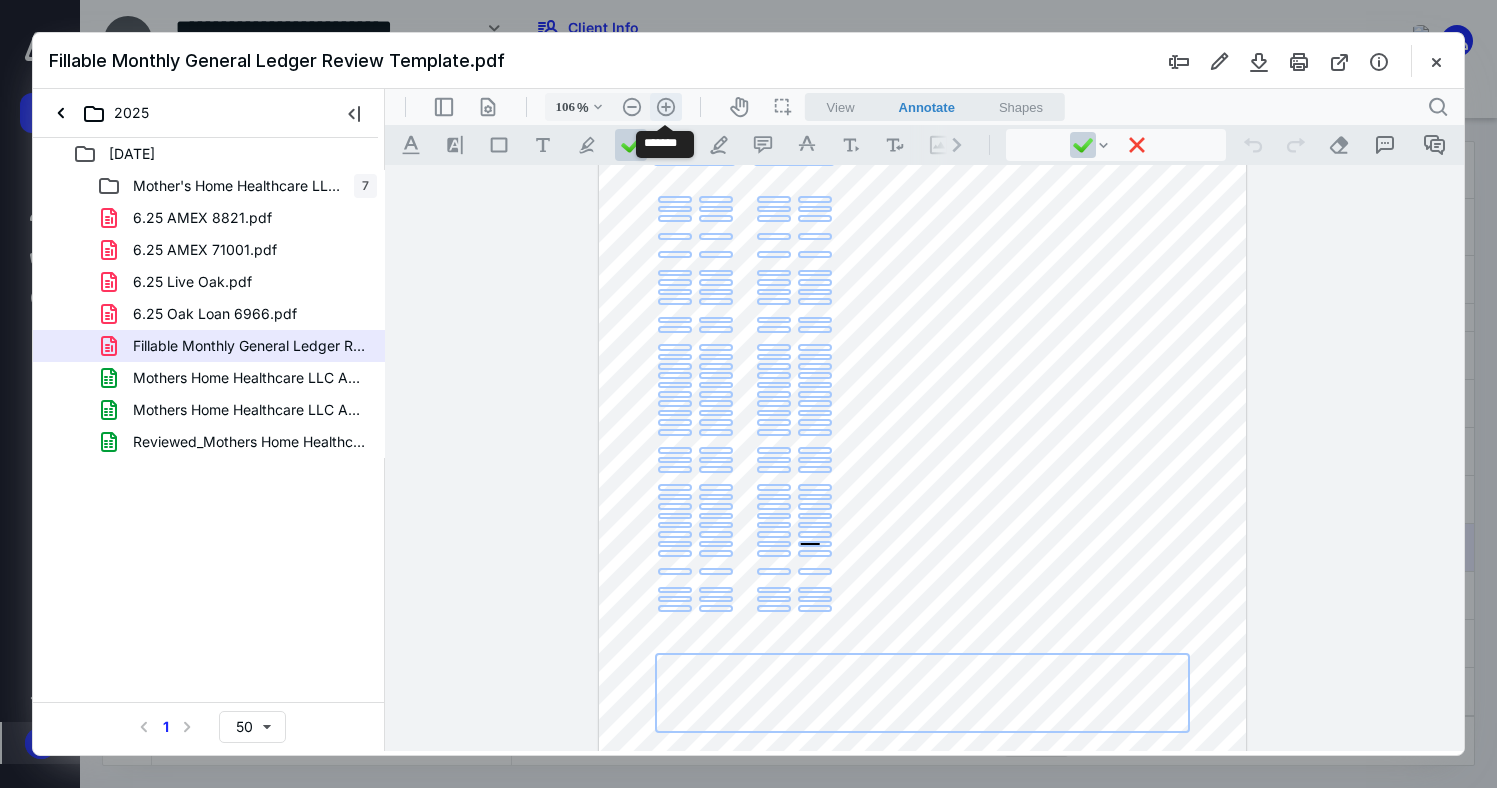type on "131" 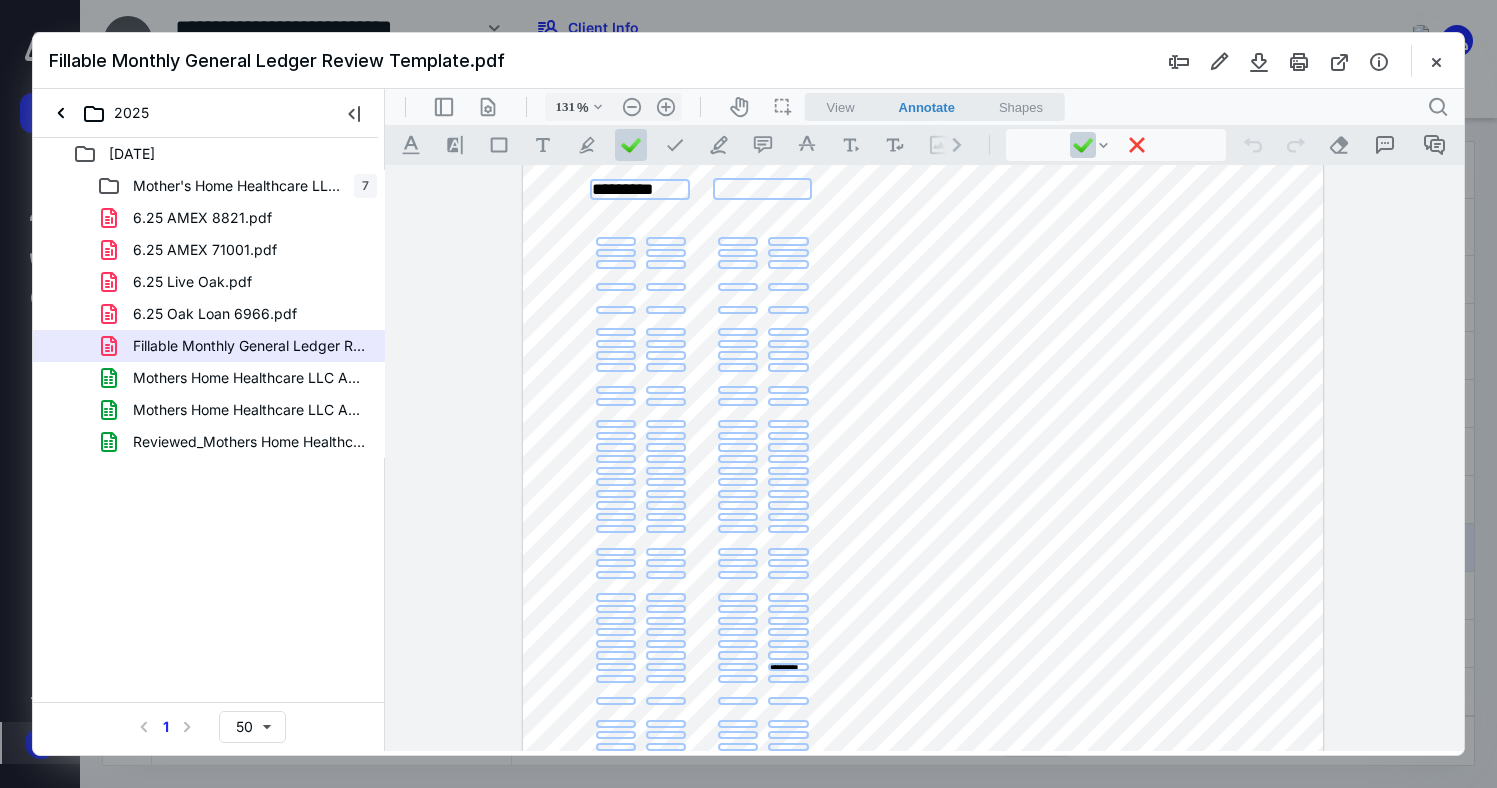 scroll, scrollTop: 129, scrollLeft: 0, axis: vertical 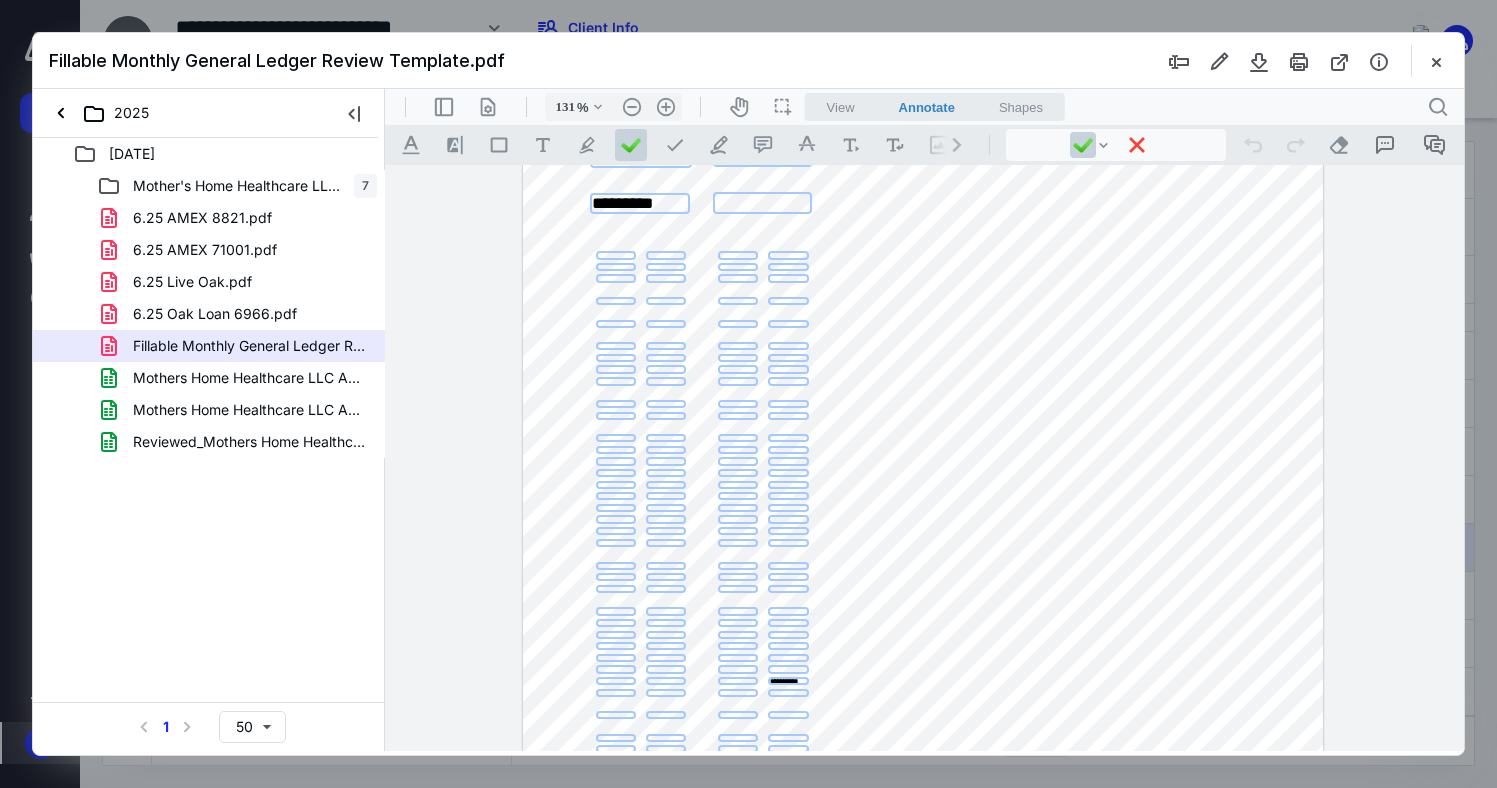 click at bounding box center (615, 255) 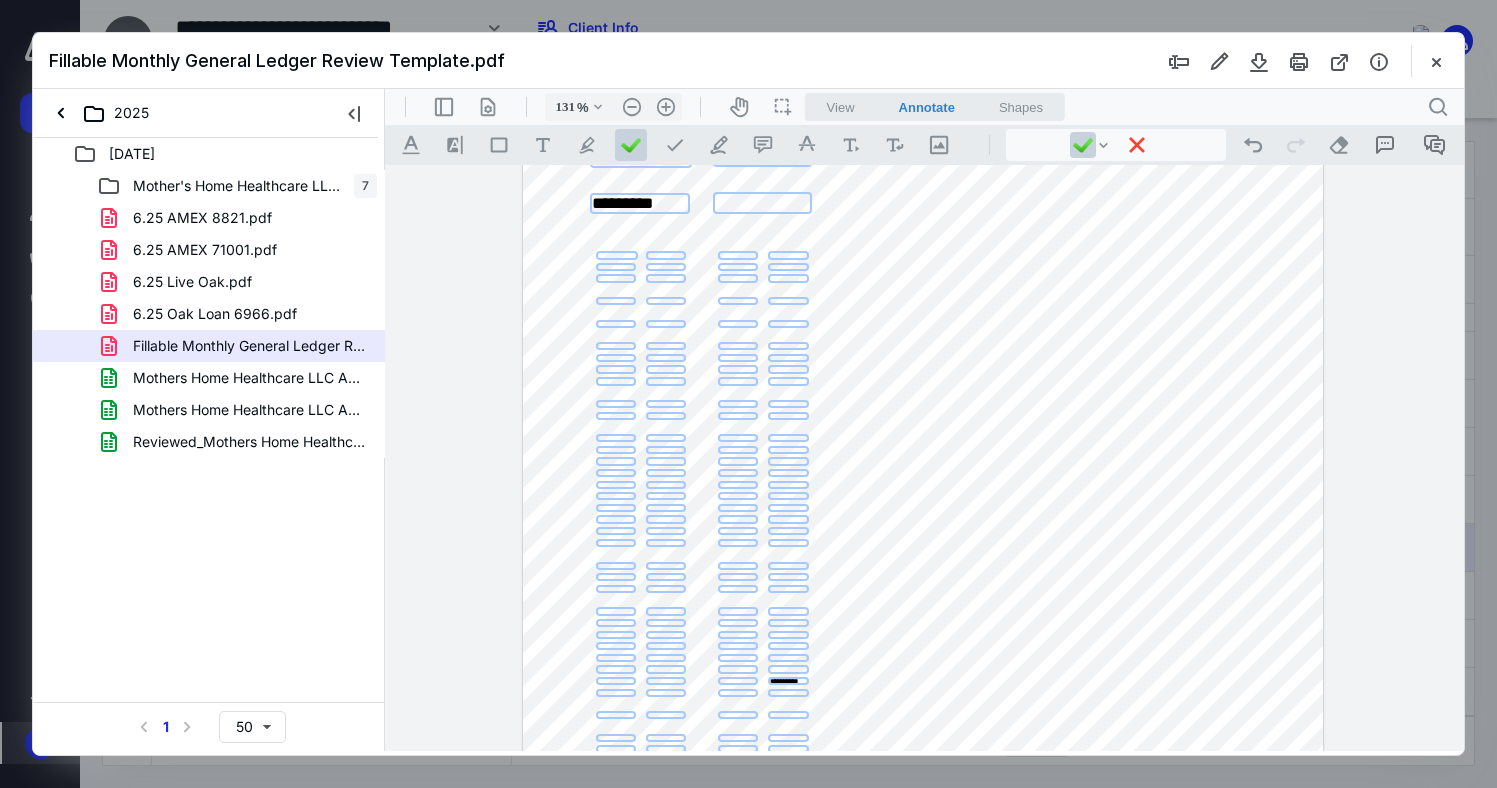 click at bounding box center [616, 255] 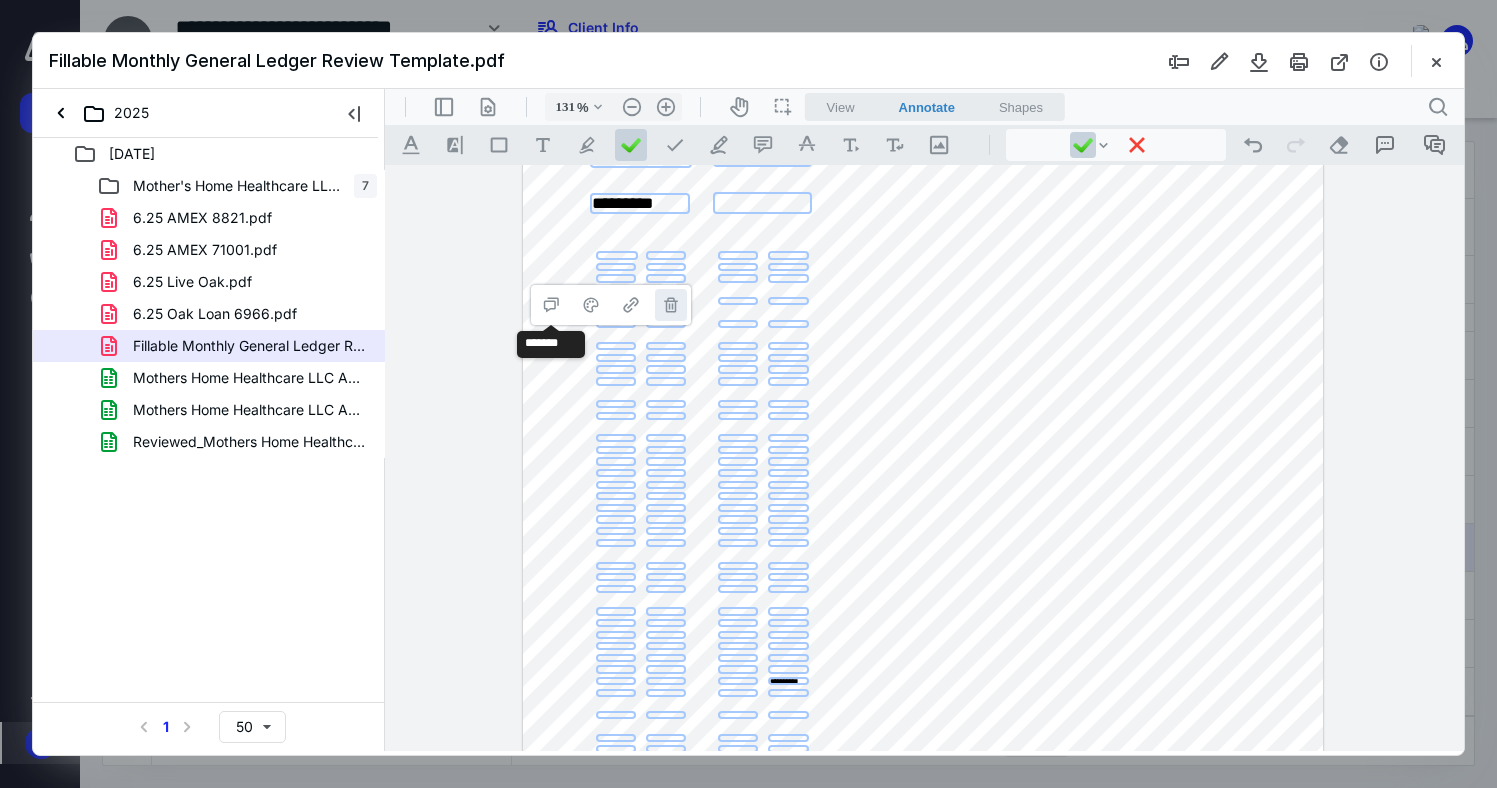 click on "**********" at bounding box center [671, 305] 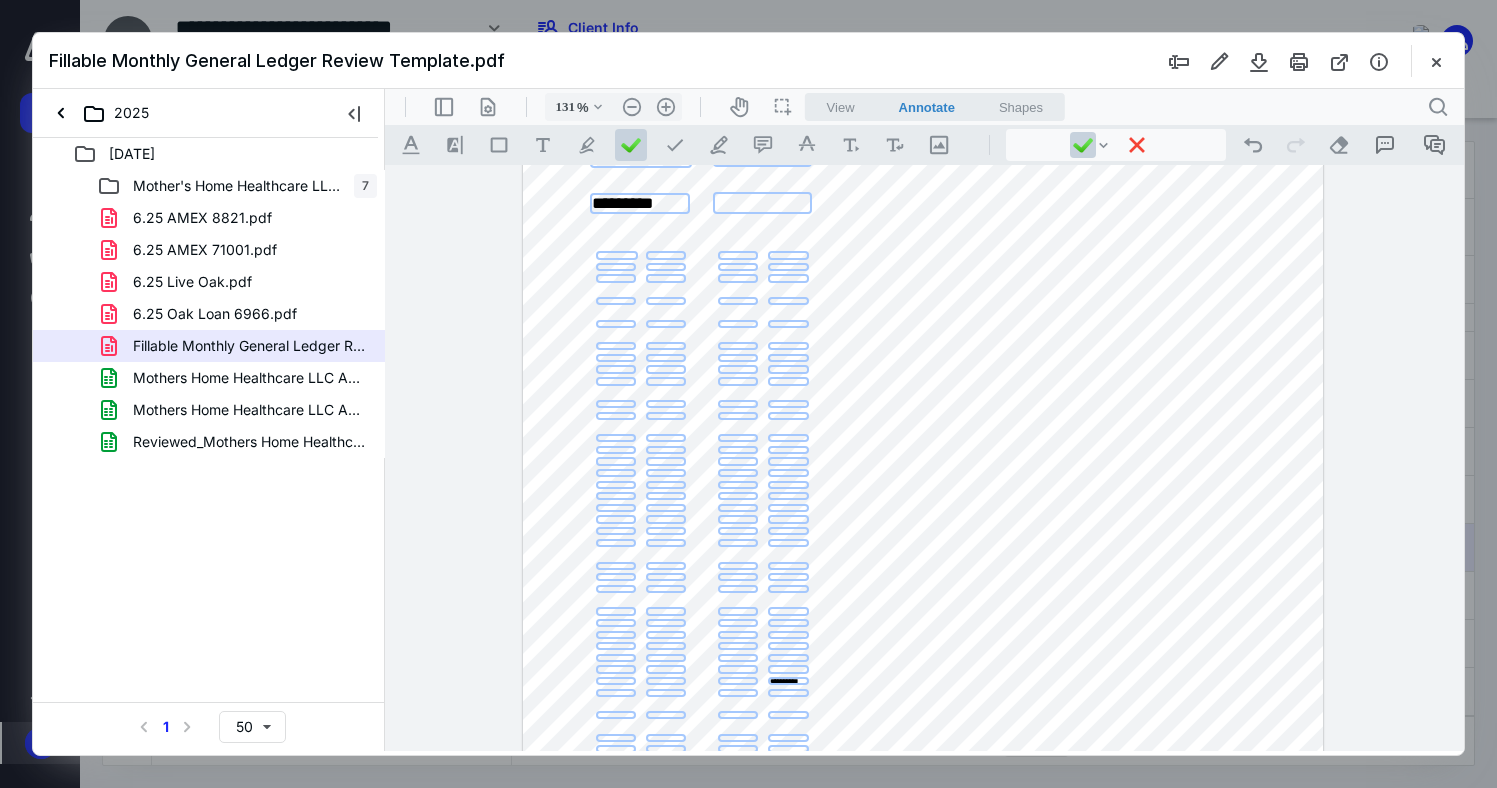 click on "View" at bounding box center [841, 107] 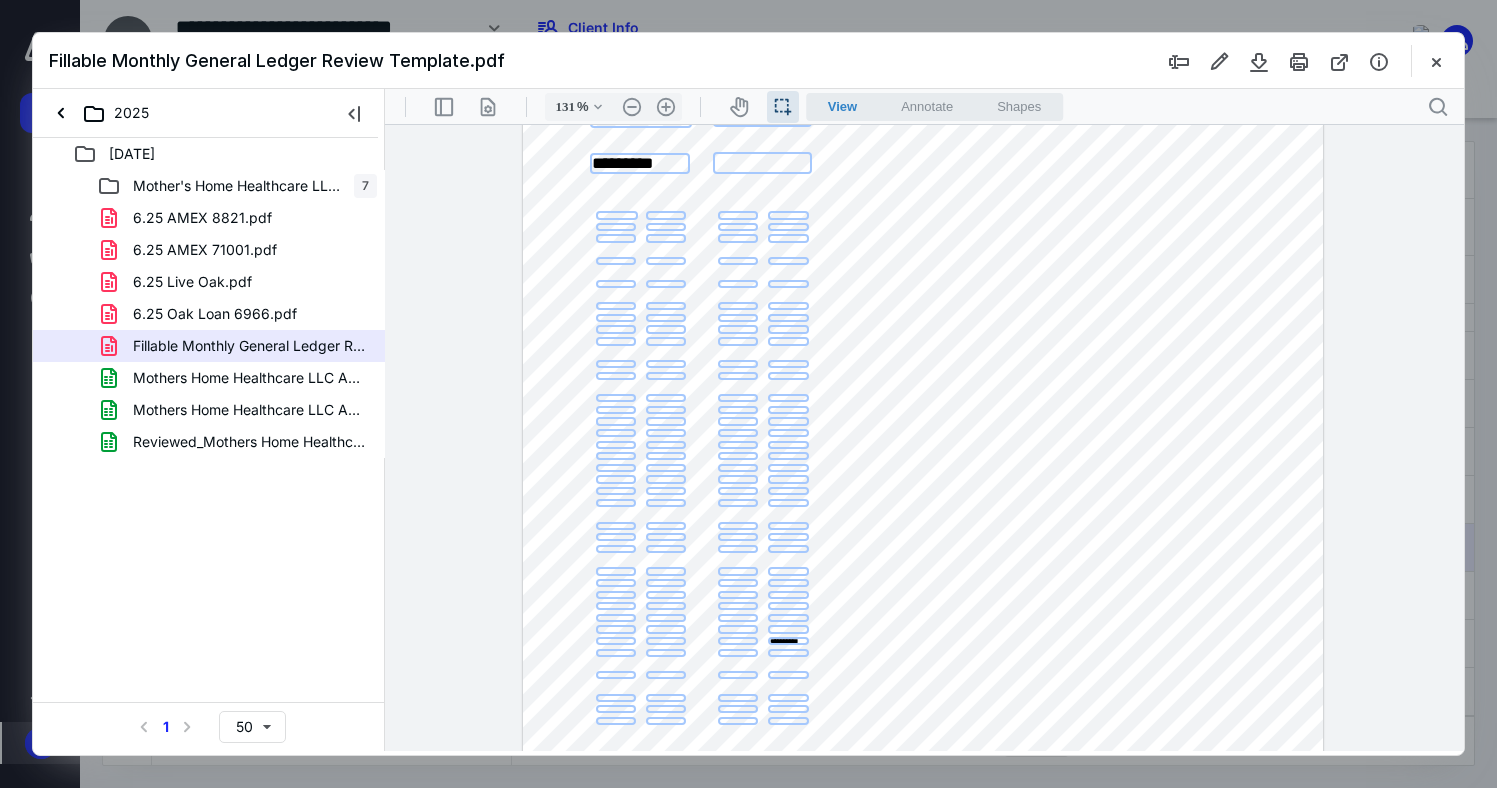 click at bounding box center (616, 215) 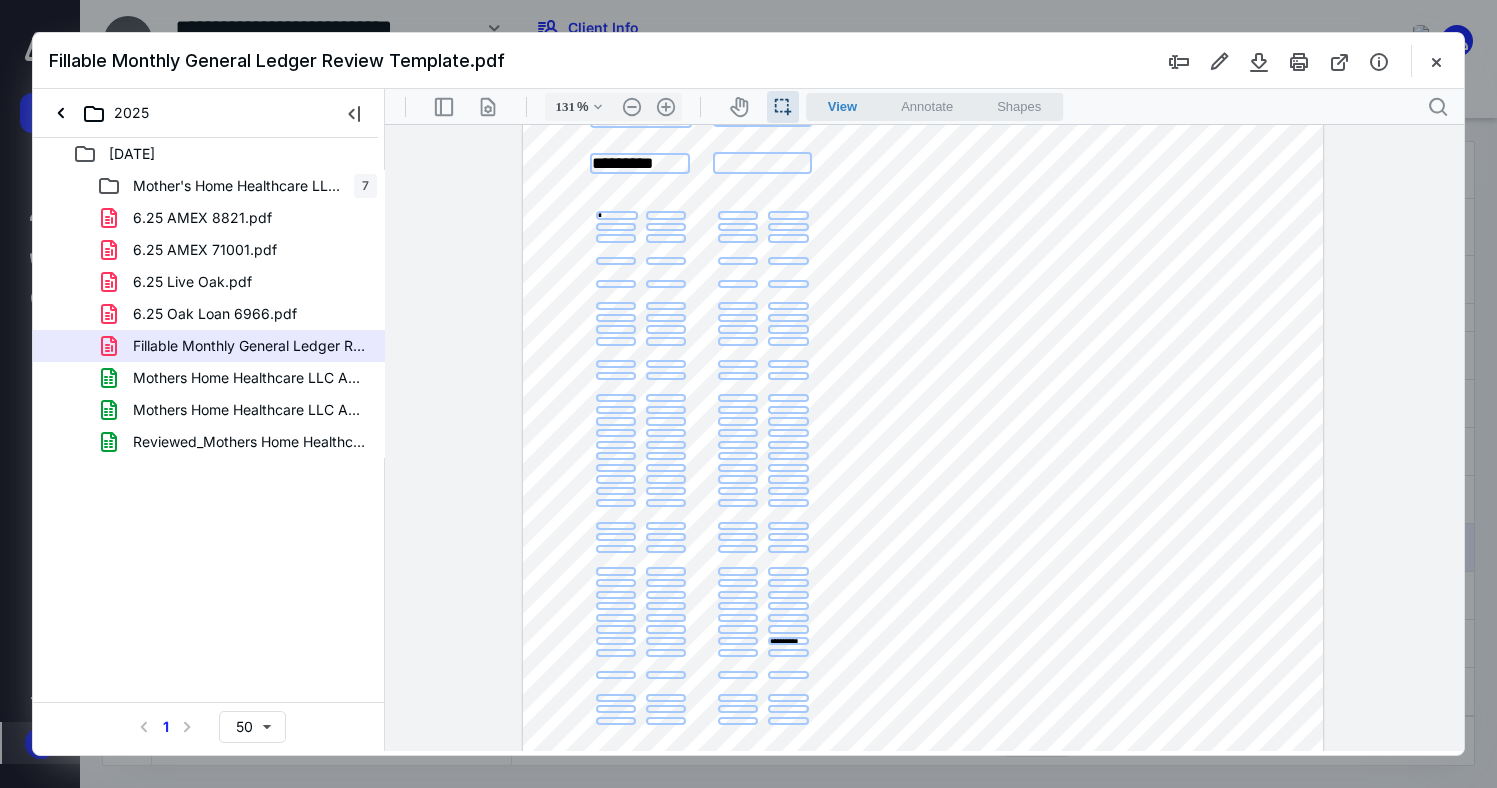 type on "*" 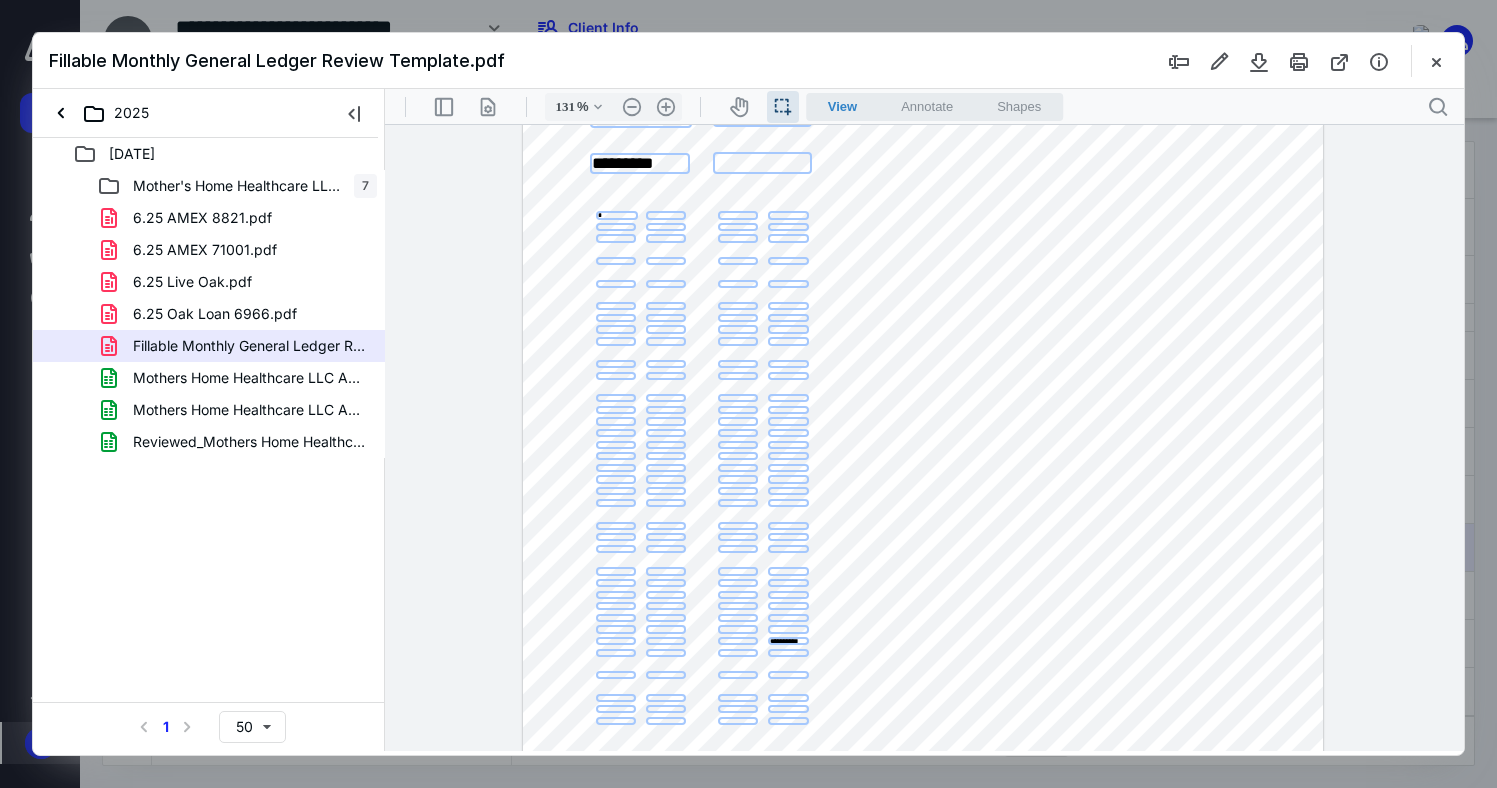 click at bounding box center (615, 227) 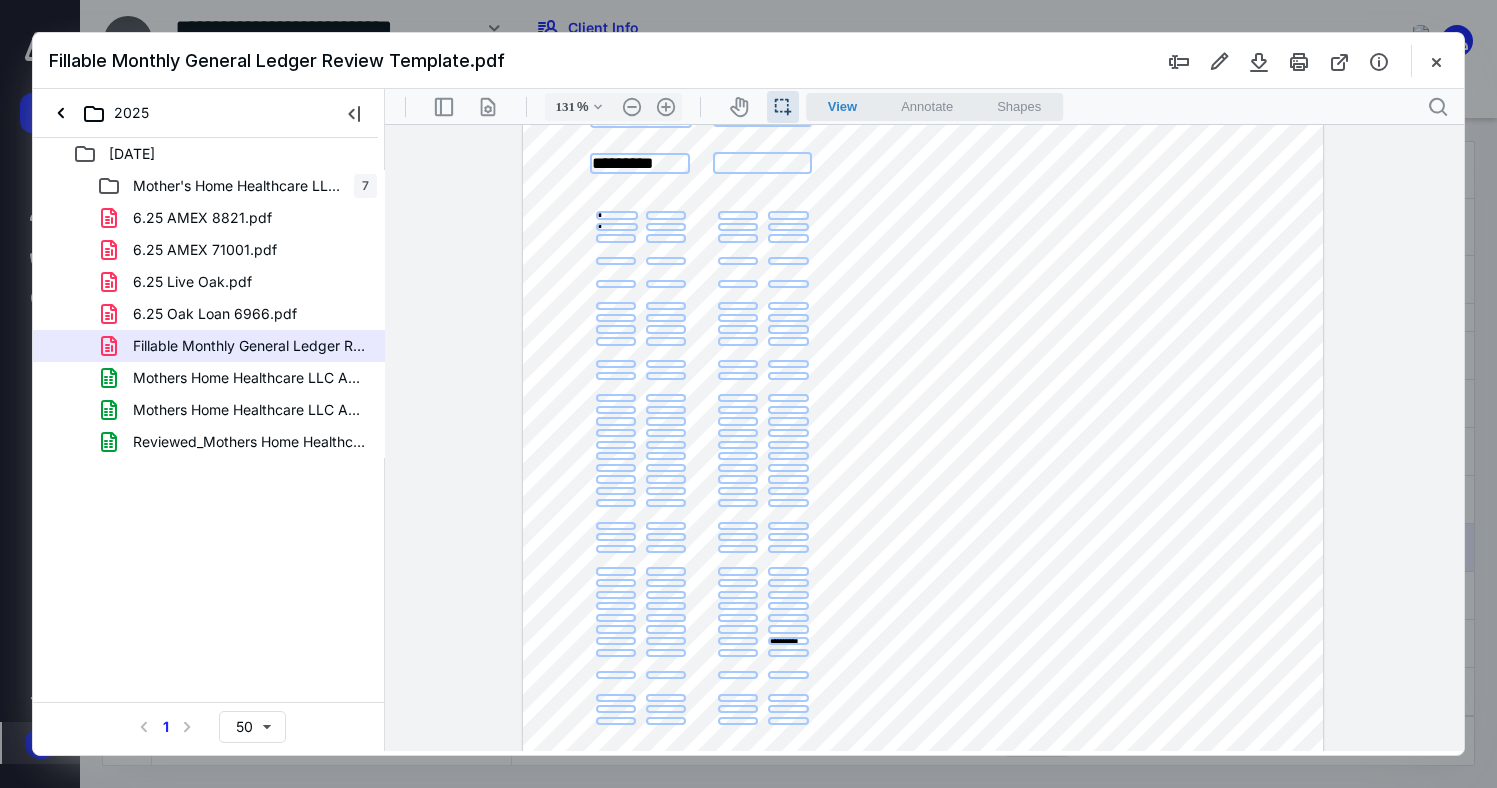 type on "*" 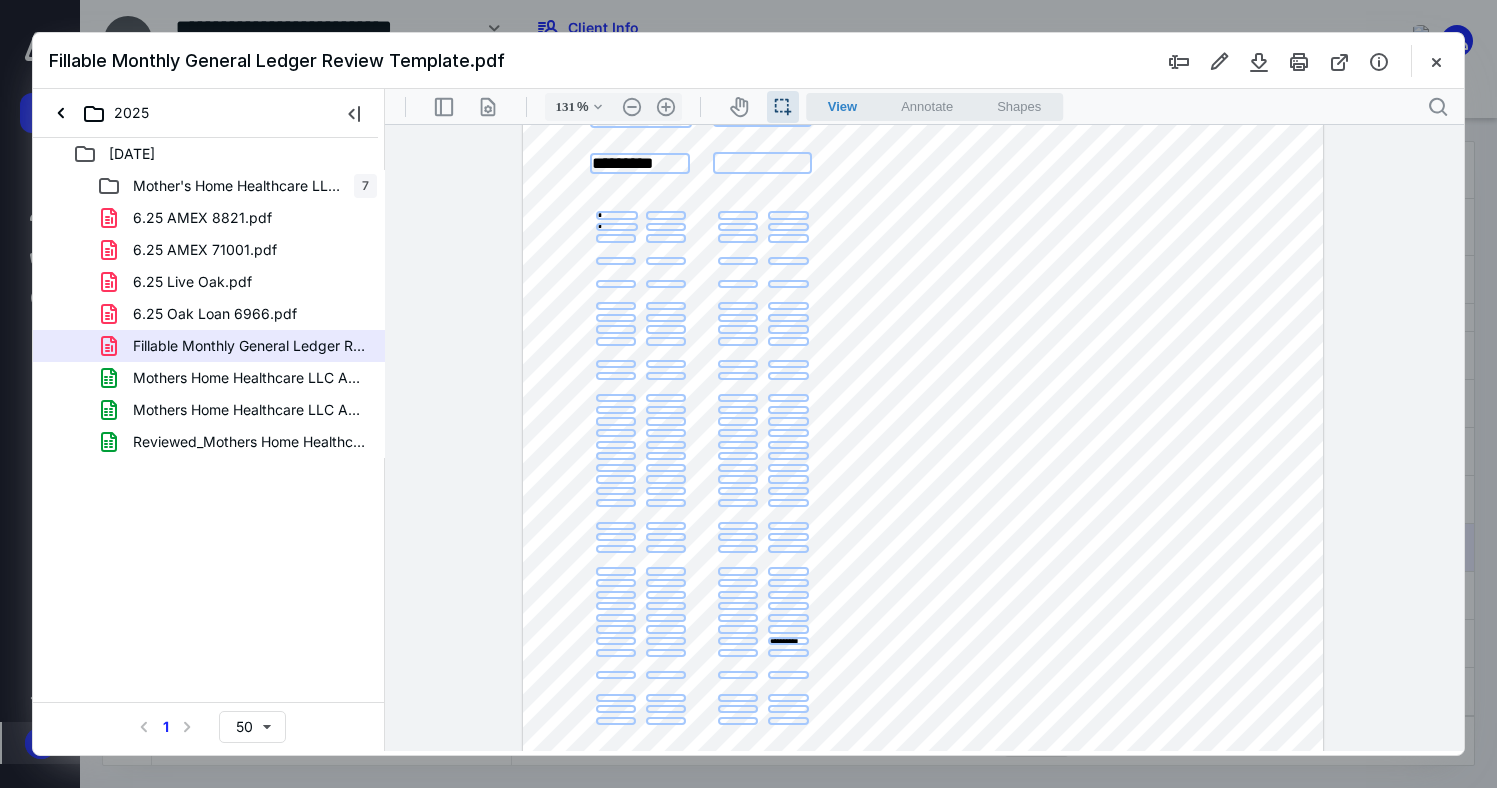 click at bounding box center [666, 238] 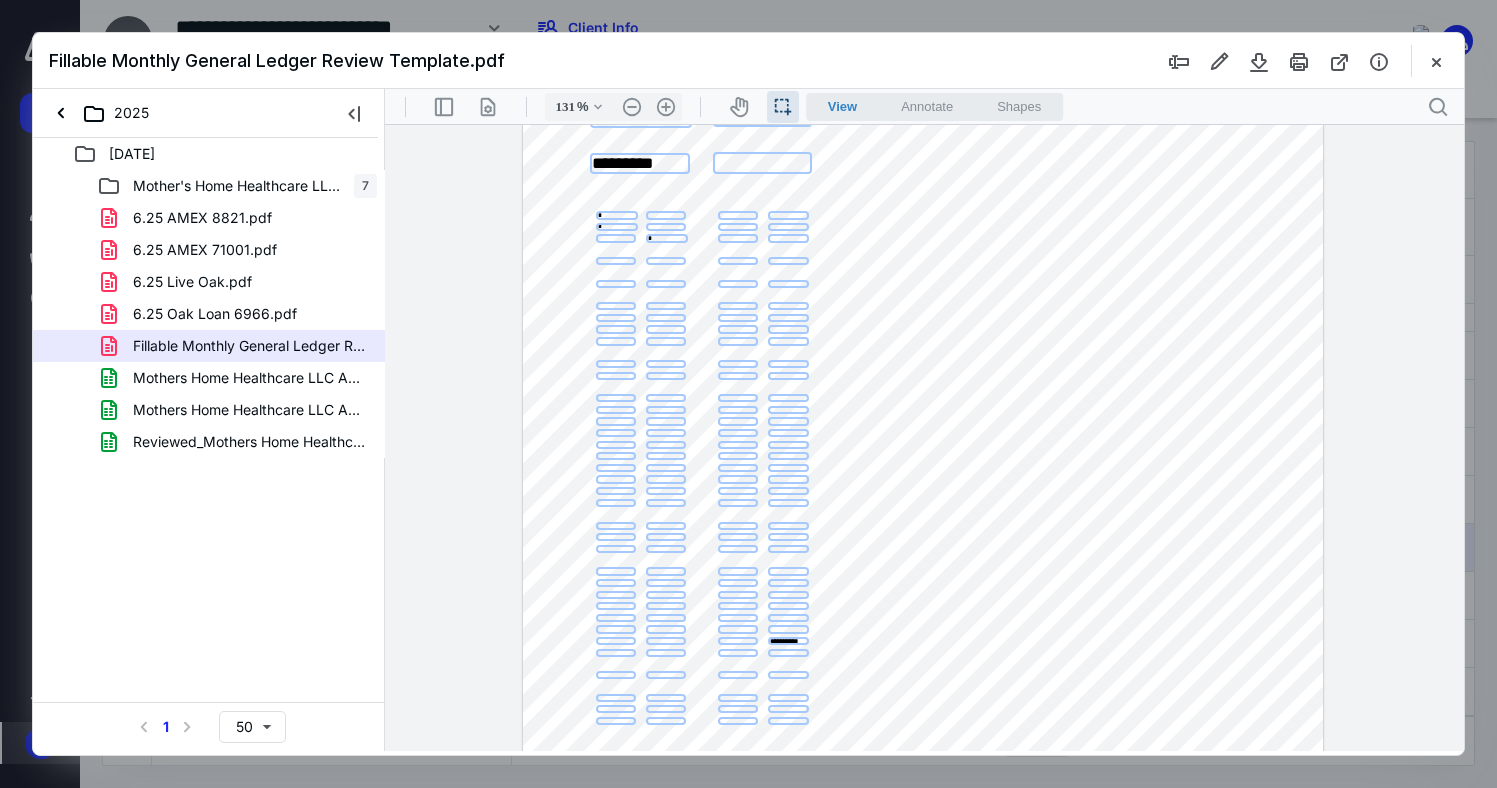 type on "*" 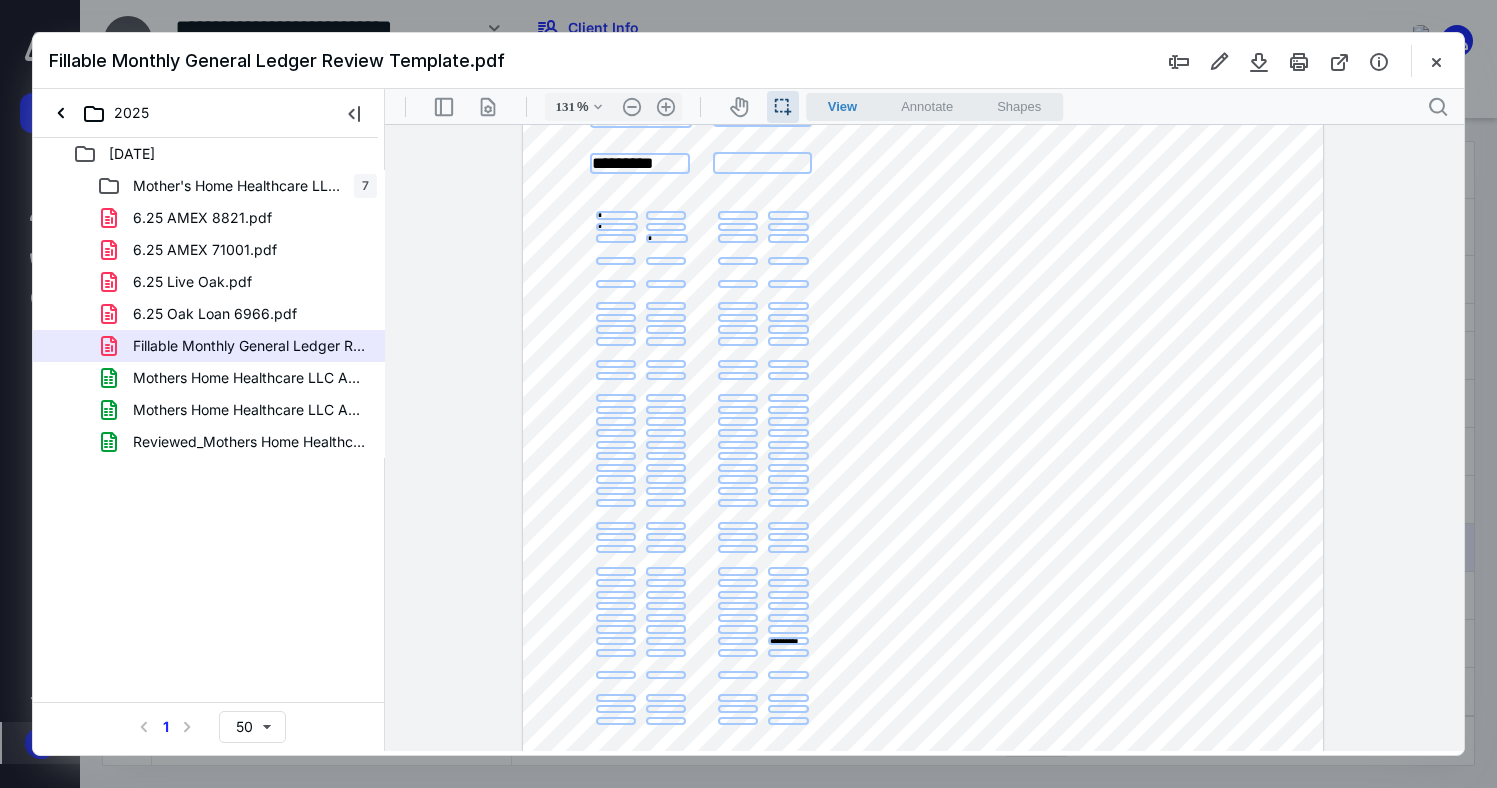 click on "**********" at bounding box center [923, 519] 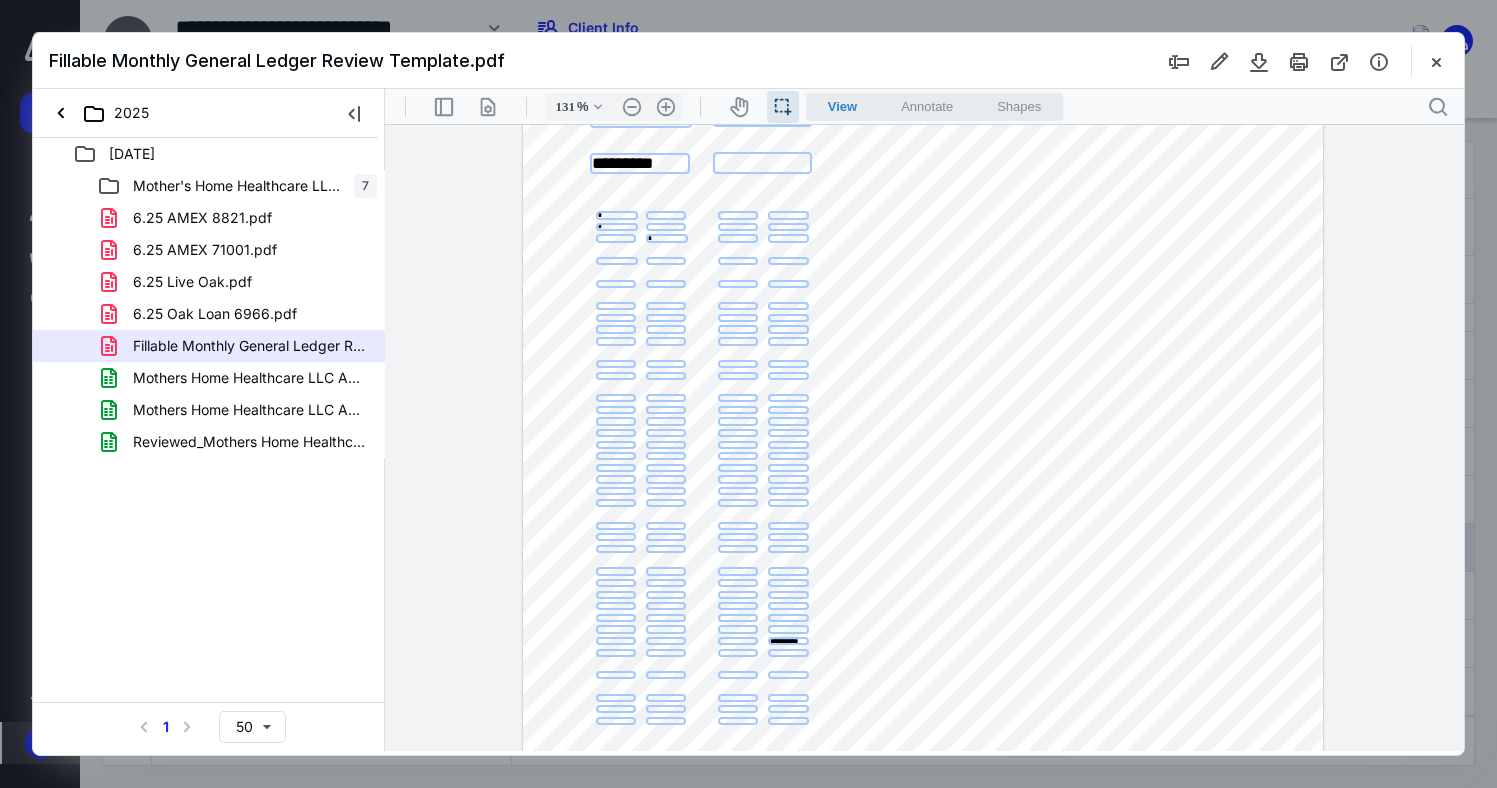 click at bounding box center [616, 261] 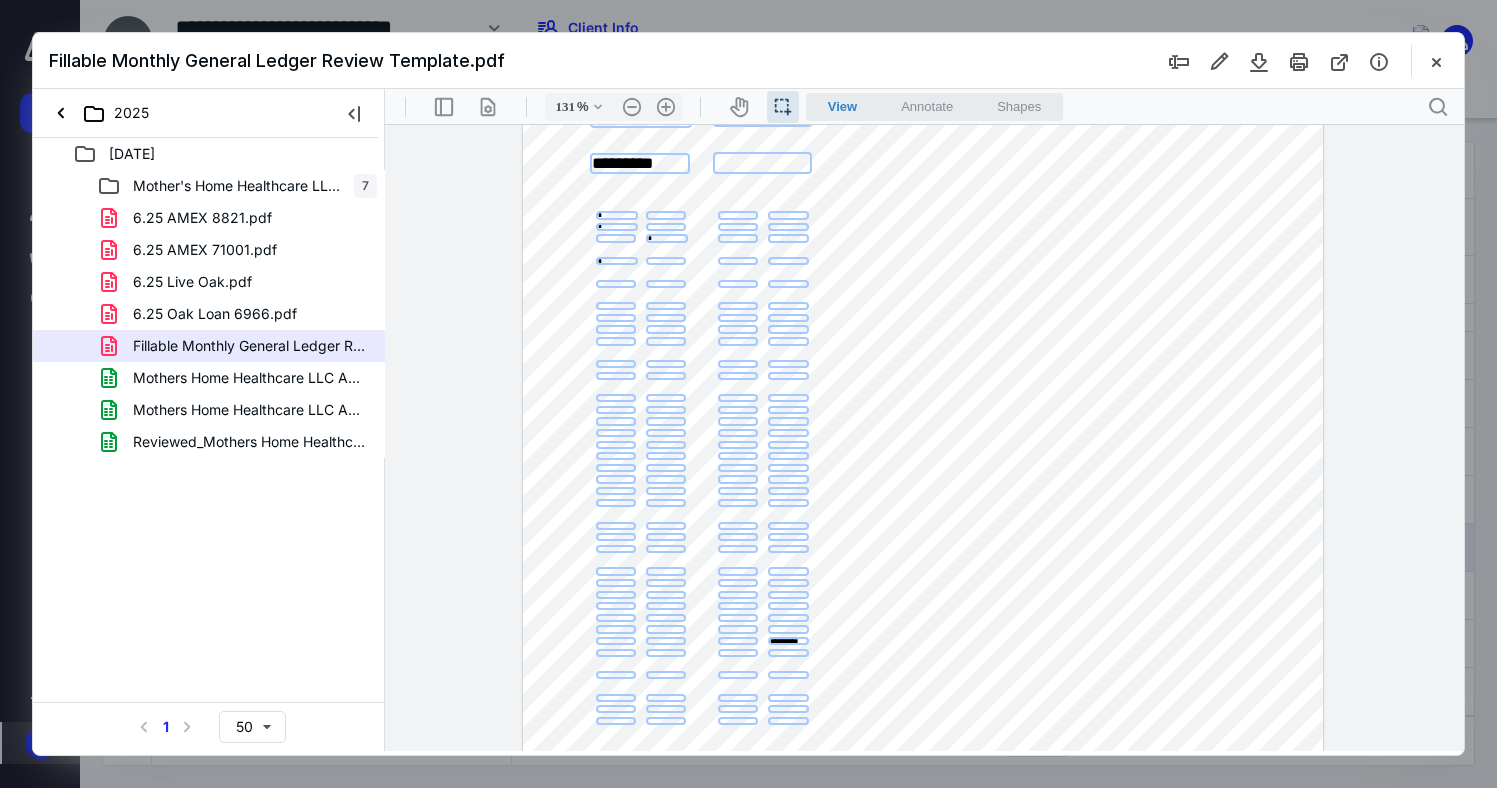 type on "*" 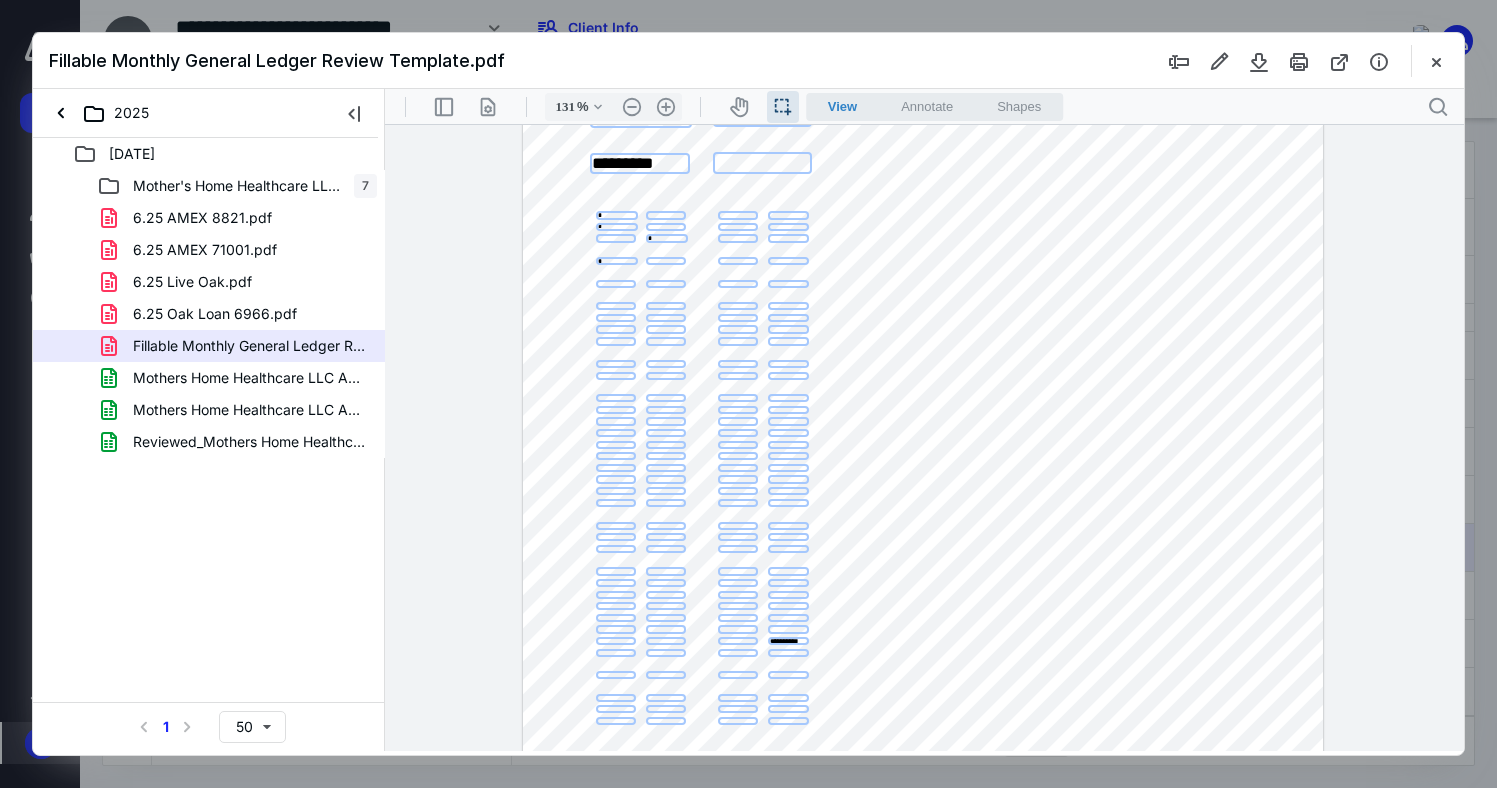 click at bounding box center [615, 283] 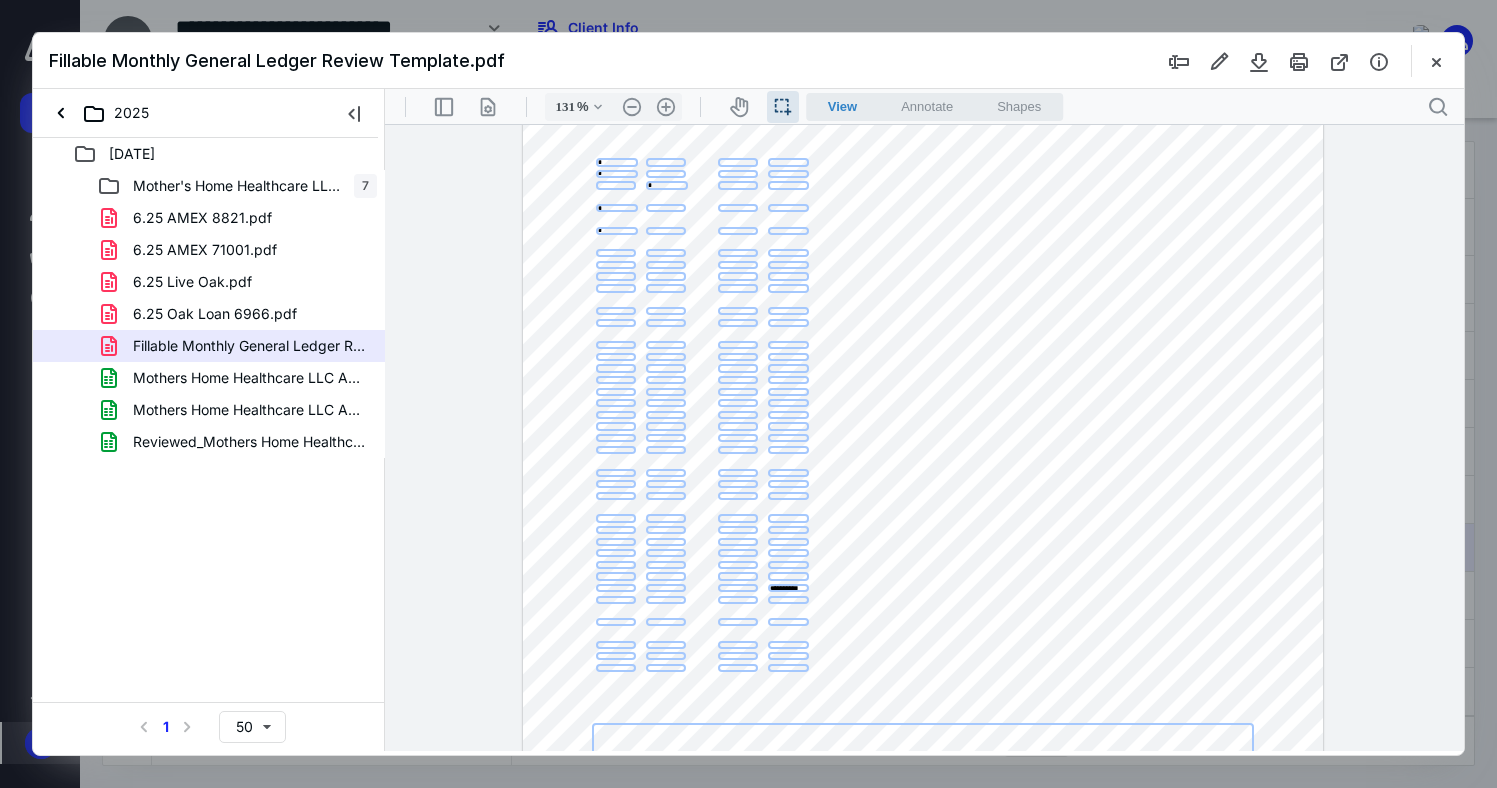 scroll, scrollTop: 184, scrollLeft: 0, axis: vertical 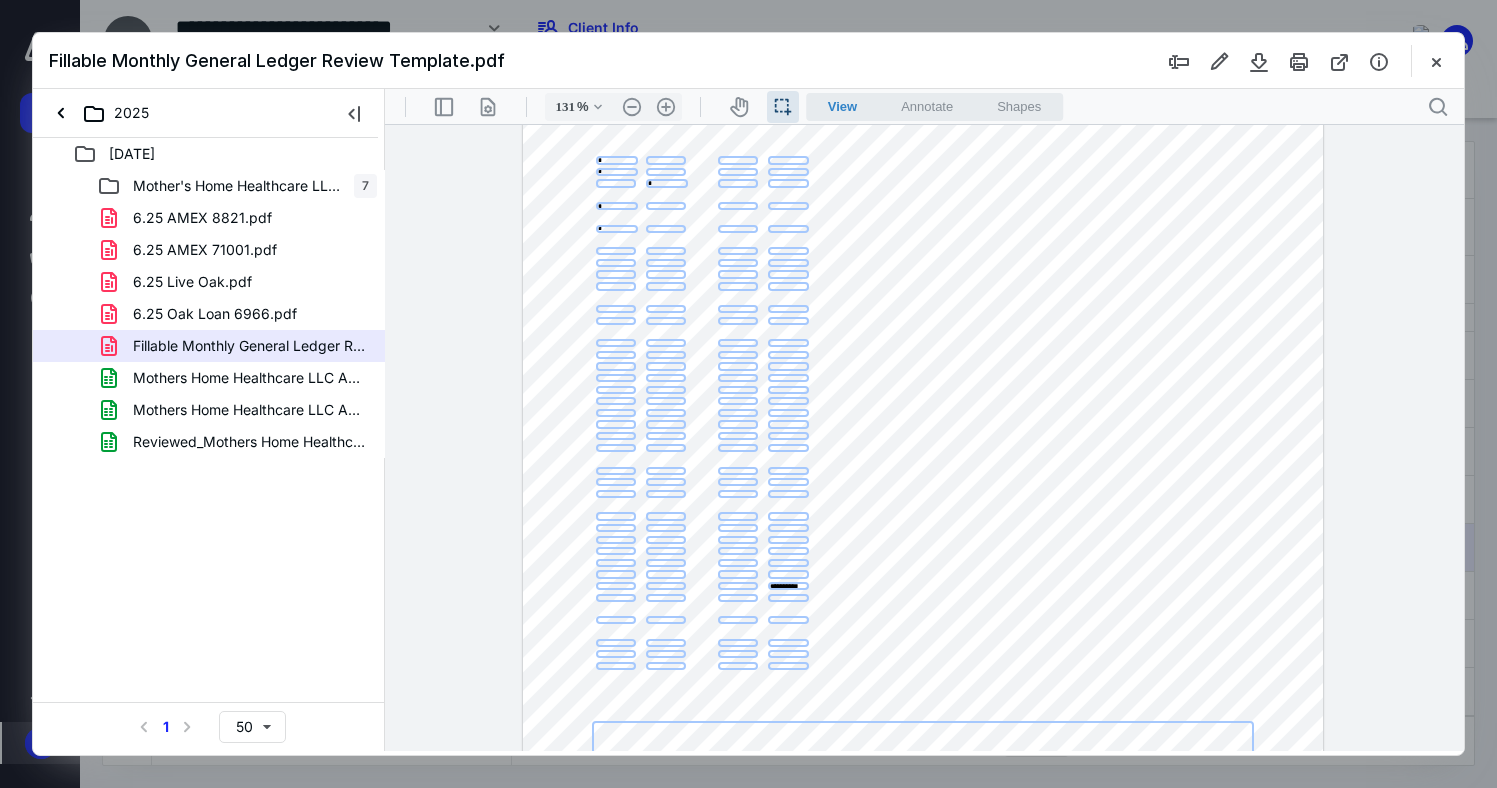 type on "*" 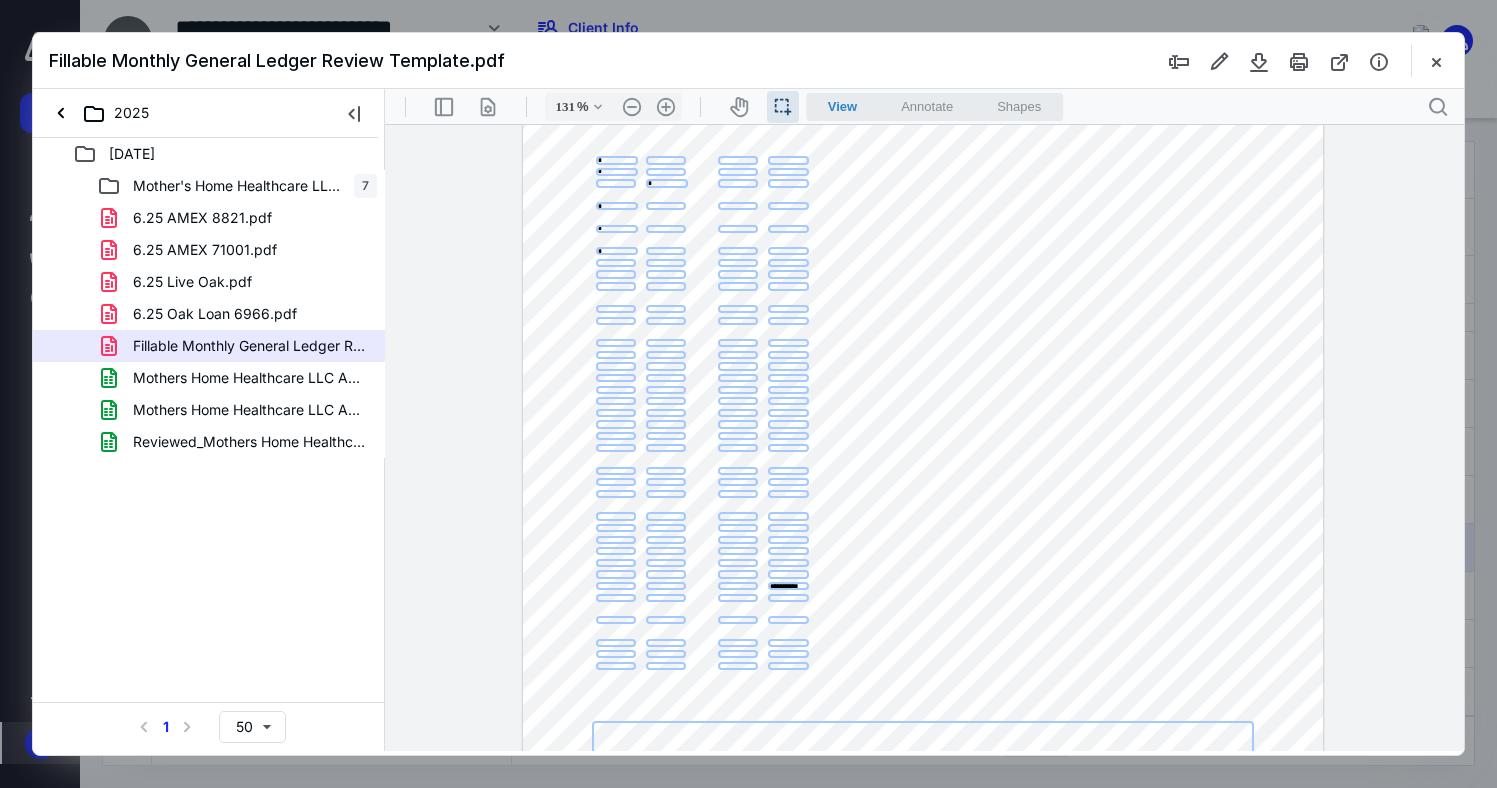type on "*" 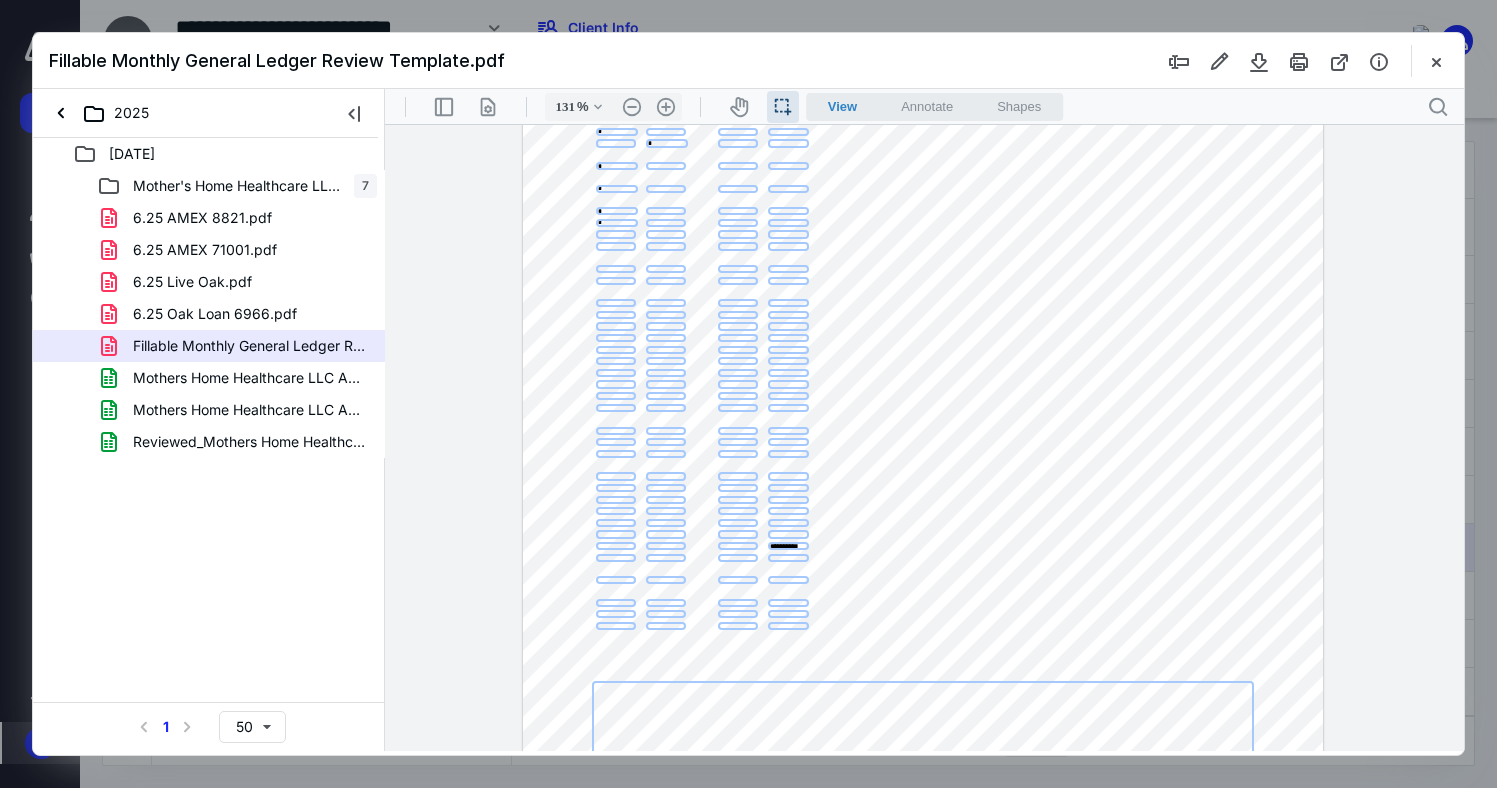 scroll, scrollTop: 229, scrollLeft: 0, axis: vertical 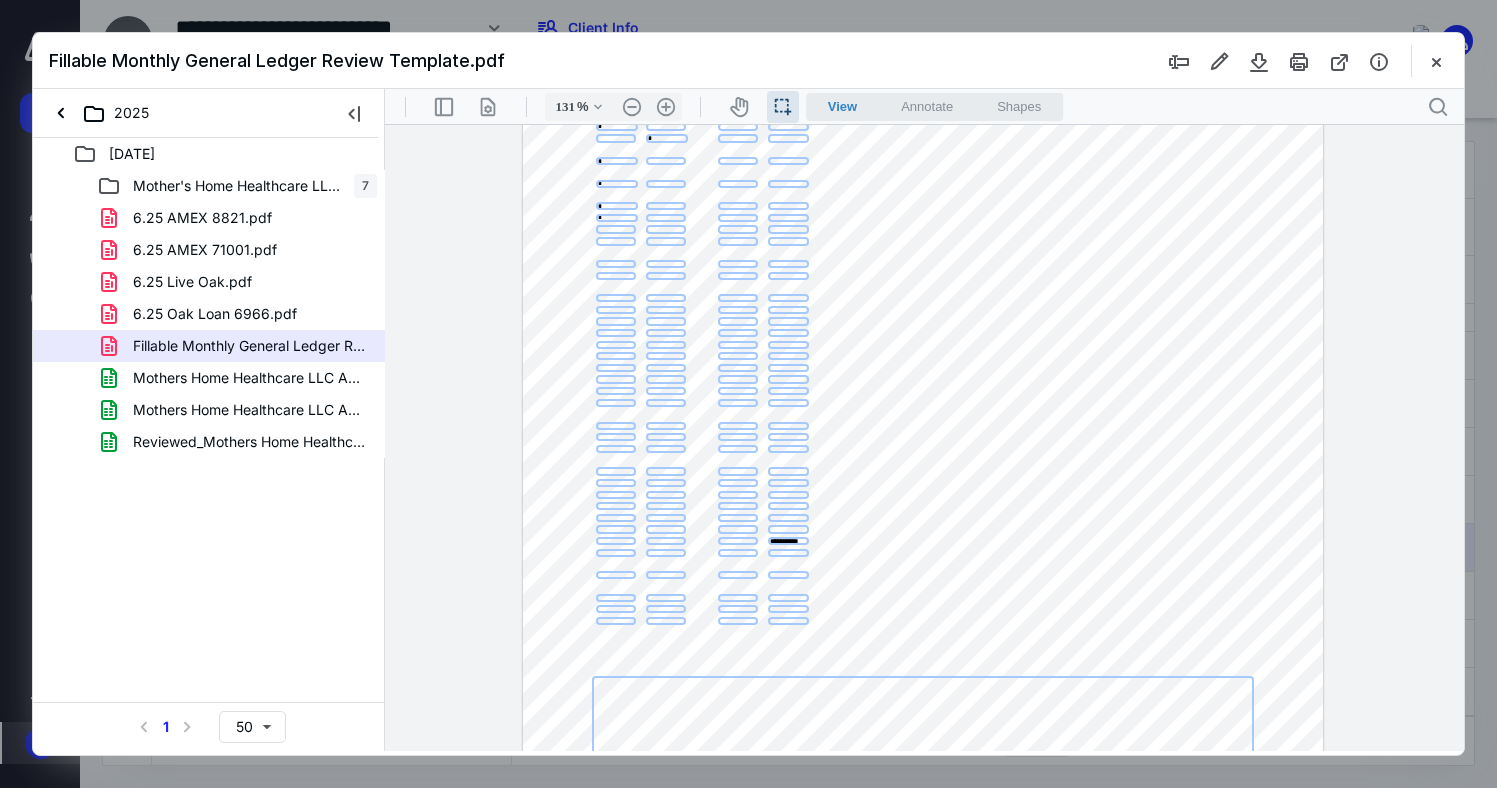 type on "*" 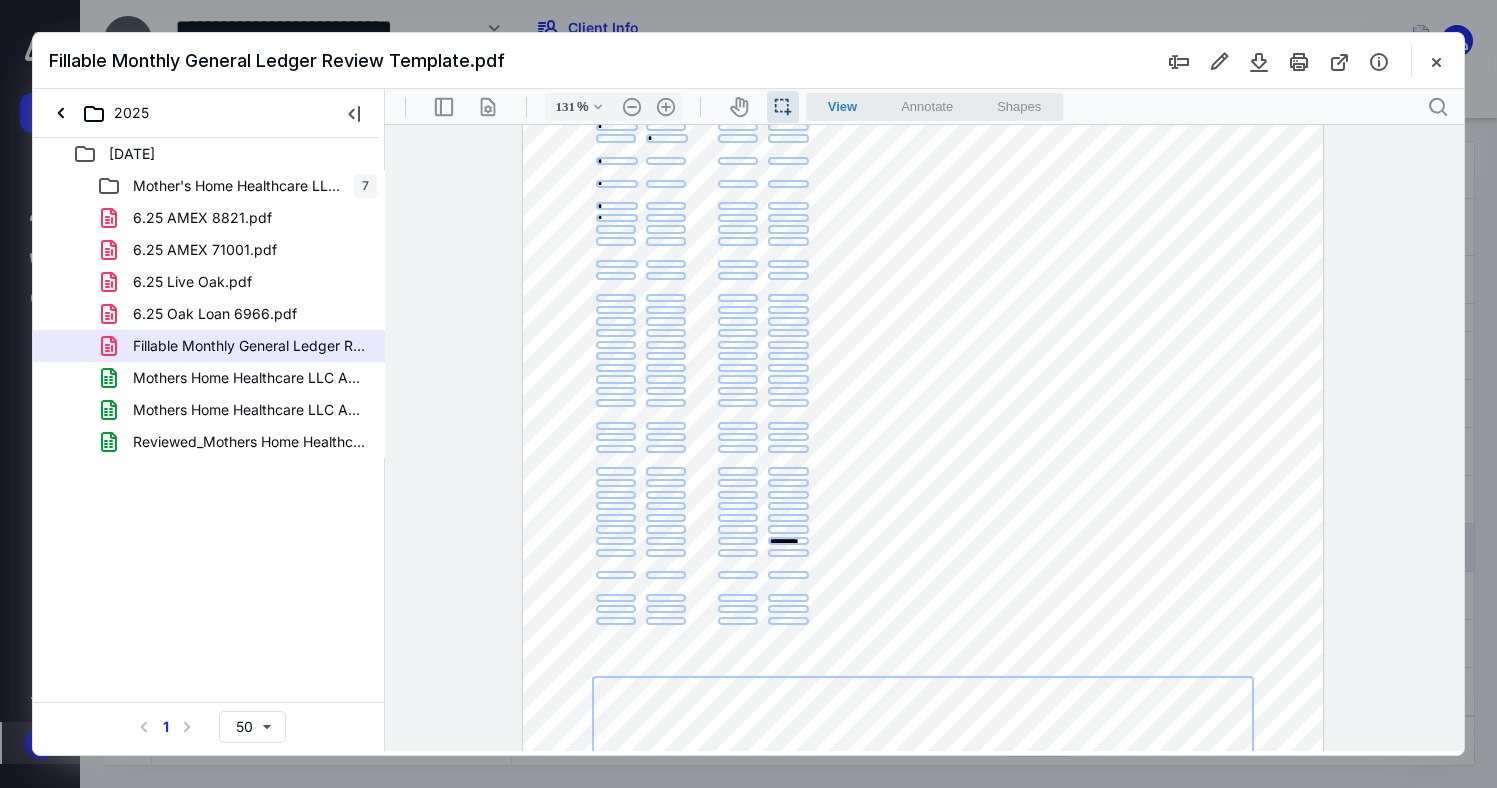 click at bounding box center (616, 264) 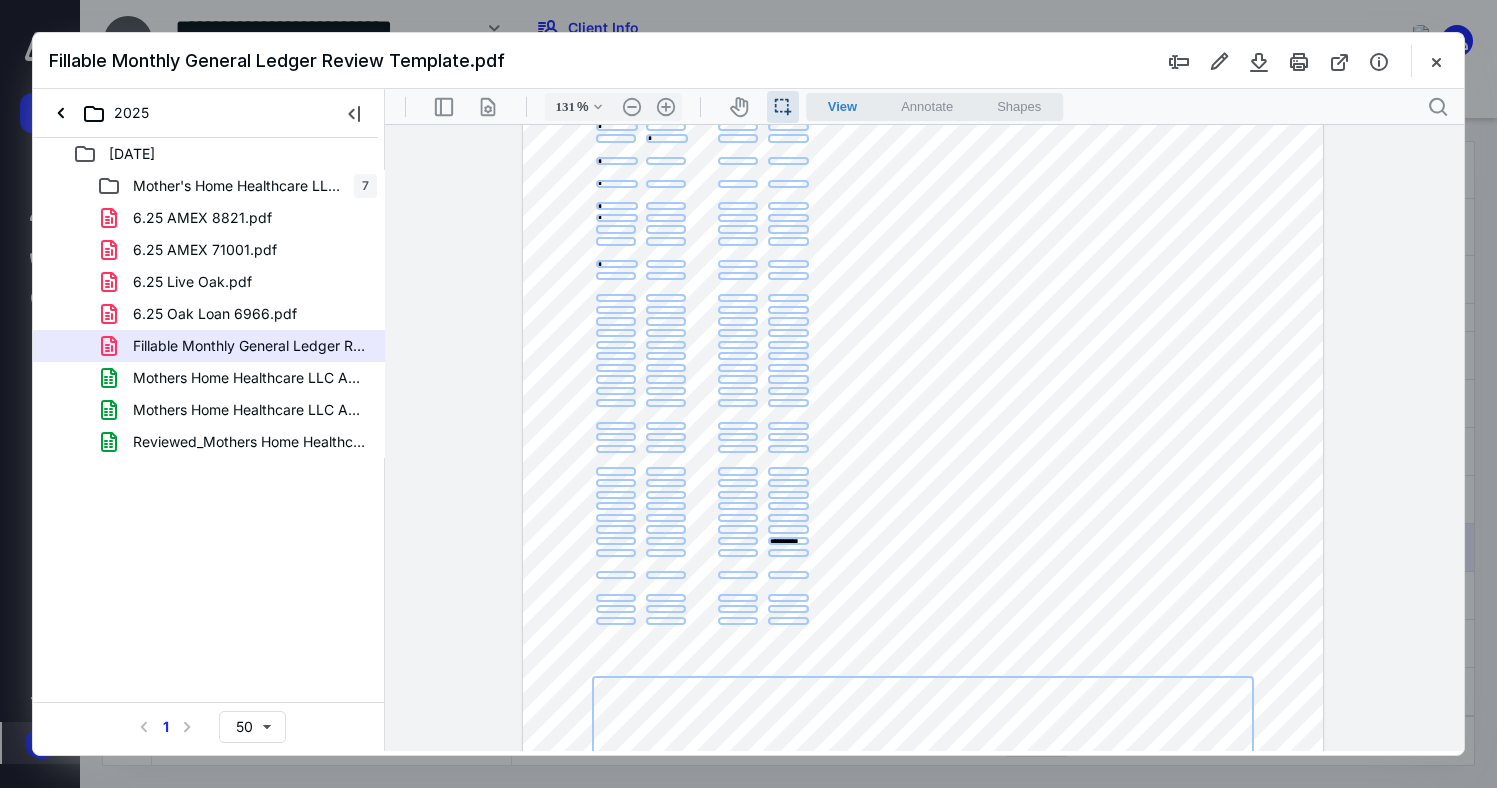 type on "*" 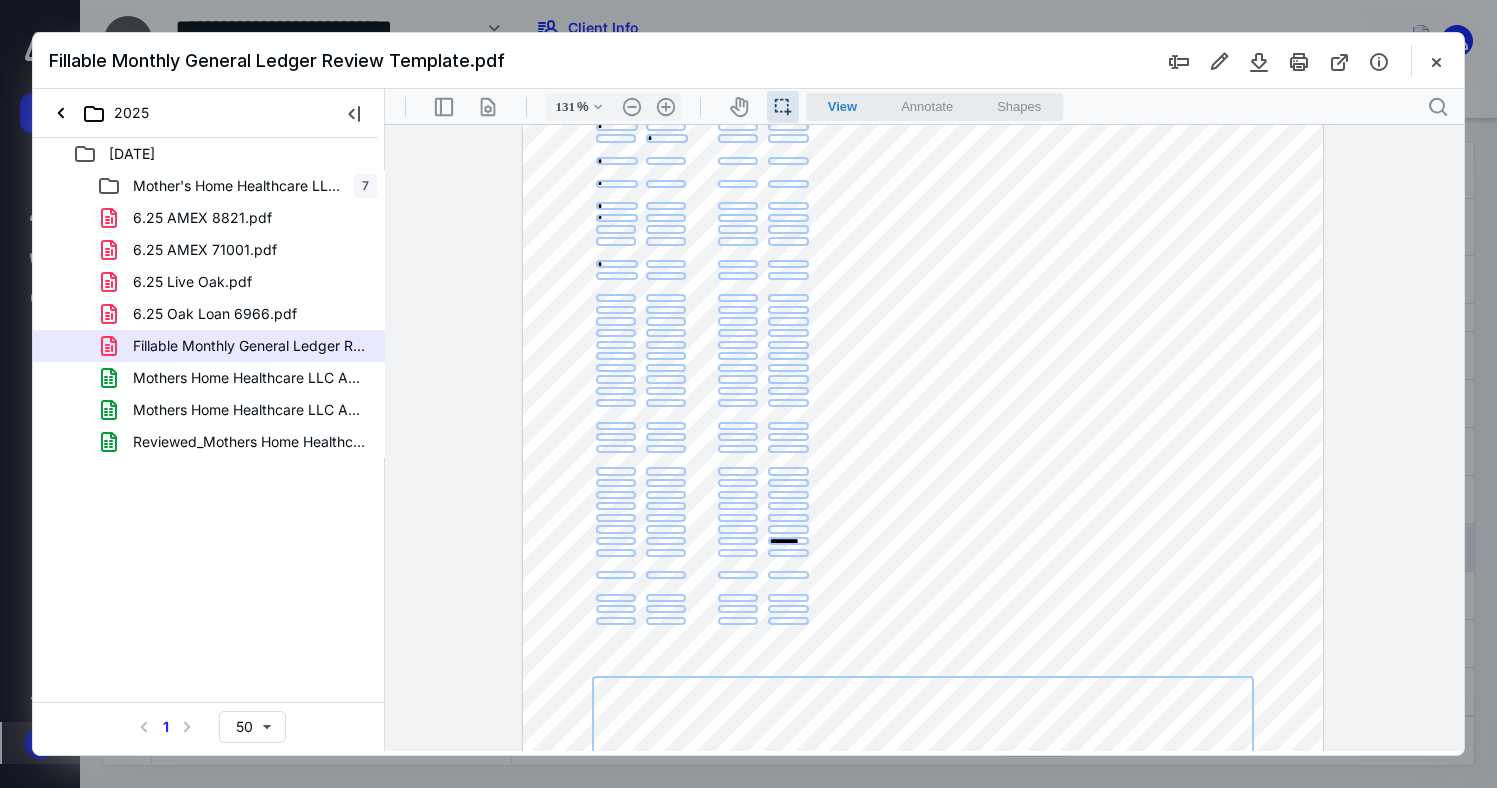 click at bounding box center (616, 276) 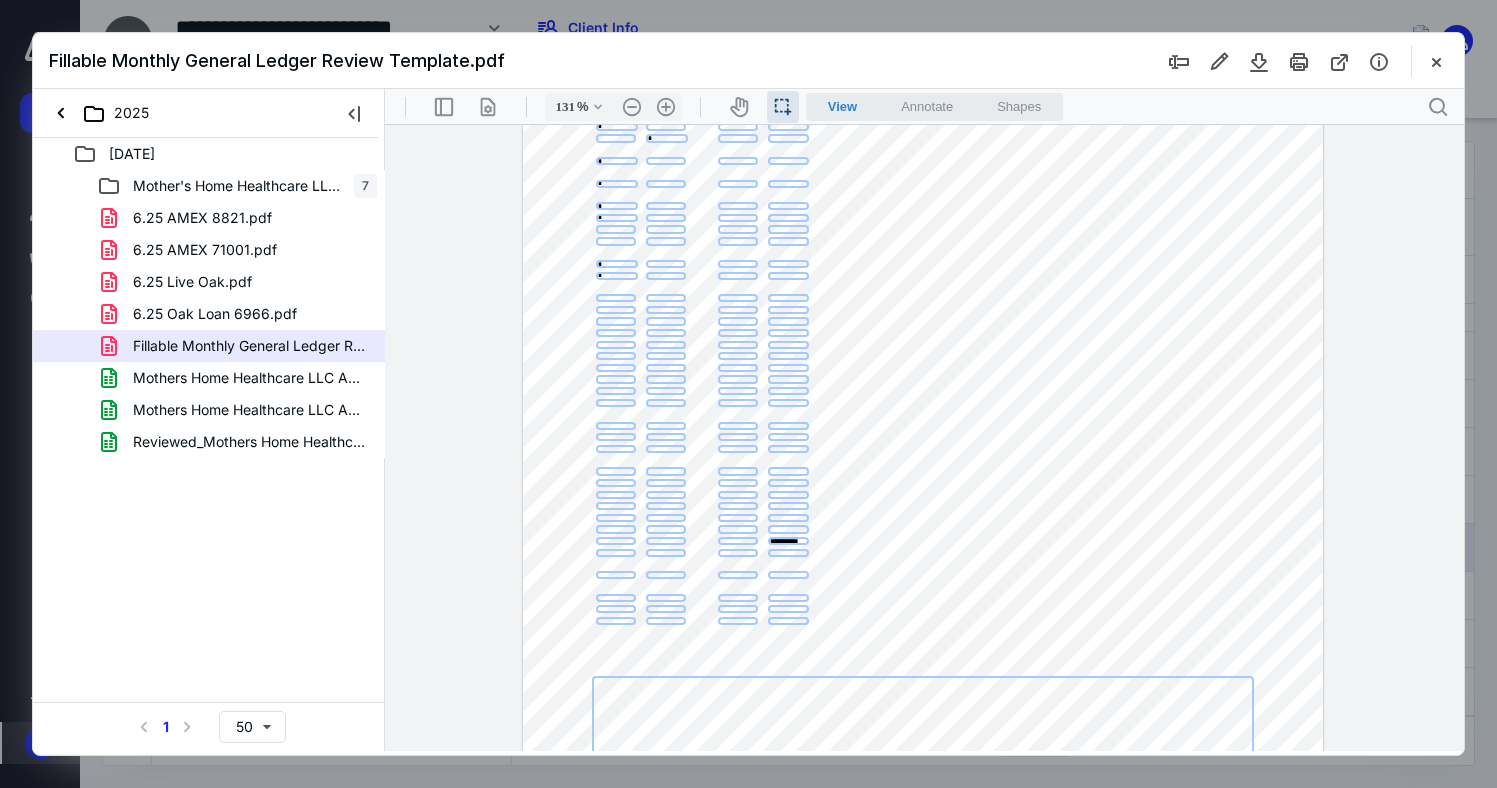 type on "*" 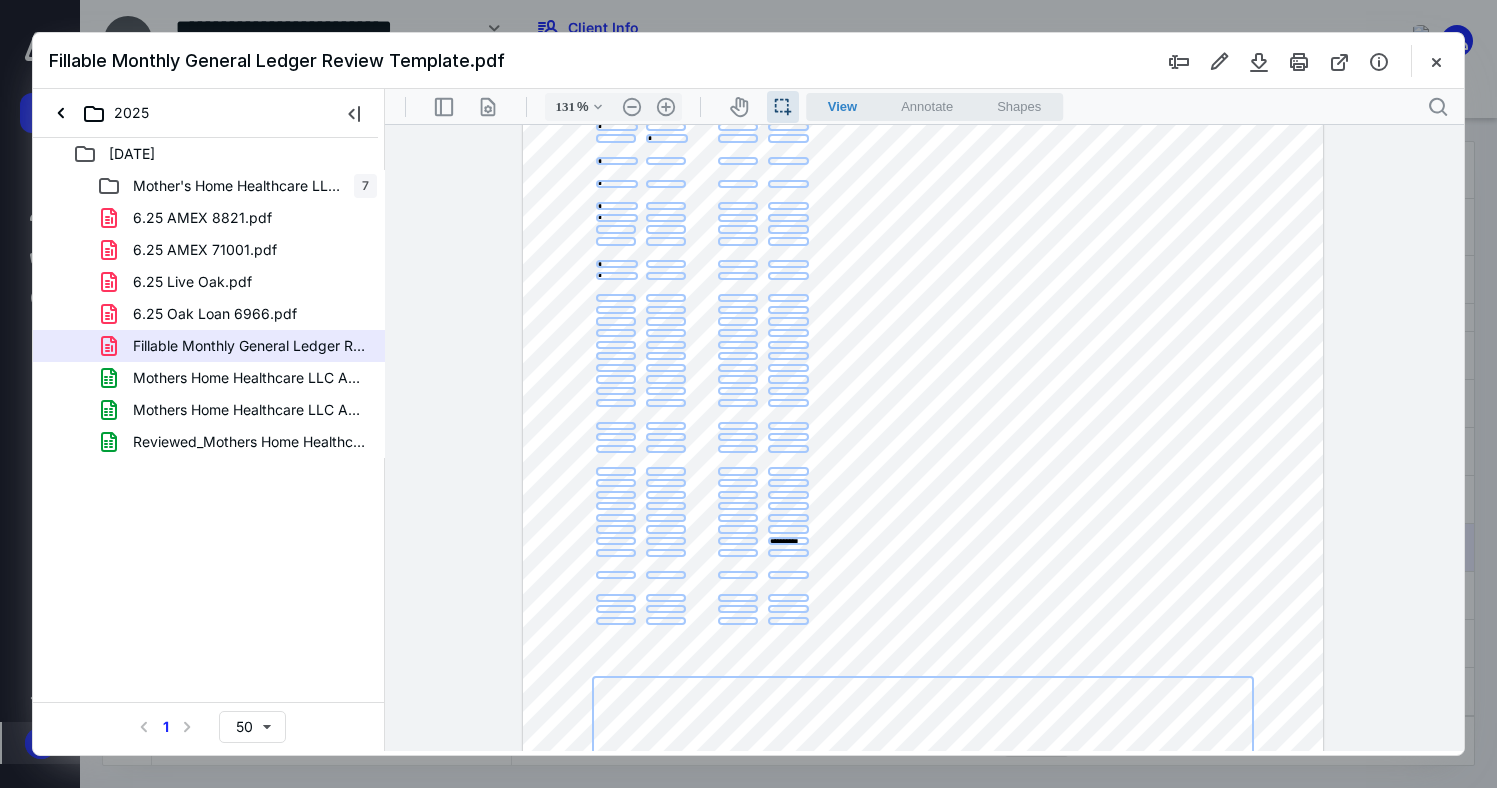 click at bounding box center (615, 298) 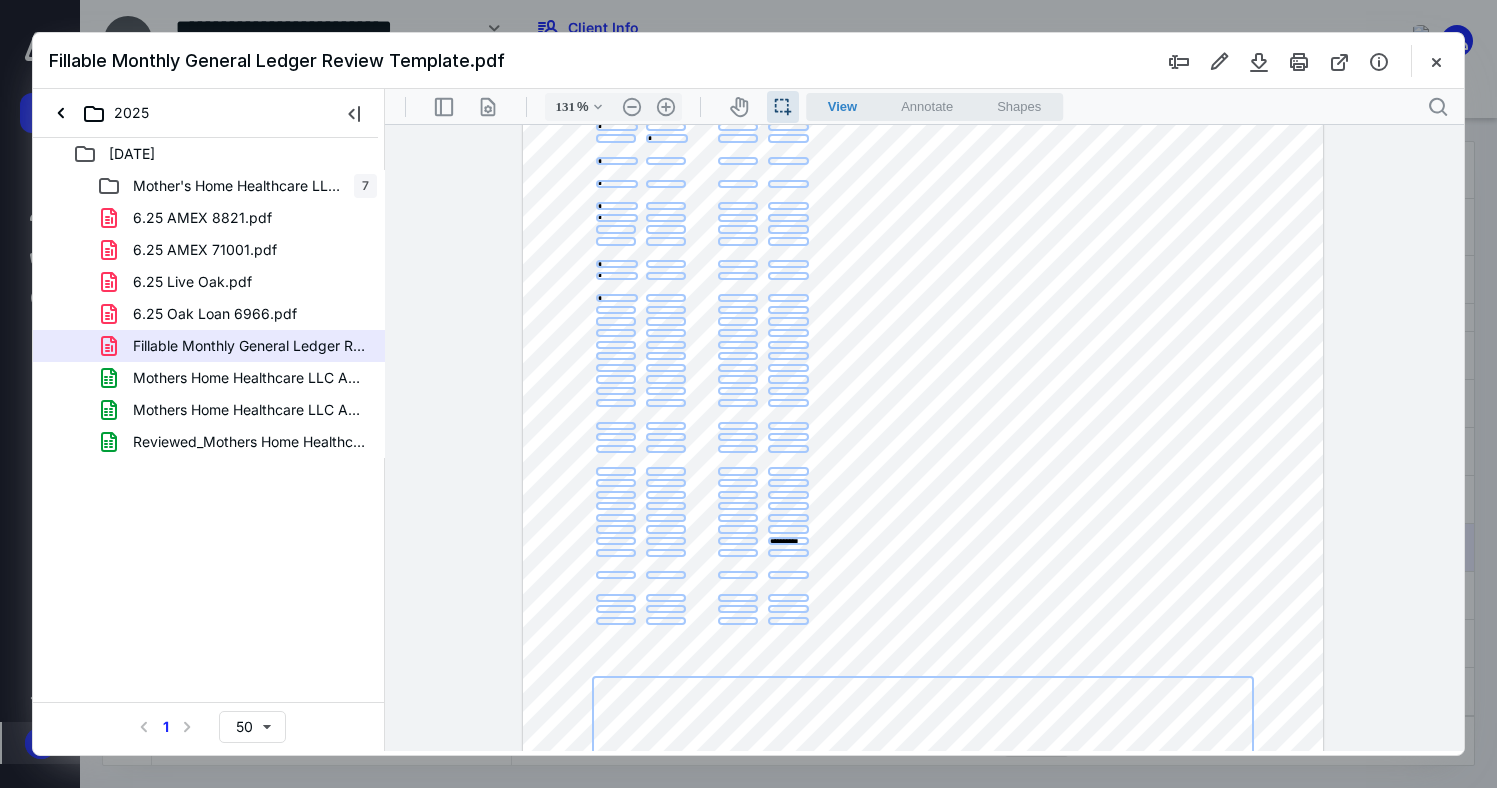 type on "*" 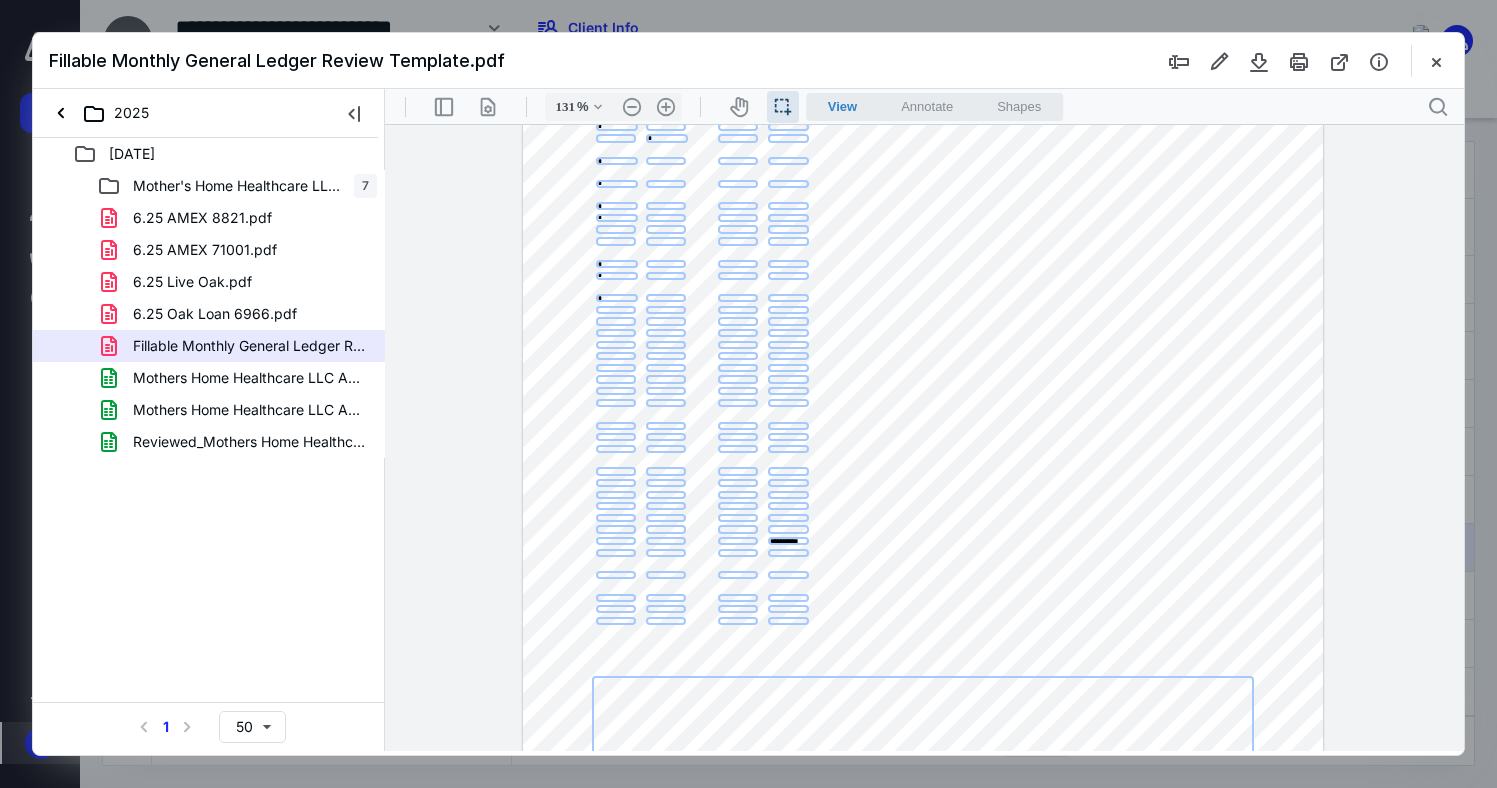 click at bounding box center (615, 310) 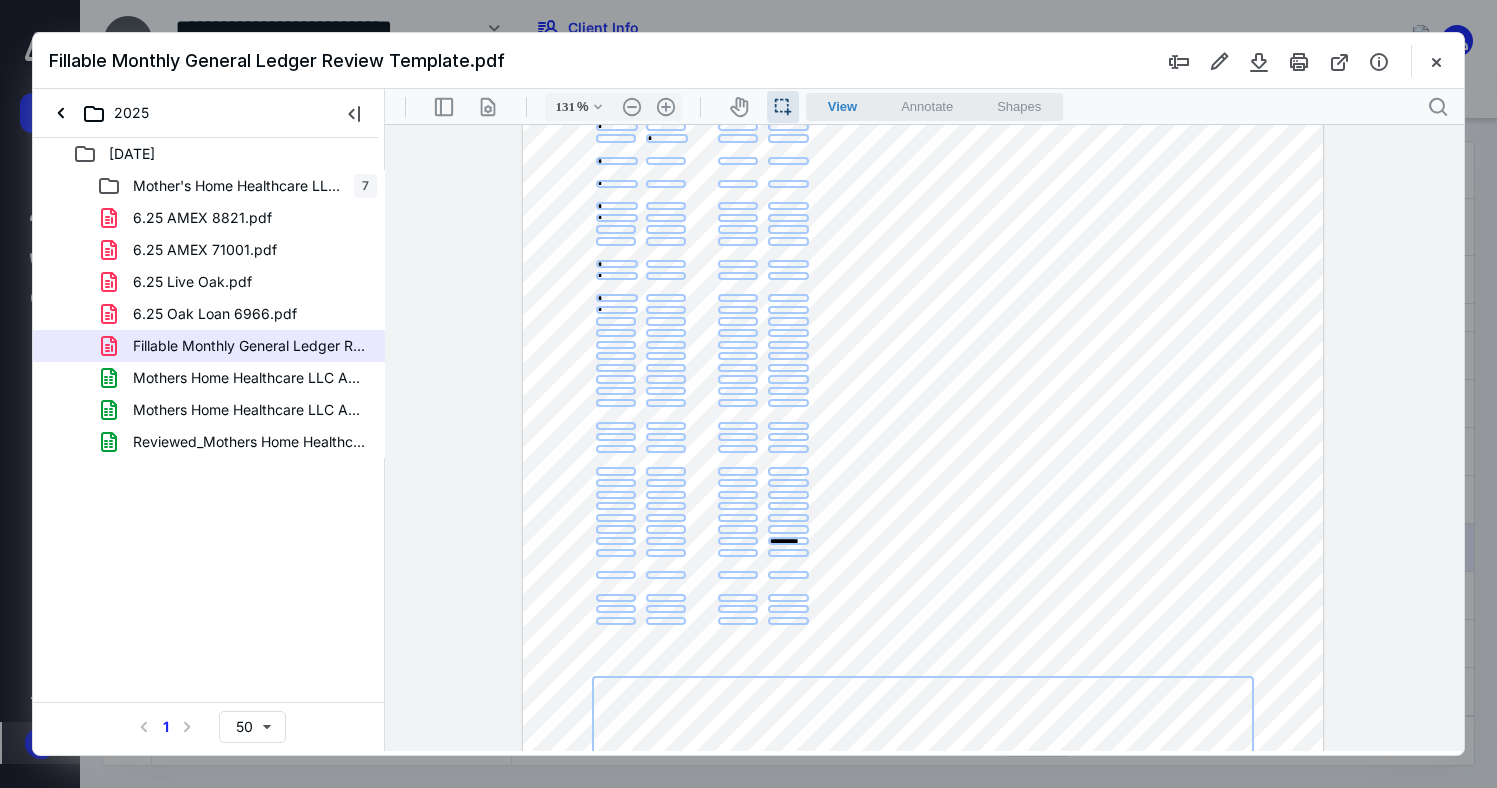 type on "*" 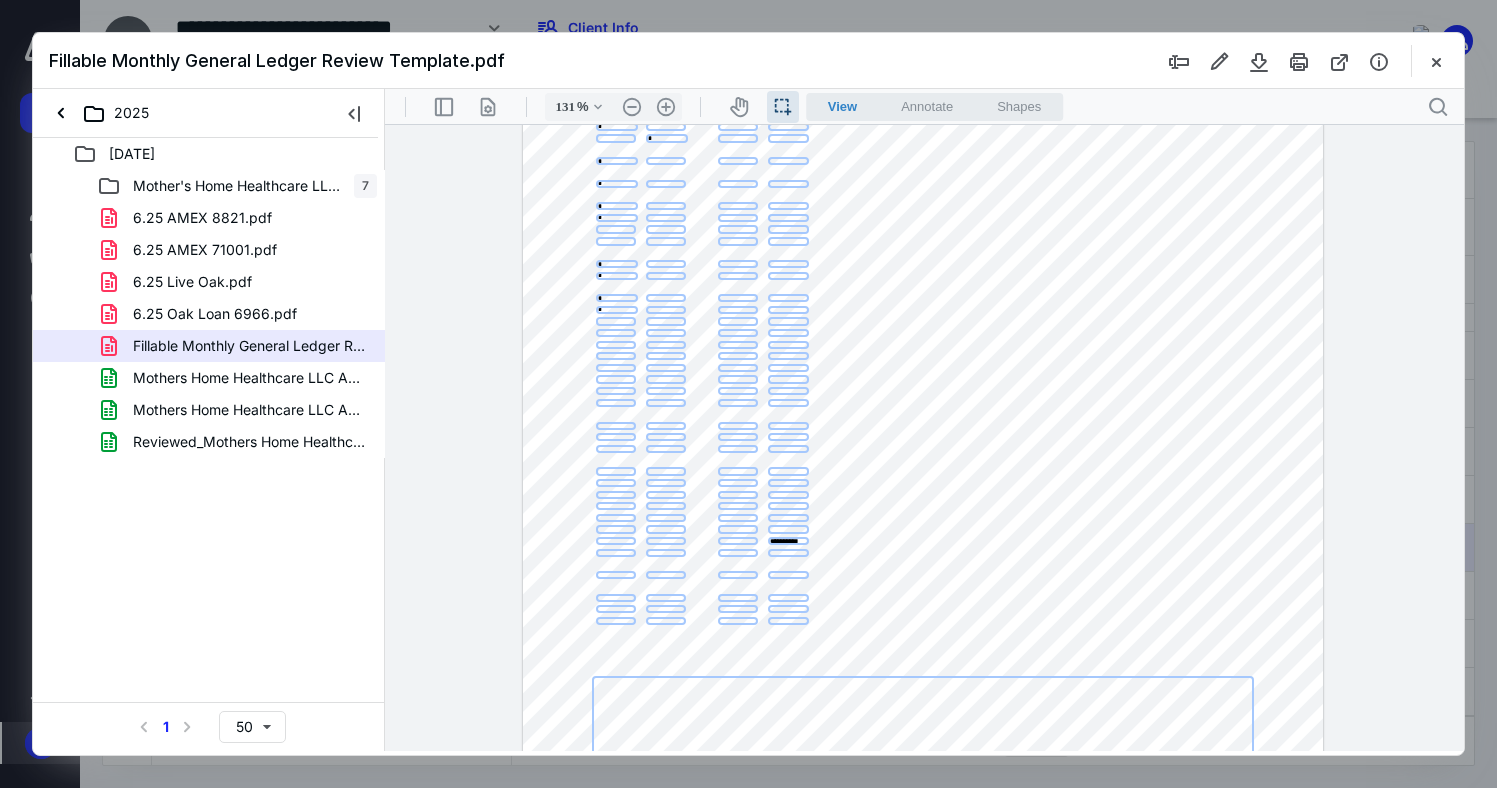 click at bounding box center (615, 321) 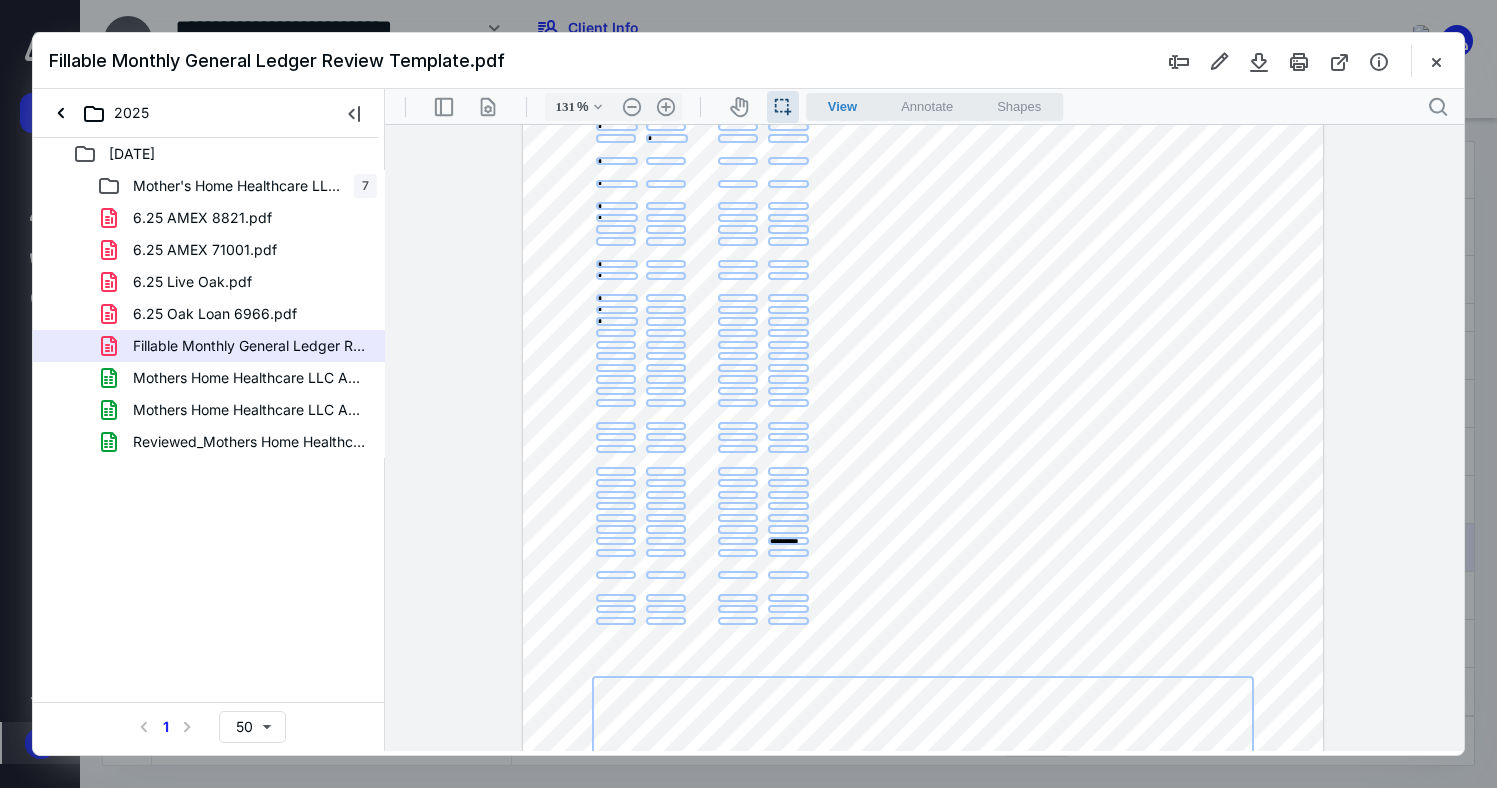 type on "*" 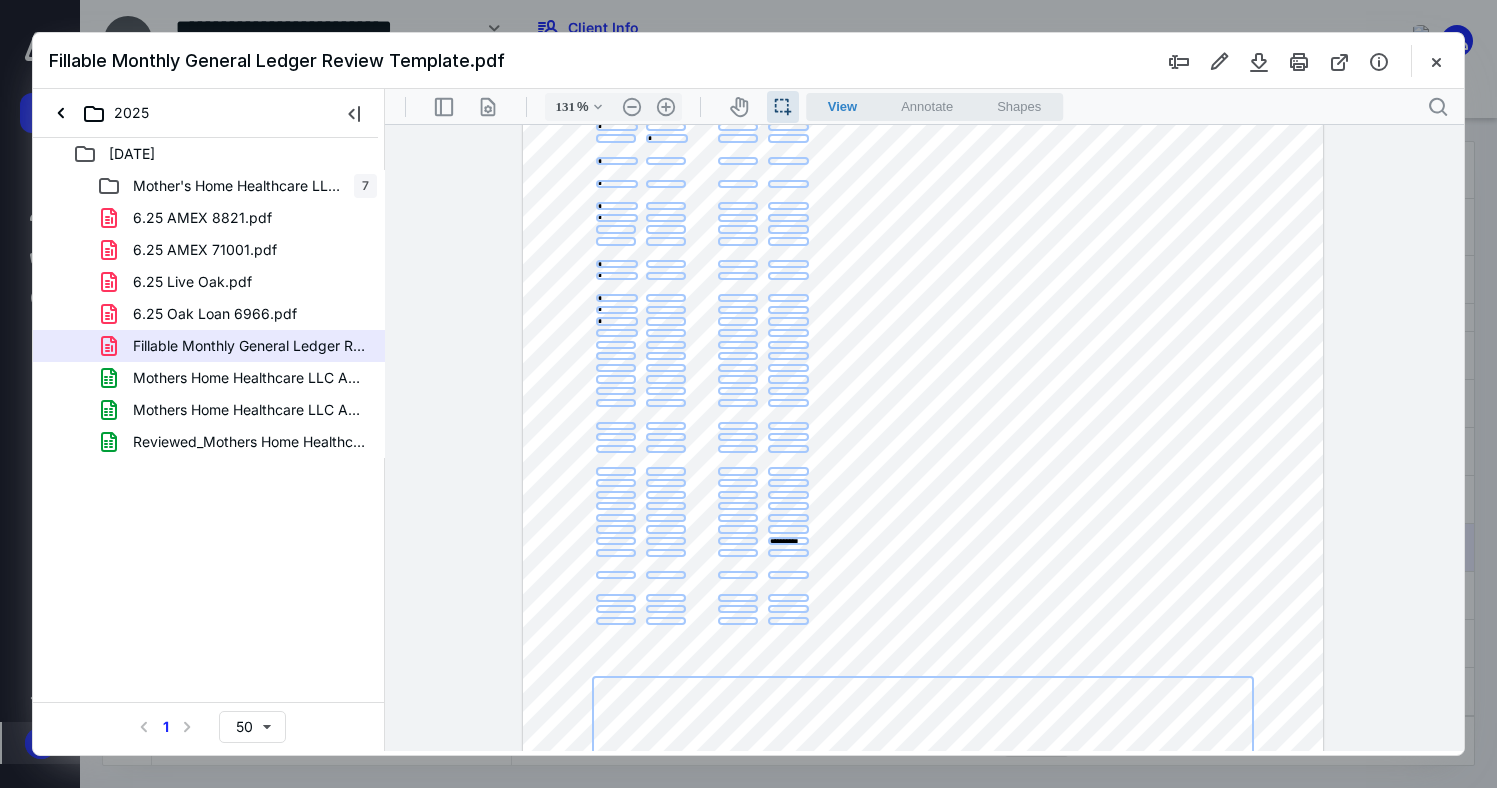 click at bounding box center [616, 333] 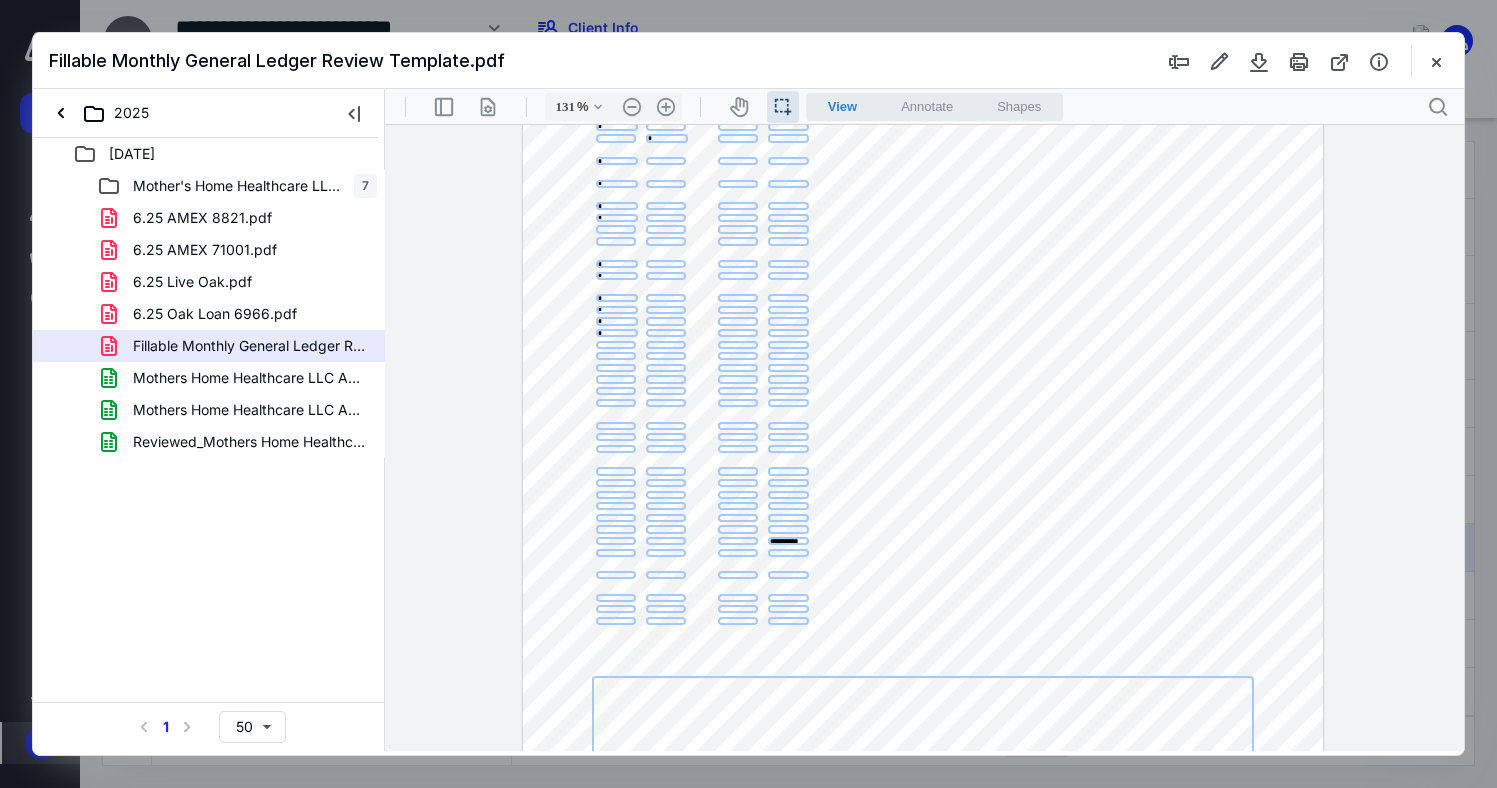 type on "*" 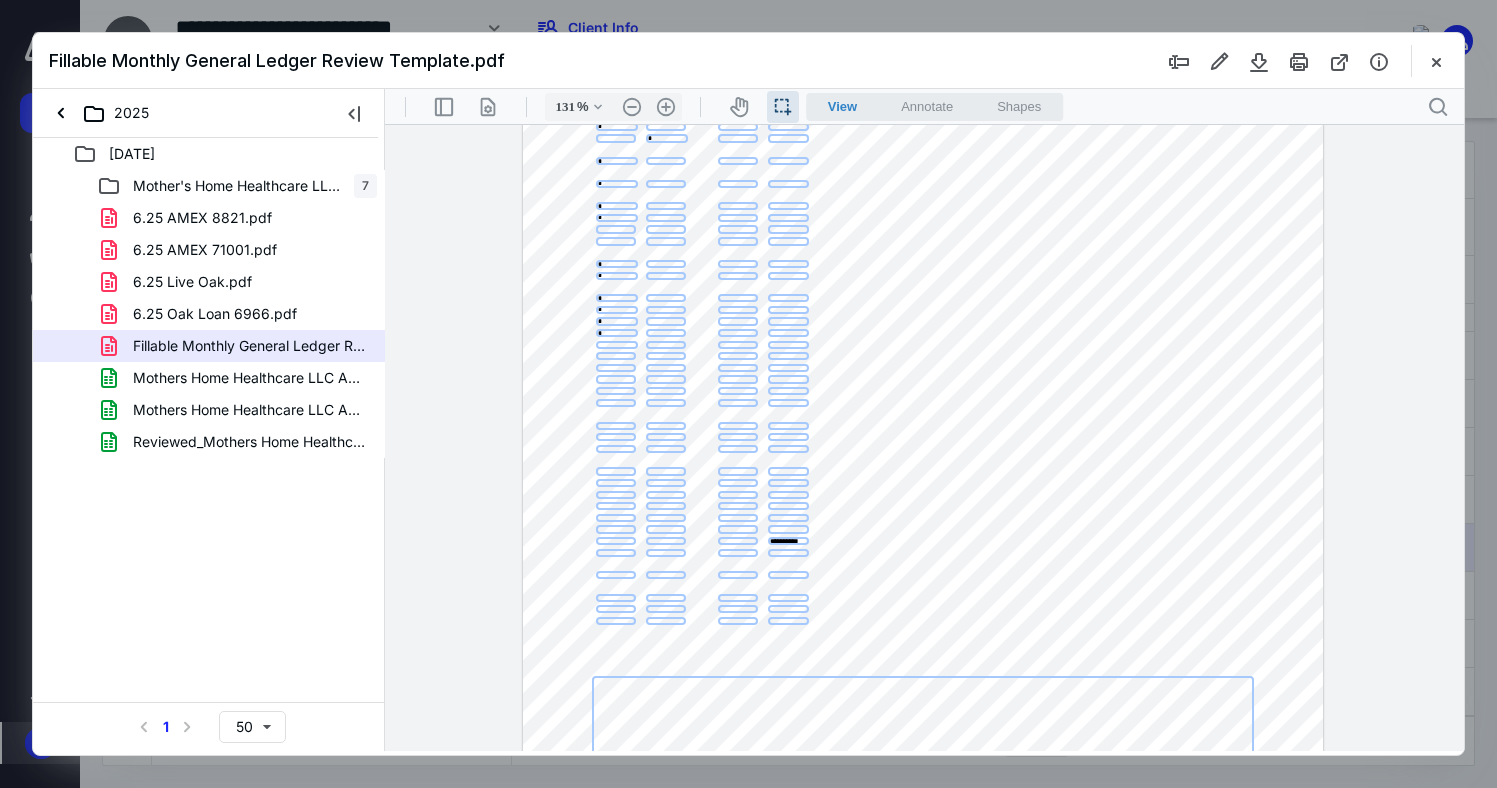 click at bounding box center (616, 345) 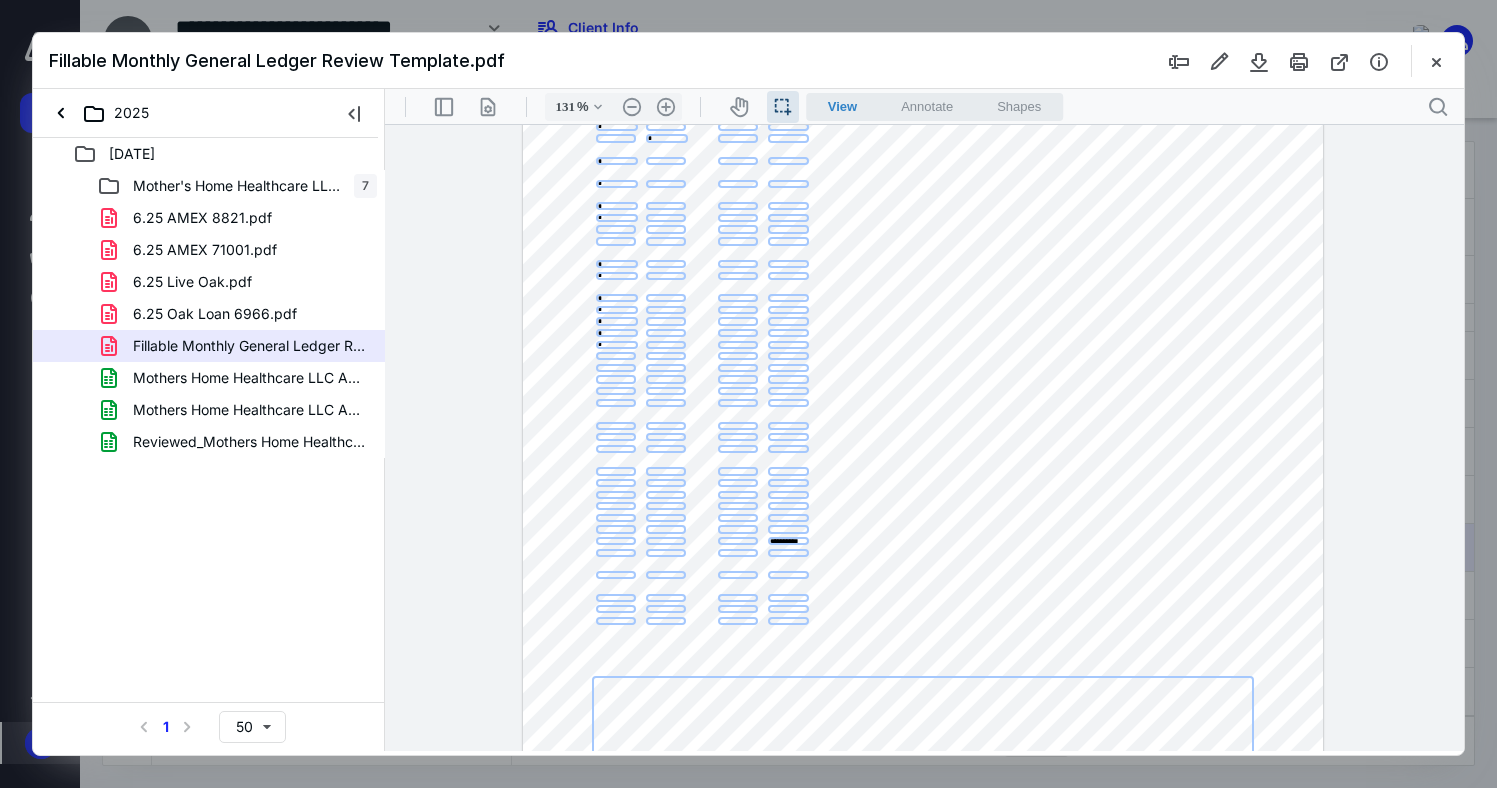 type on "*" 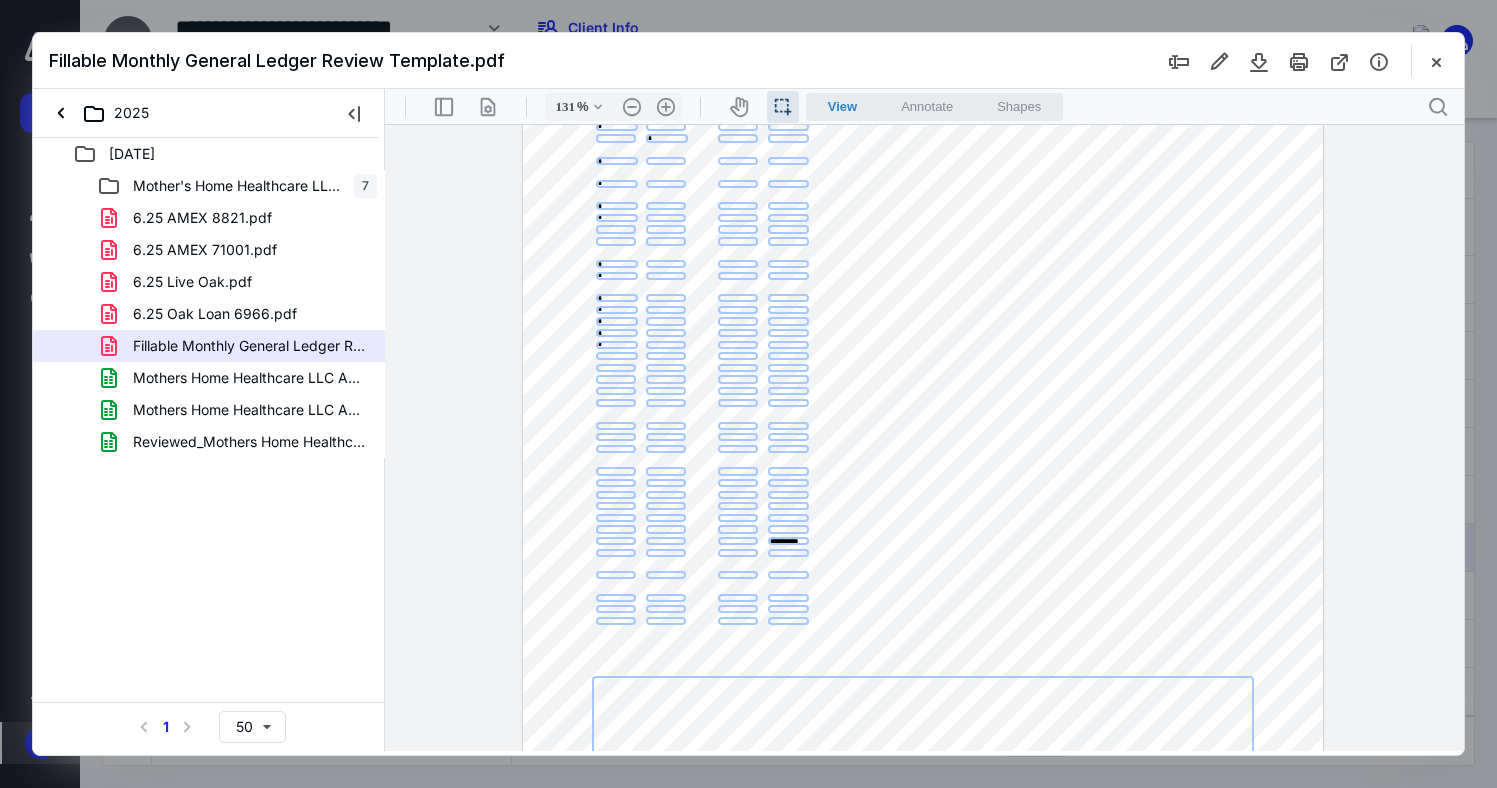 click at bounding box center [616, 356] 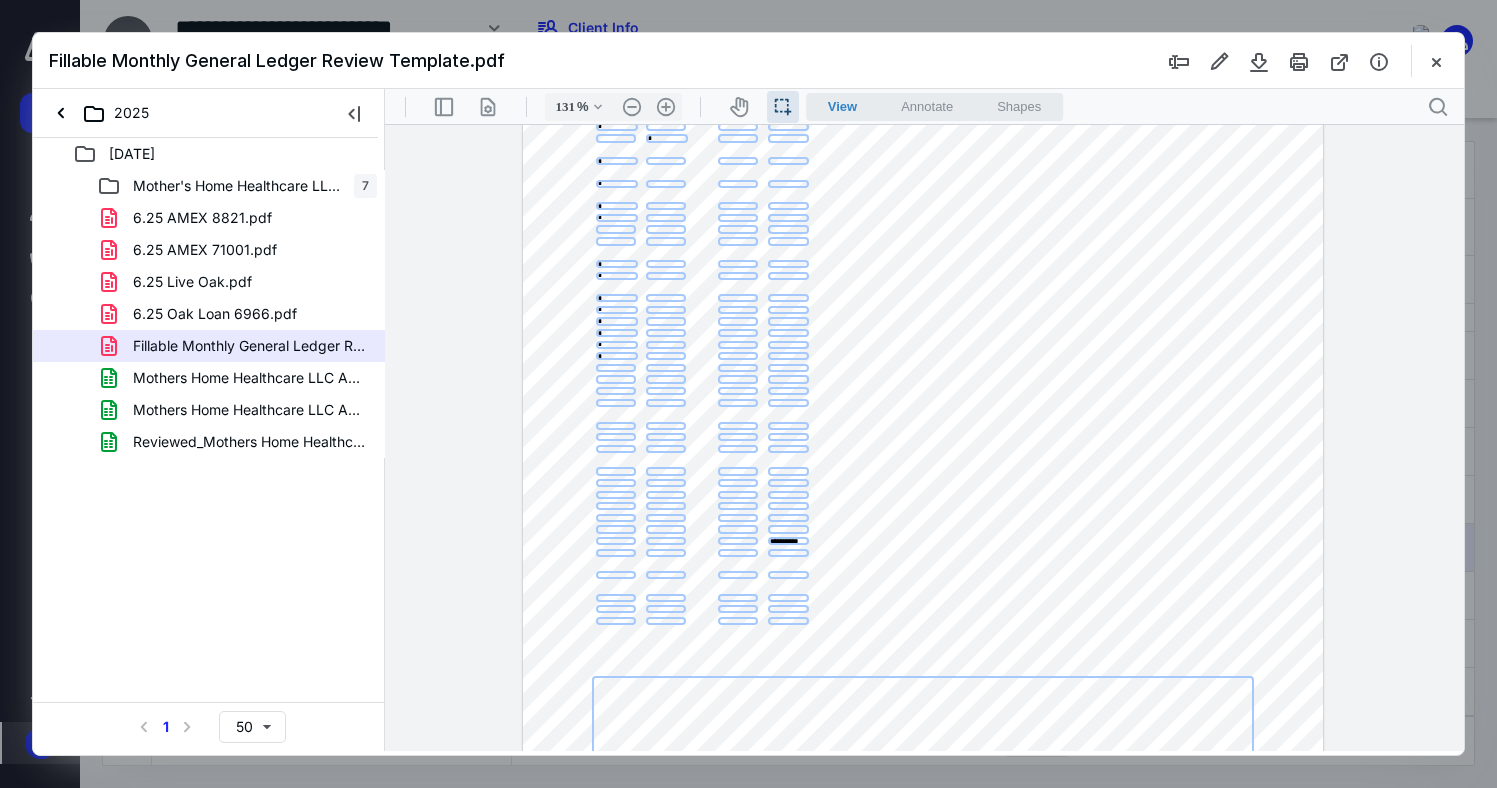 type on "*" 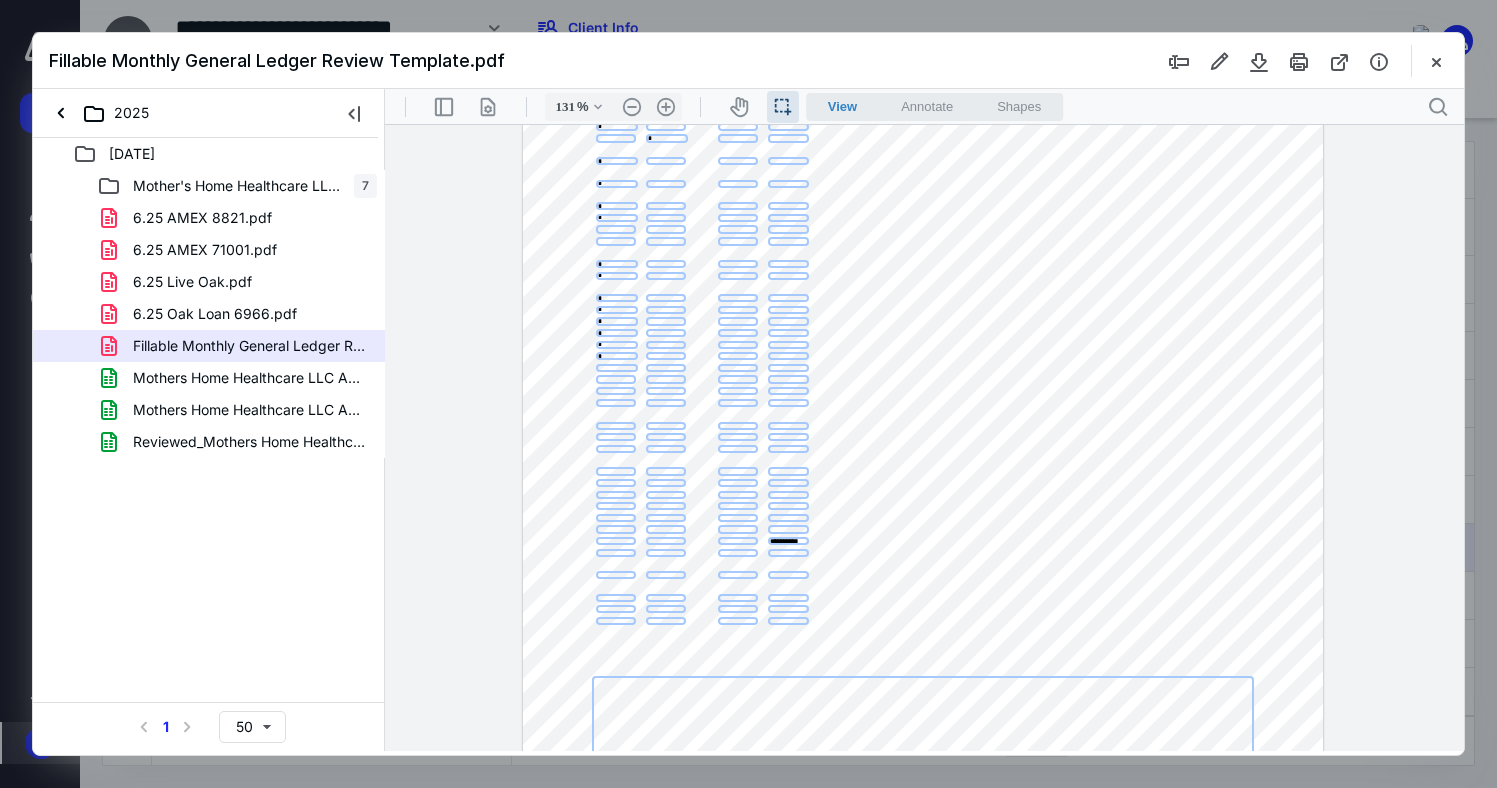 click at bounding box center (616, 368) 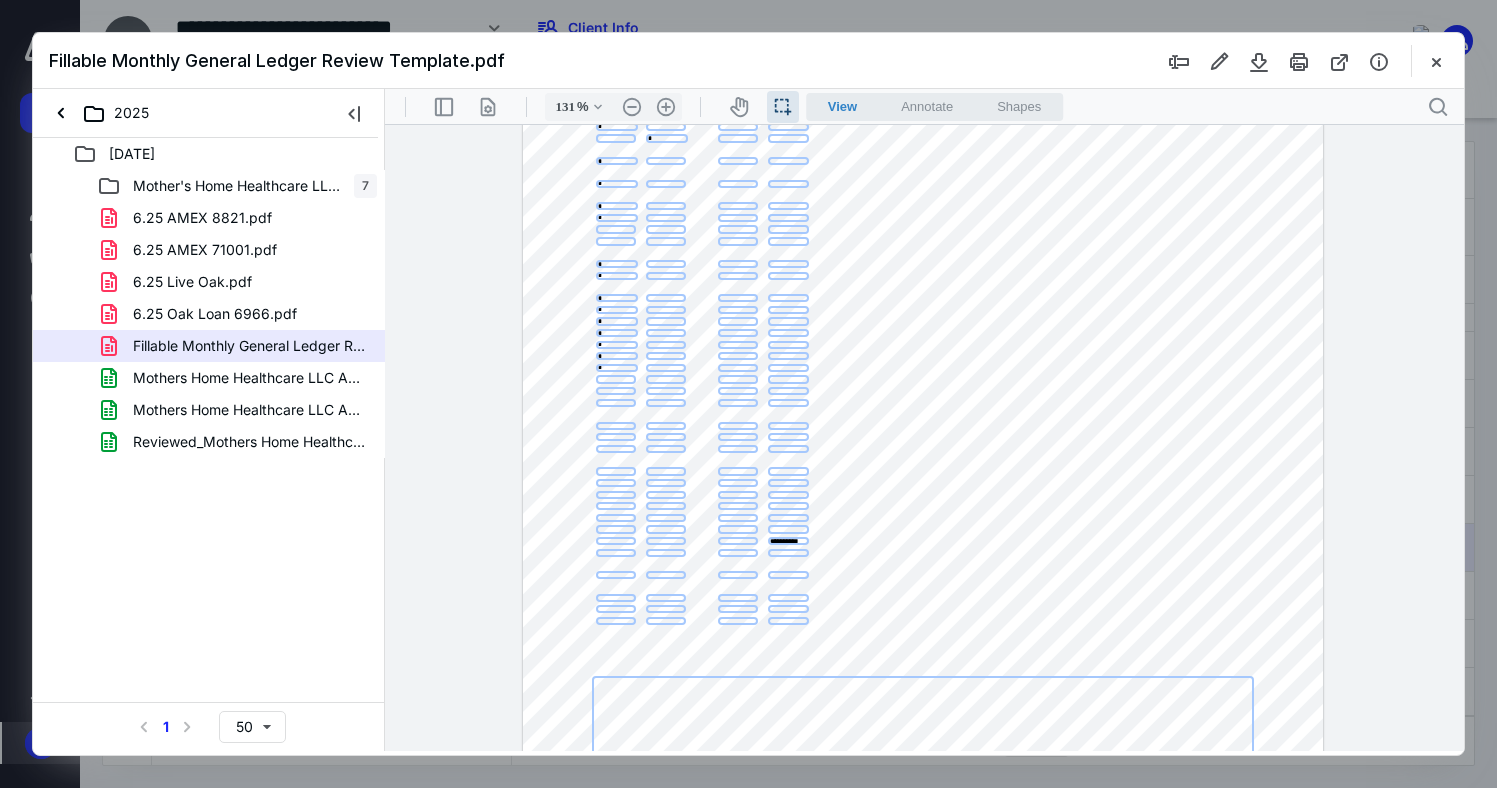 type on "*" 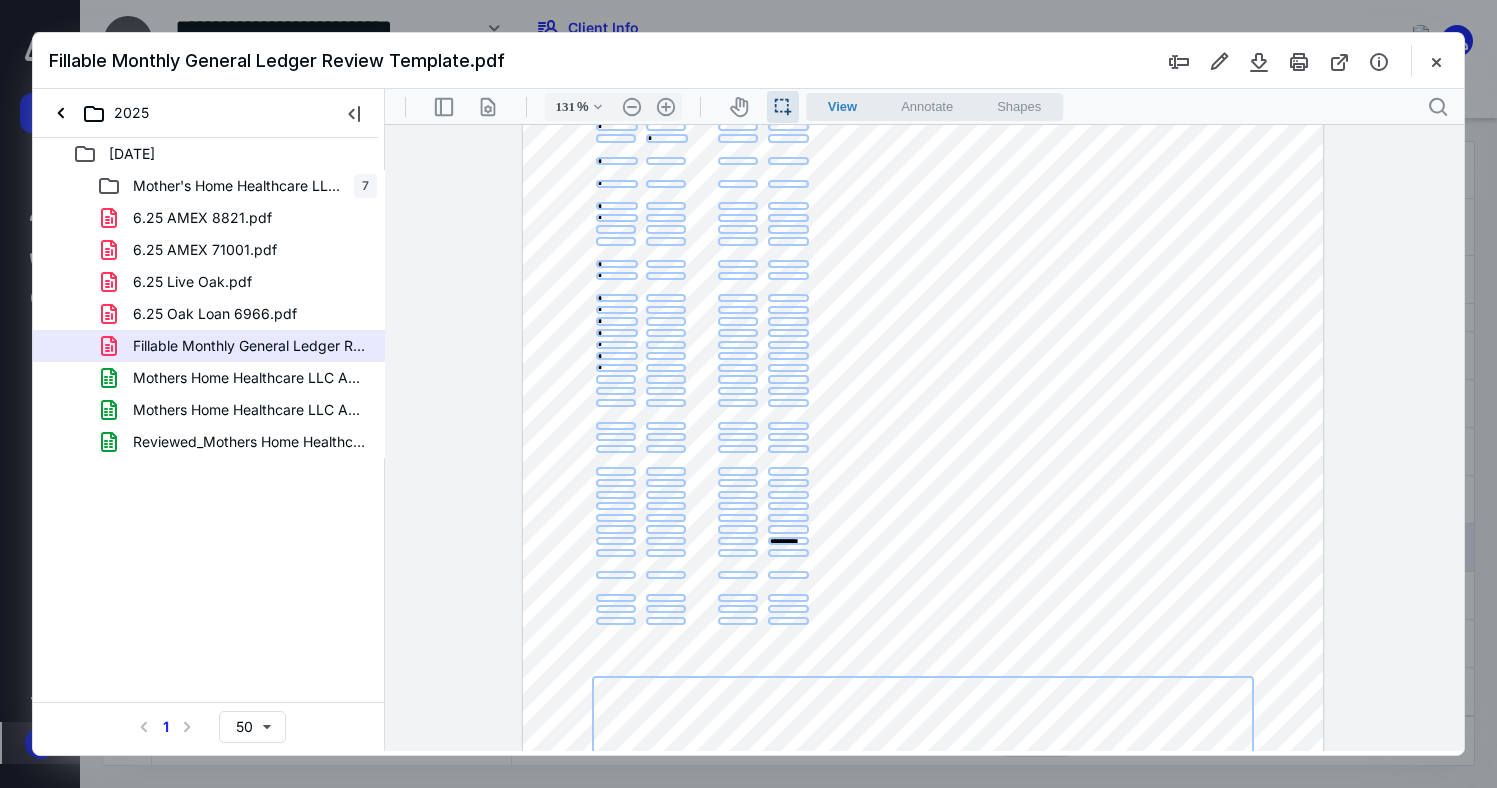click on "**********" at bounding box center [923, 419] 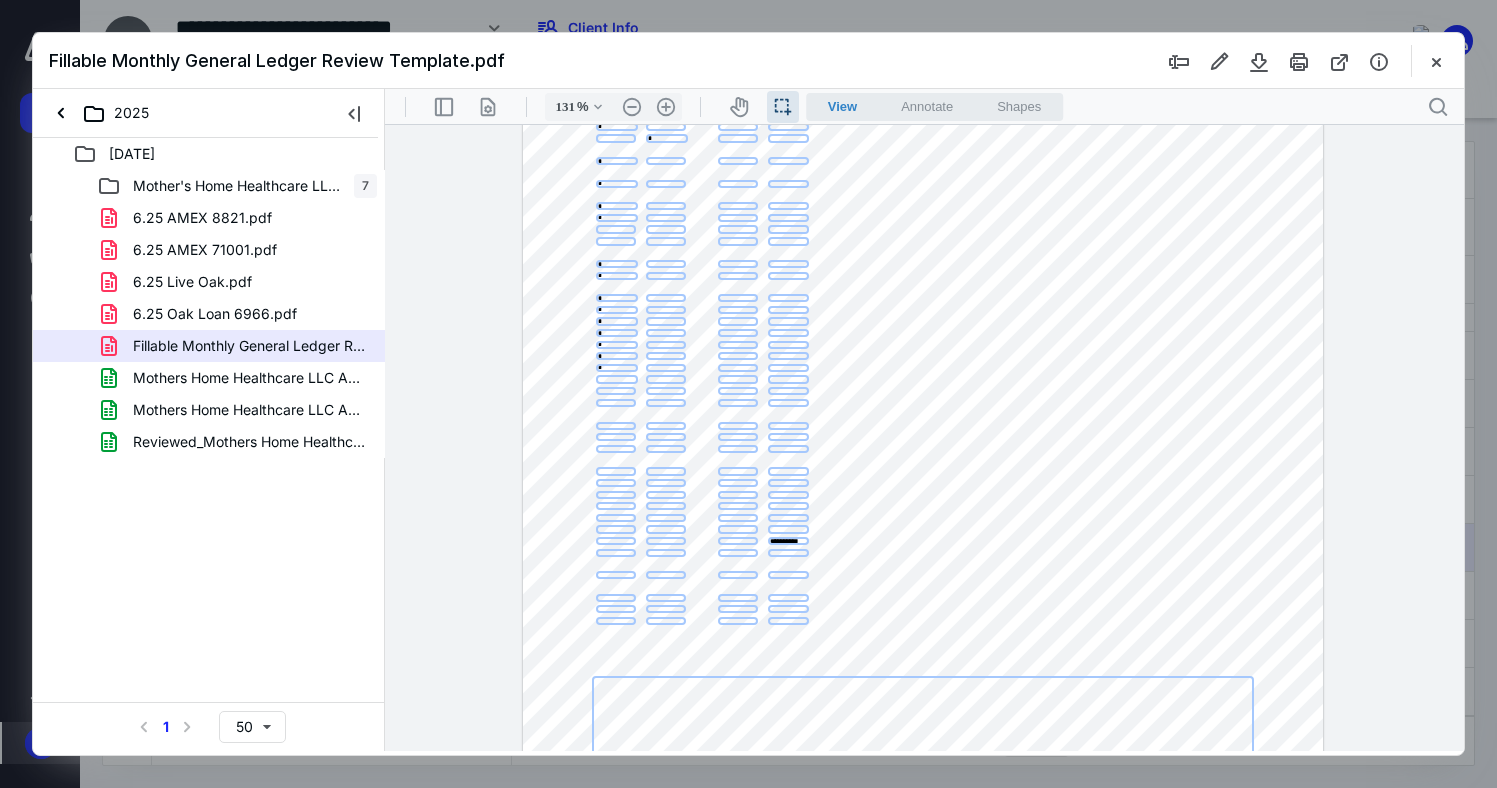 click at bounding box center [616, 379] 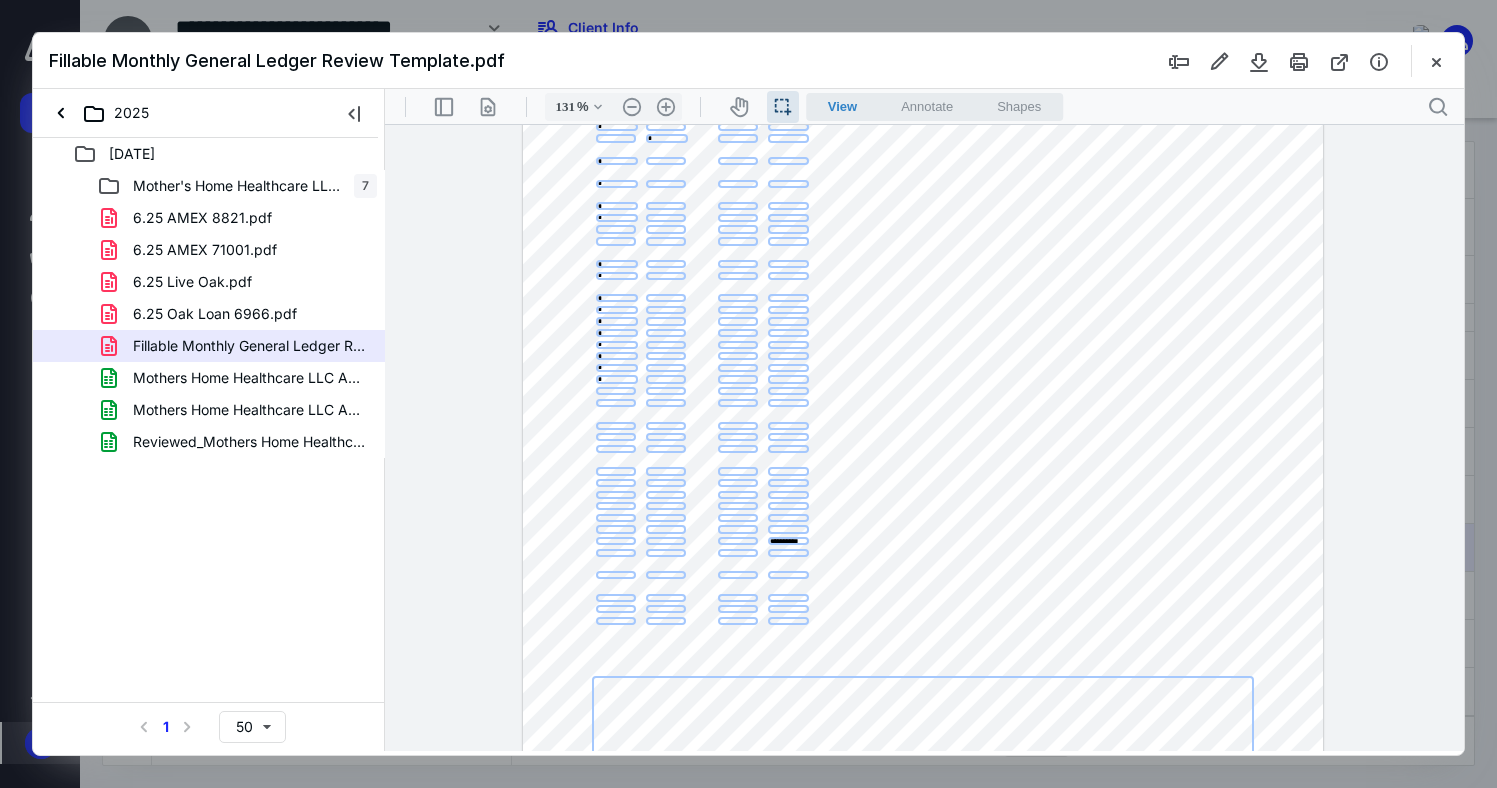 type on "*" 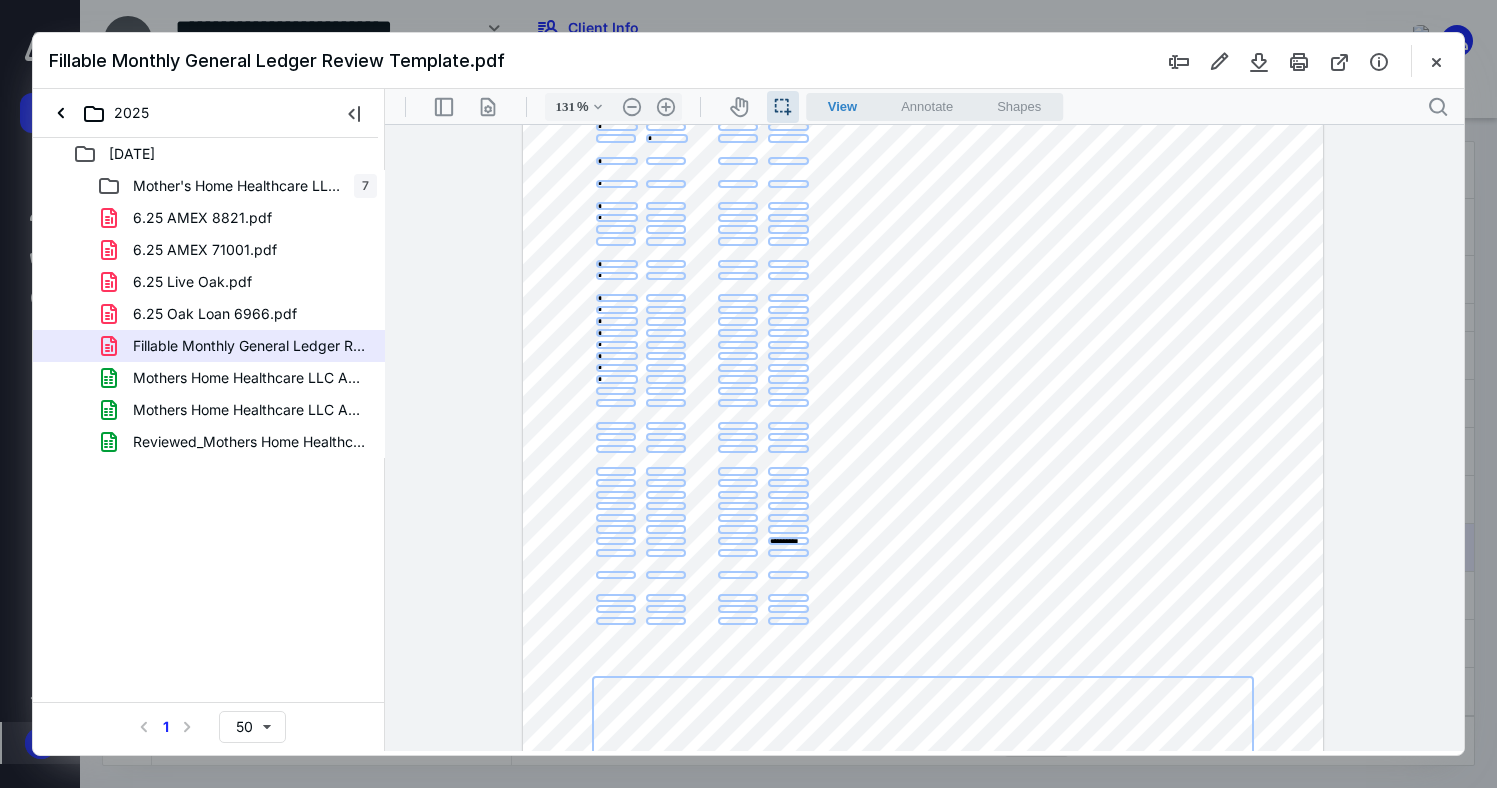 click at bounding box center (615, 391) 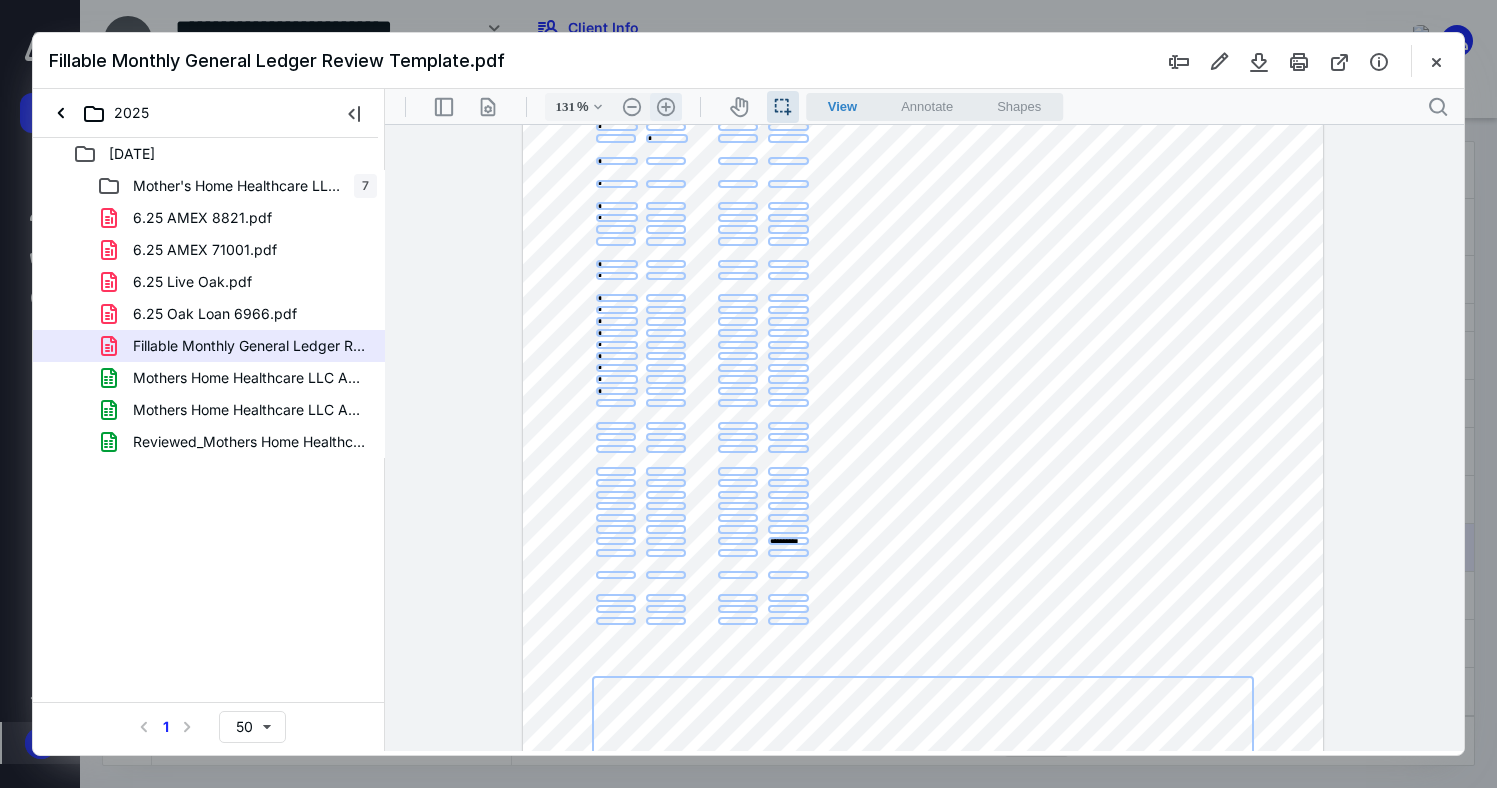 type on "*" 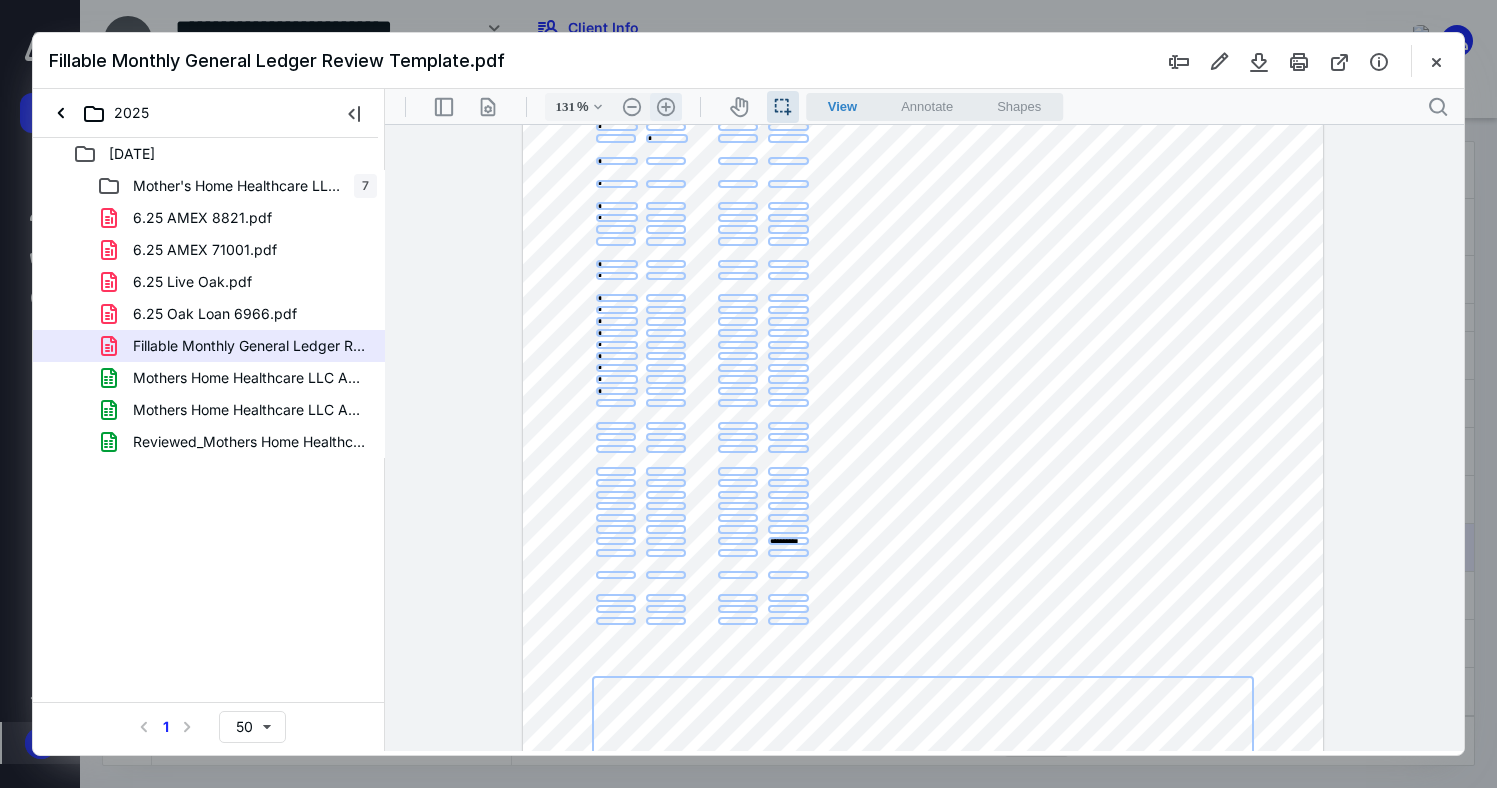 click on ".cls-1{fill:#abb0c4;} icon - header - zoom - in - line" at bounding box center [666, 107] 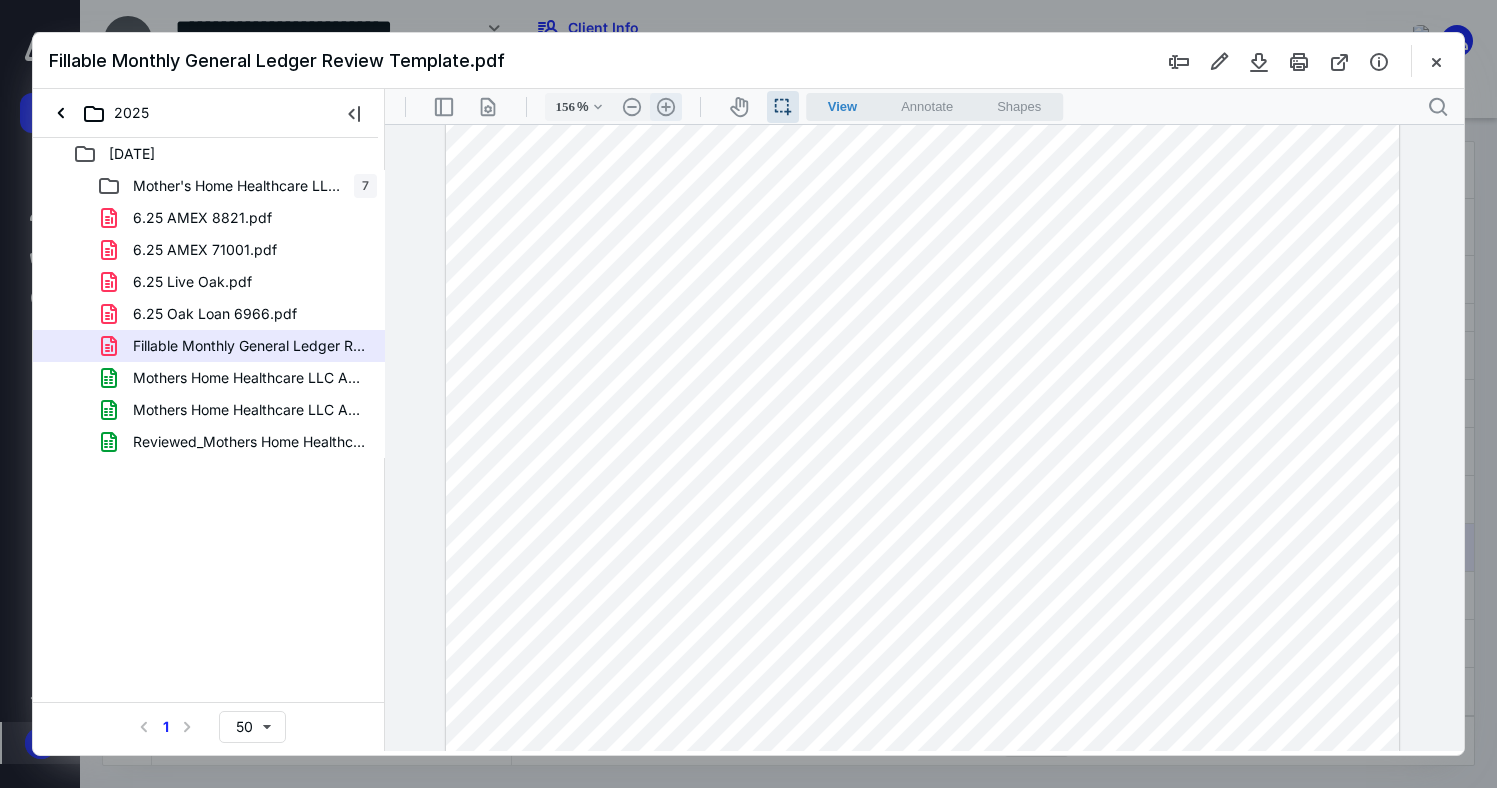 scroll, scrollTop: 329, scrollLeft: 0, axis: vertical 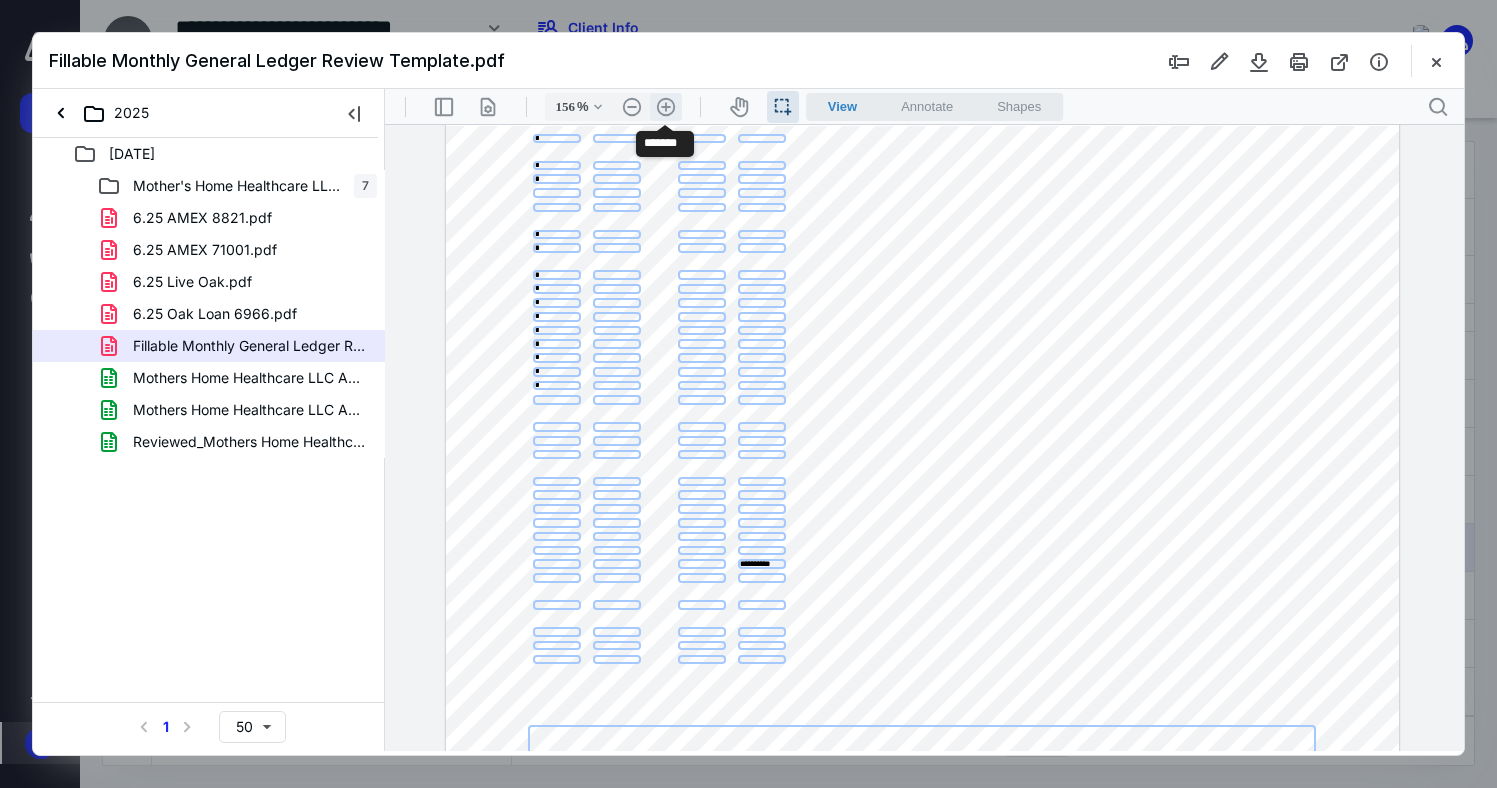 click on ".cls-1{fill:#abb0c4;} icon - header - zoom - in - line" at bounding box center [666, 107] 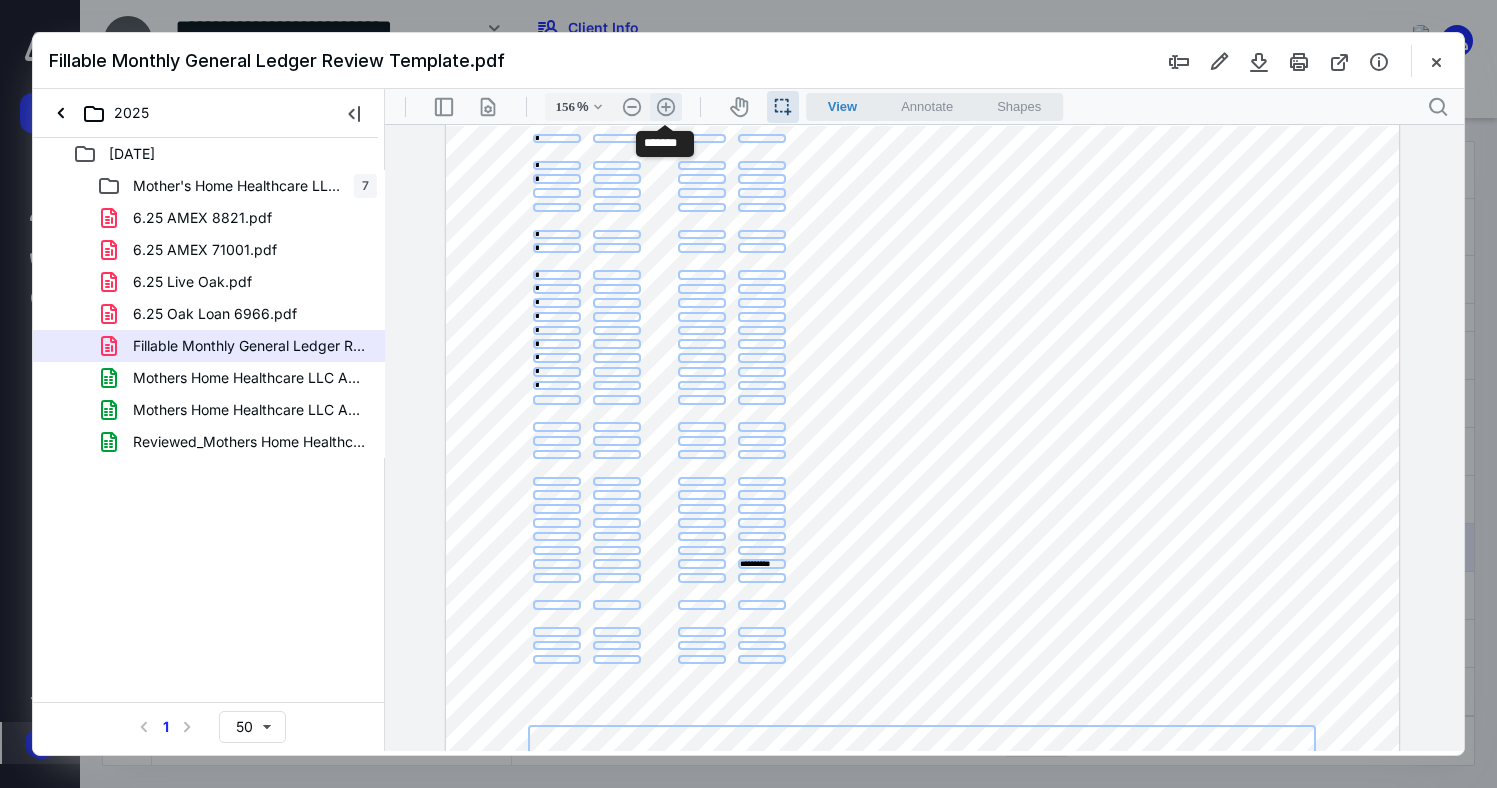 type on "206" 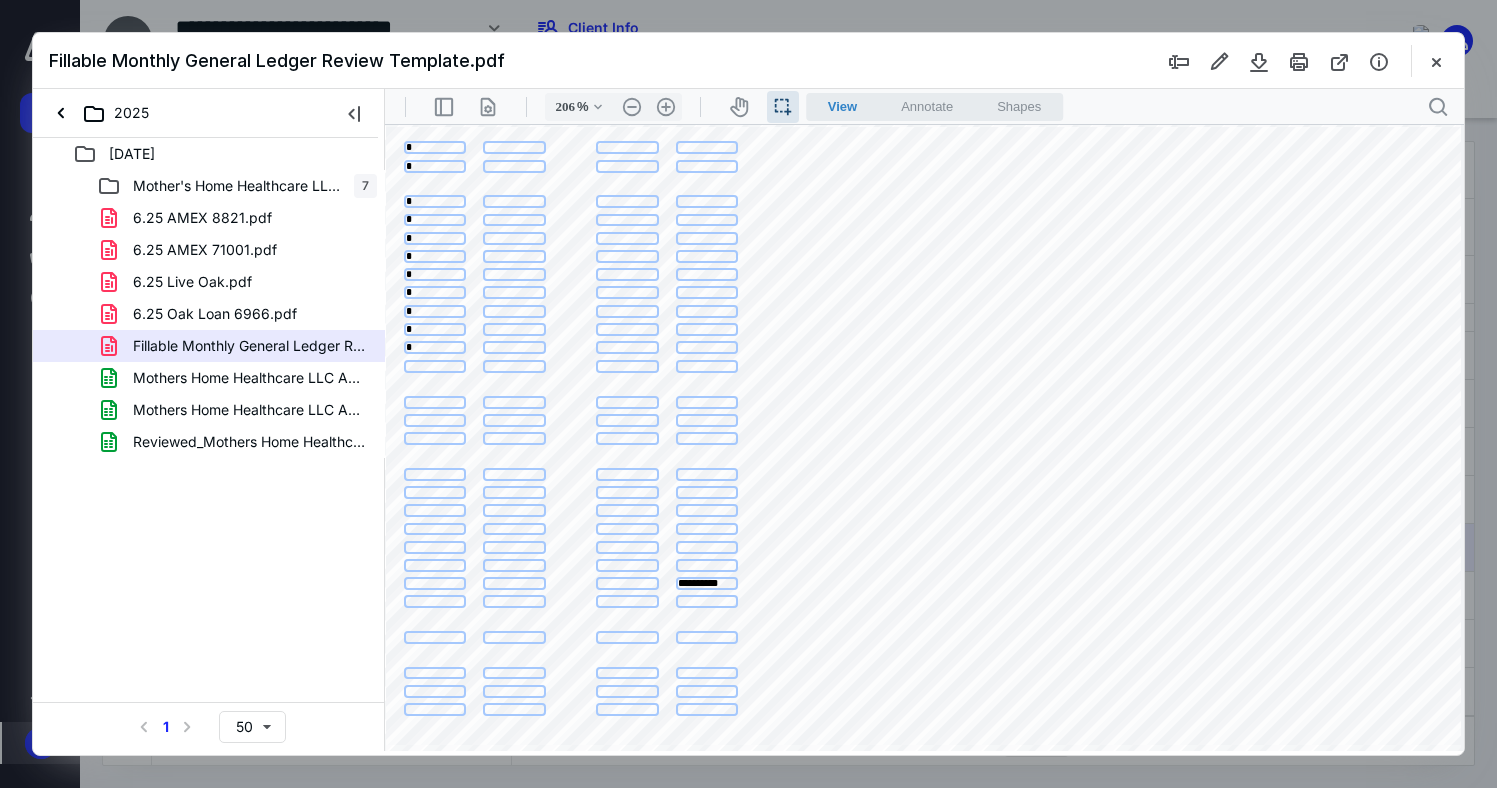 scroll, scrollTop: 558, scrollLeft: 104, axis: both 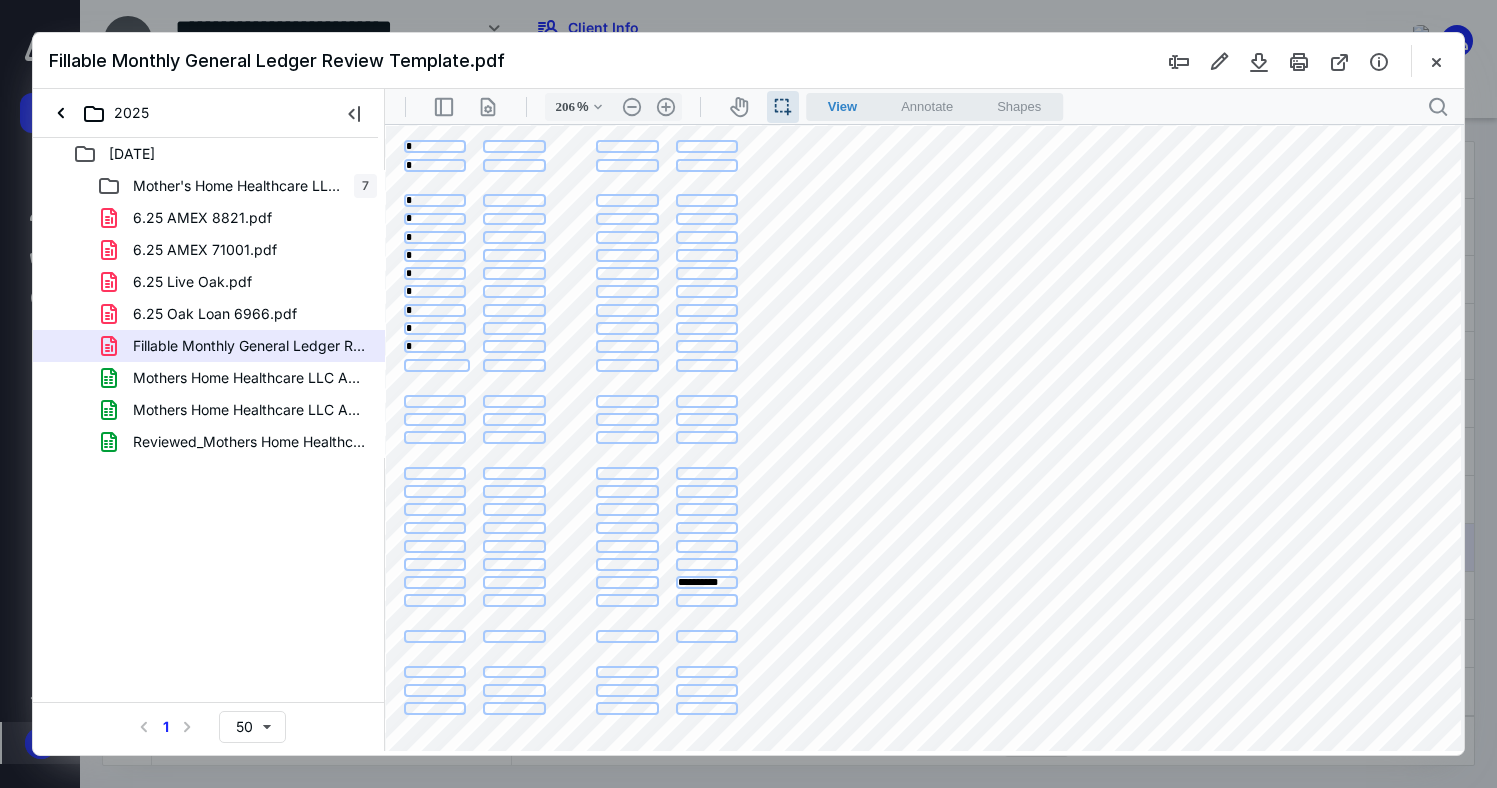 click at bounding box center [437, 365] 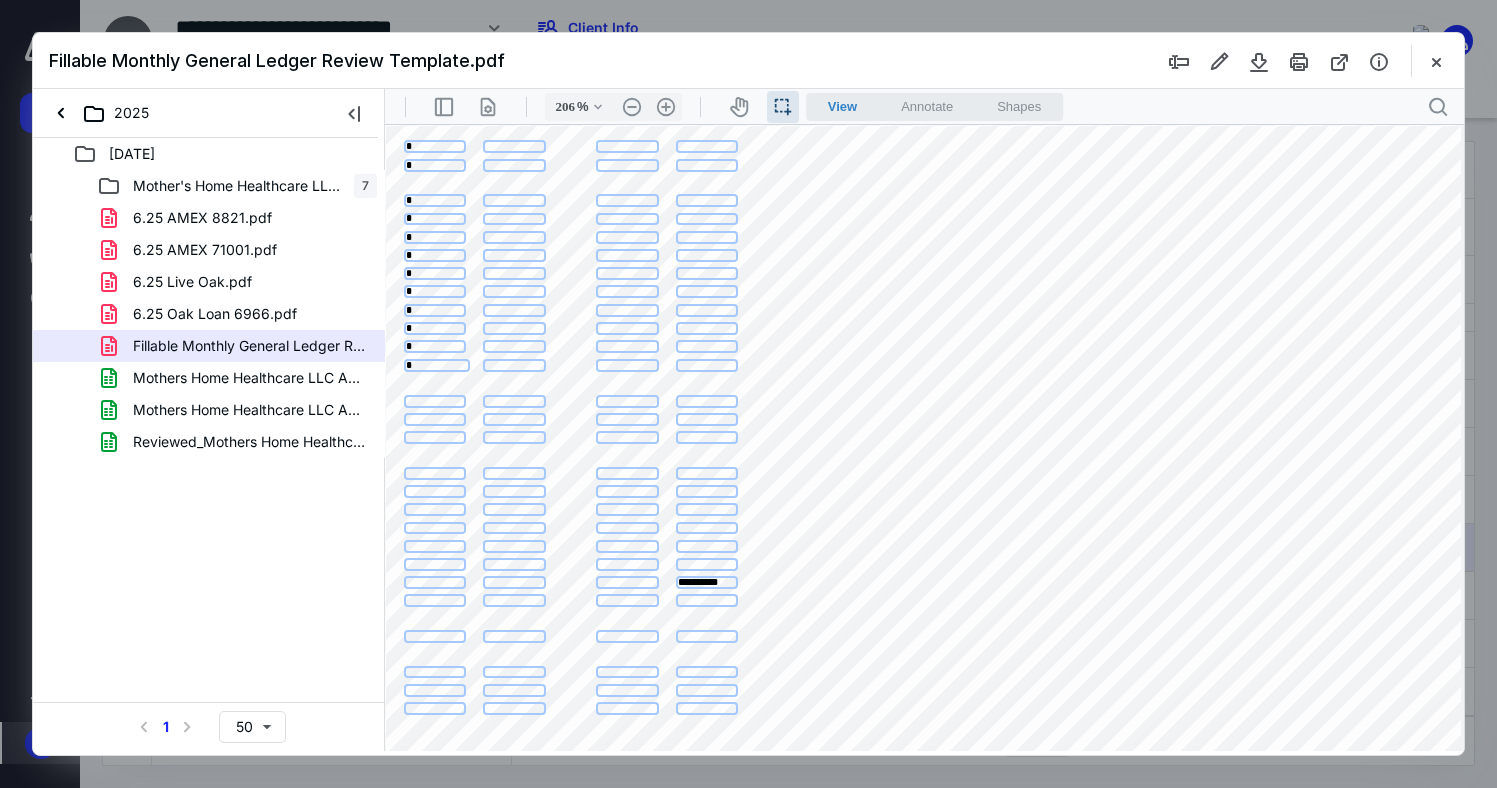 type on "*" 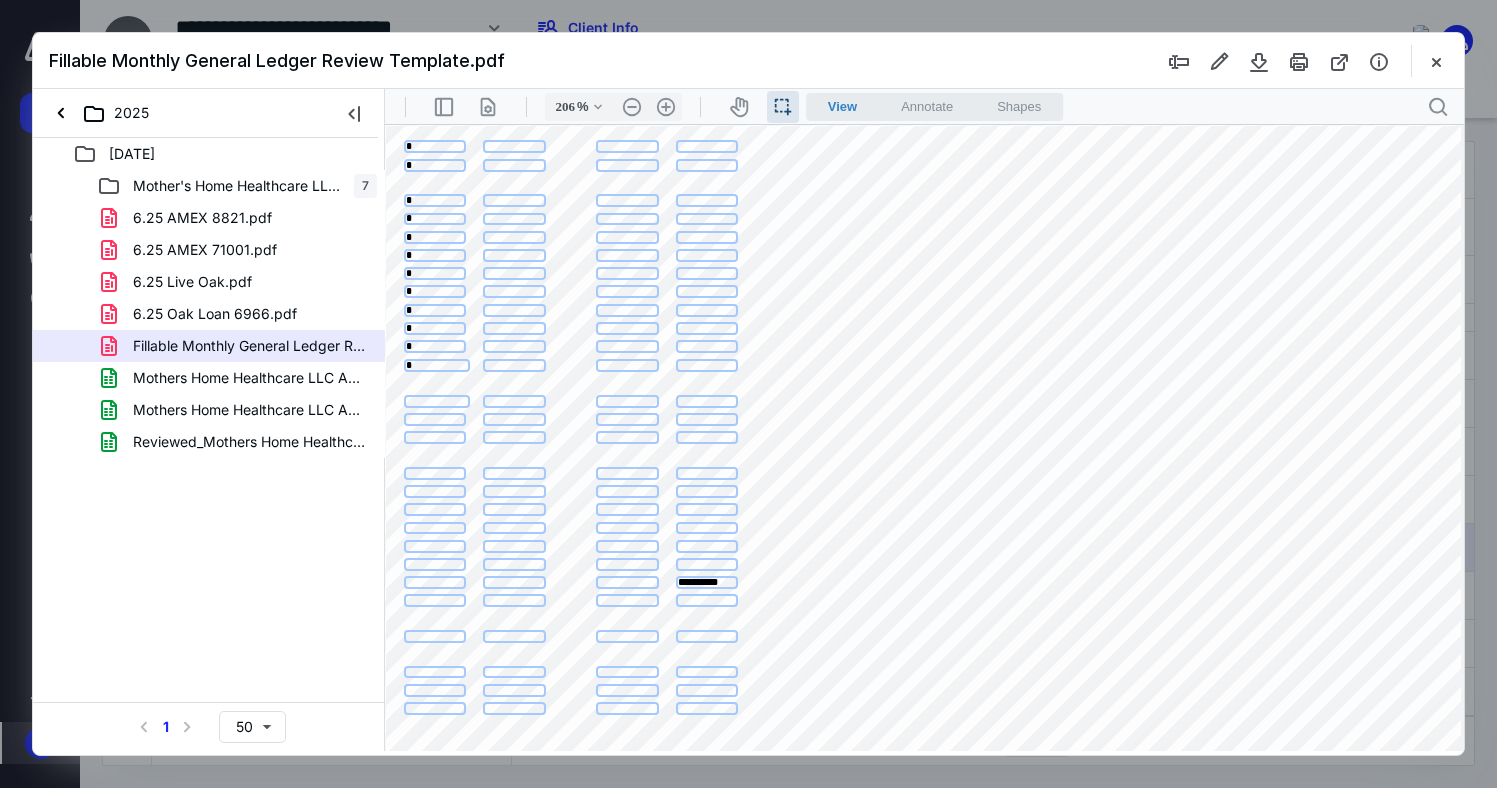 click at bounding box center [437, 401] 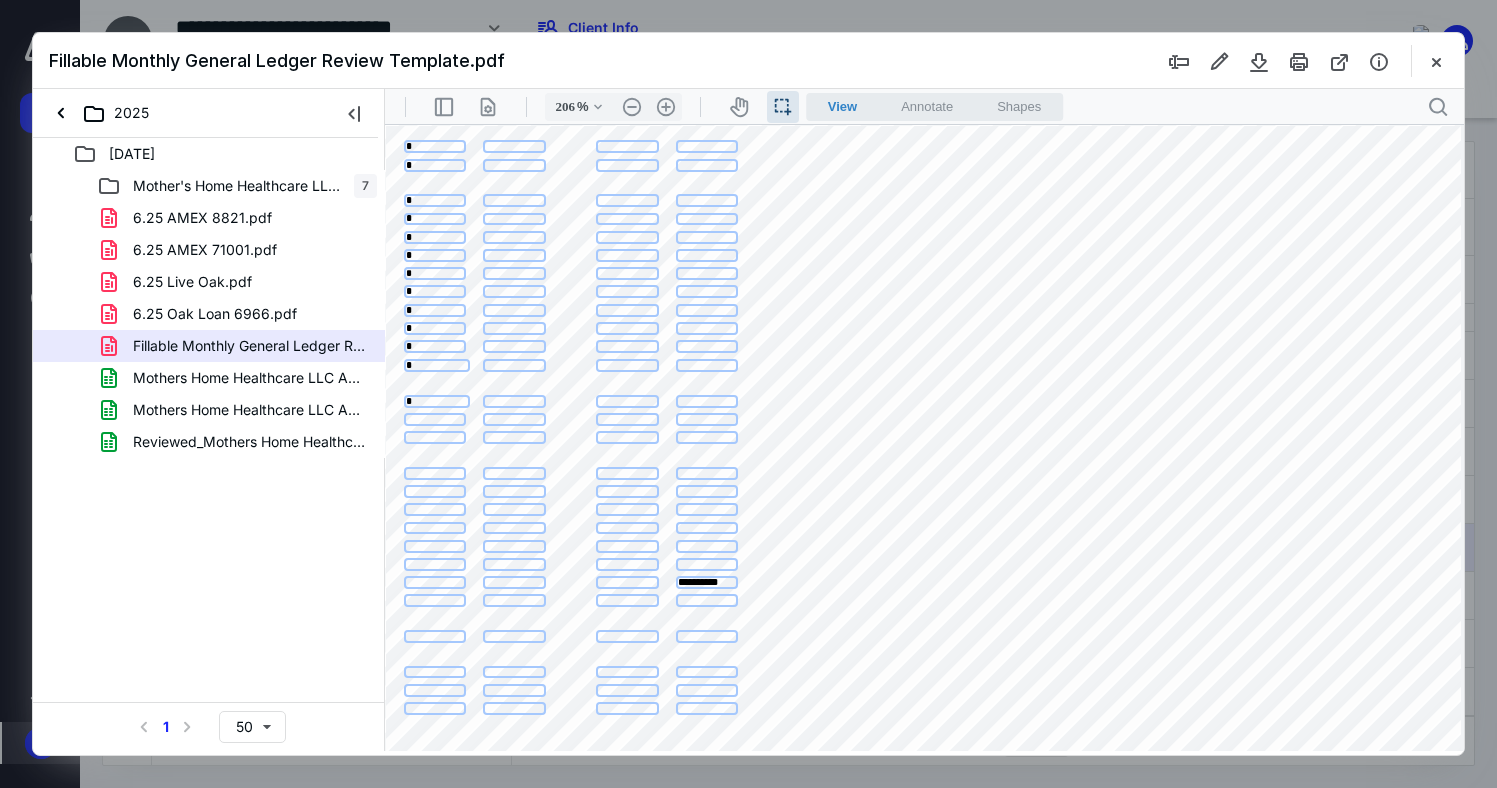 type on "*" 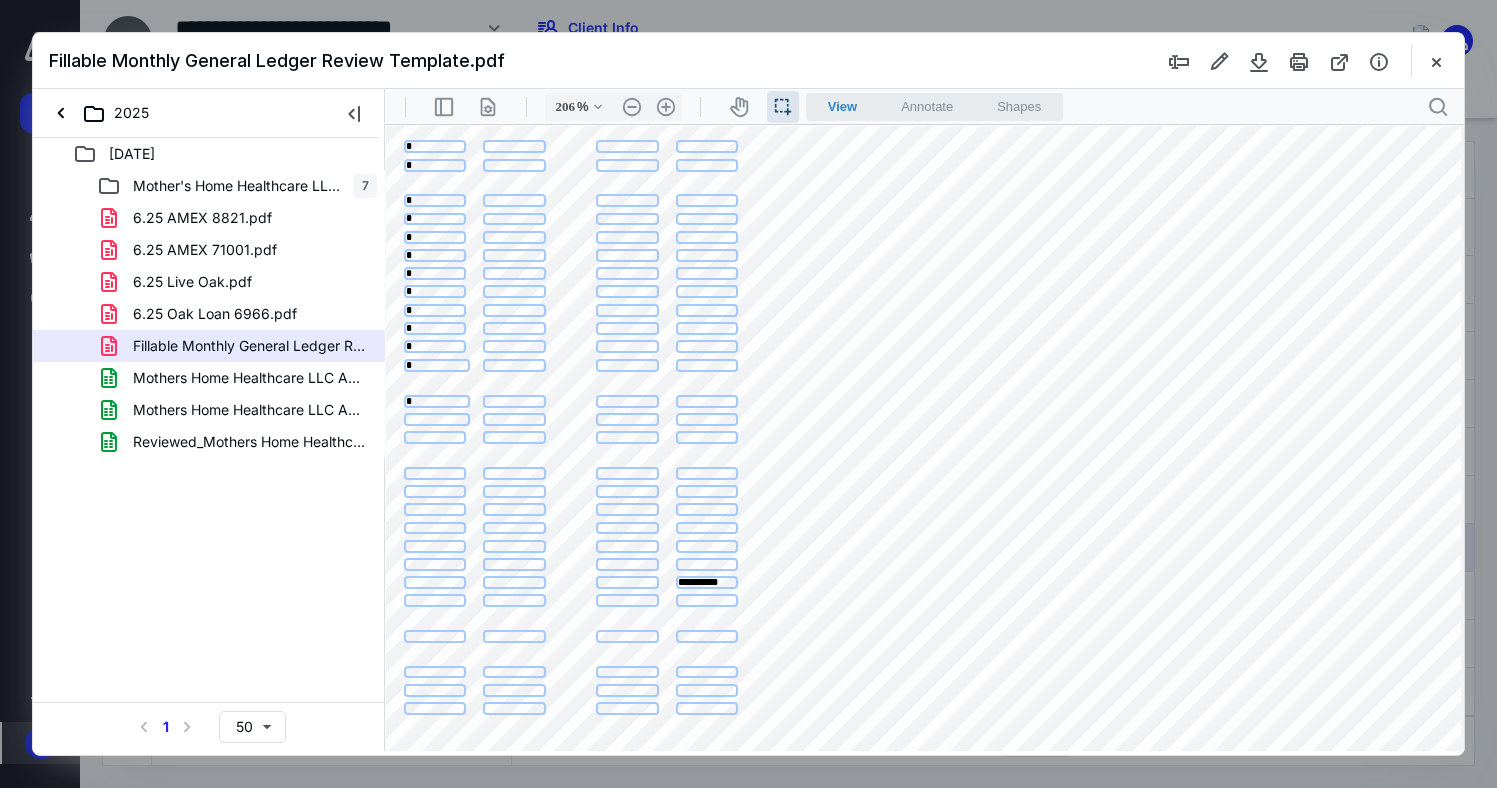 click at bounding box center (437, 419) 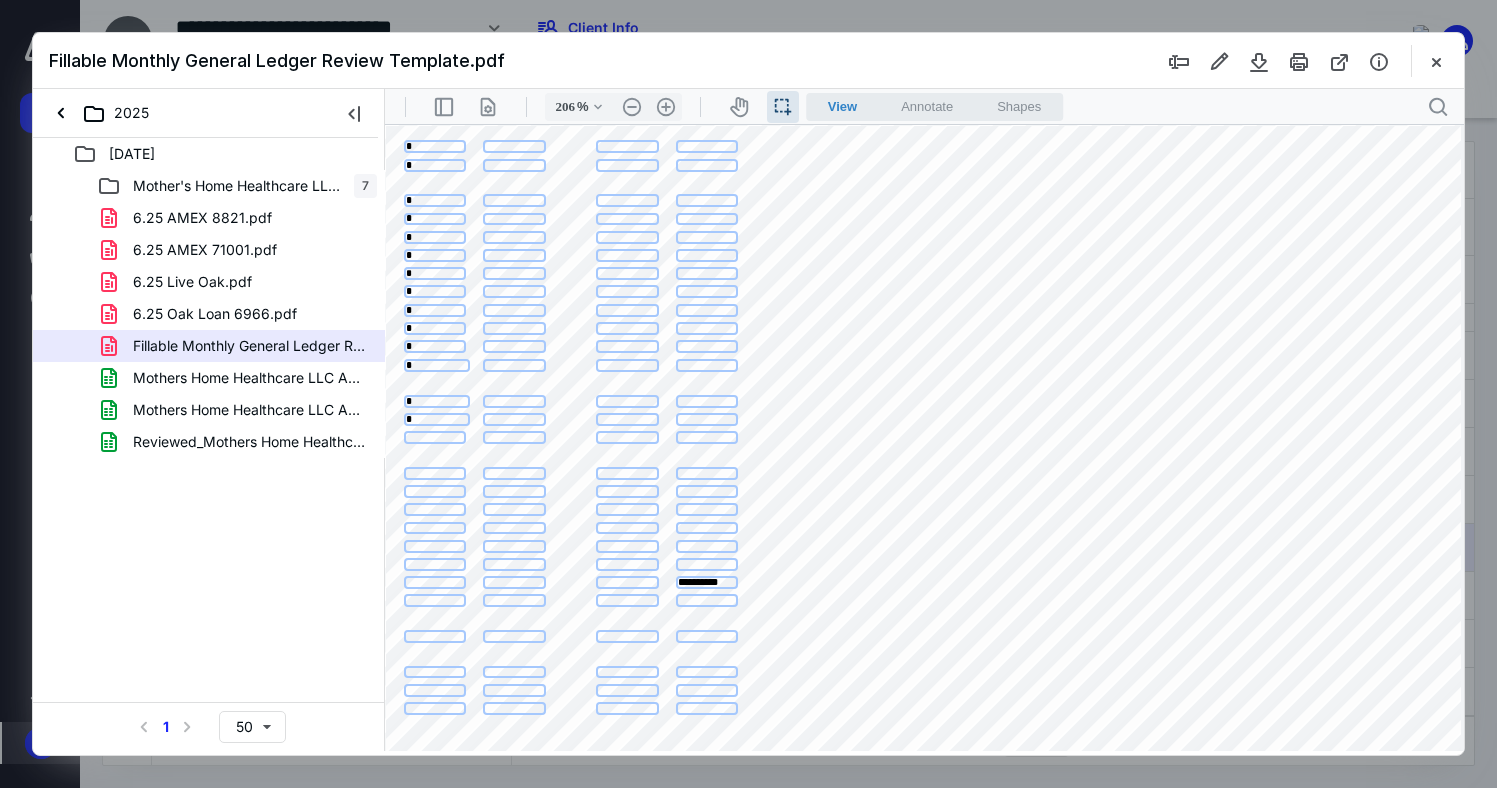 type on "*" 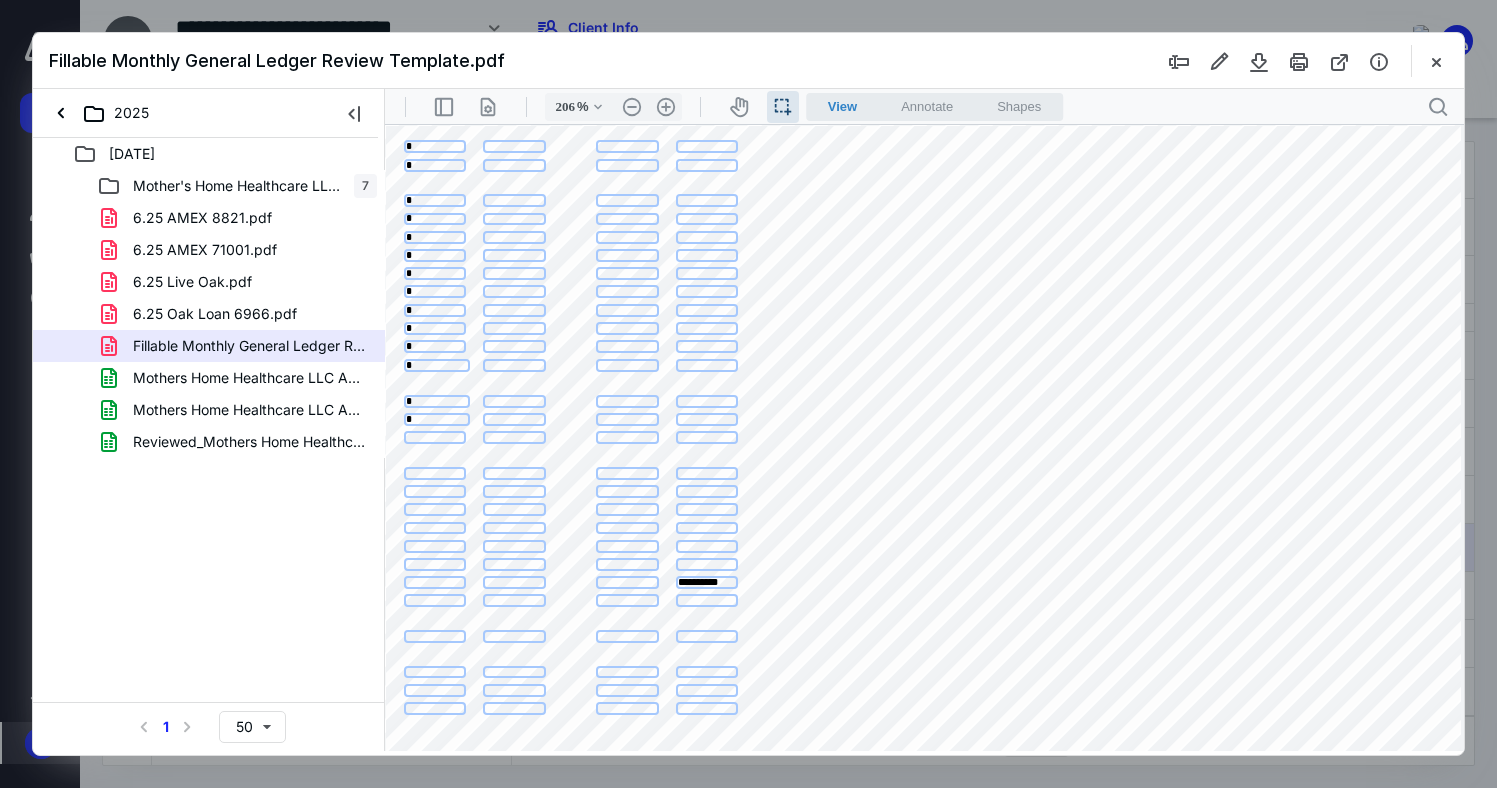 click at bounding box center (435, 437) 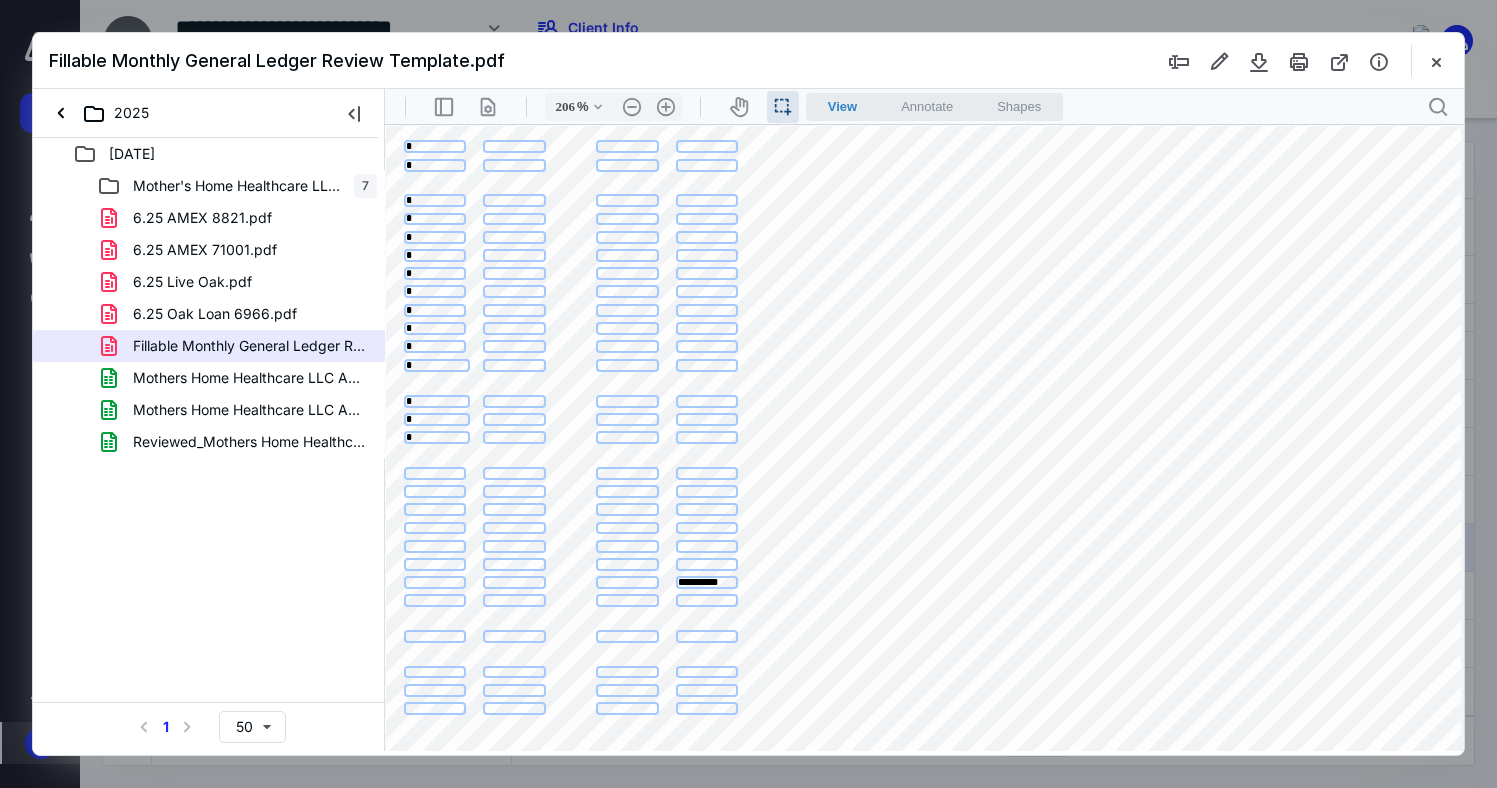 type on "*" 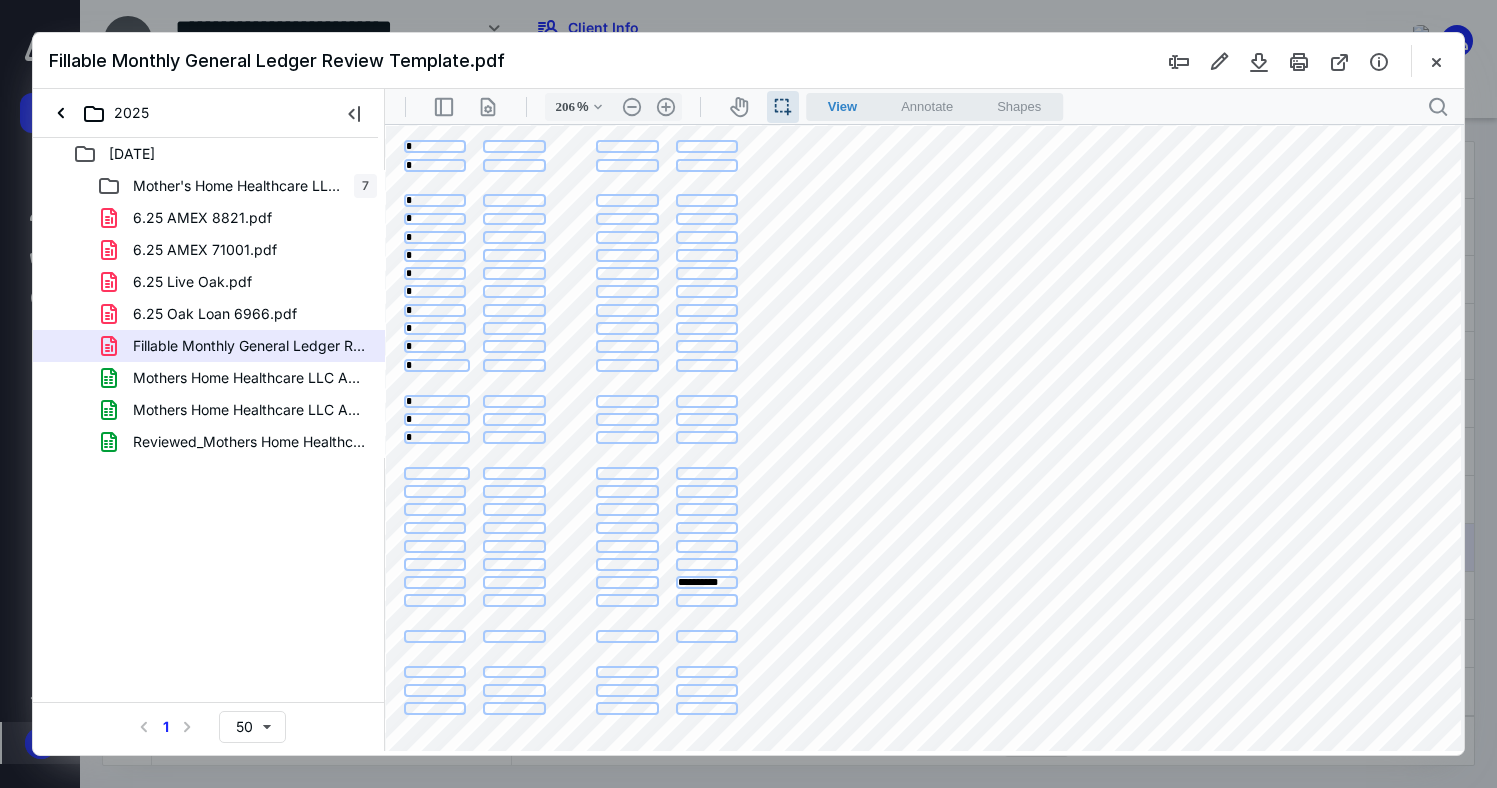click at bounding box center (437, 473) 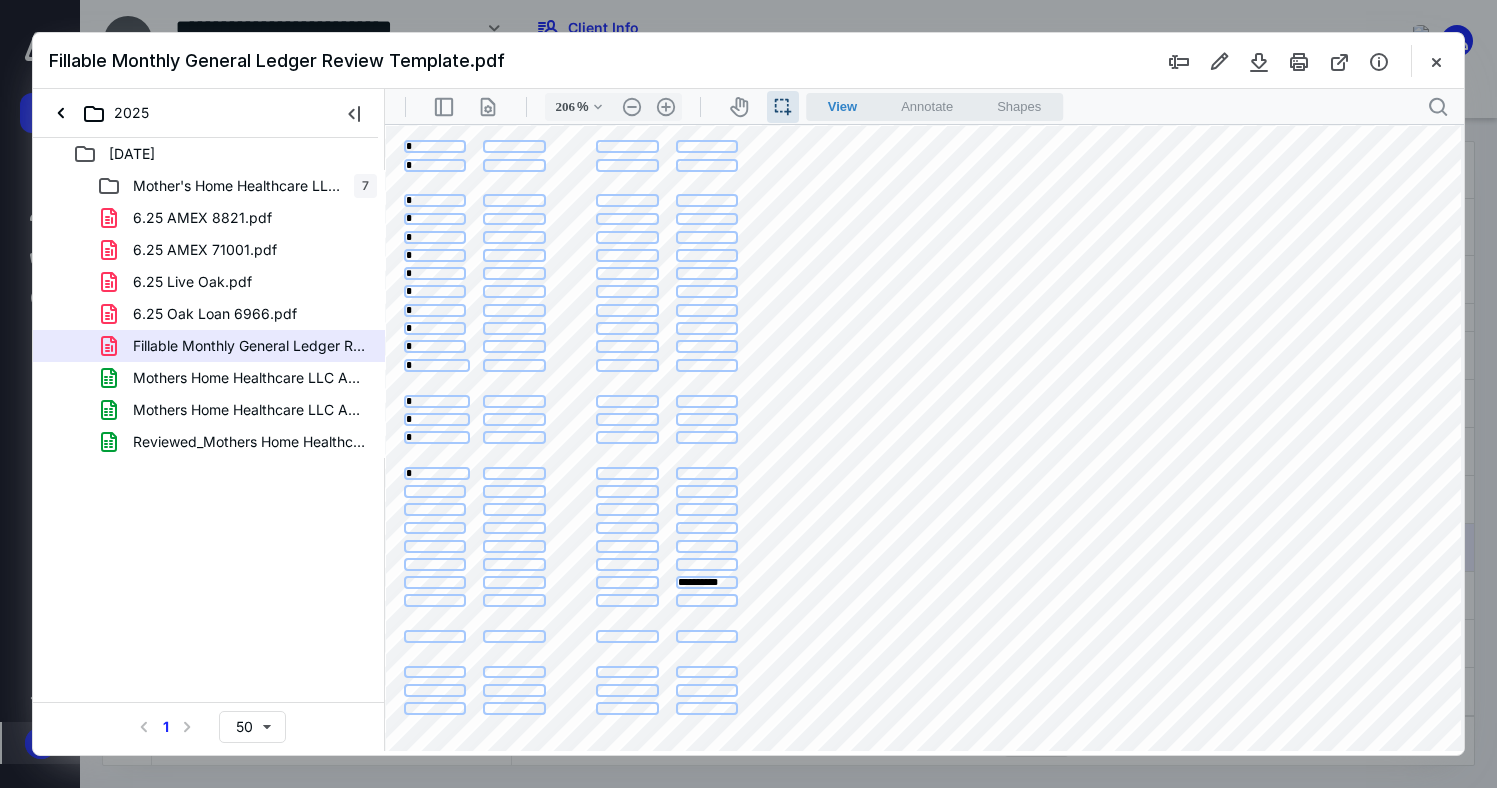 type on "*" 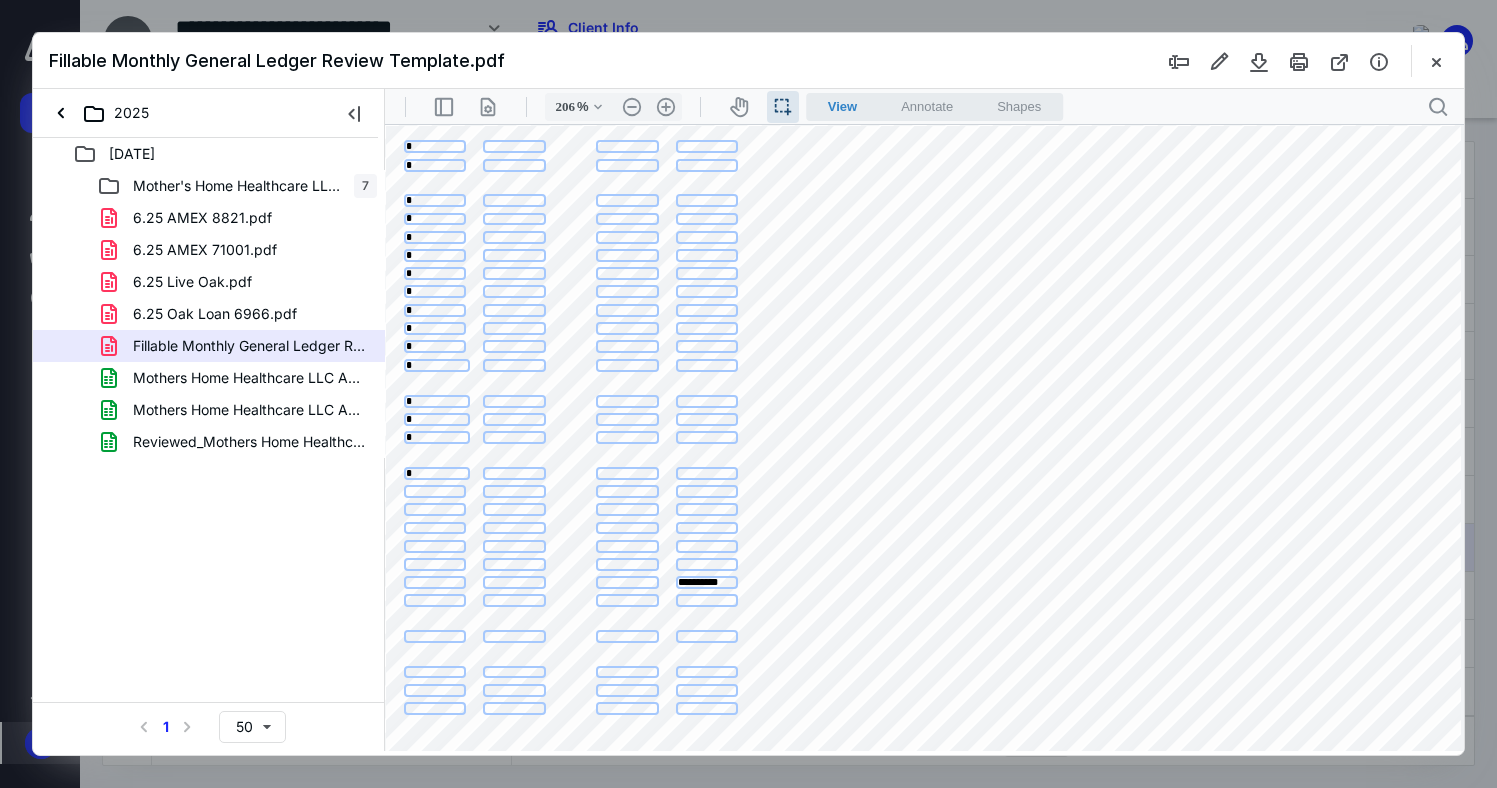 click at bounding box center (435, 491) 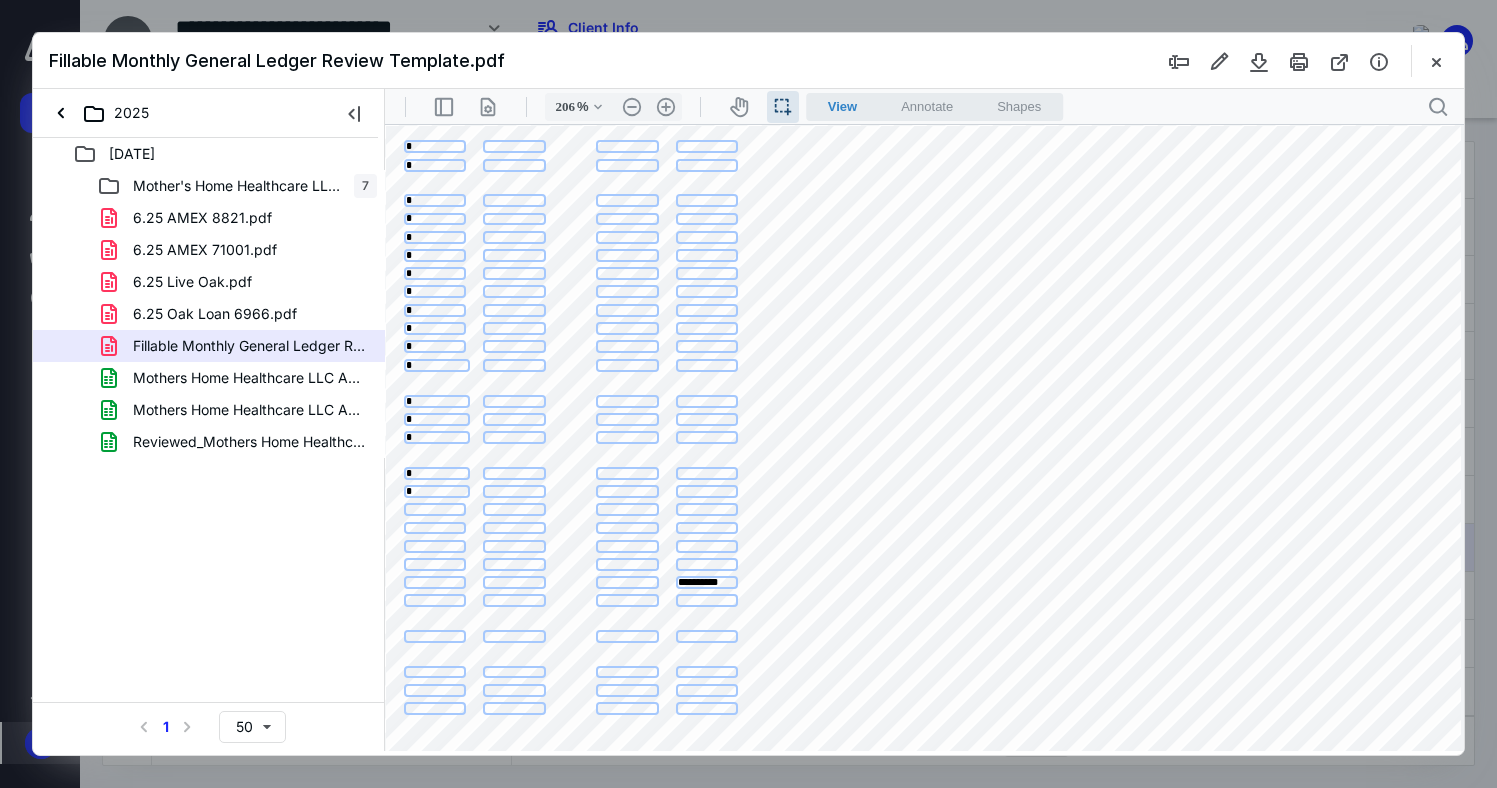 type on "*" 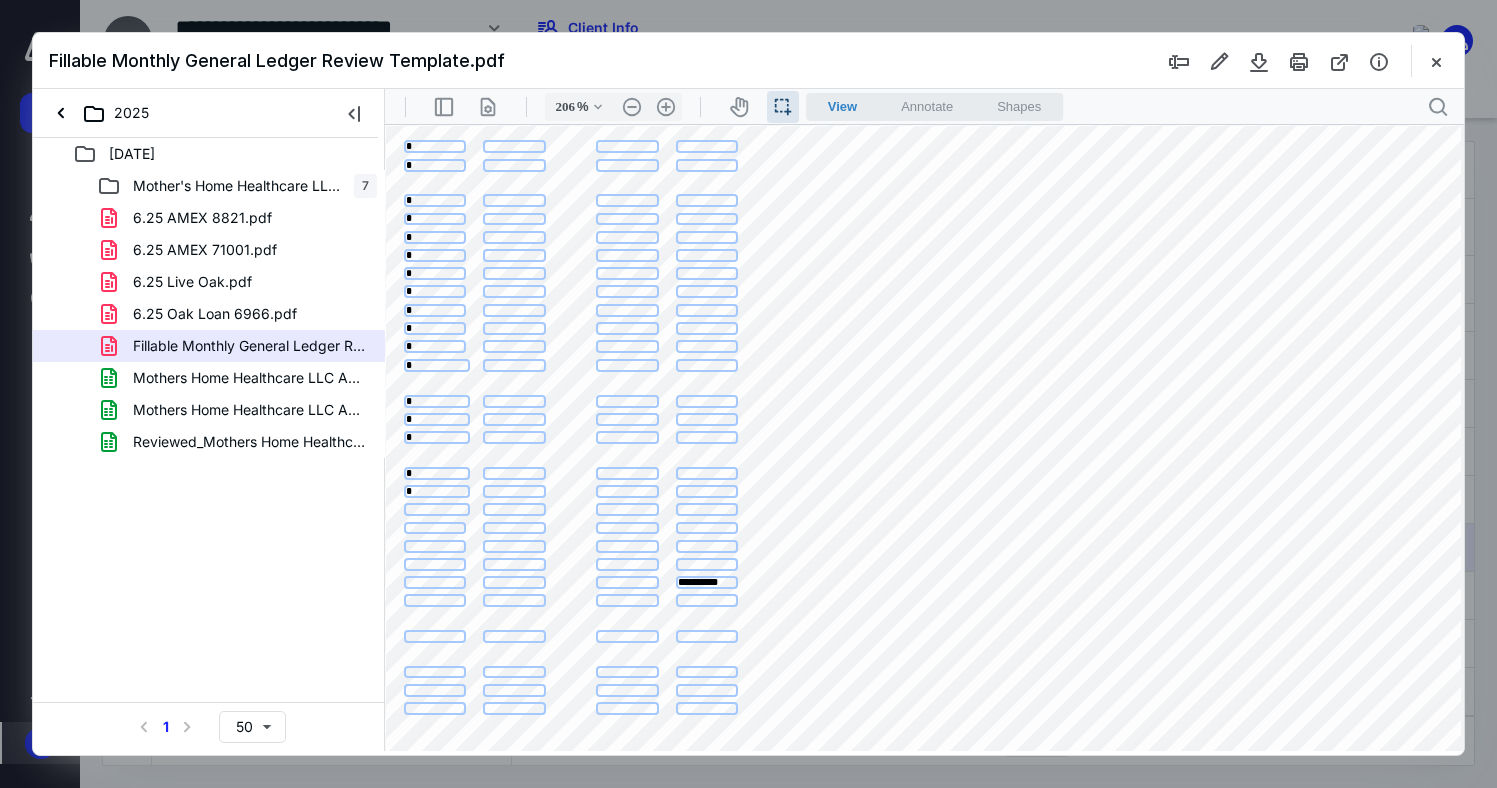 click at bounding box center [437, 509] 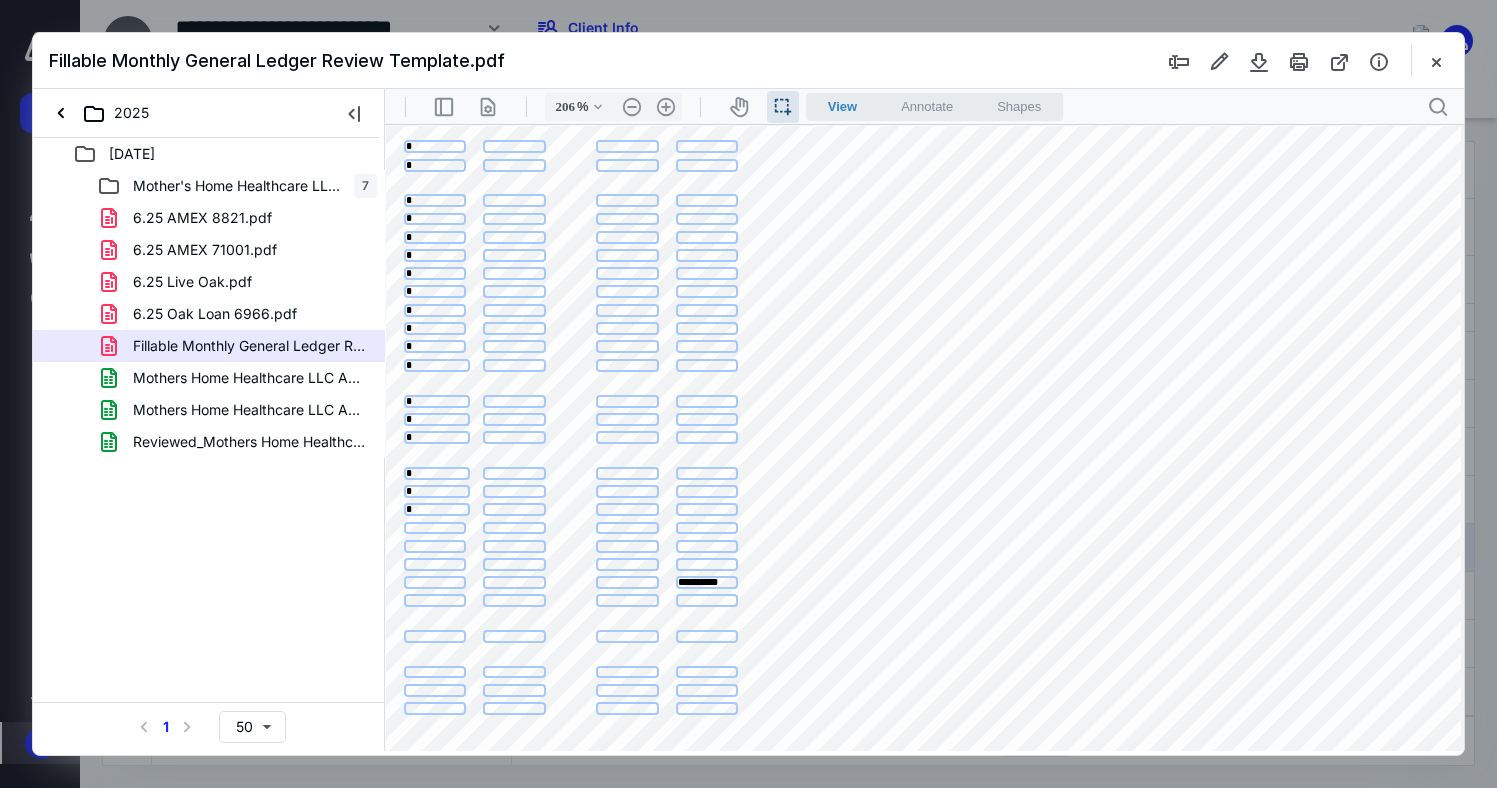 type on "*" 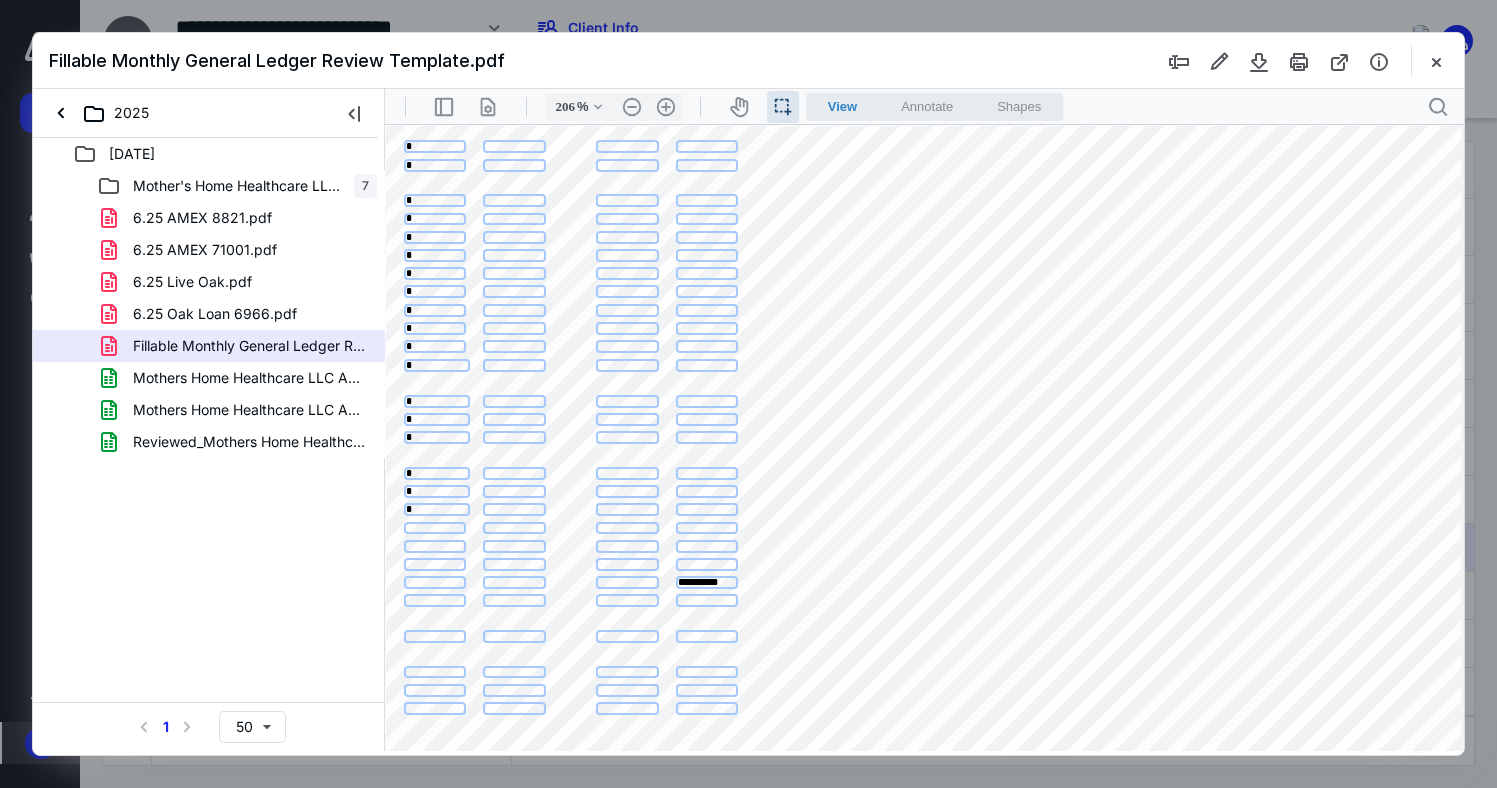 click at bounding box center (435, 528) 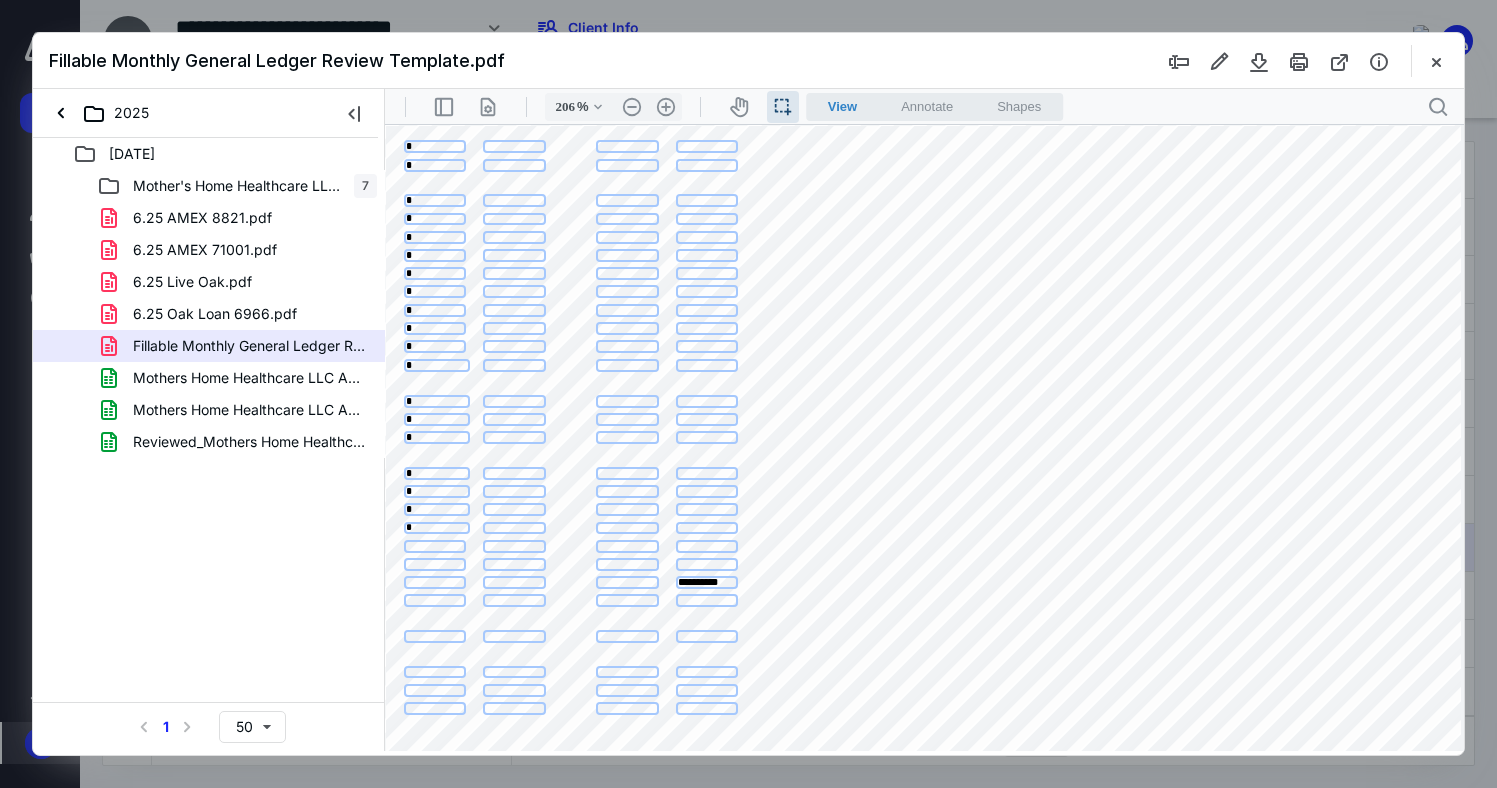type on "*" 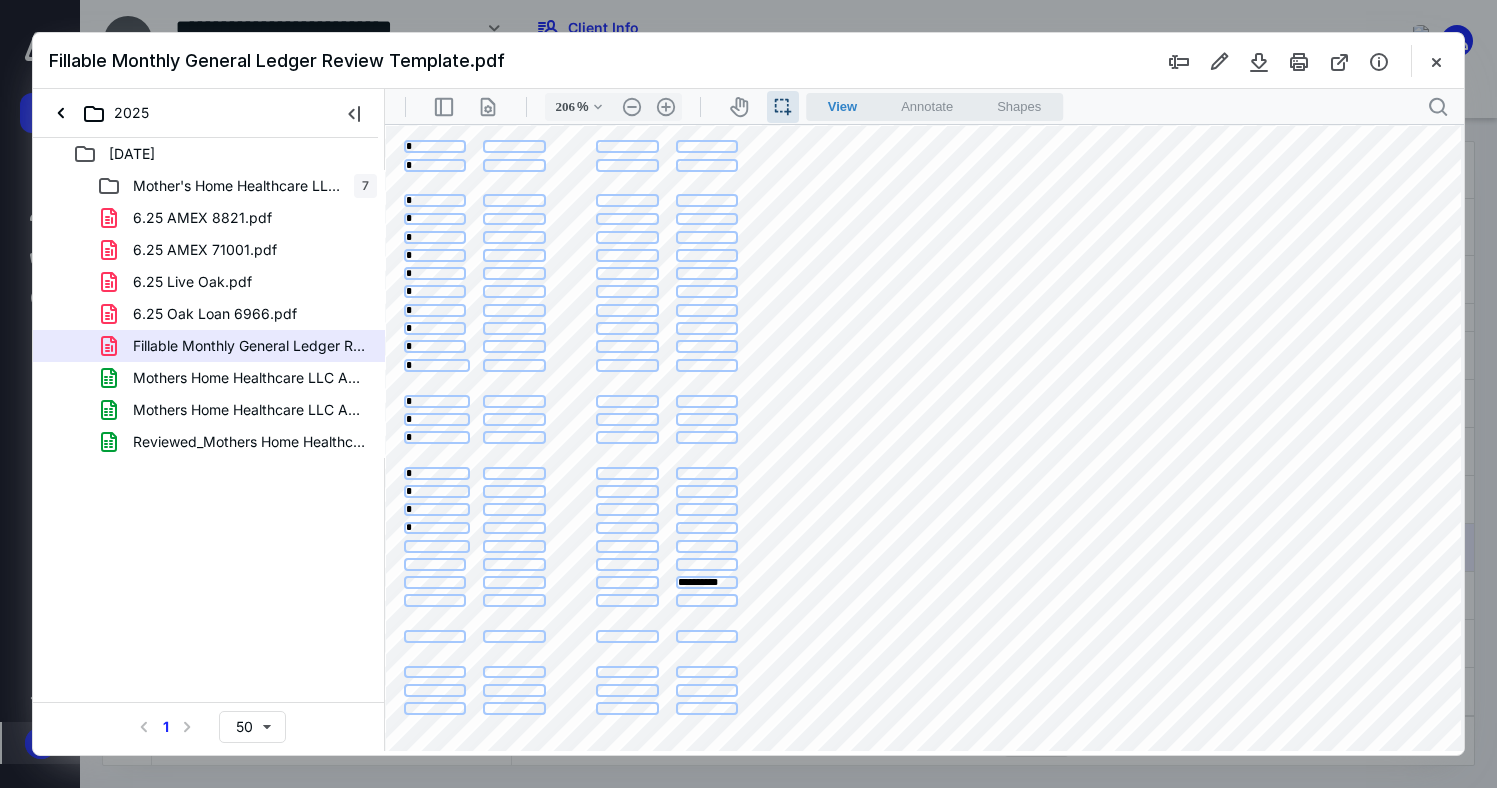 click at bounding box center (437, 546) 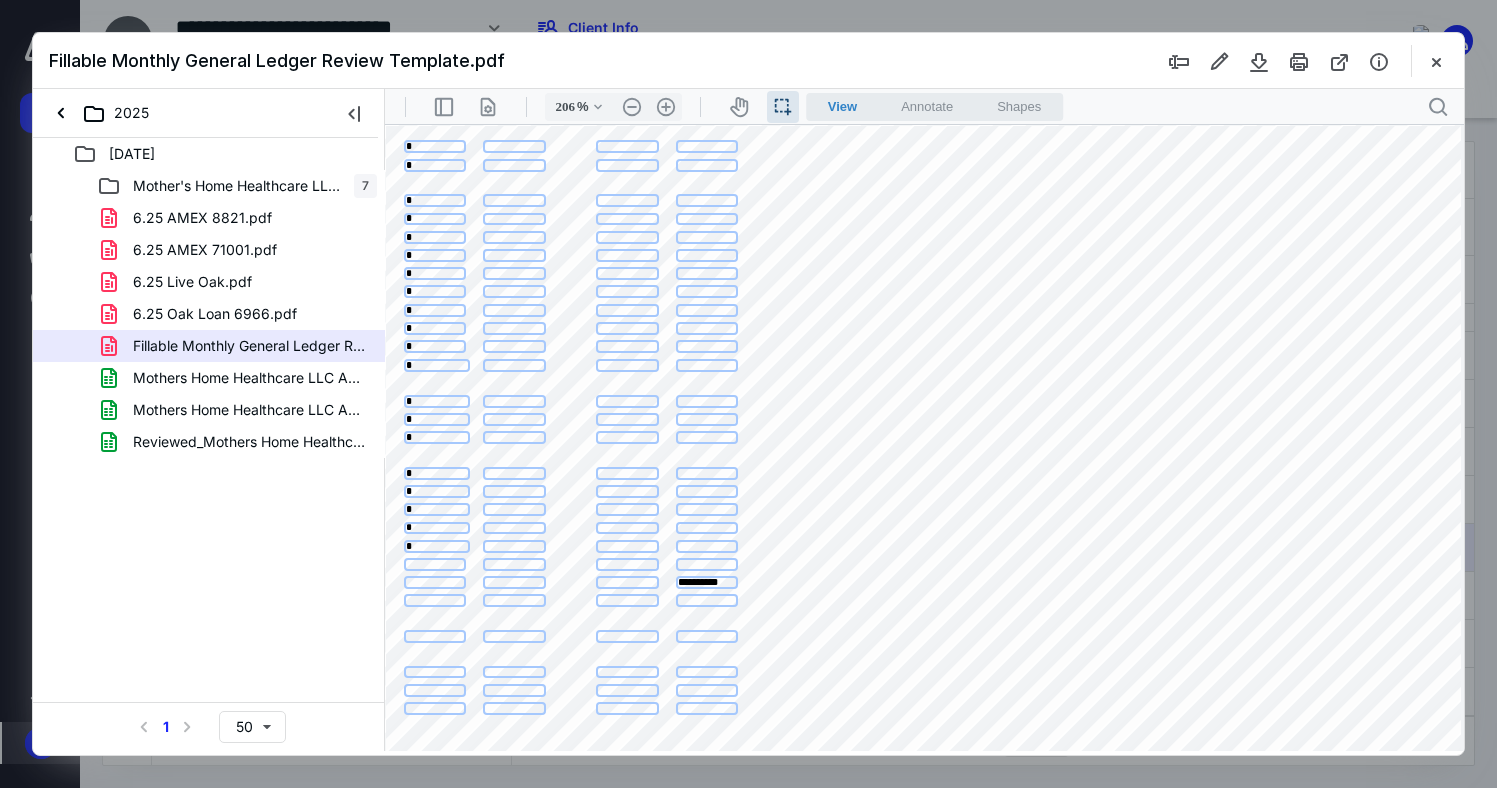 type on "*" 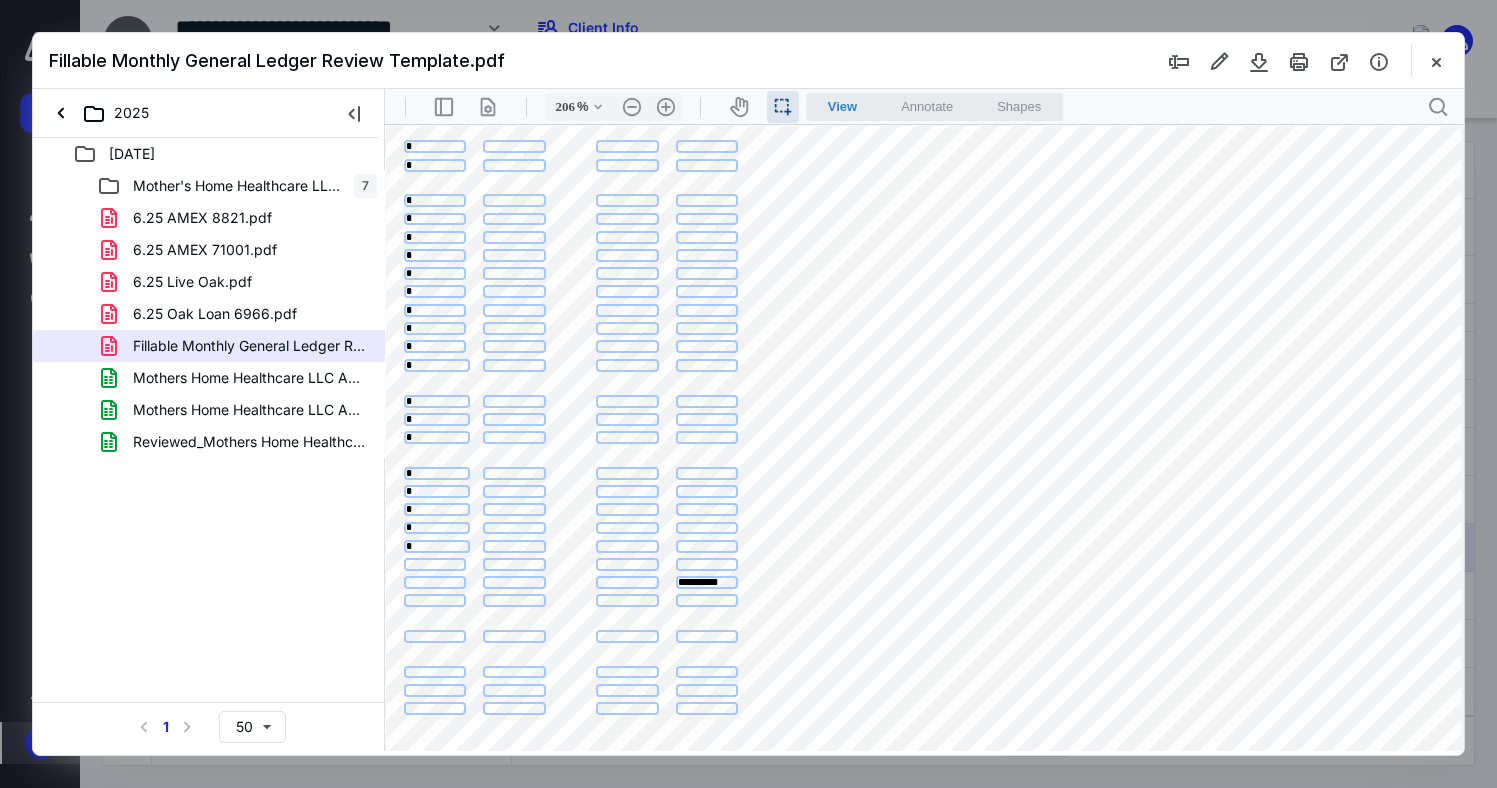 click at bounding box center (435, 564) 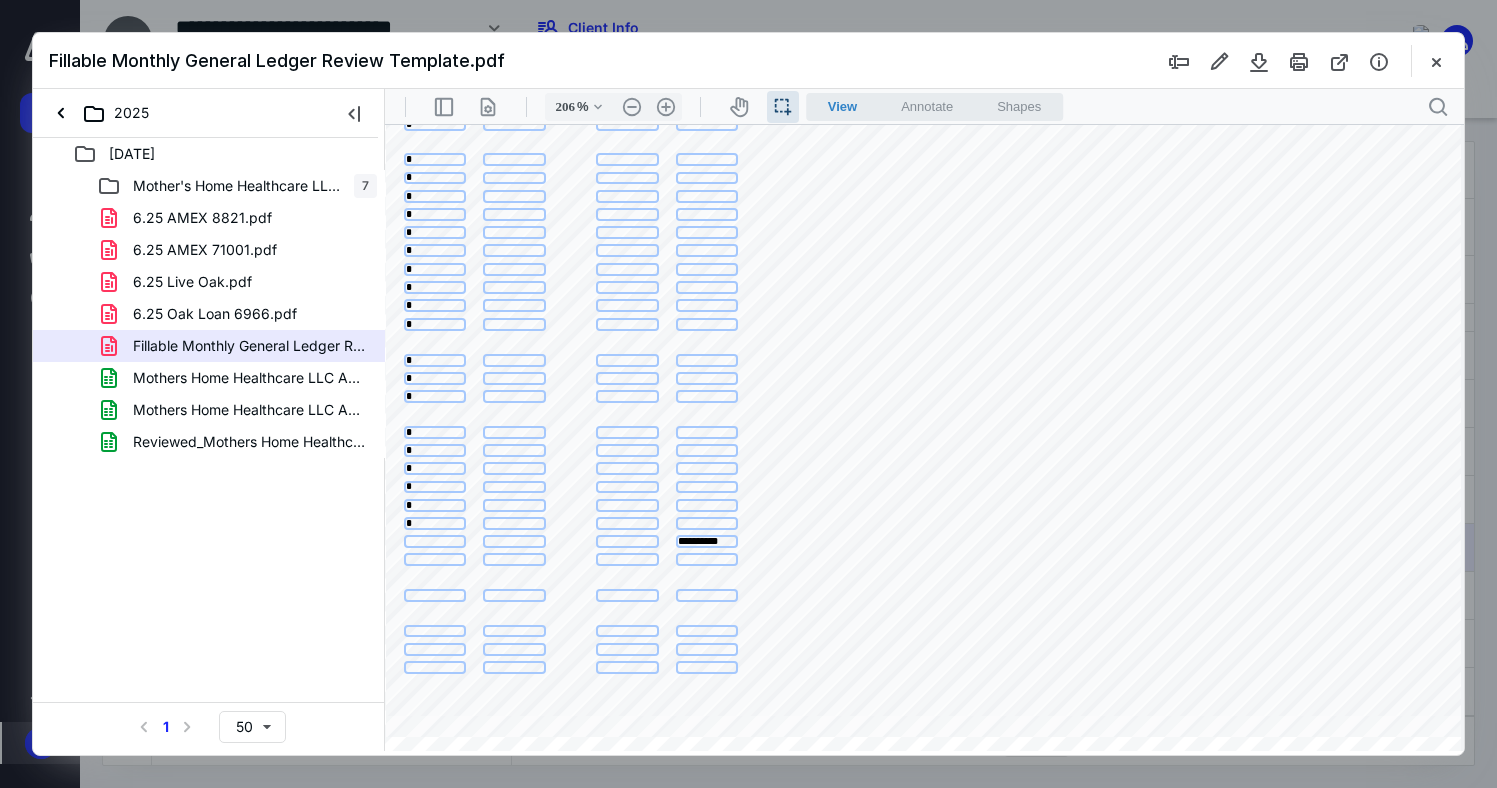 scroll, scrollTop: 632, scrollLeft: 104, axis: both 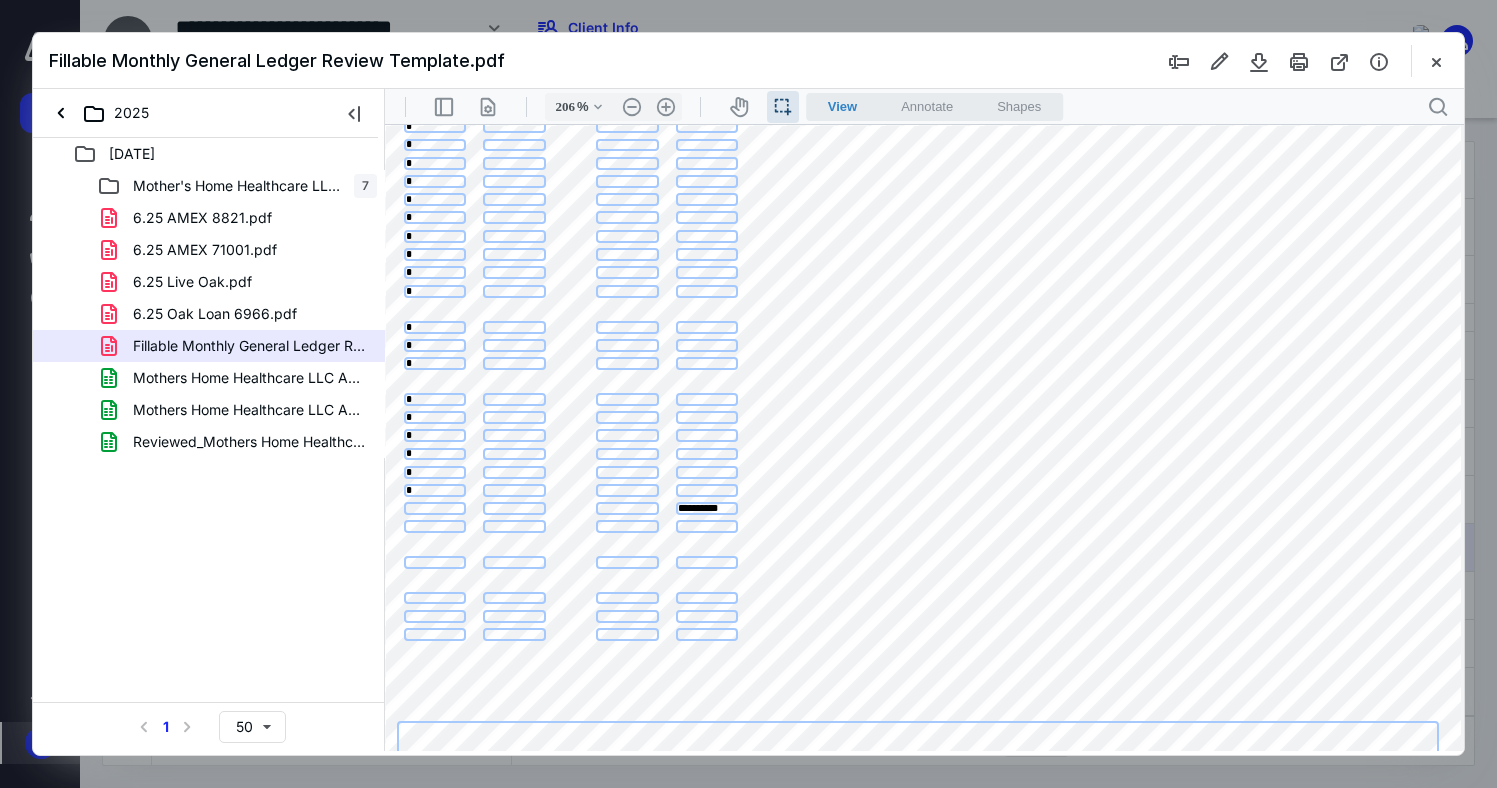 type on "*" 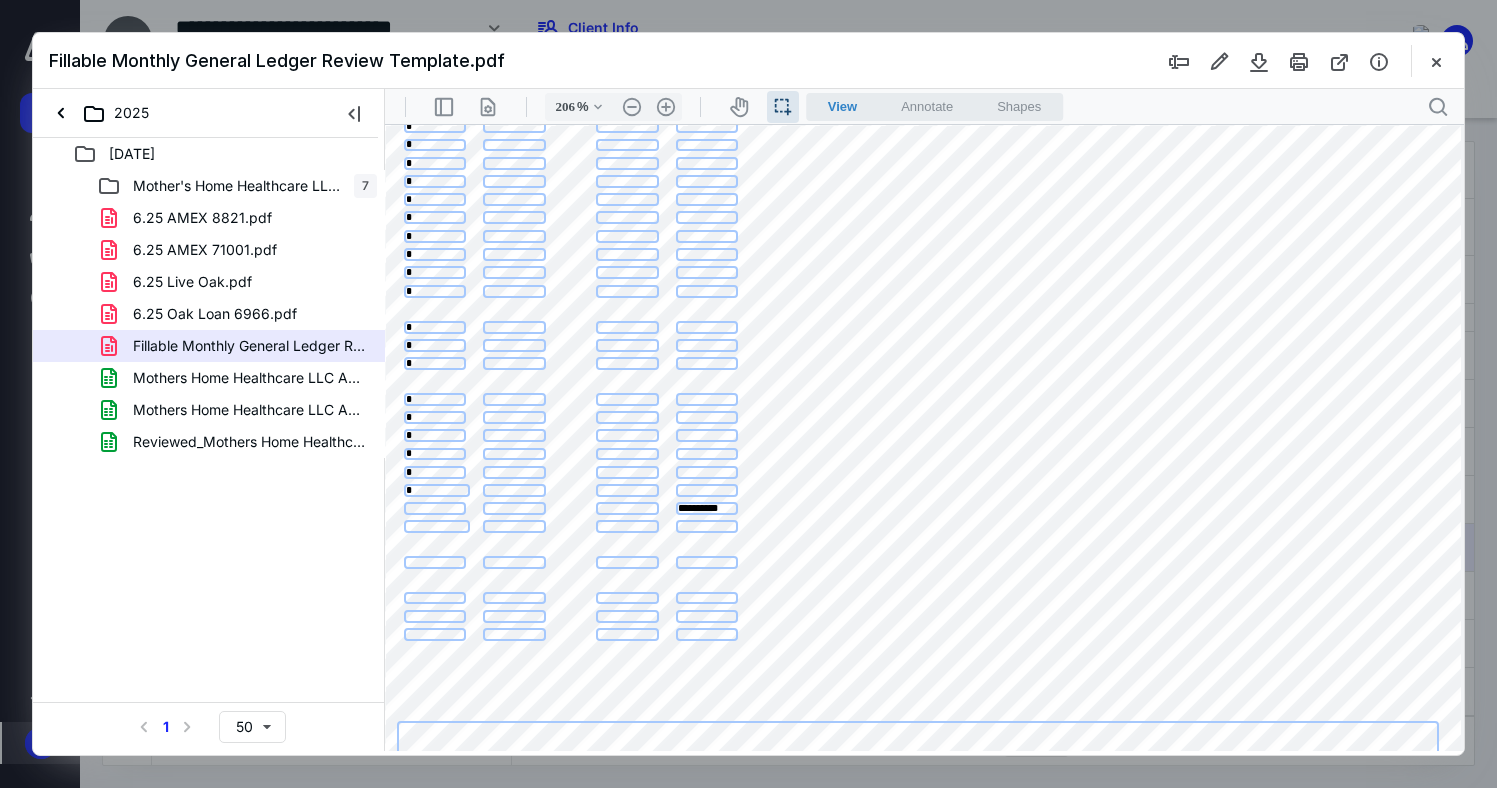 click at bounding box center (437, 526) 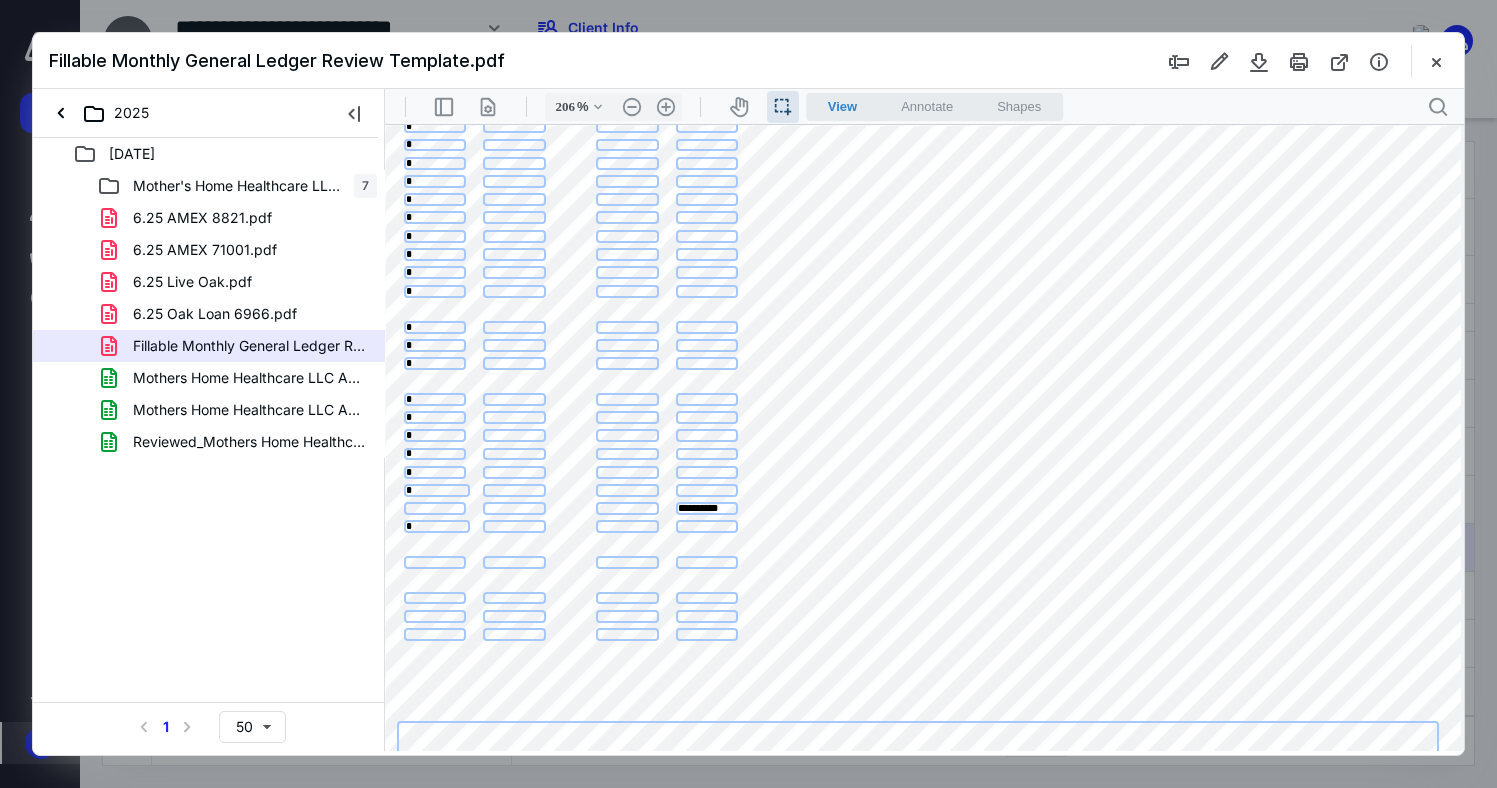 type on "*" 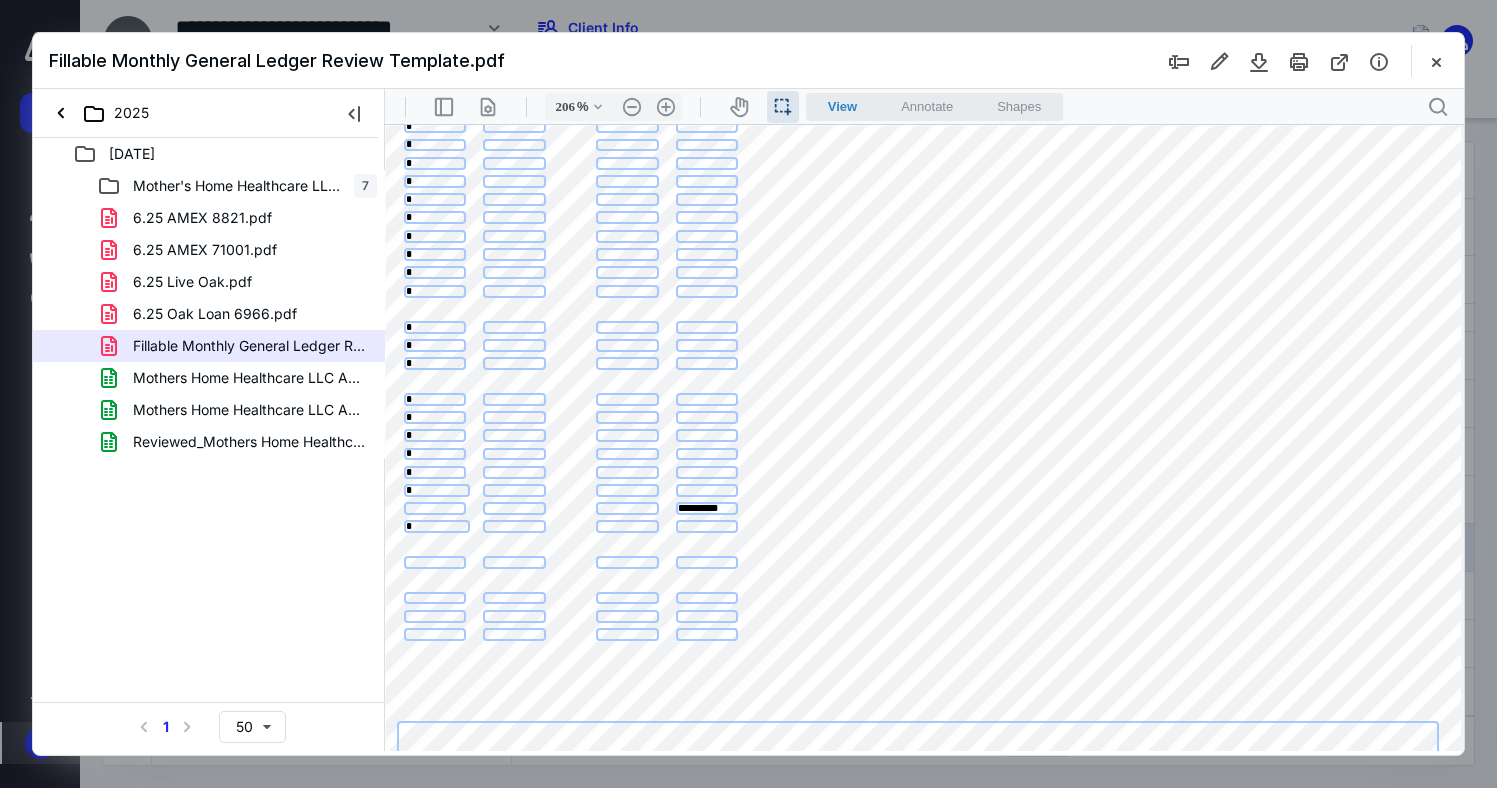 click at bounding box center [435, 562] 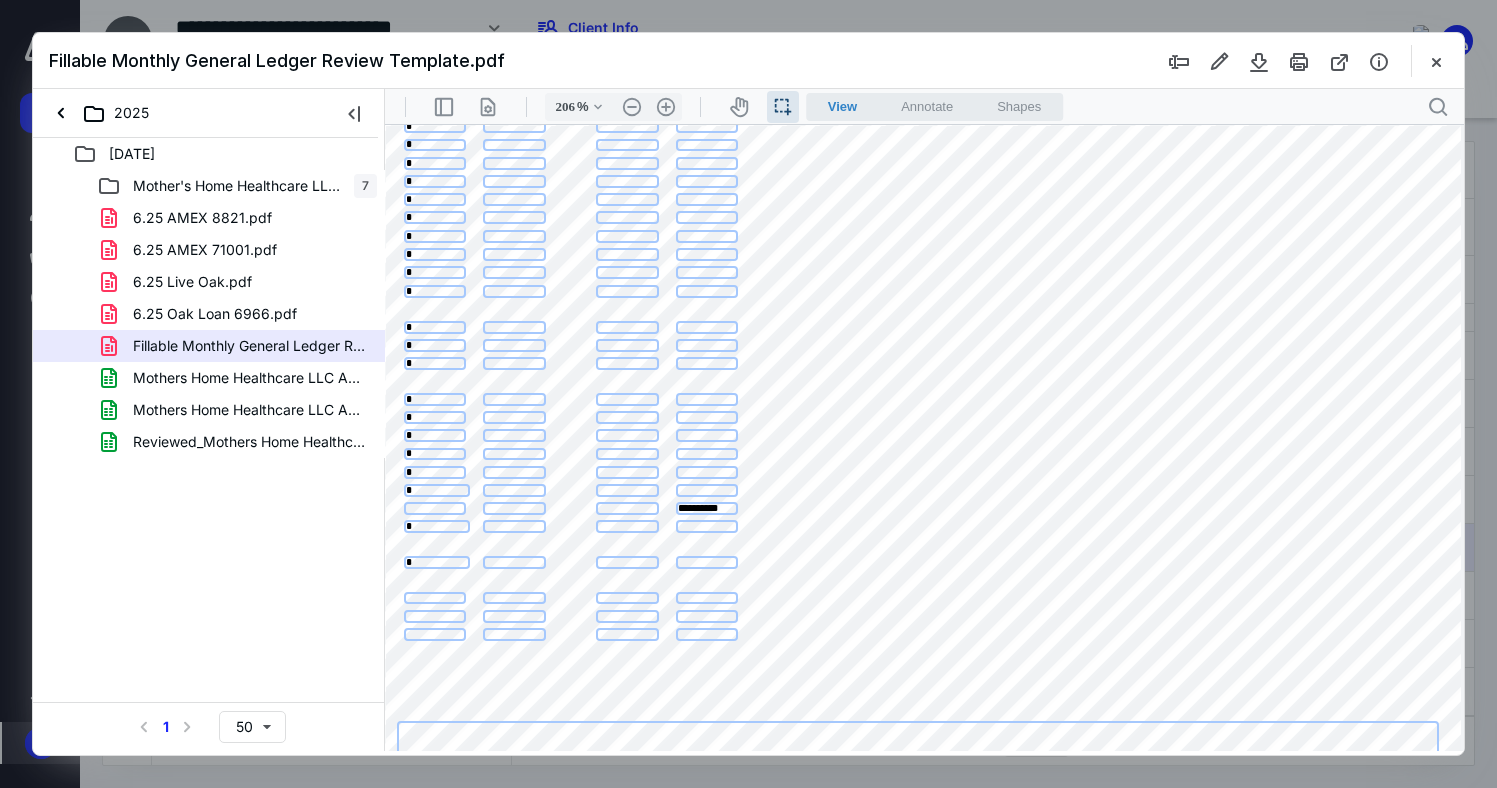 type on "*" 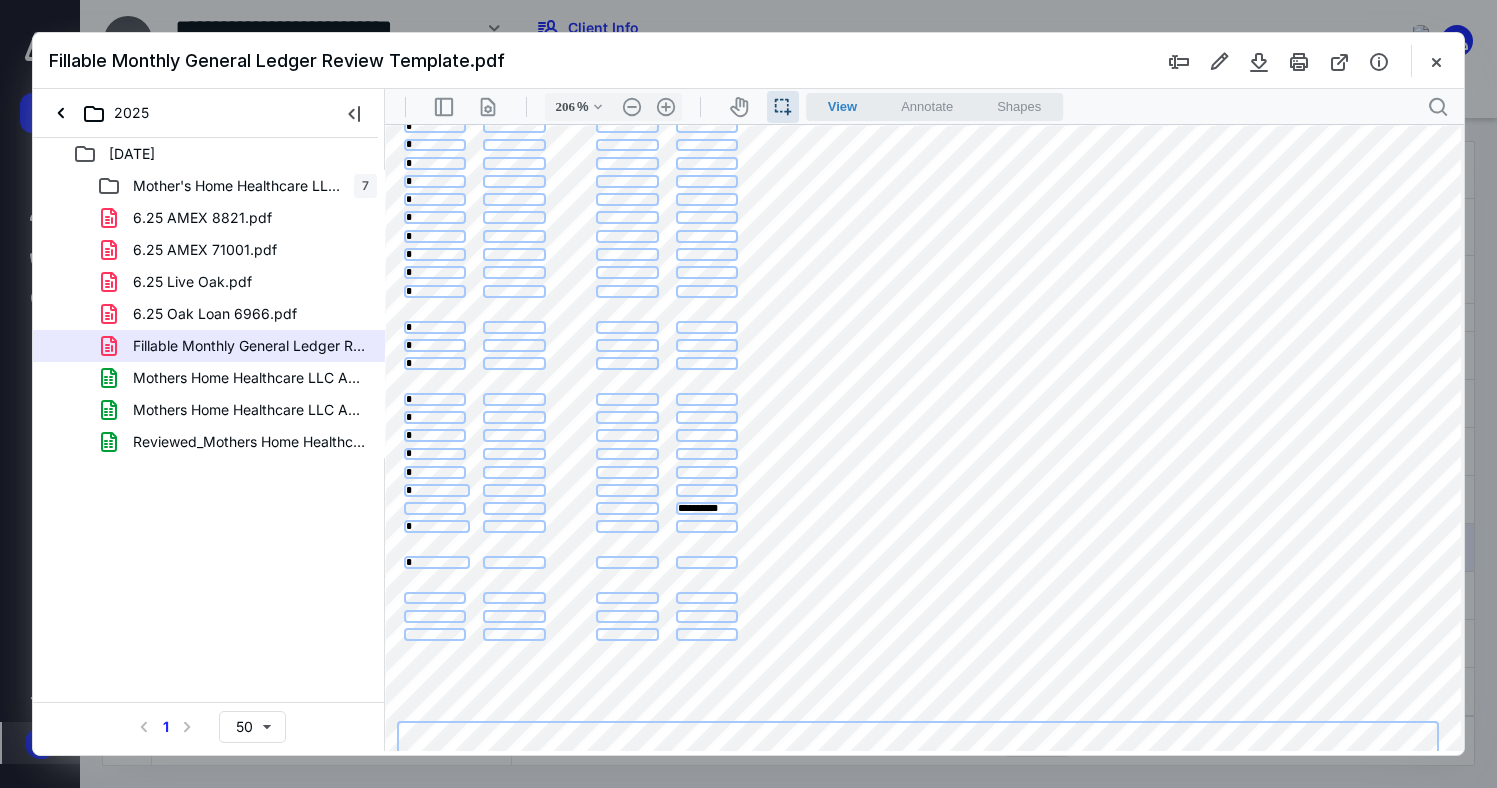 click at bounding box center (435, 596) 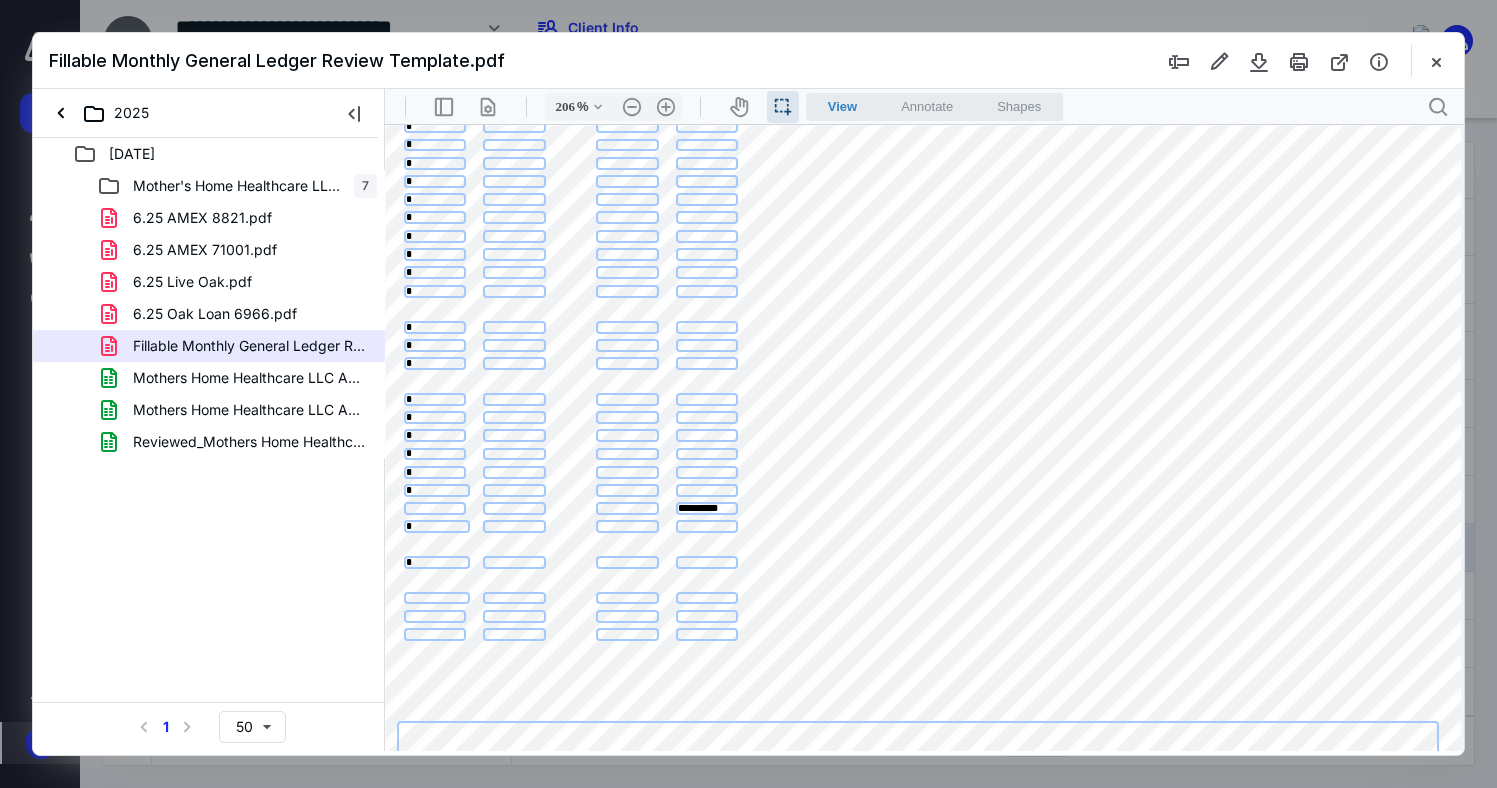 click at bounding box center (437, 598) 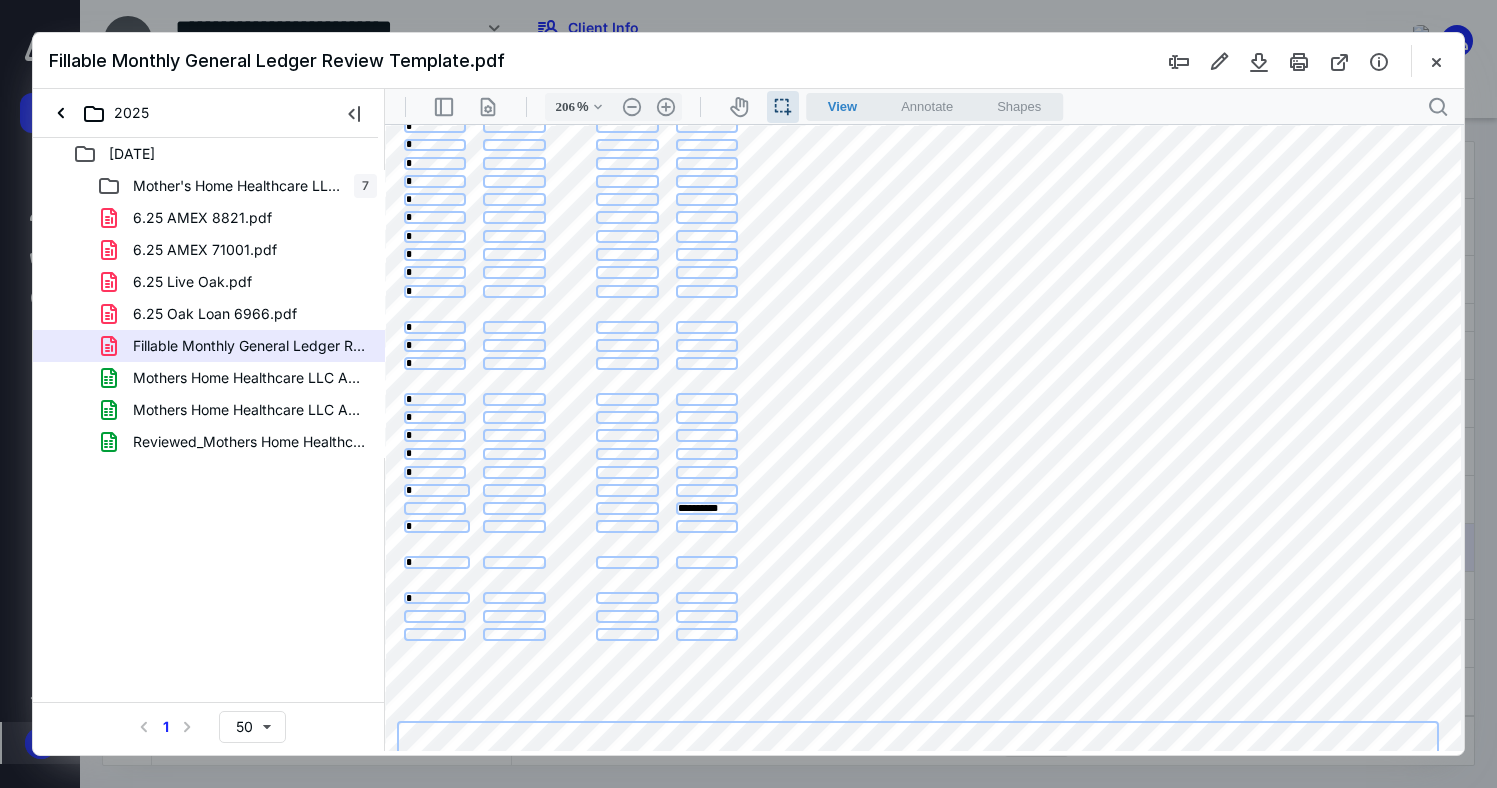 type on "*" 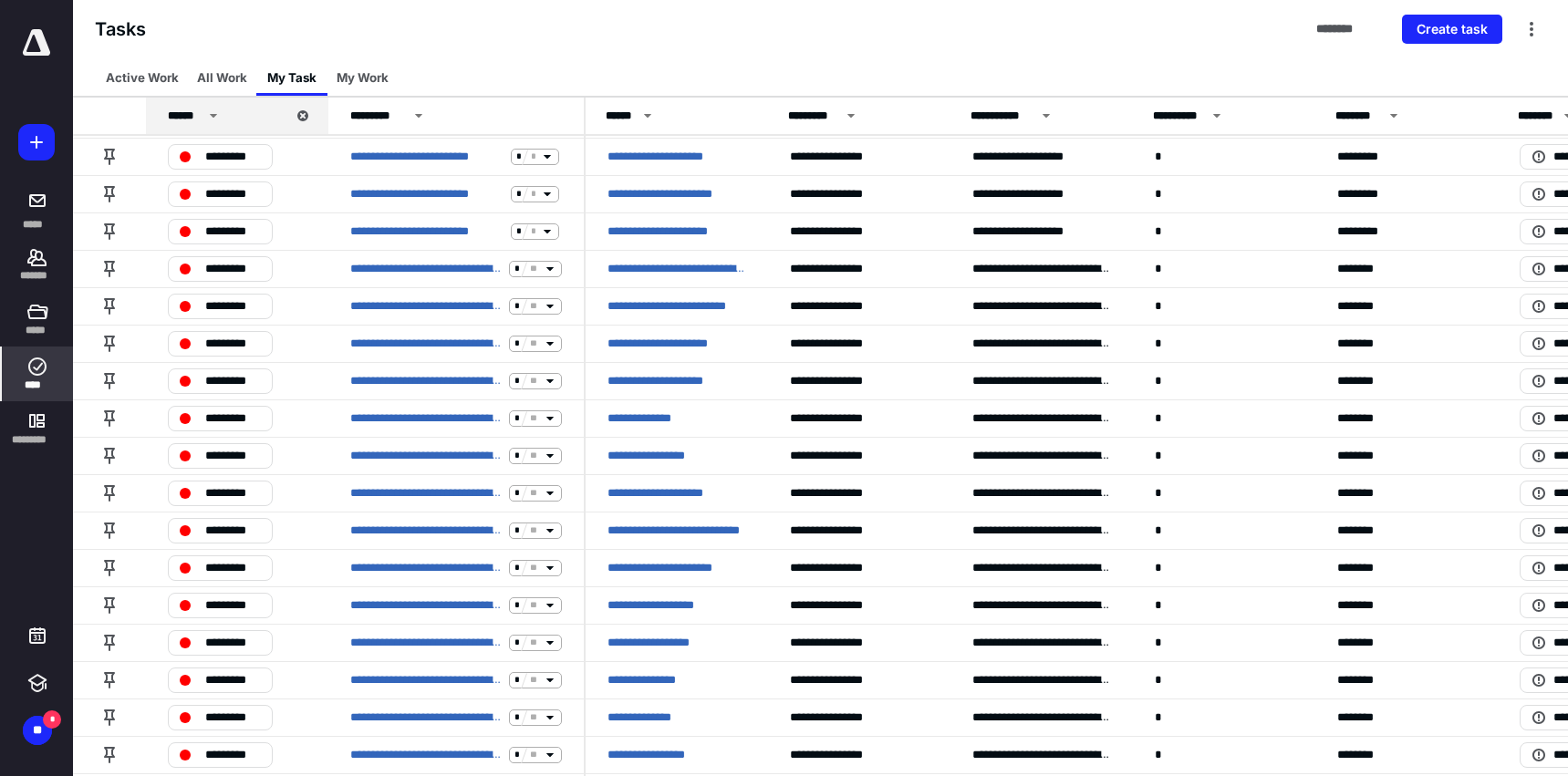 scroll, scrollTop: 2896, scrollLeft: 0, axis: vertical 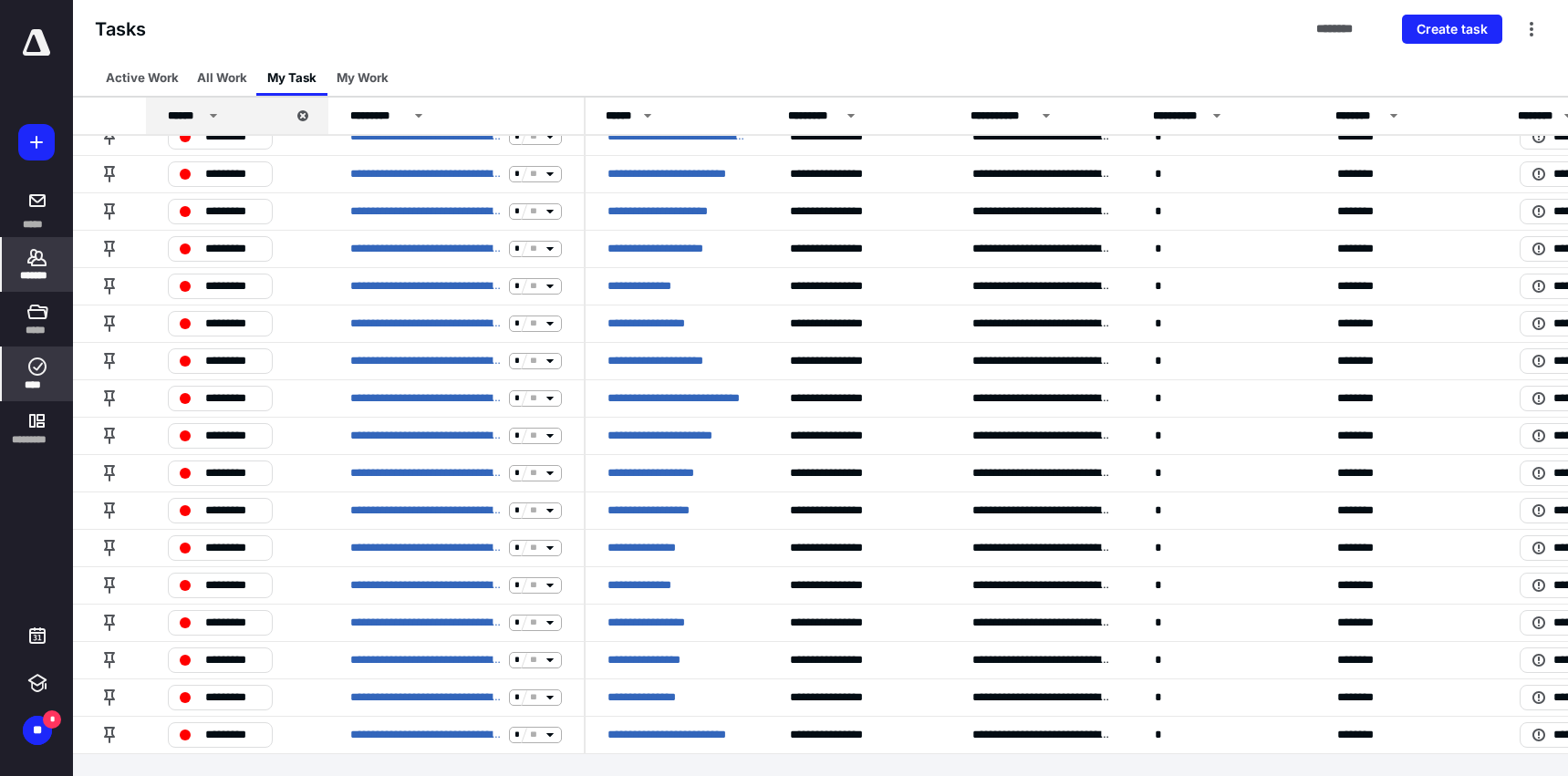 click on "*******" at bounding box center (37, 275) 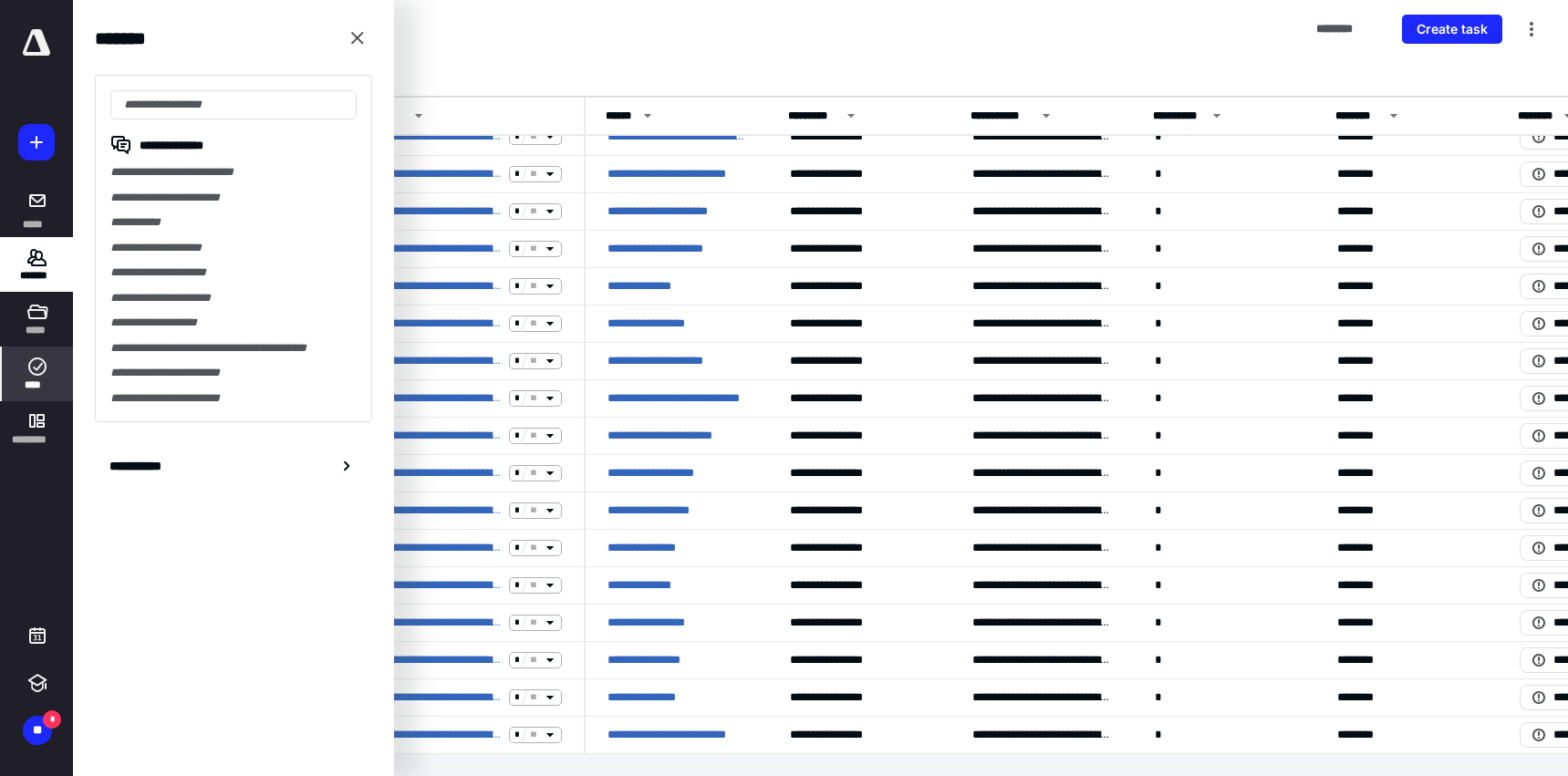 click on "**********" at bounding box center (234, 172) 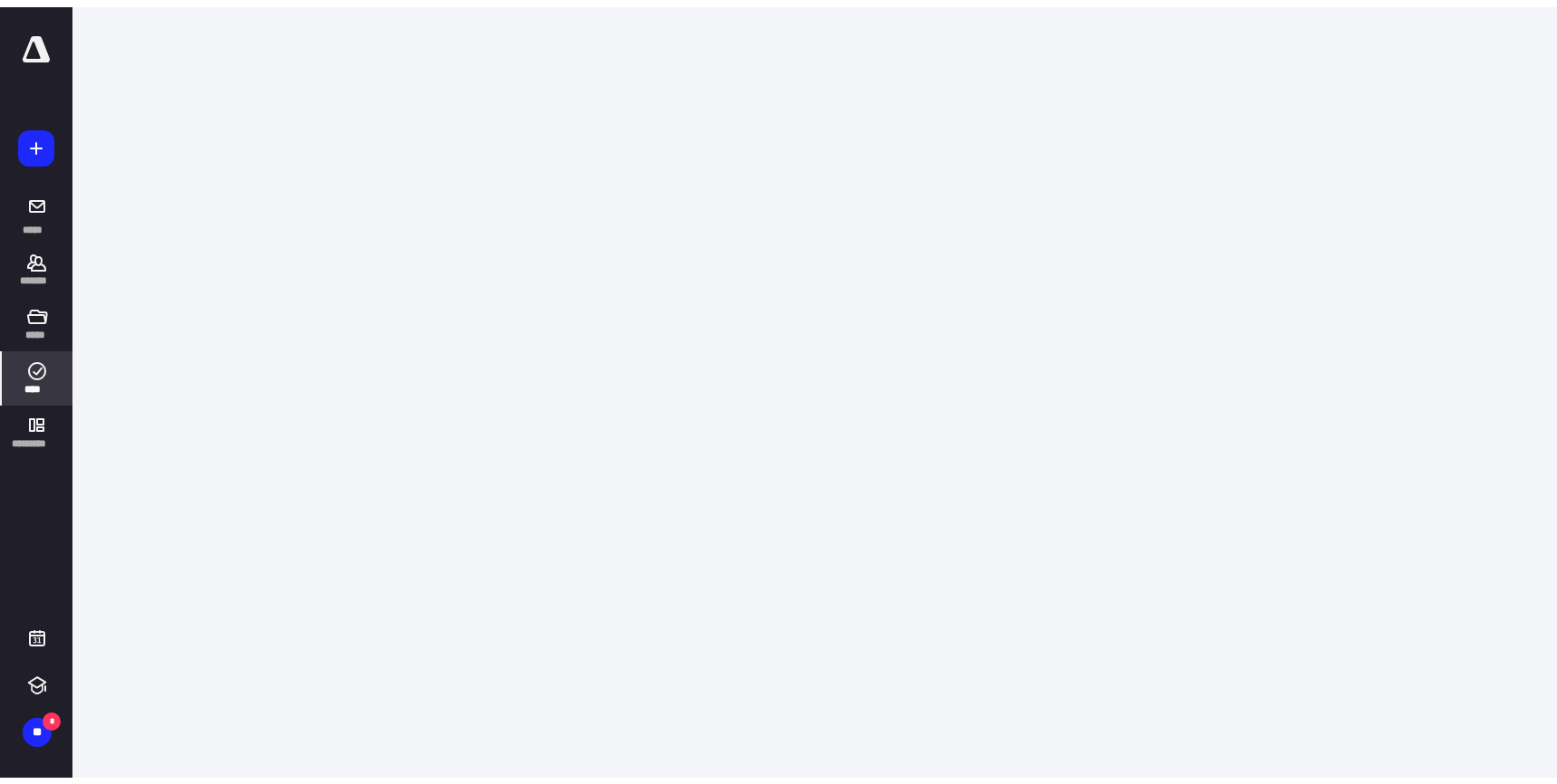 scroll, scrollTop: 0, scrollLeft: 0, axis: both 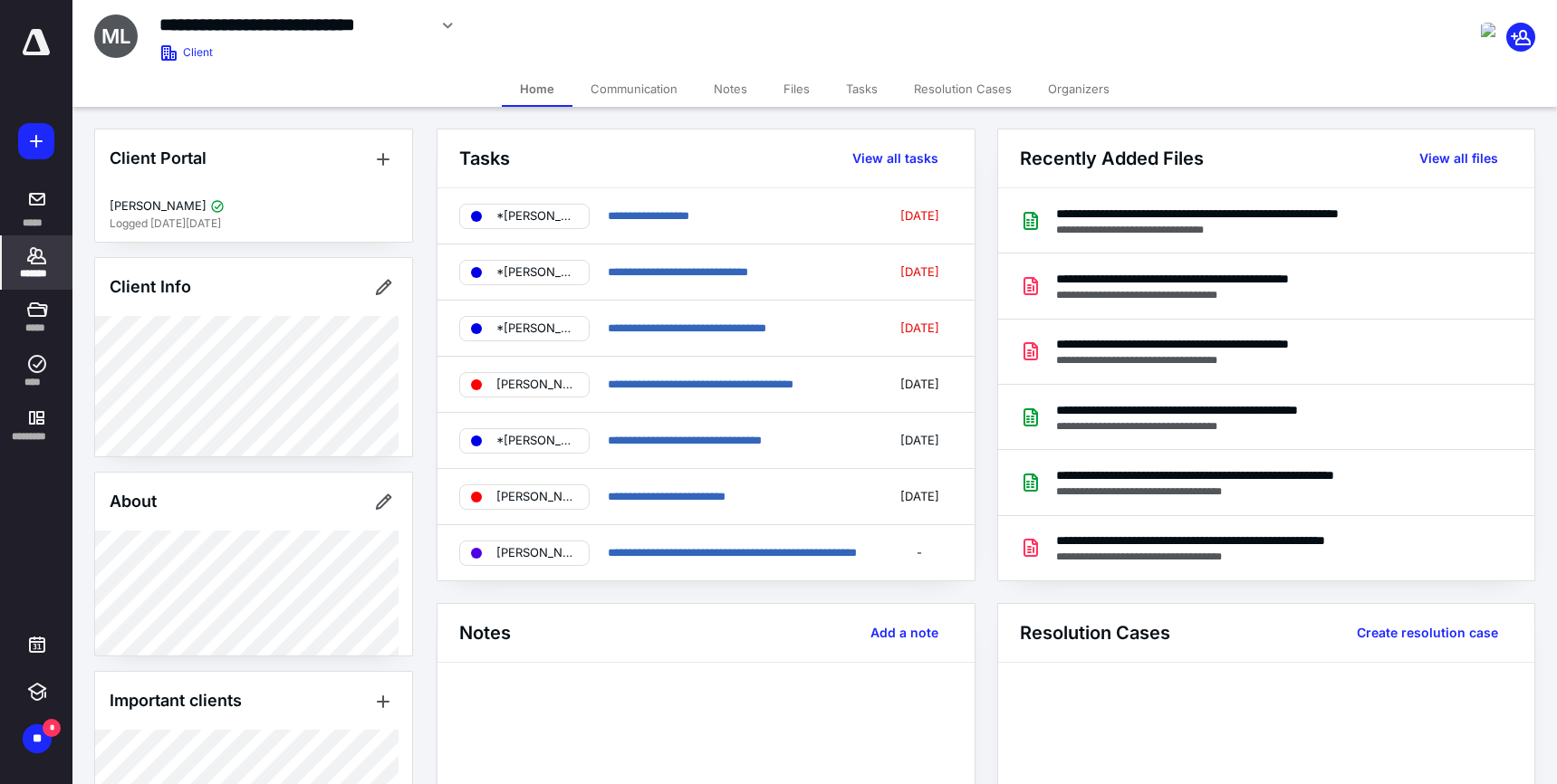 click on "Files" at bounding box center (796, 89) 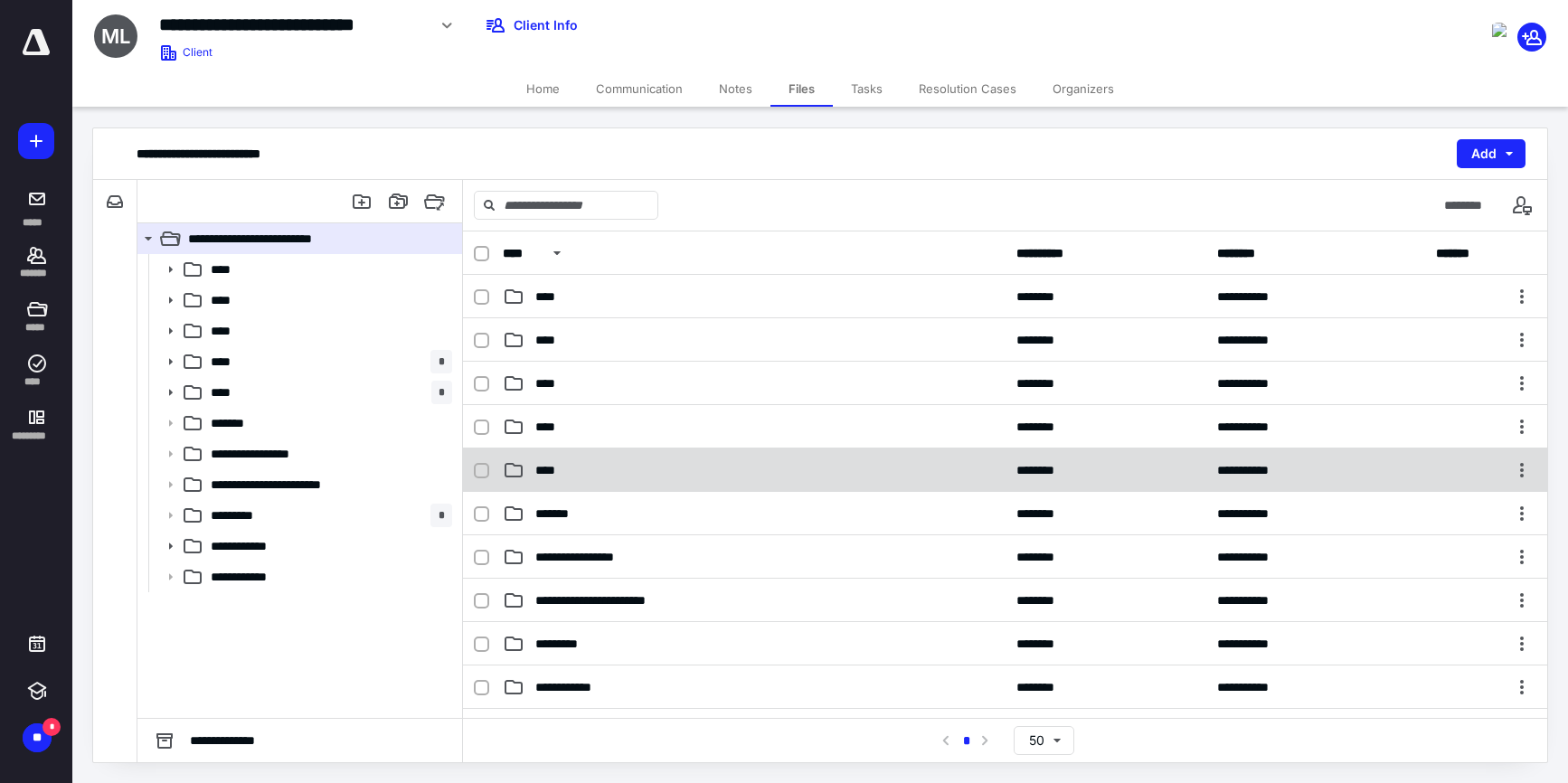 click on "****" at bounding box center [551, 470] 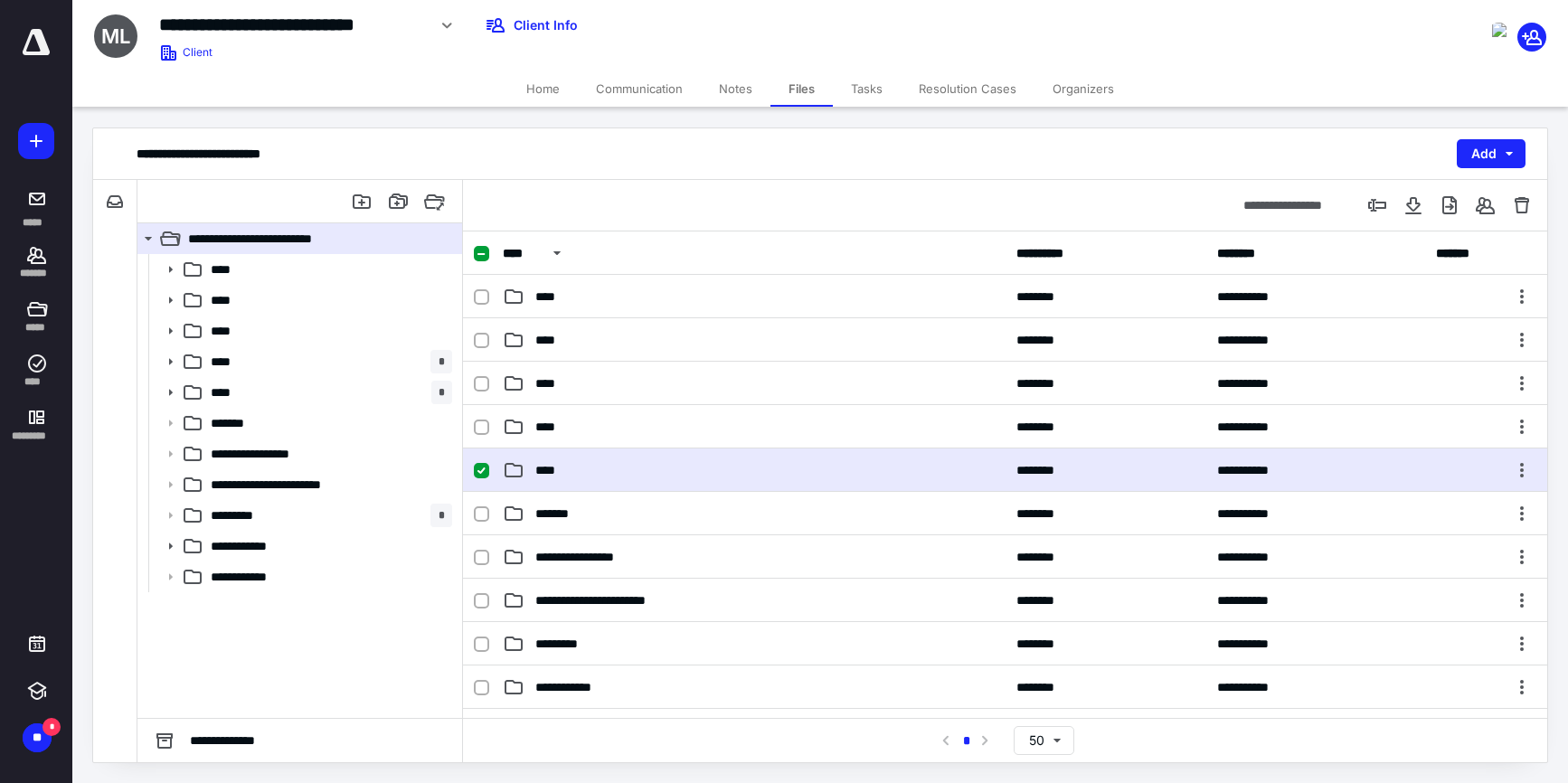 click on "****" at bounding box center [551, 470] 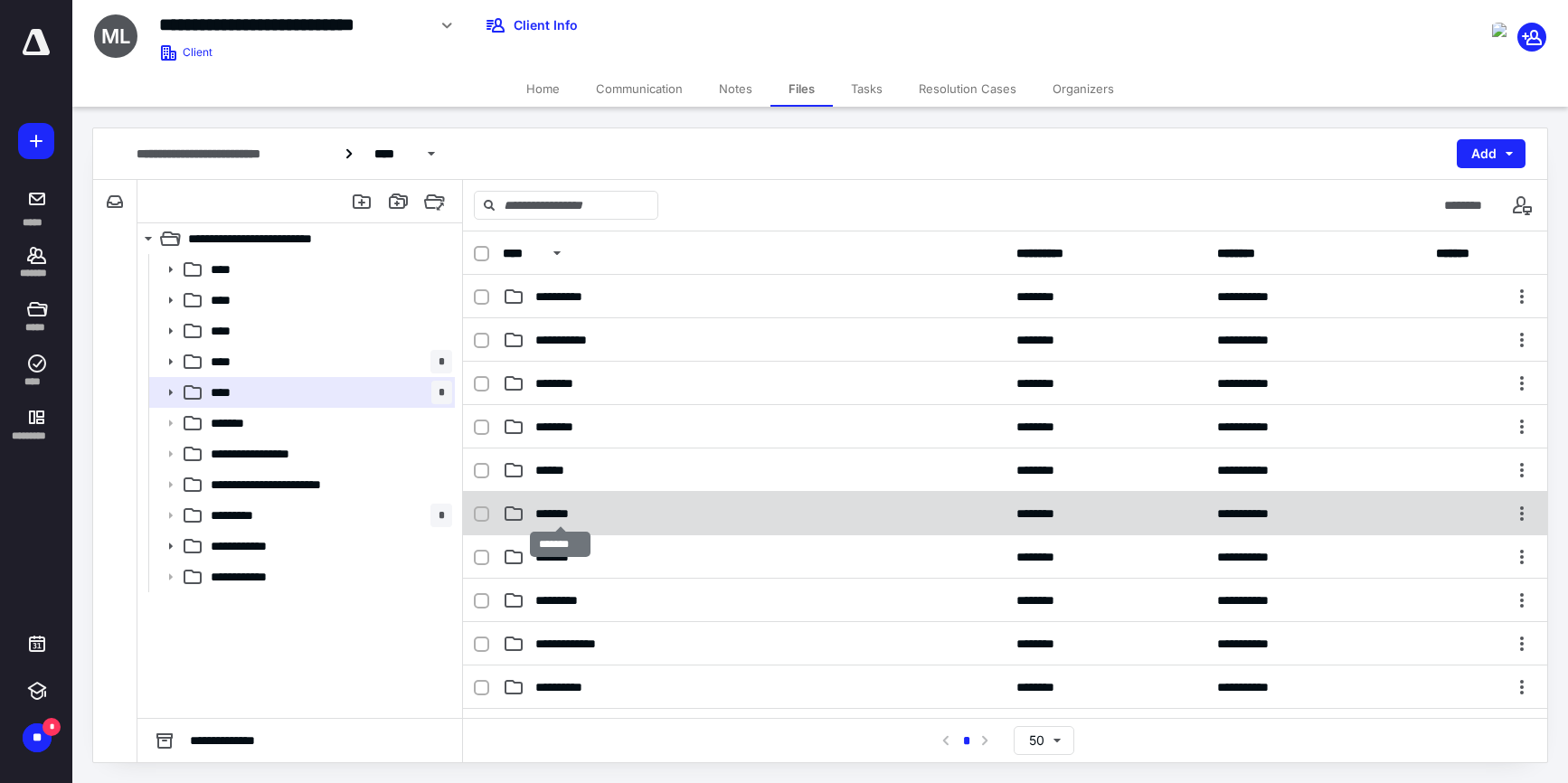 click on "*******" at bounding box center [560, 514] 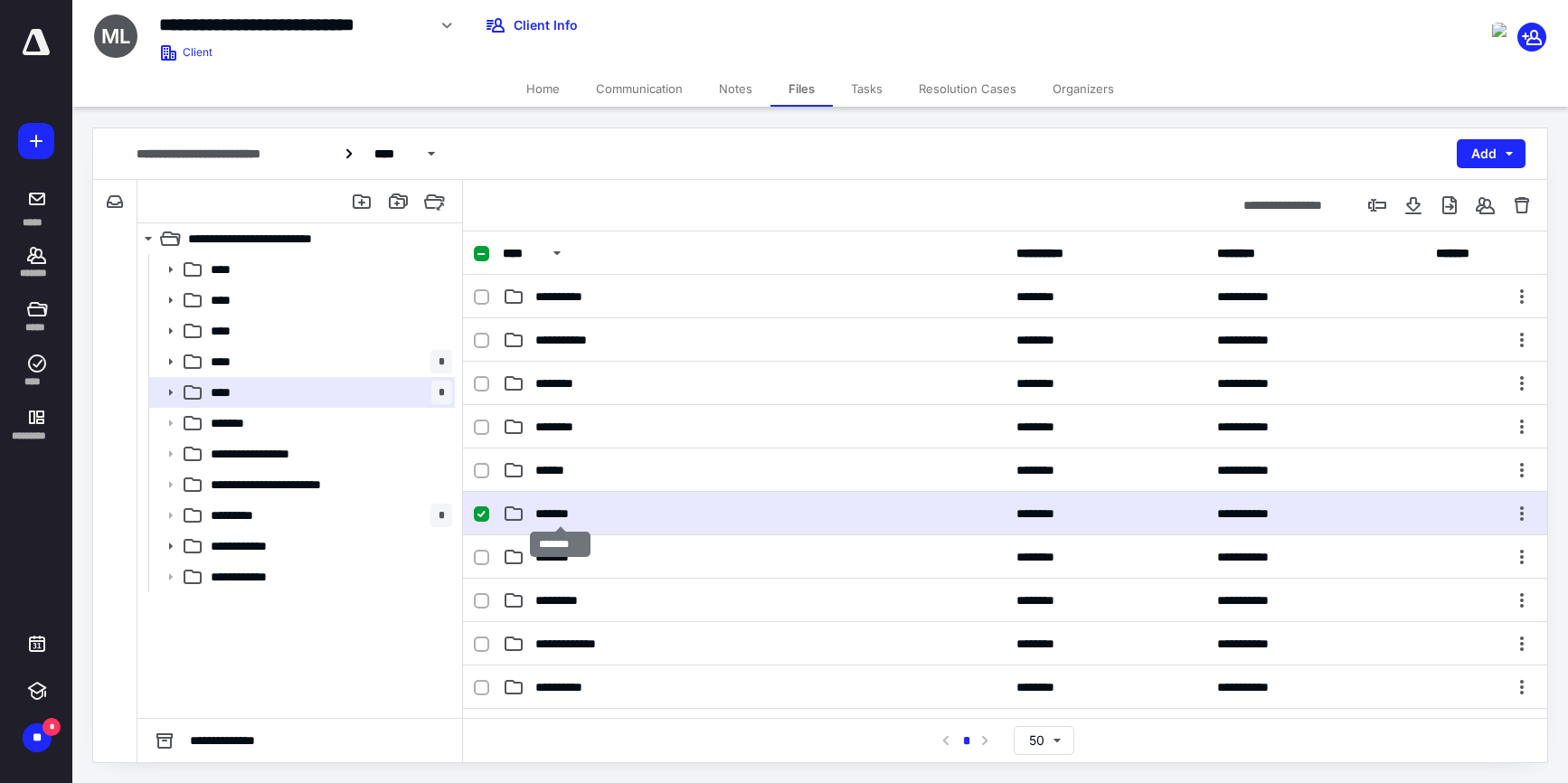 click on "*******" at bounding box center (560, 514) 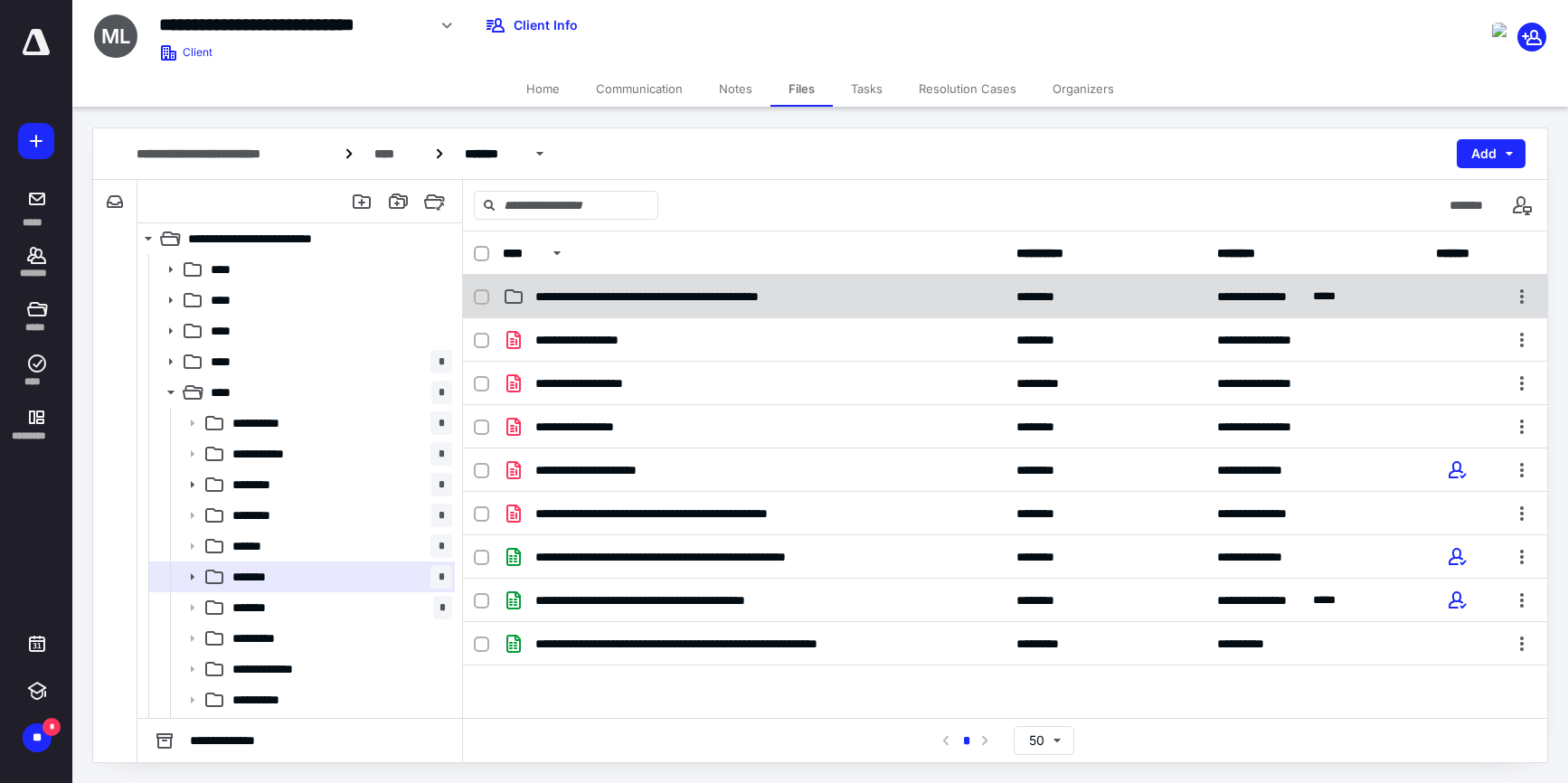 click on "**********" at bounding box center (693, 297) 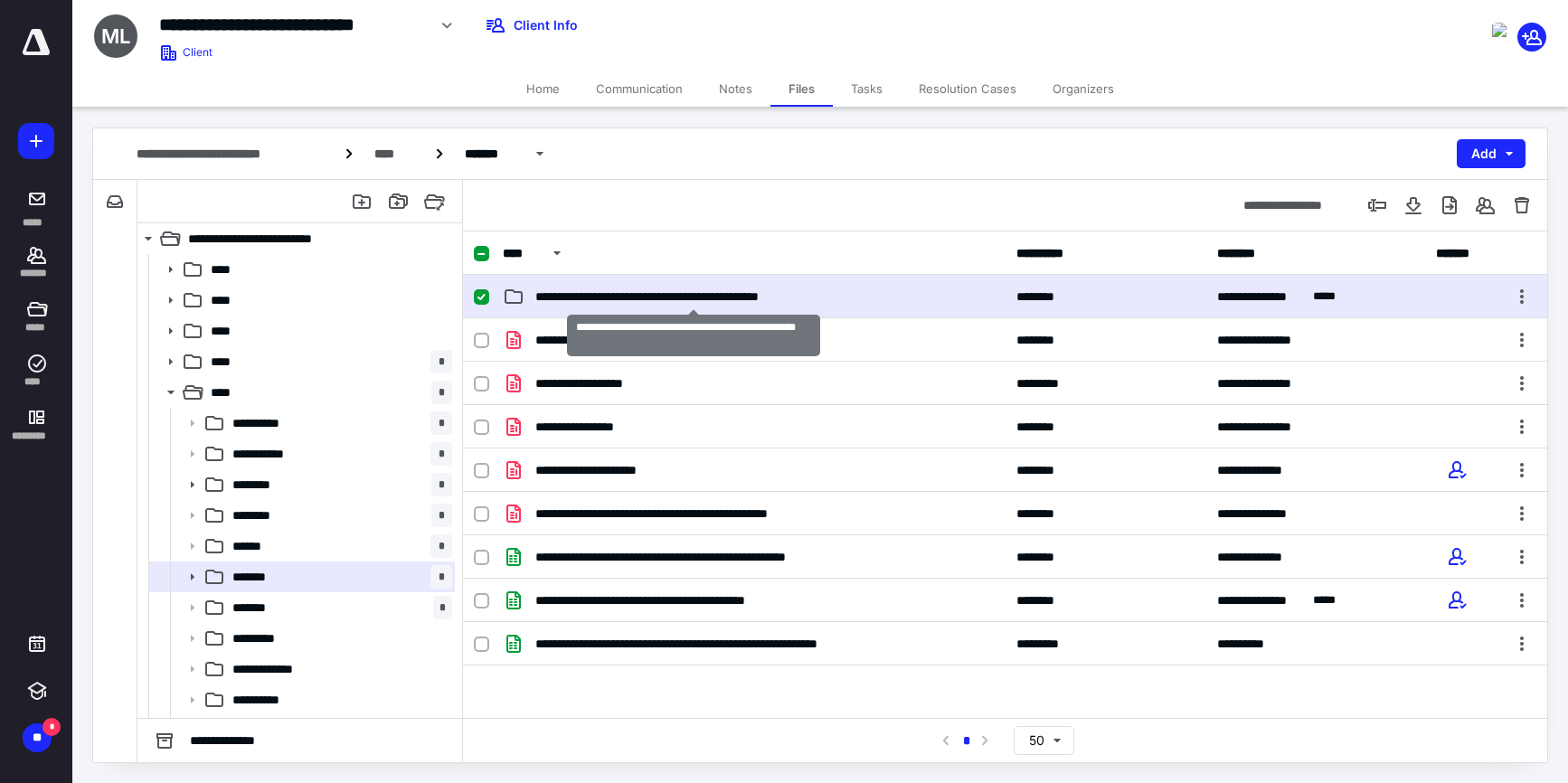 click on "**********" at bounding box center [693, 297] 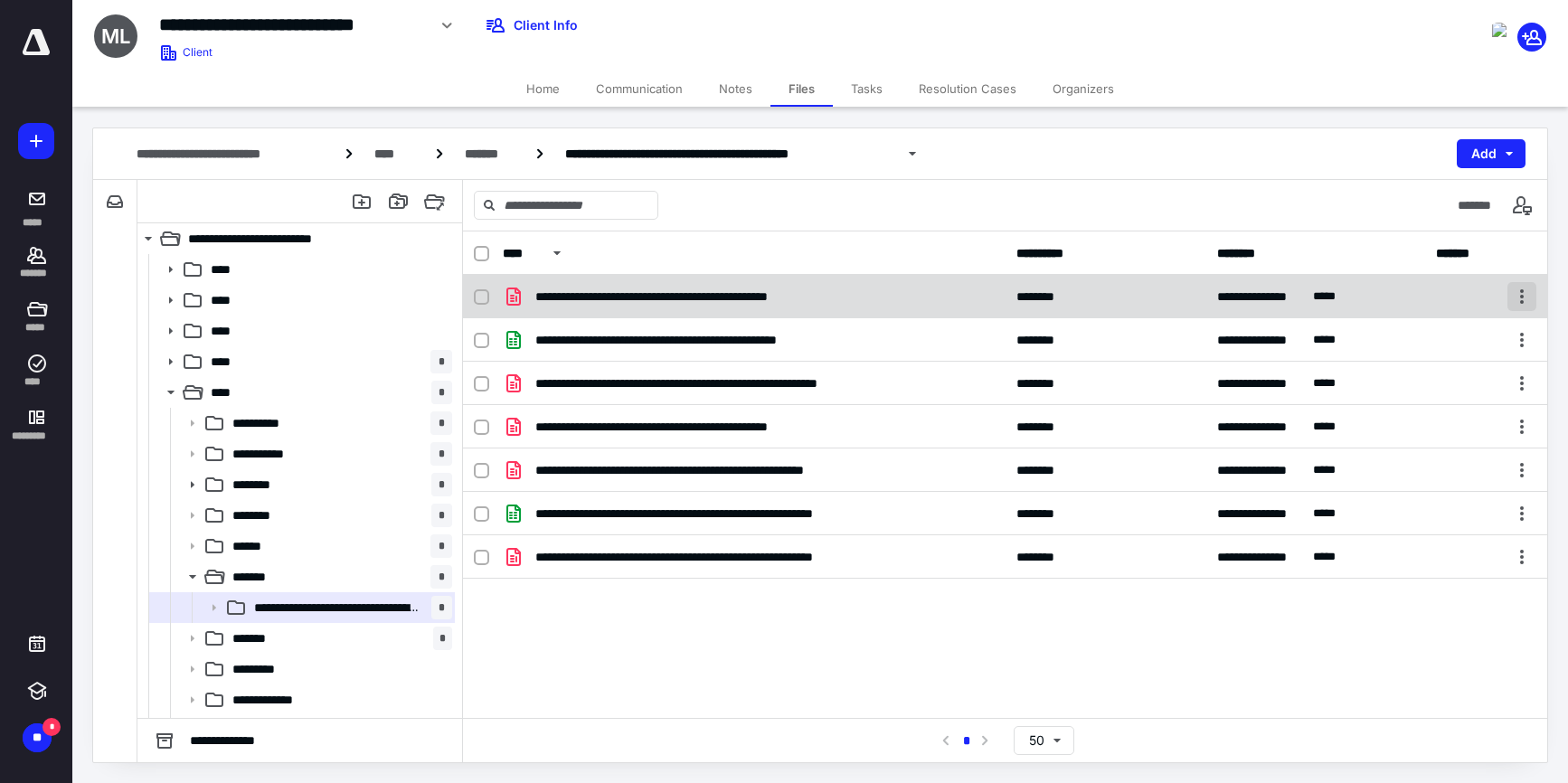click at bounding box center [1522, 297] 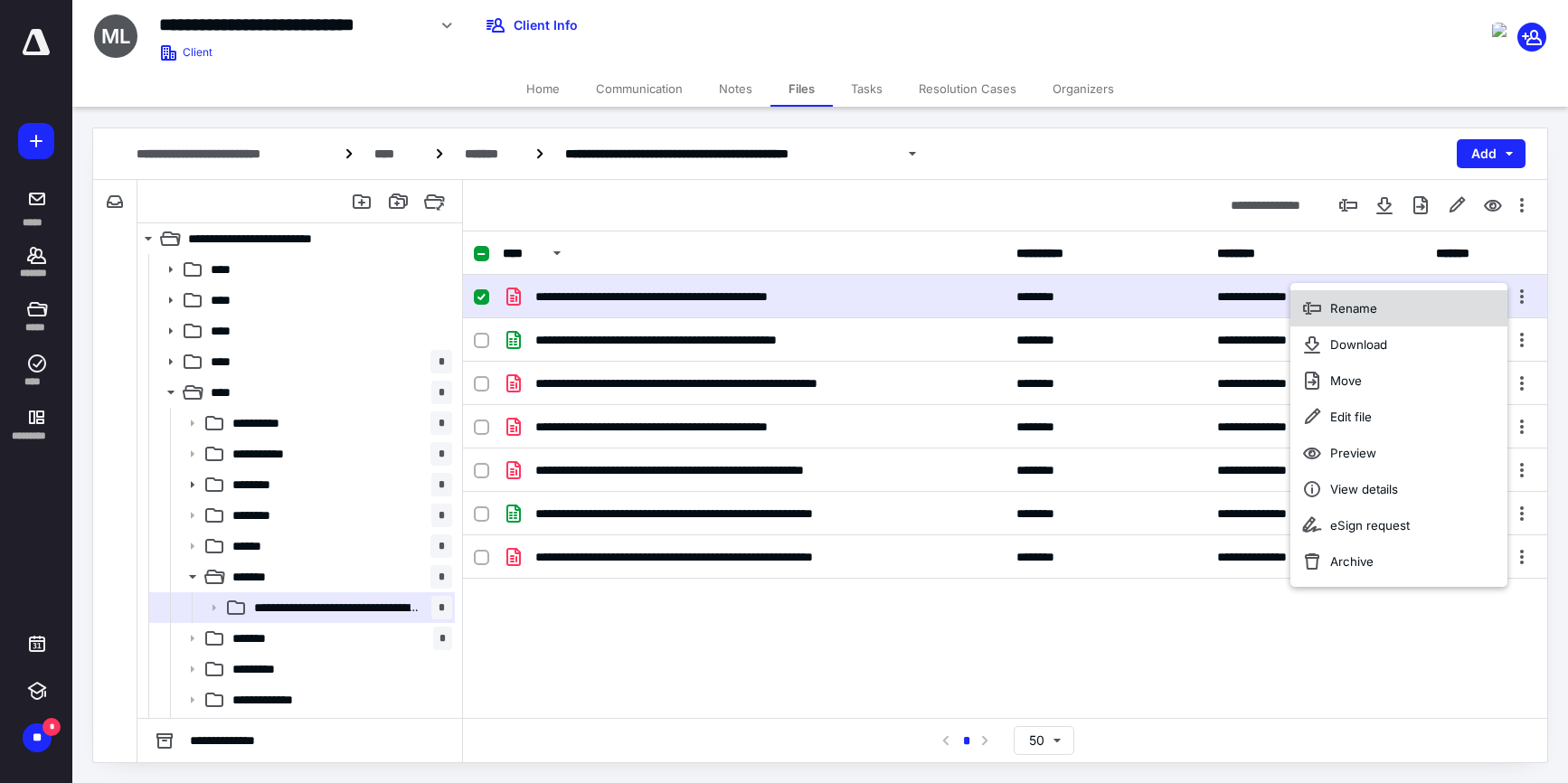 click on "Rename" at bounding box center (1354, 308) 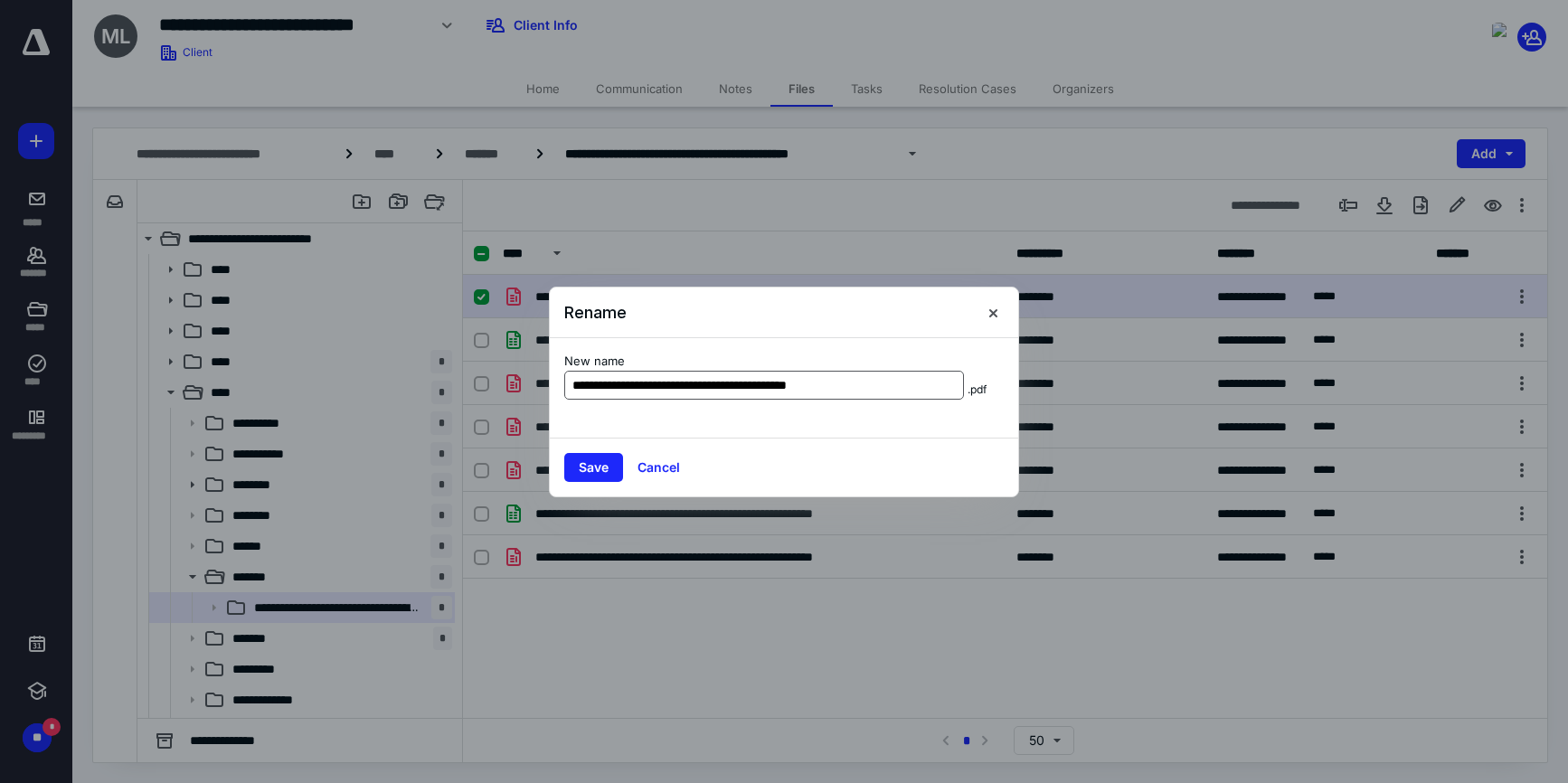 click on "**********" at bounding box center [764, 385] 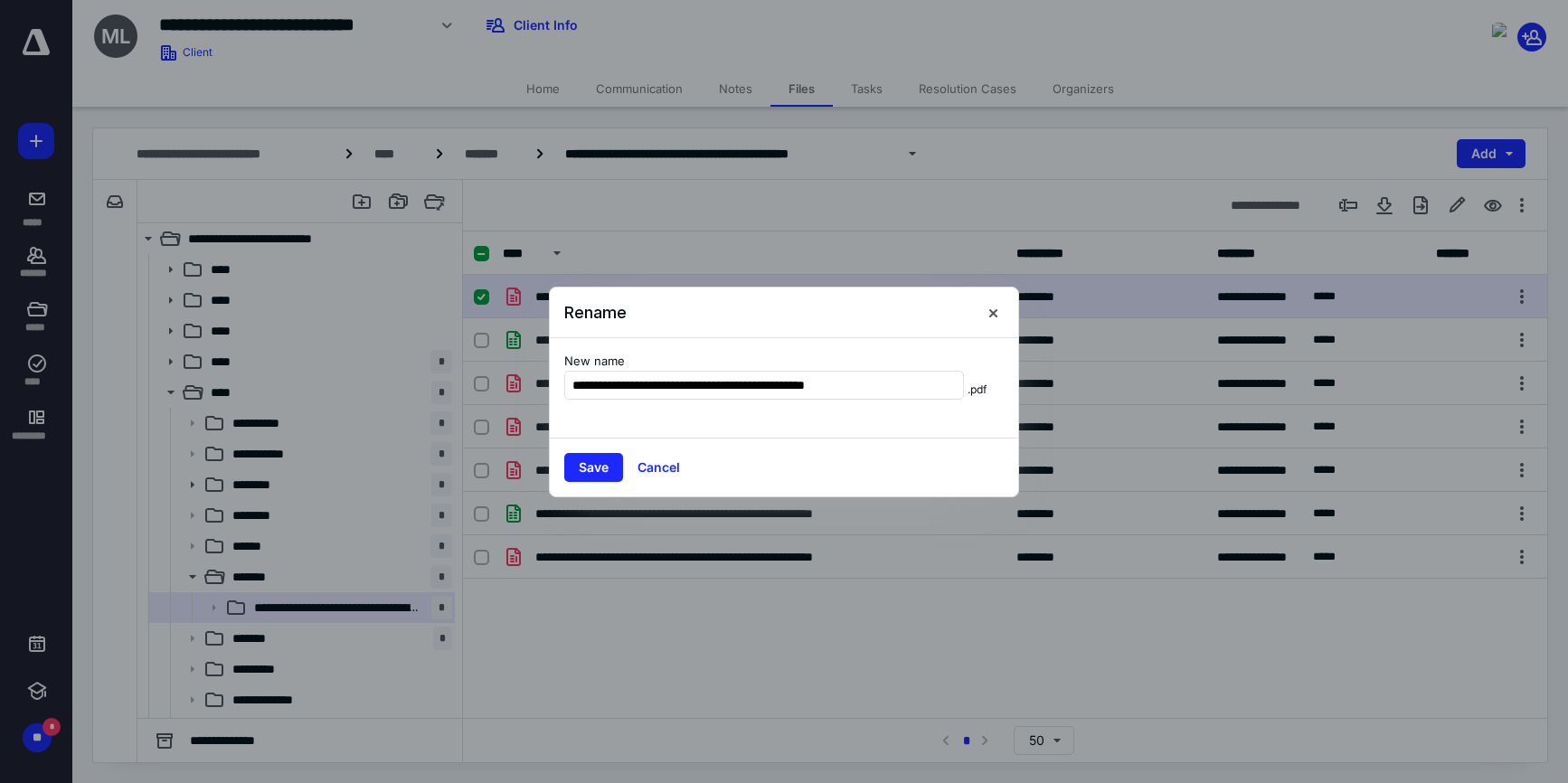 drag, startPoint x: 603, startPoint y: 386, endPoint x: 946, endPoint y: 400, distance: 343.2856 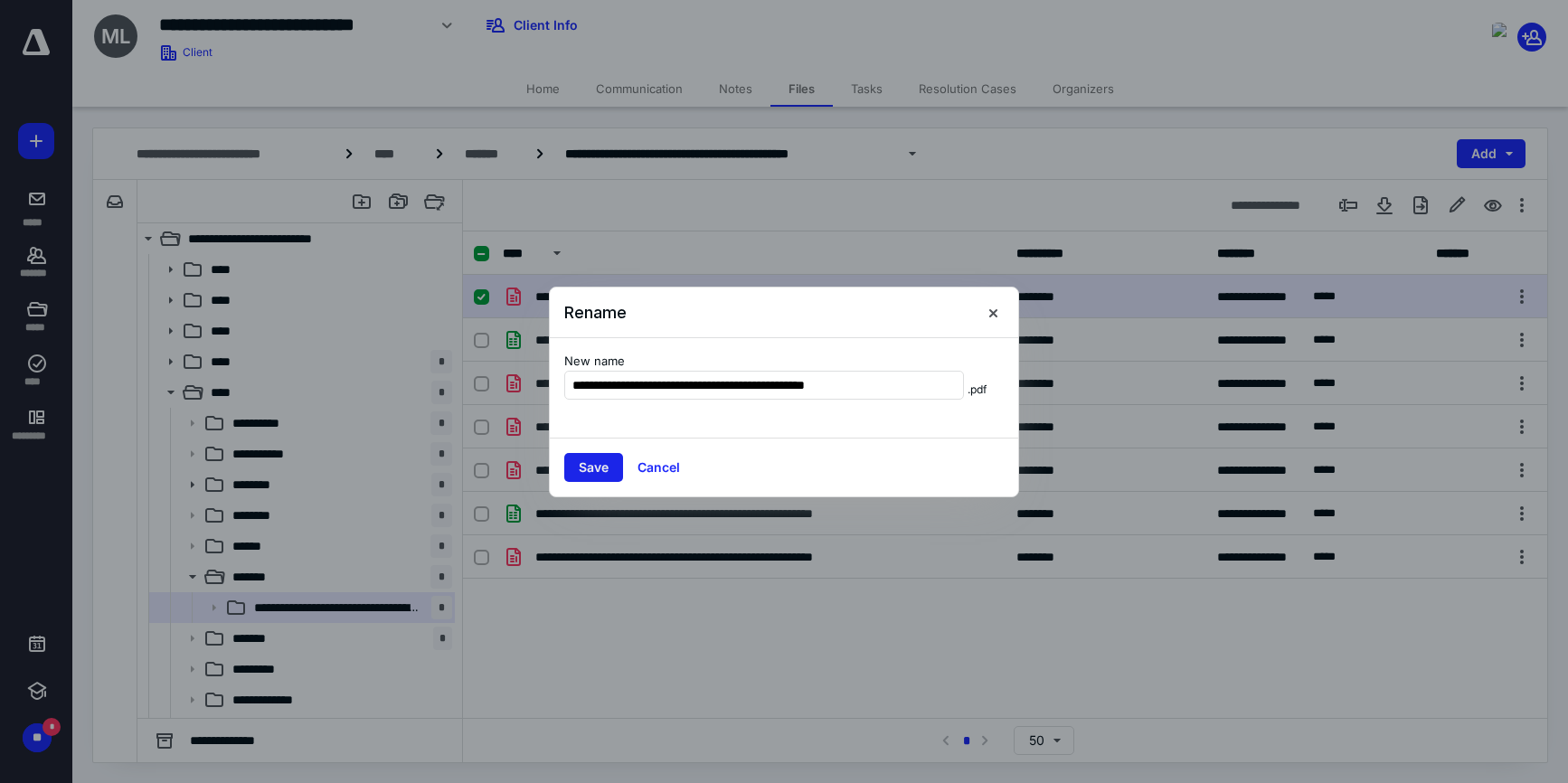 type on "**********" 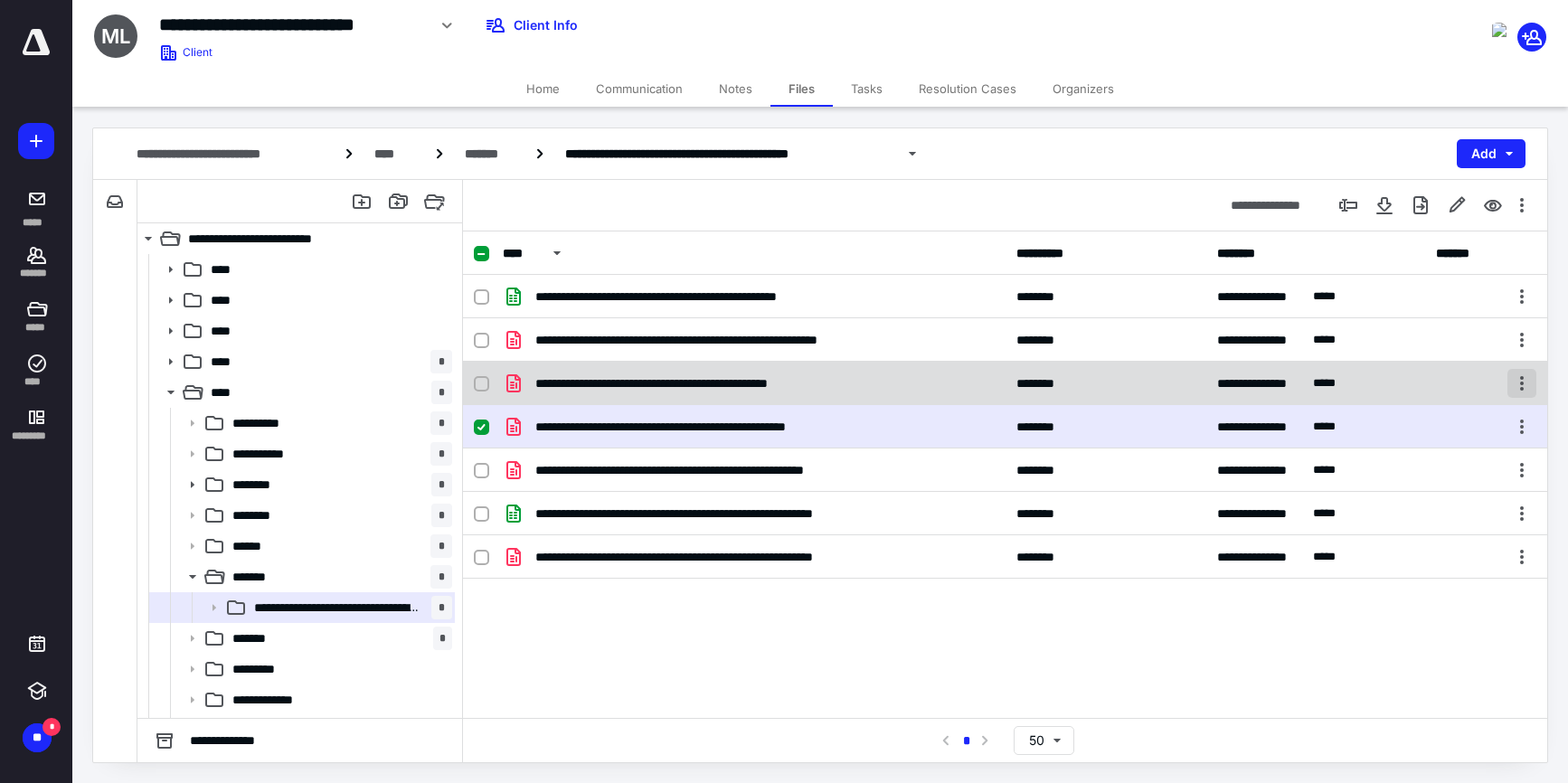 click at bounding box center (1522, 383) 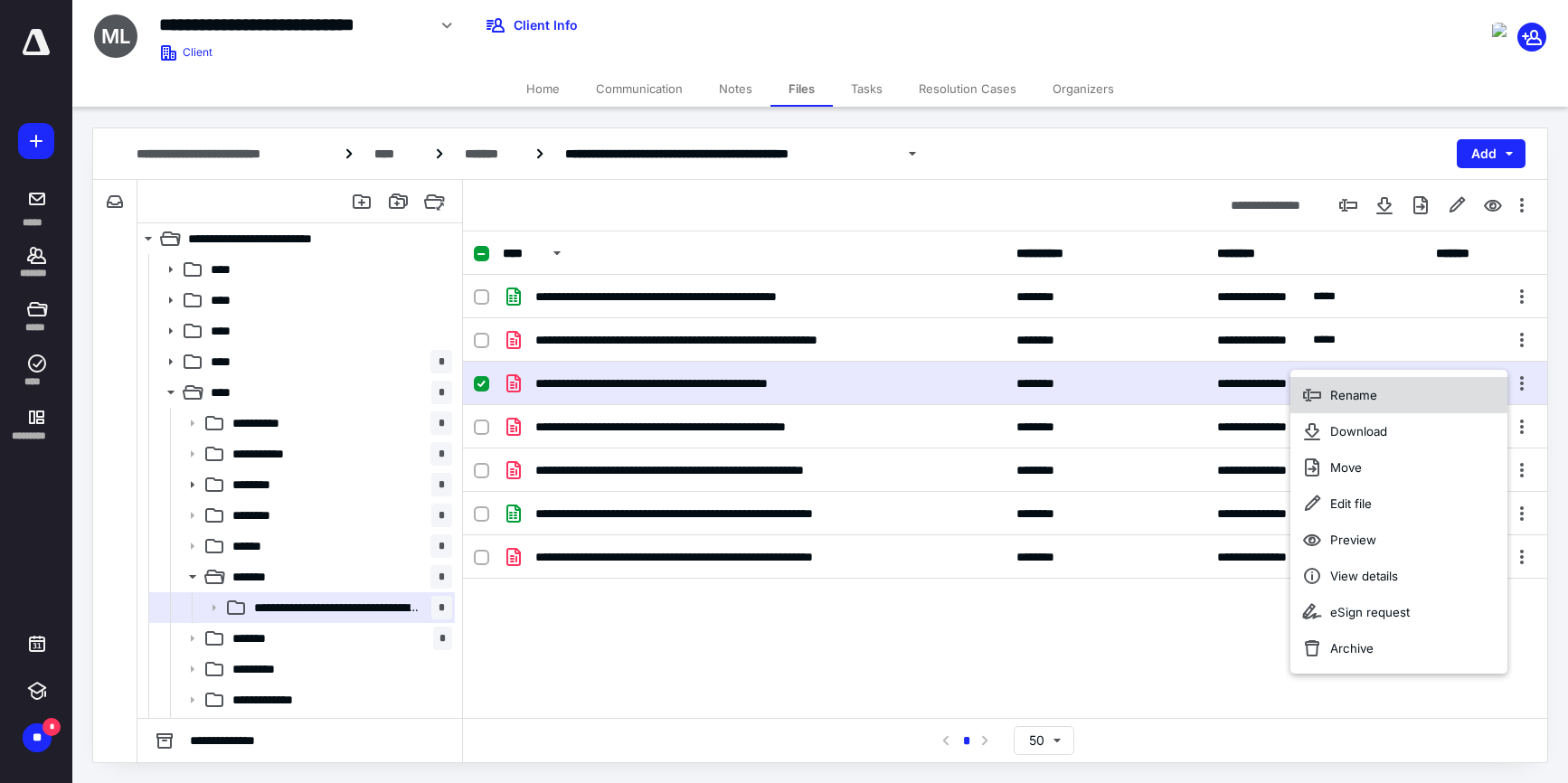 click on "Rename" at bounding box center [1354, 395] 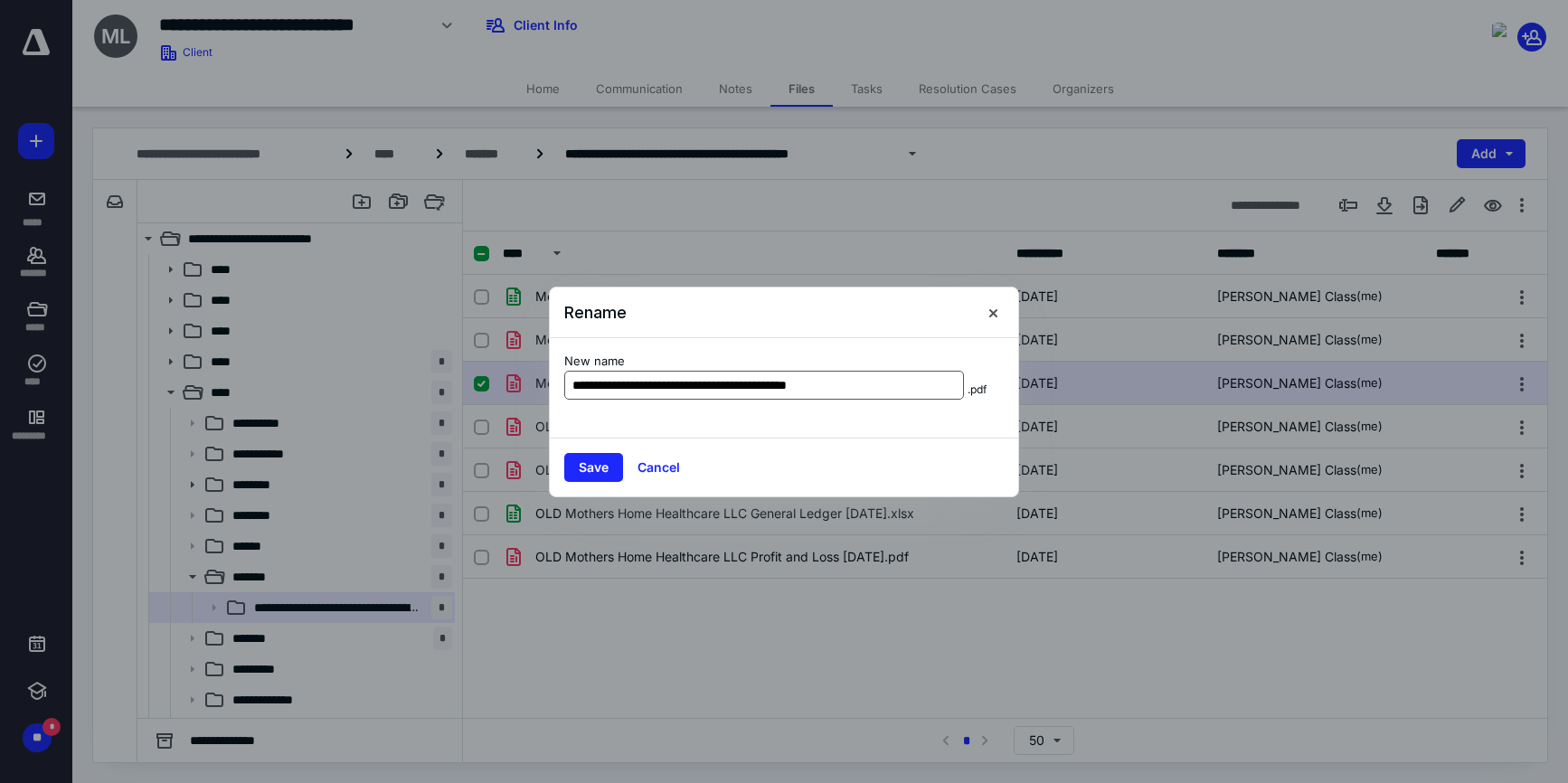 click on "**********" at bounding box center (764, 385) 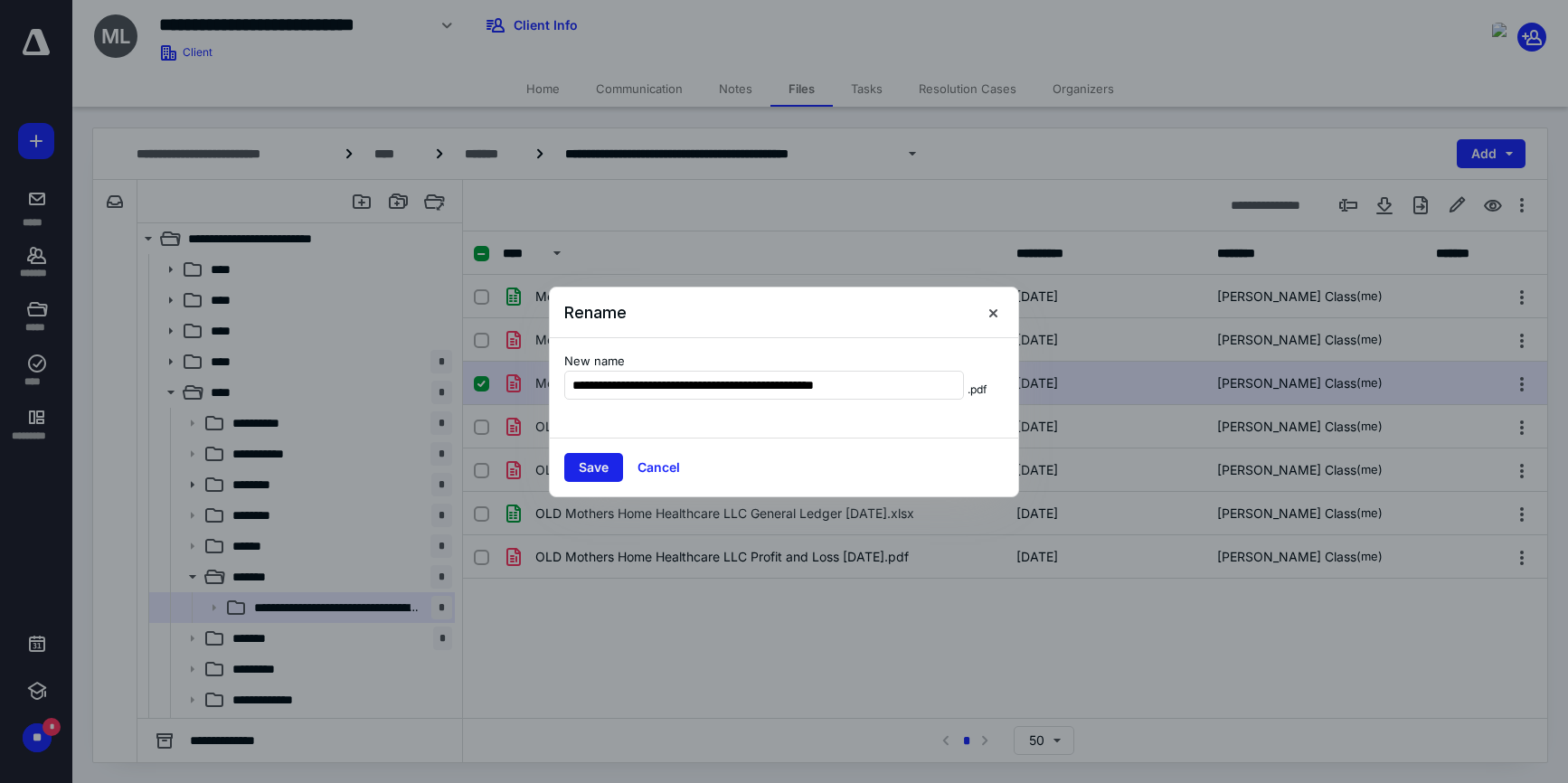 type on "**********" 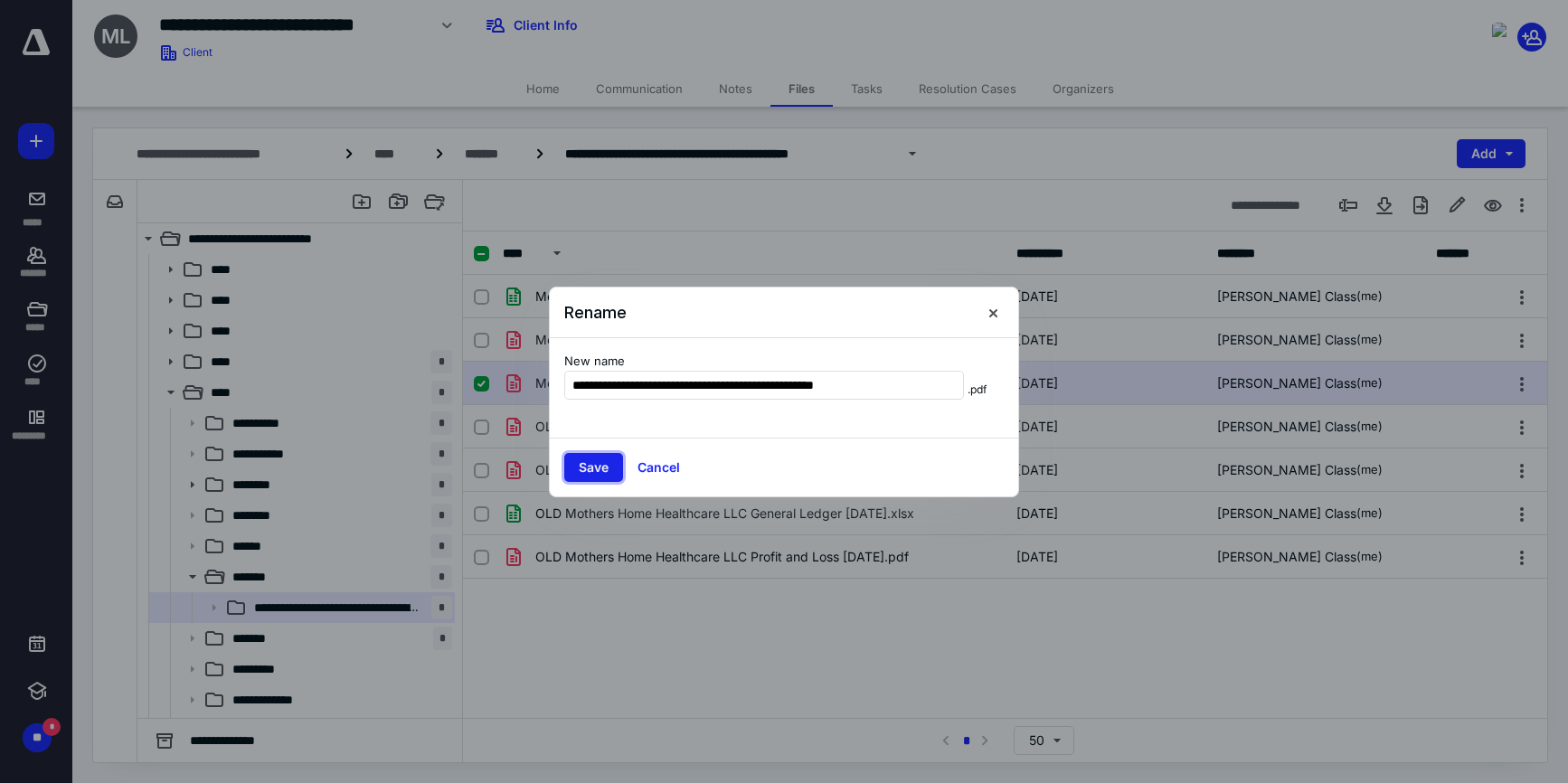 click on "Save" at bounding box center (593, 467) 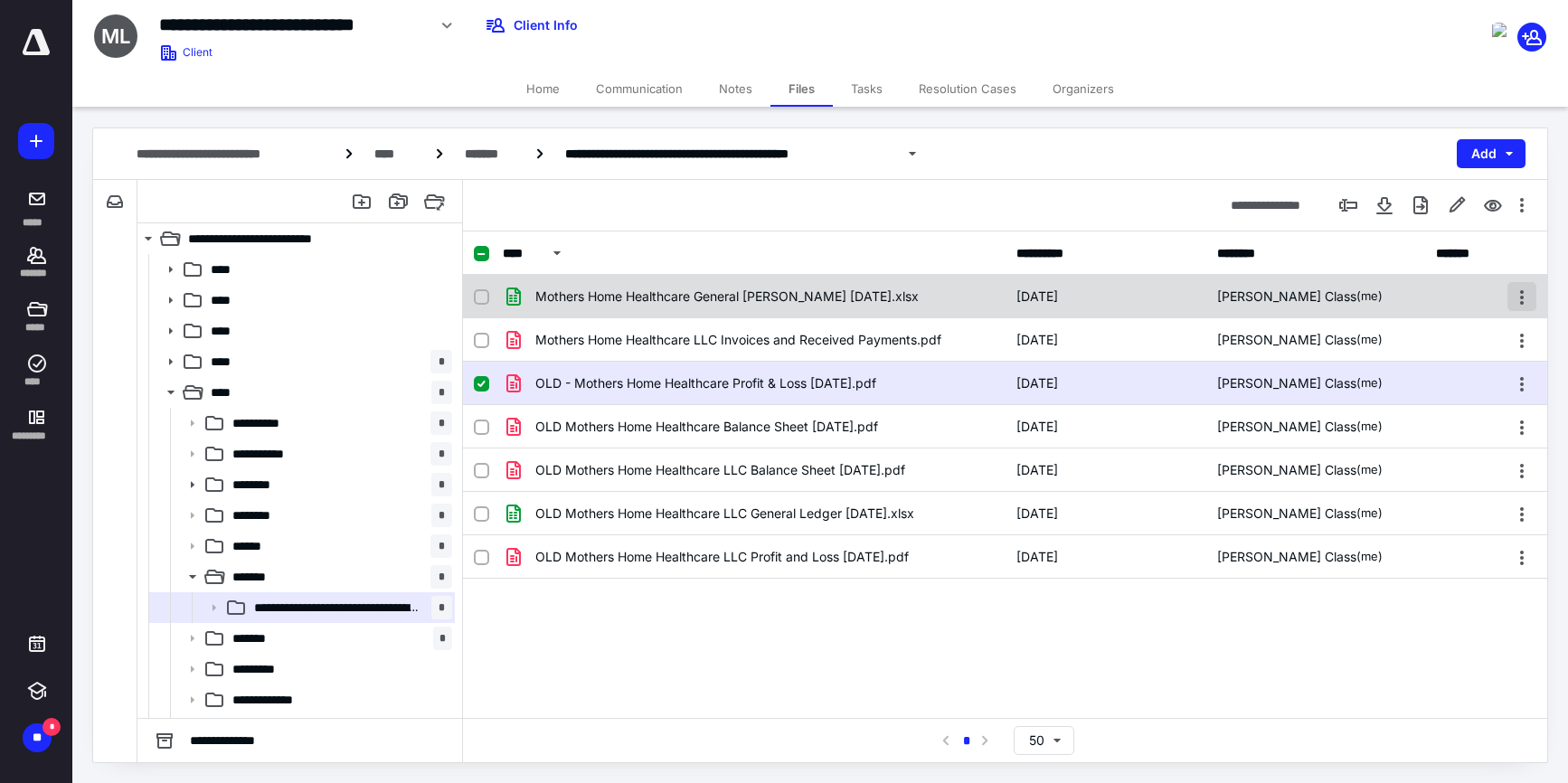 click at bounding box center [1522, 297] 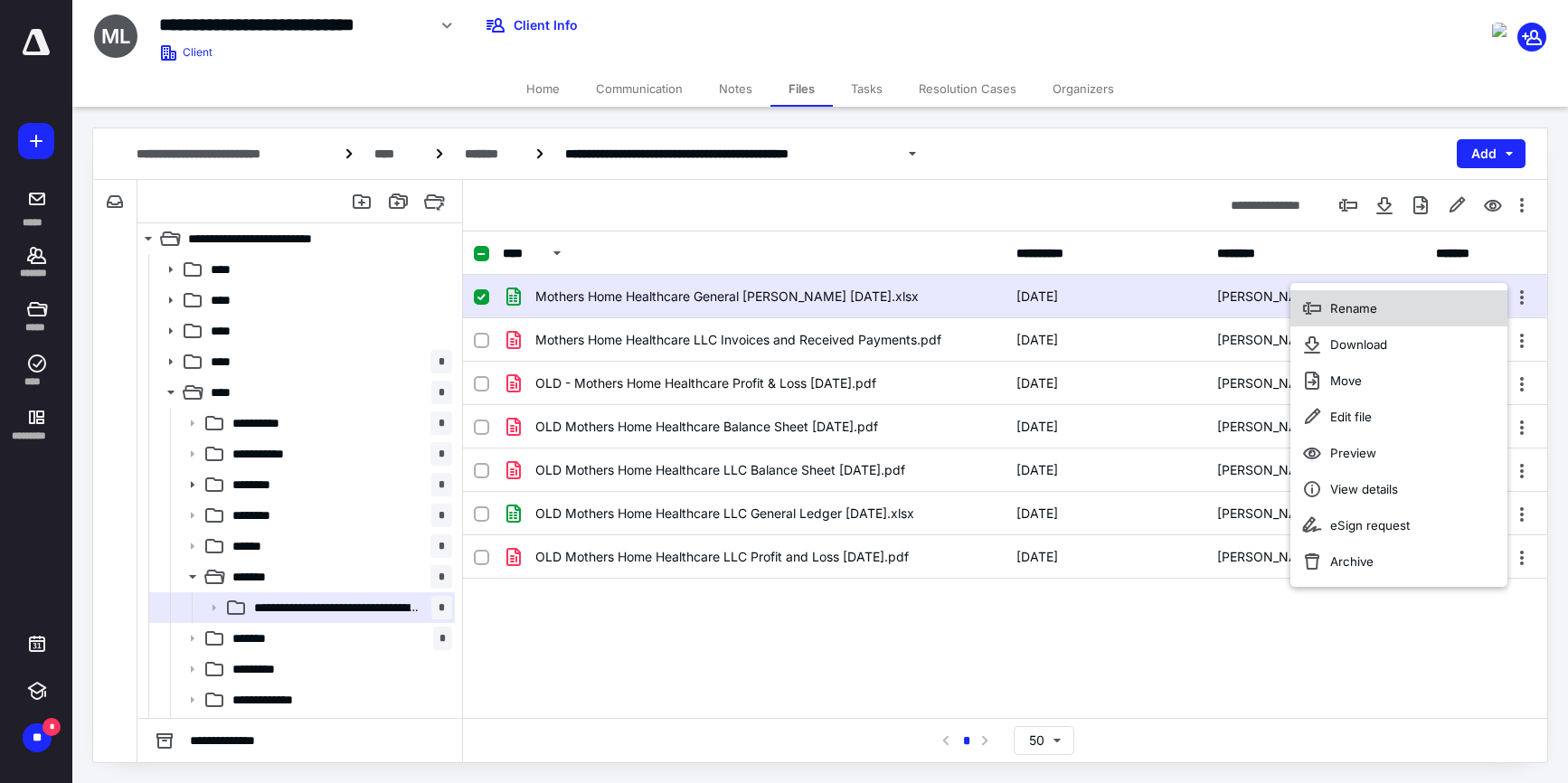 click on "Rename" at bounding box center [1354, 308] 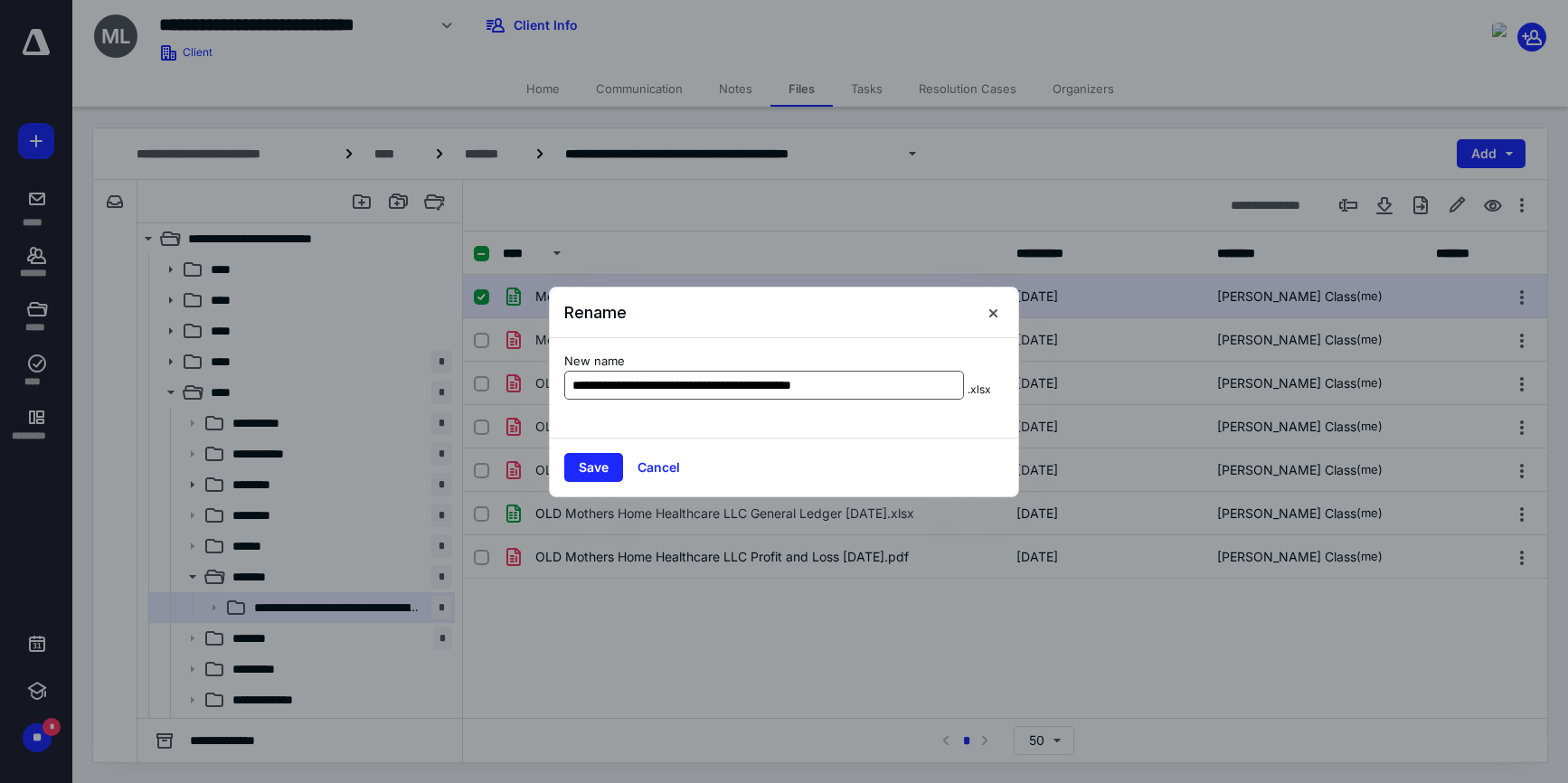 click on "**********" at bounding box center (764, 385) 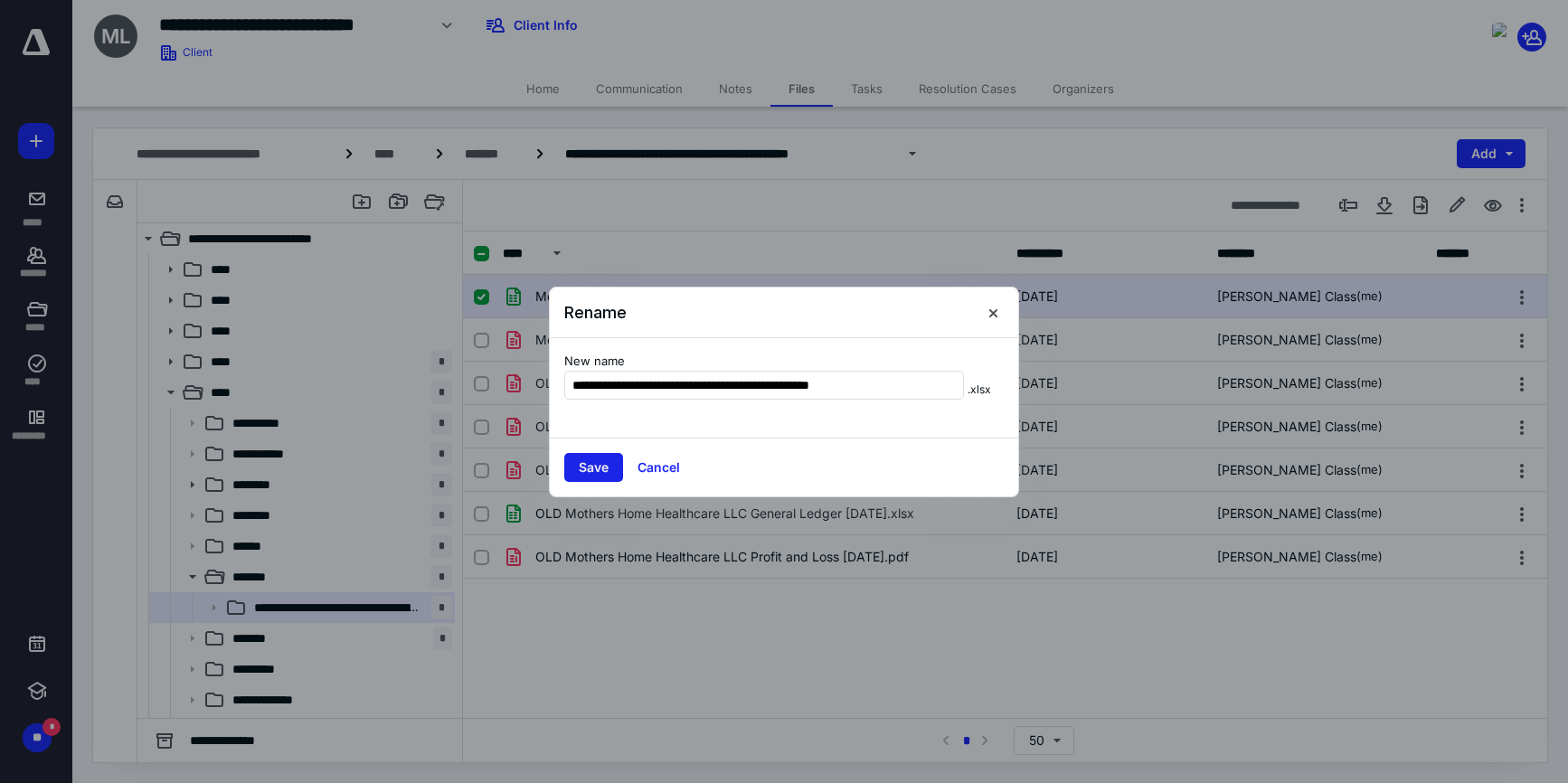 type on "**********" 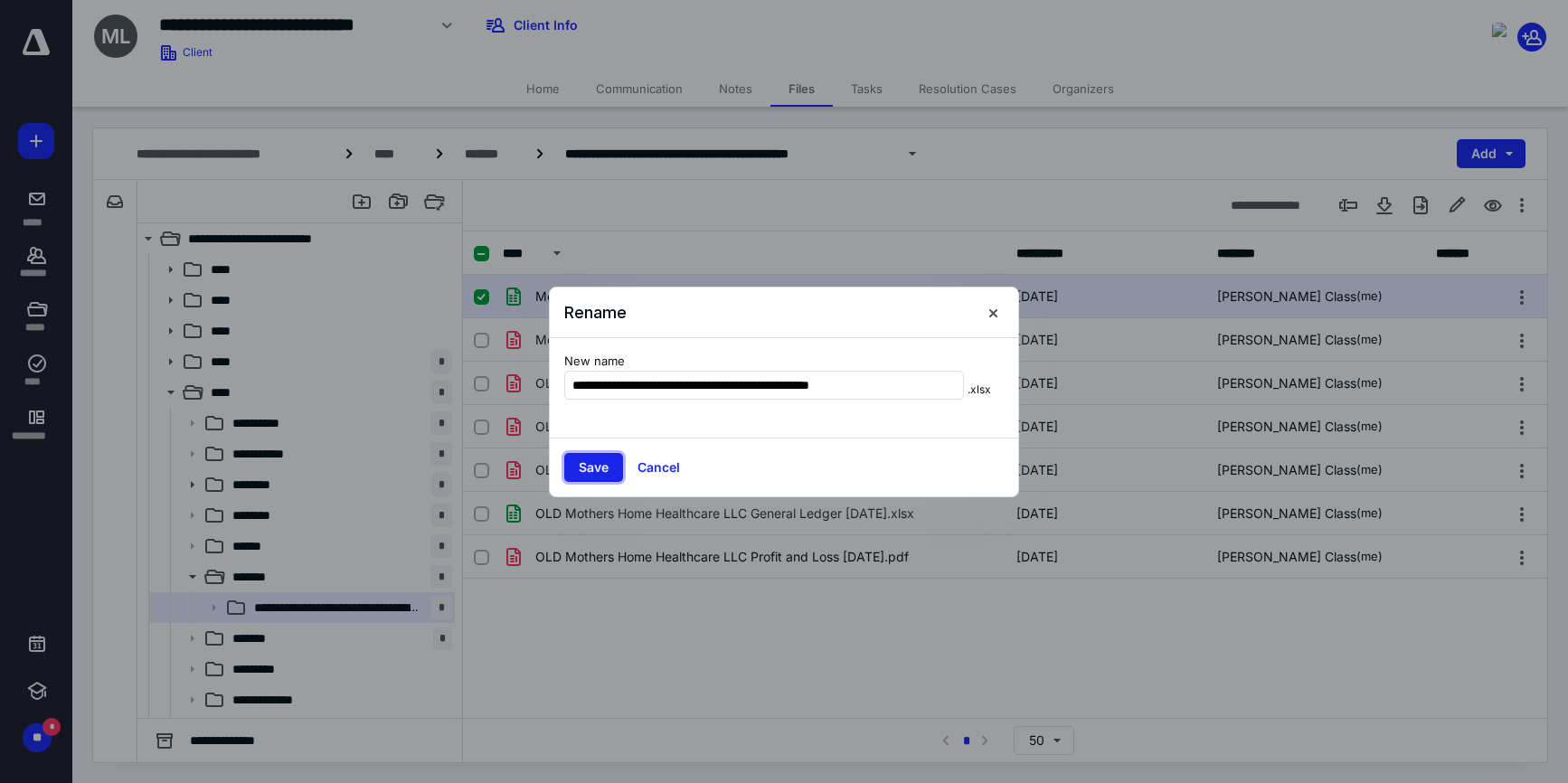 click on "Save" at bounding box center (593, 467) 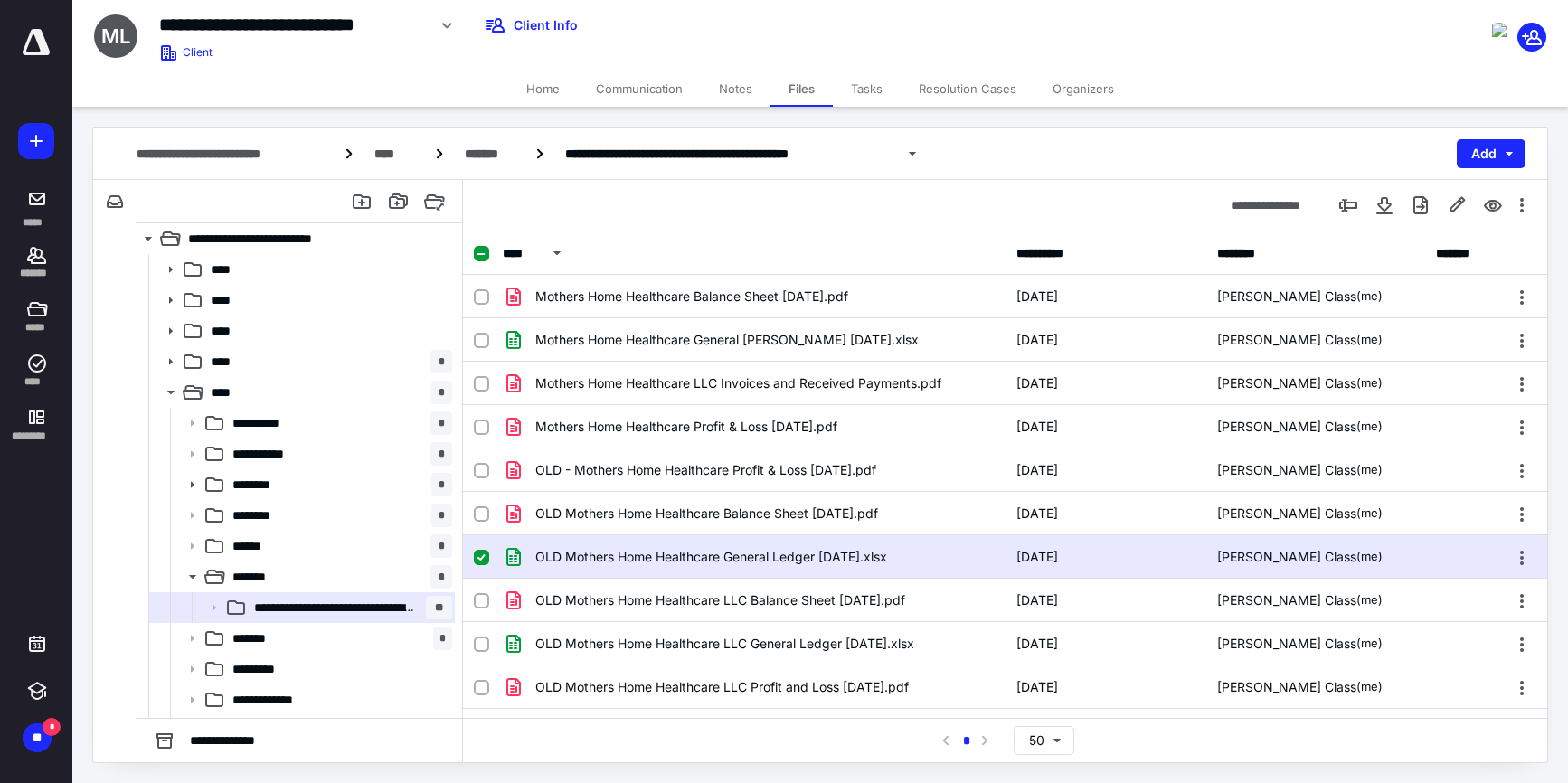click on "Tasks" at bounding box center [866, 89] 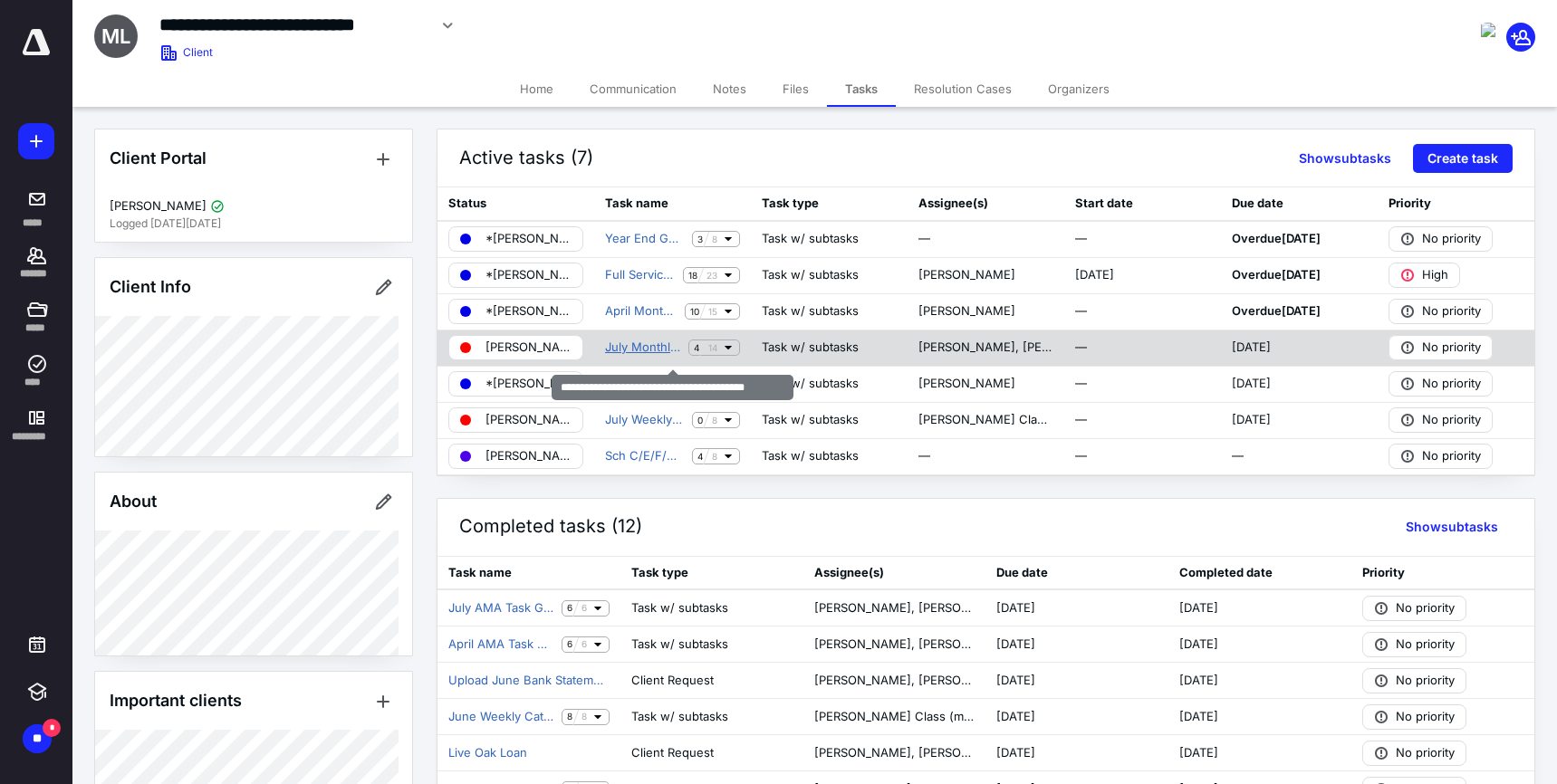 click on "July Monthly Financial Statements Group A" at bounding box center [643, 348] 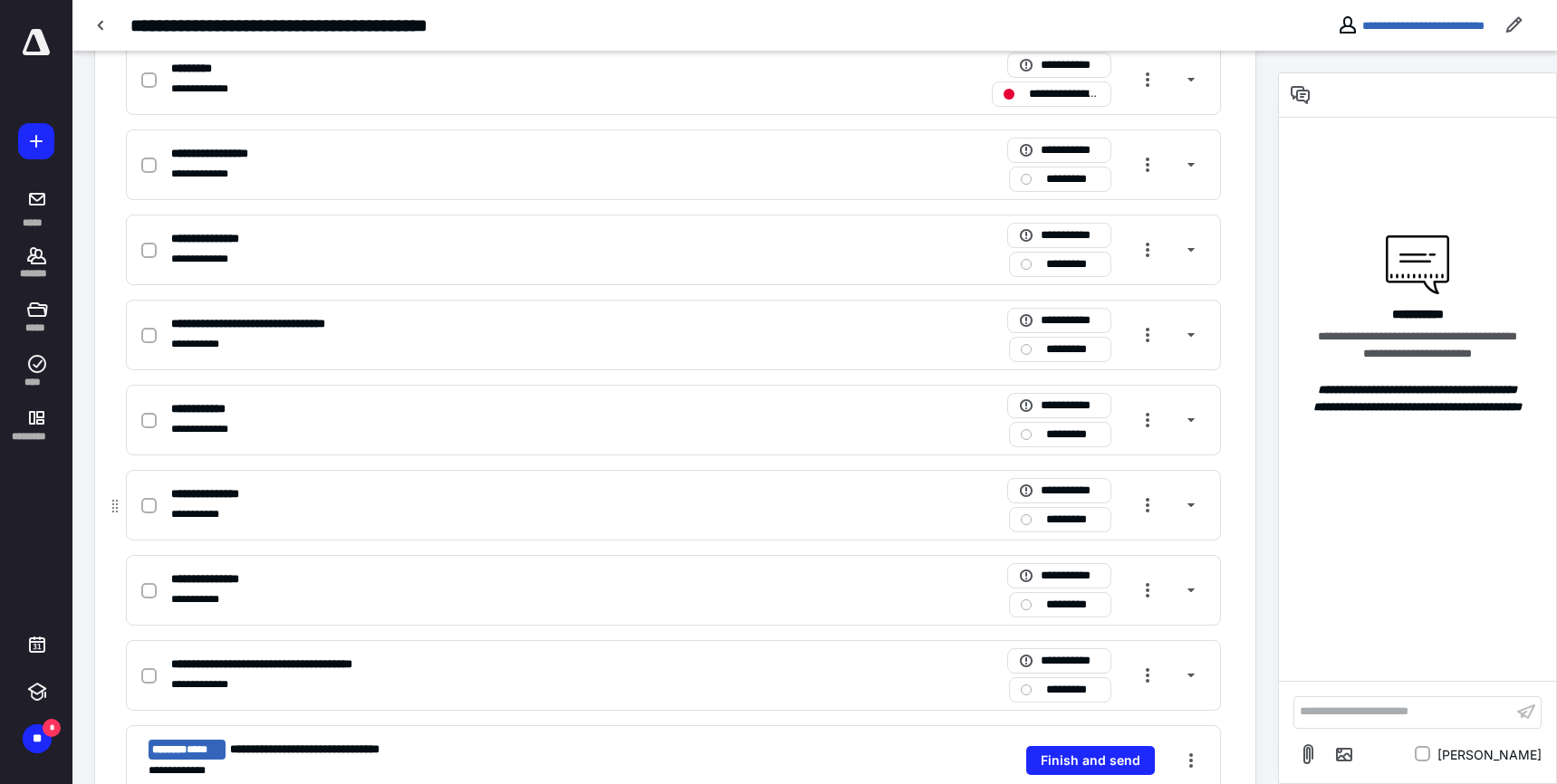 scroll, scrollTop: 961, scrollLeft: 0, axis: vertical 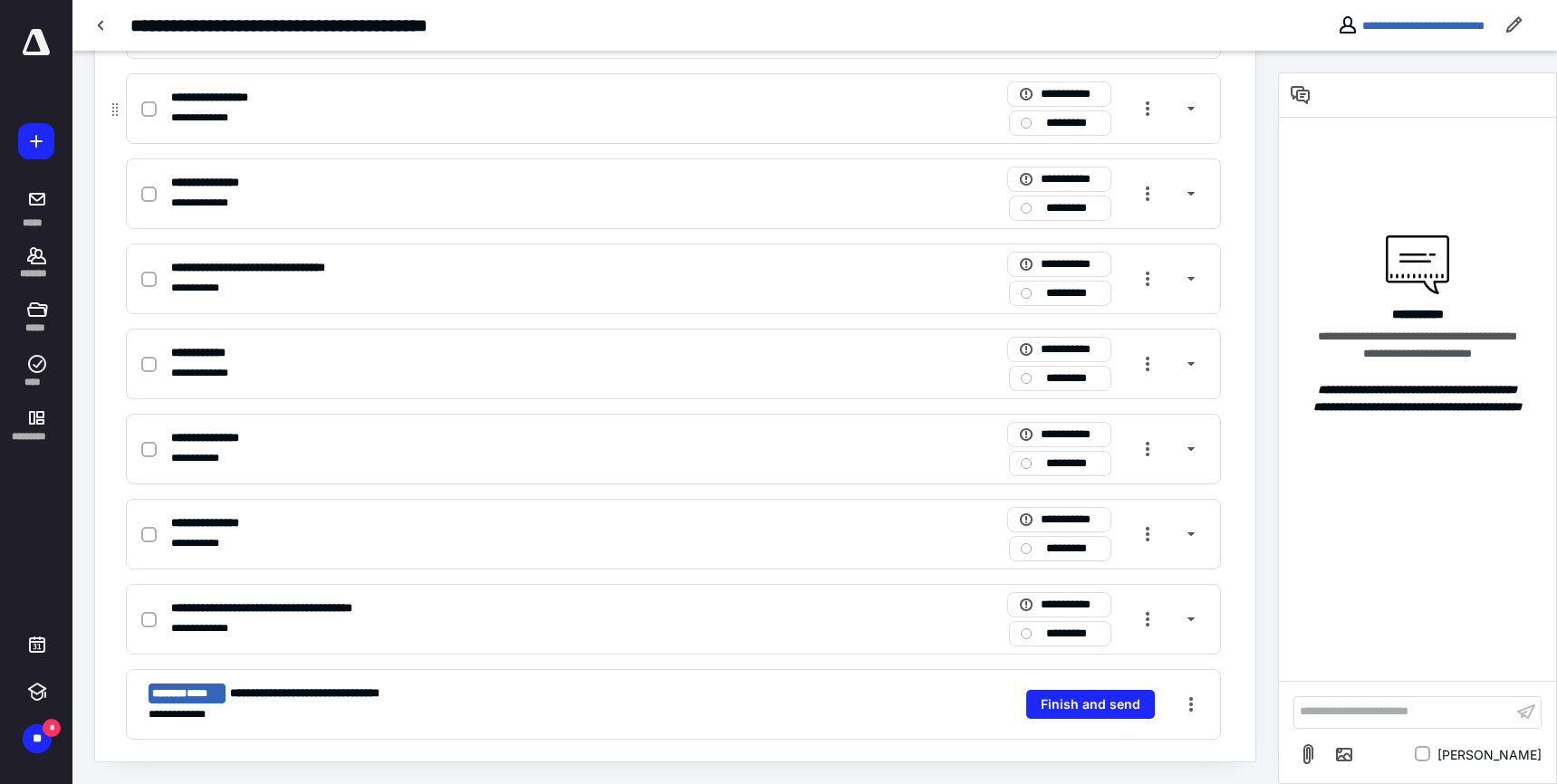 click 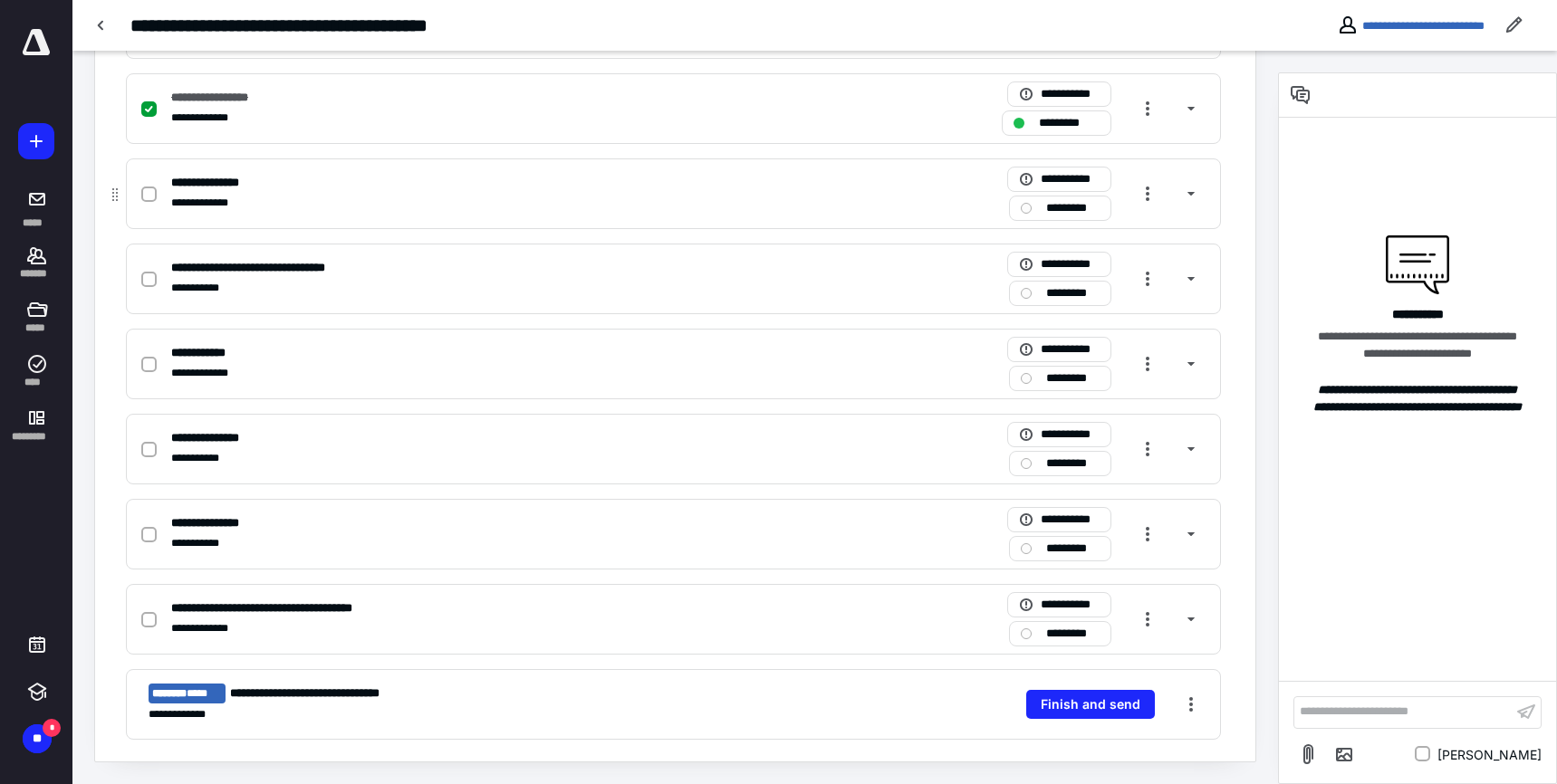 click 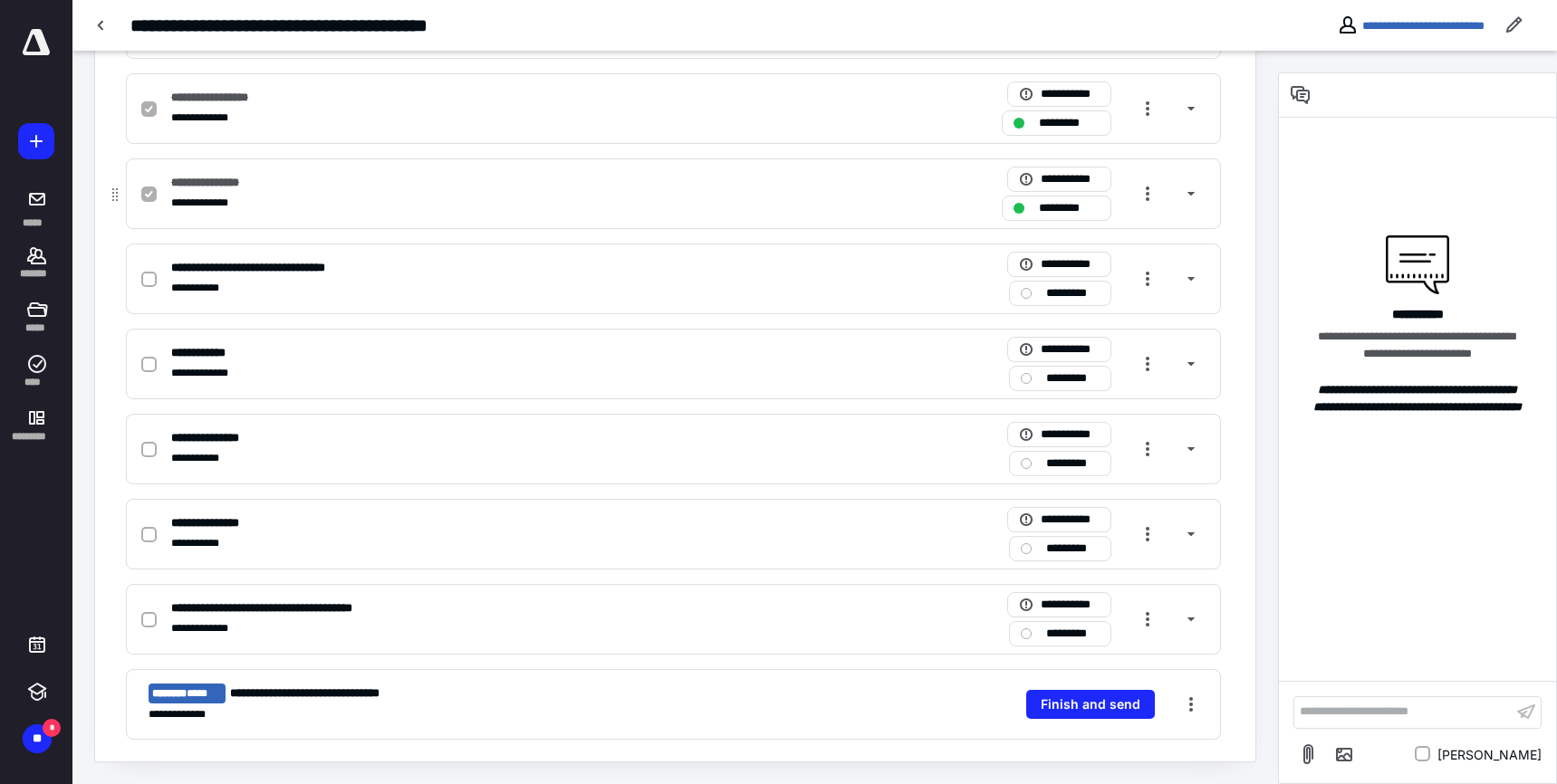 checkbox on "true" 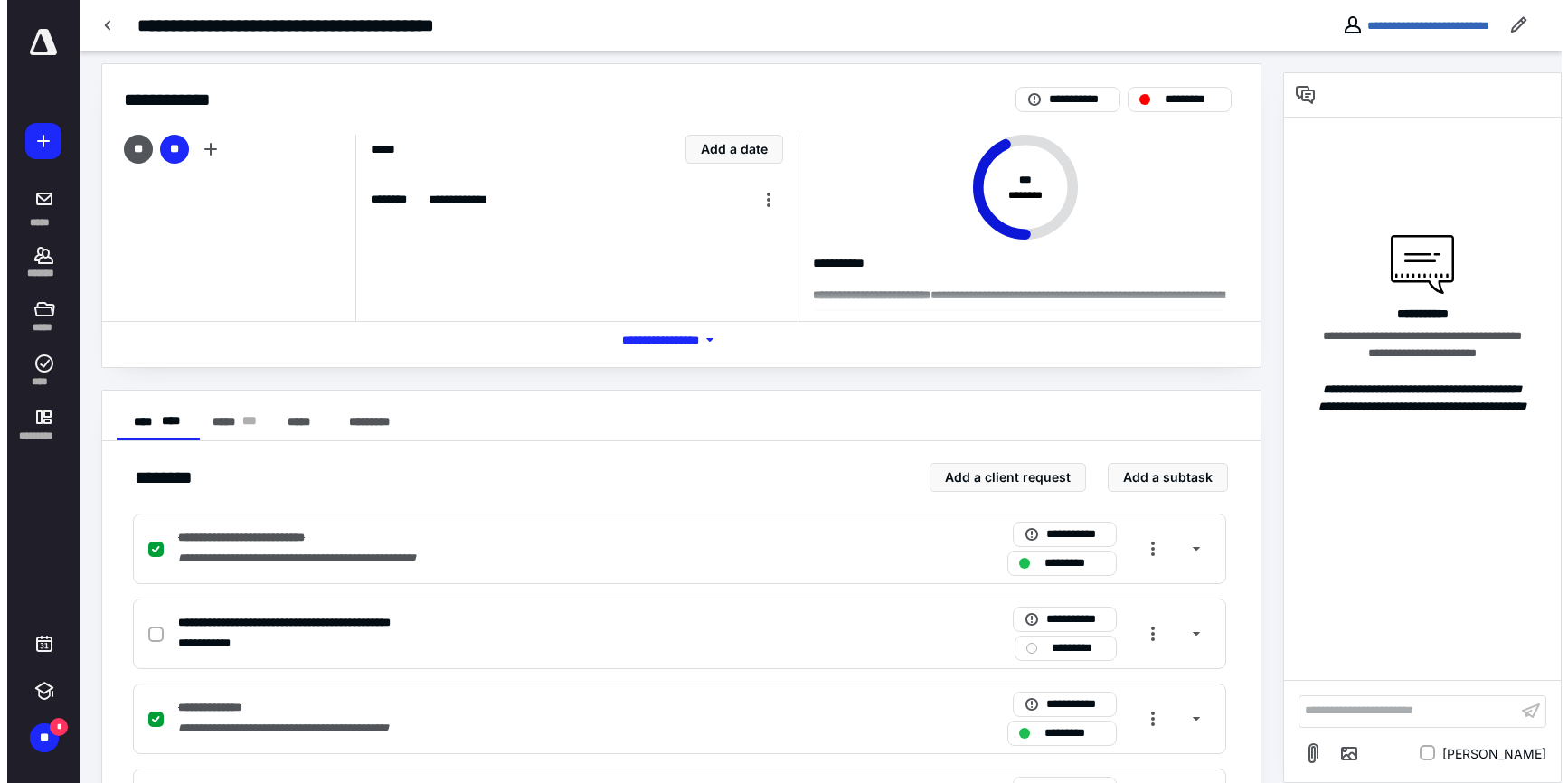 scroll, scrollTop: 0, scrollLeft: 0, axis: both 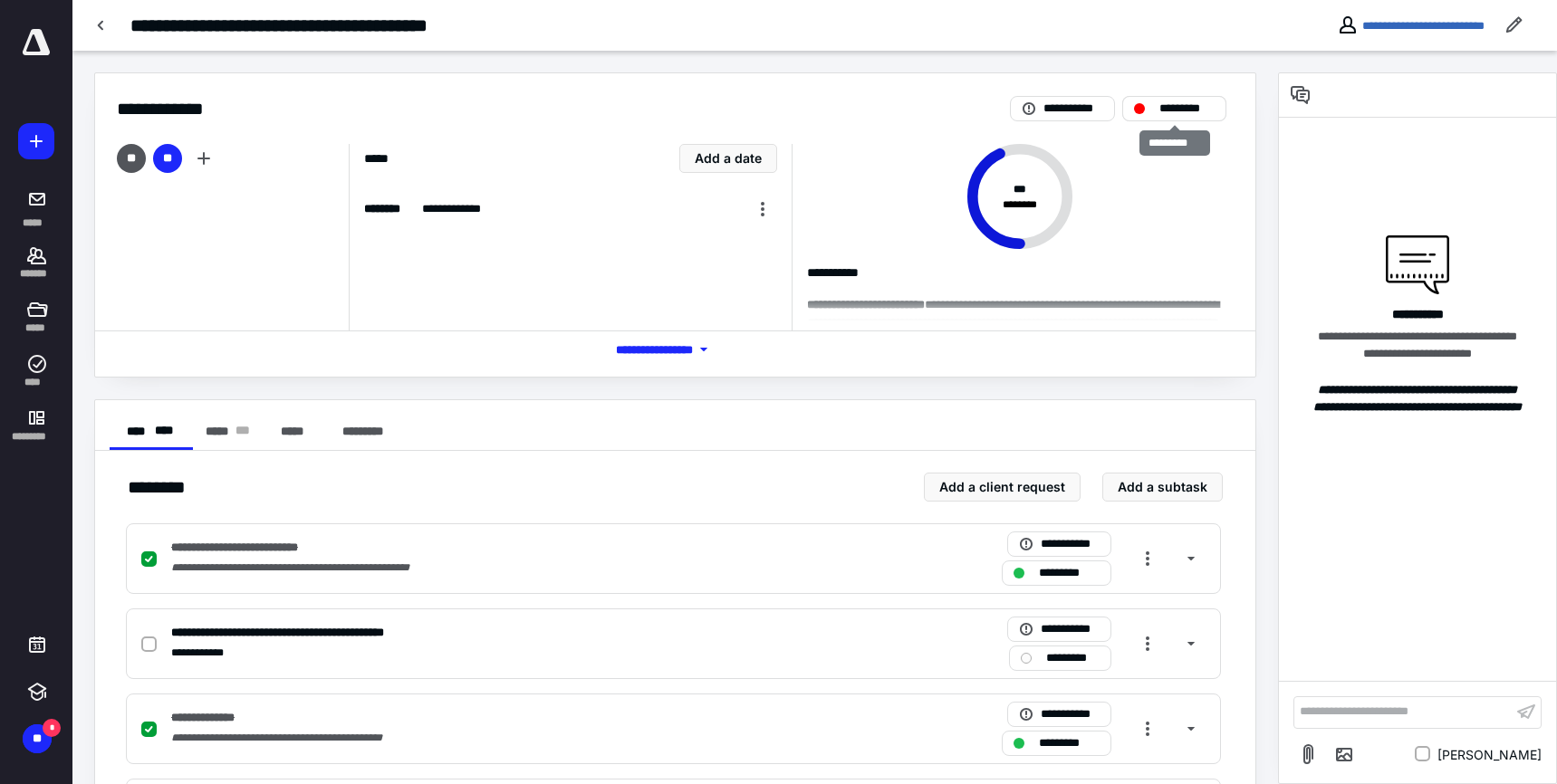 click on "*********" at bounding box center [1187, 109] 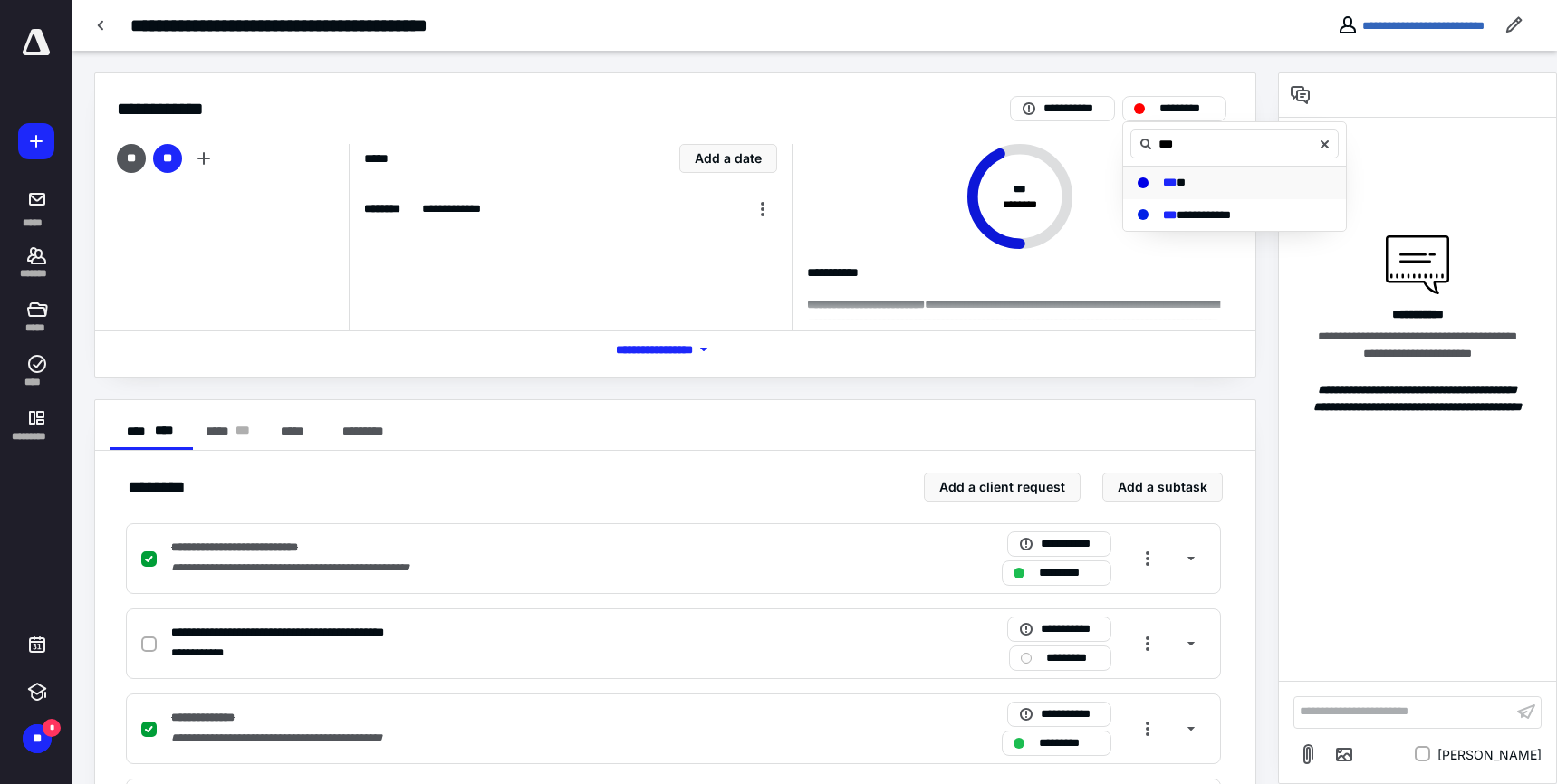 type on "***" 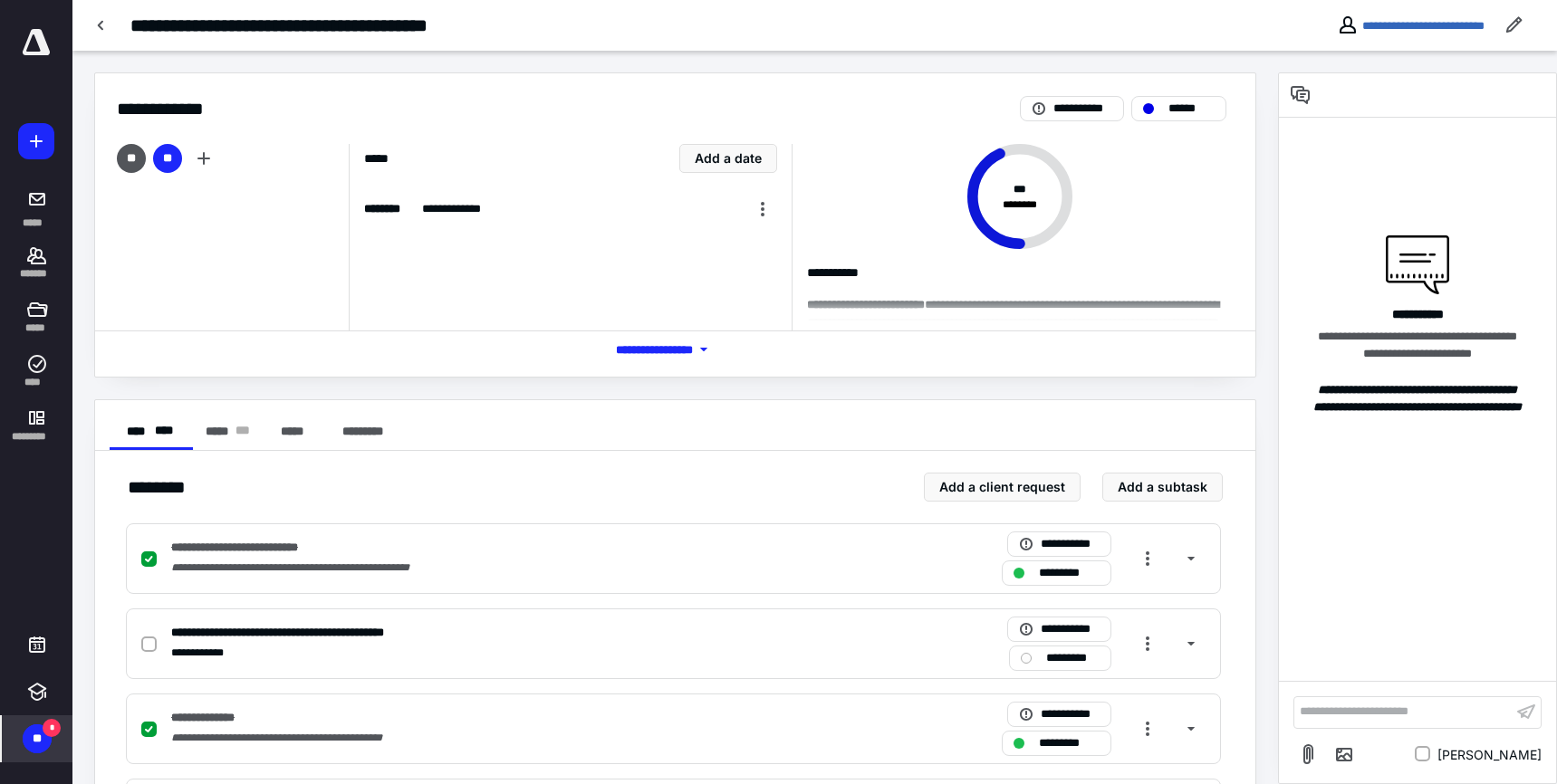 click on "**" at bounding box center (37, 739) 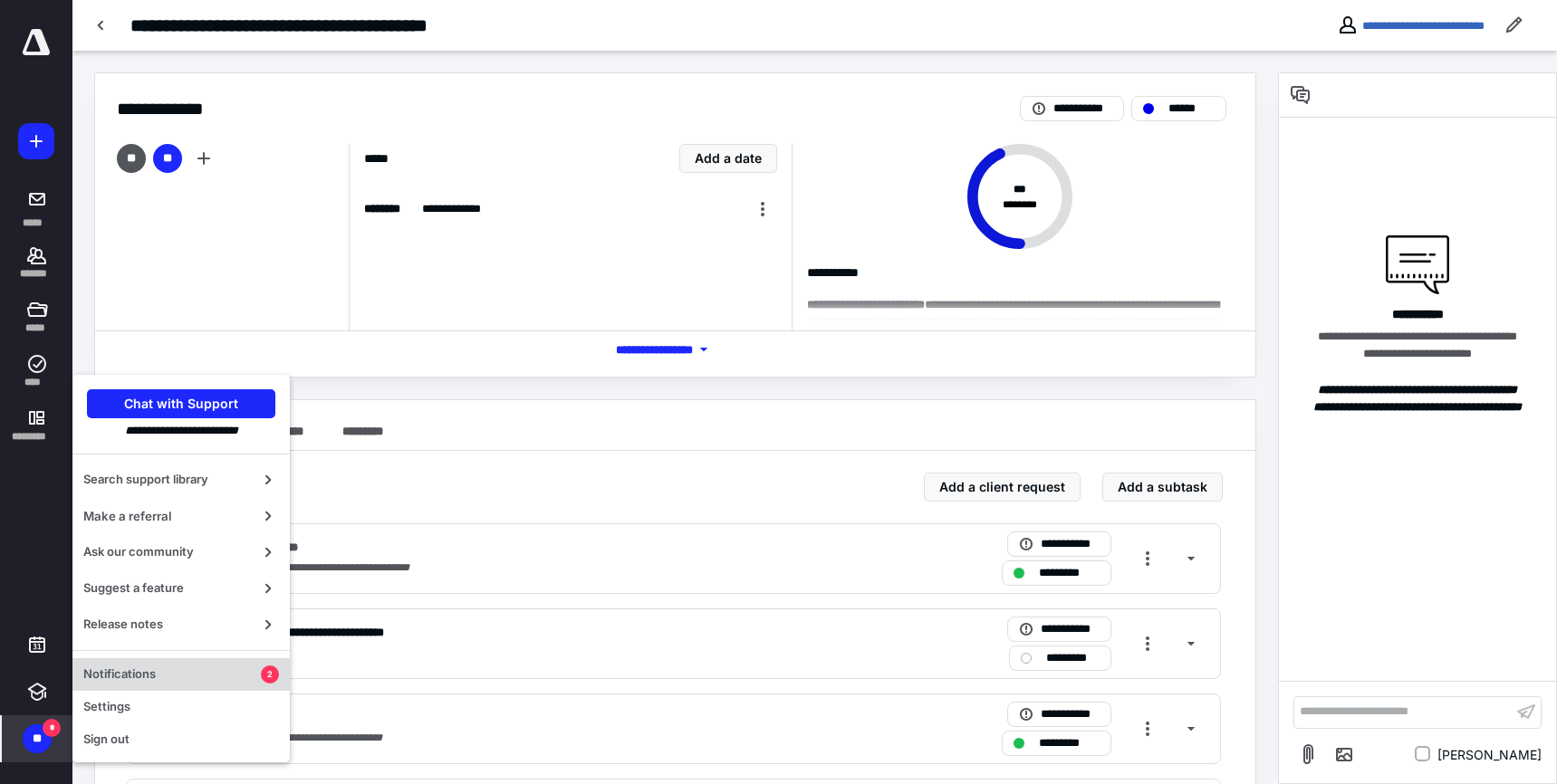 click on "Notifications" at bounding box center (172, 674) 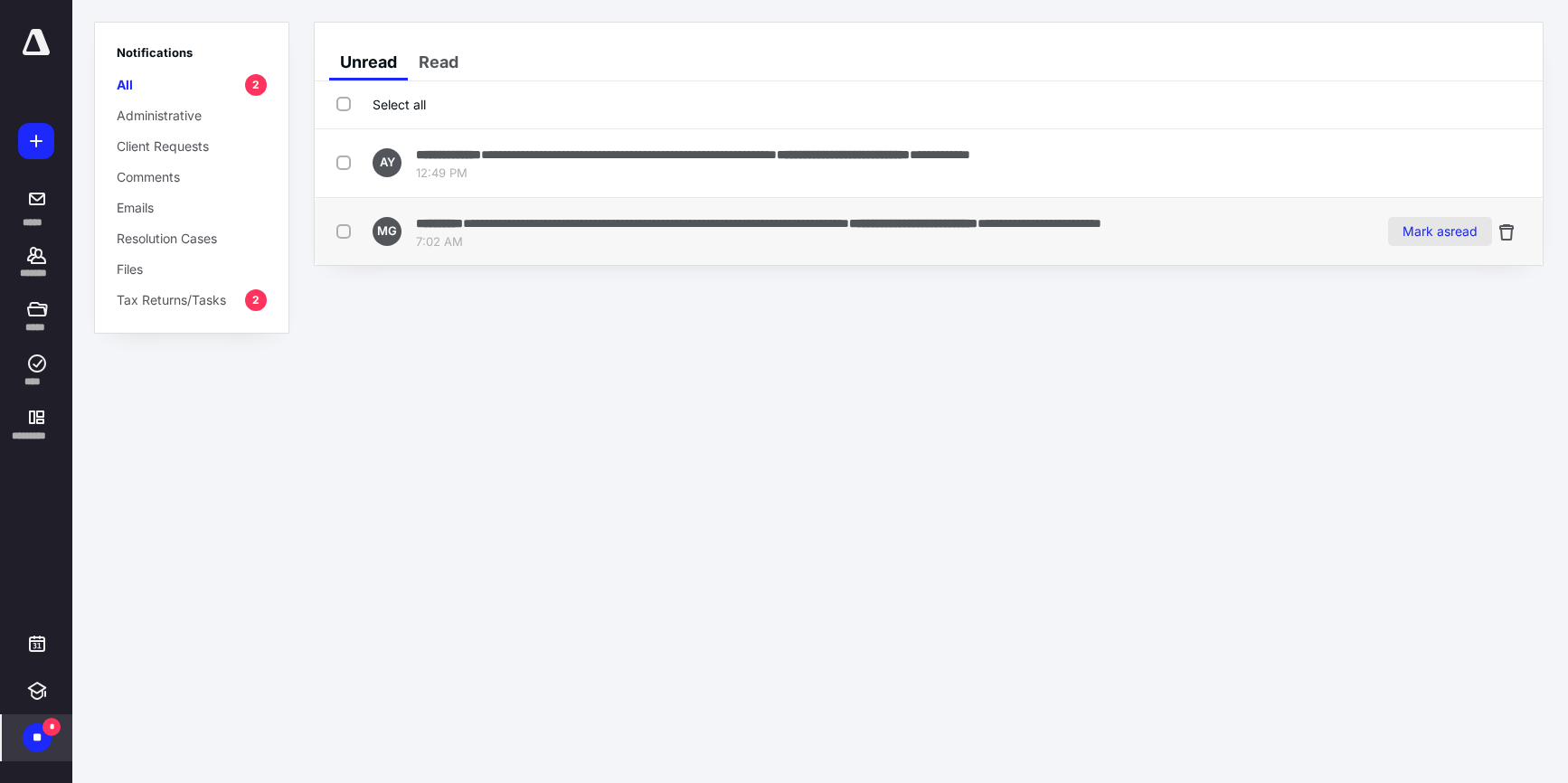 click on "Mark as  read" at bounding box center (1440, 231) 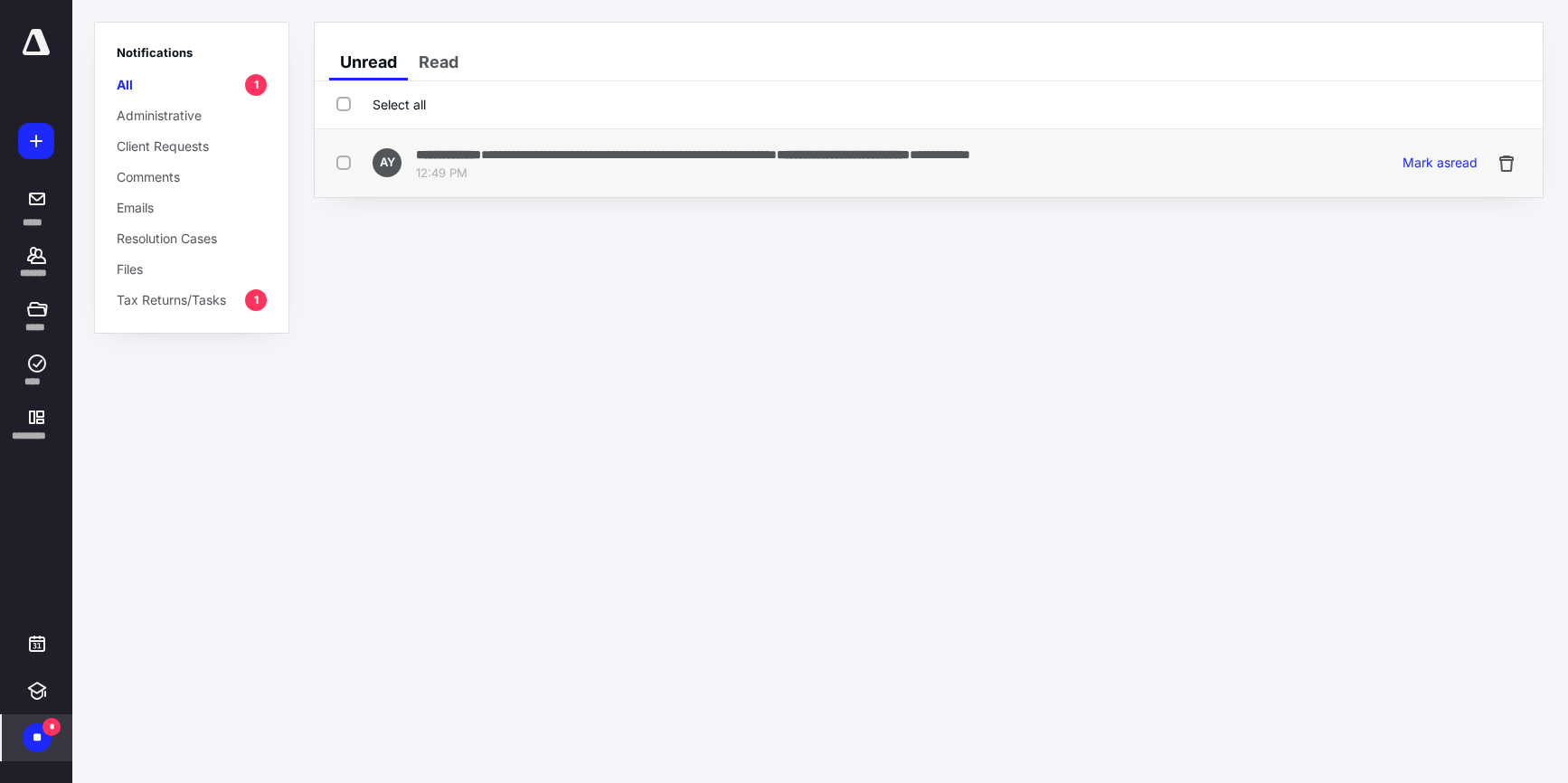 click on "12:49 PM" at bounding box center (693, 174) 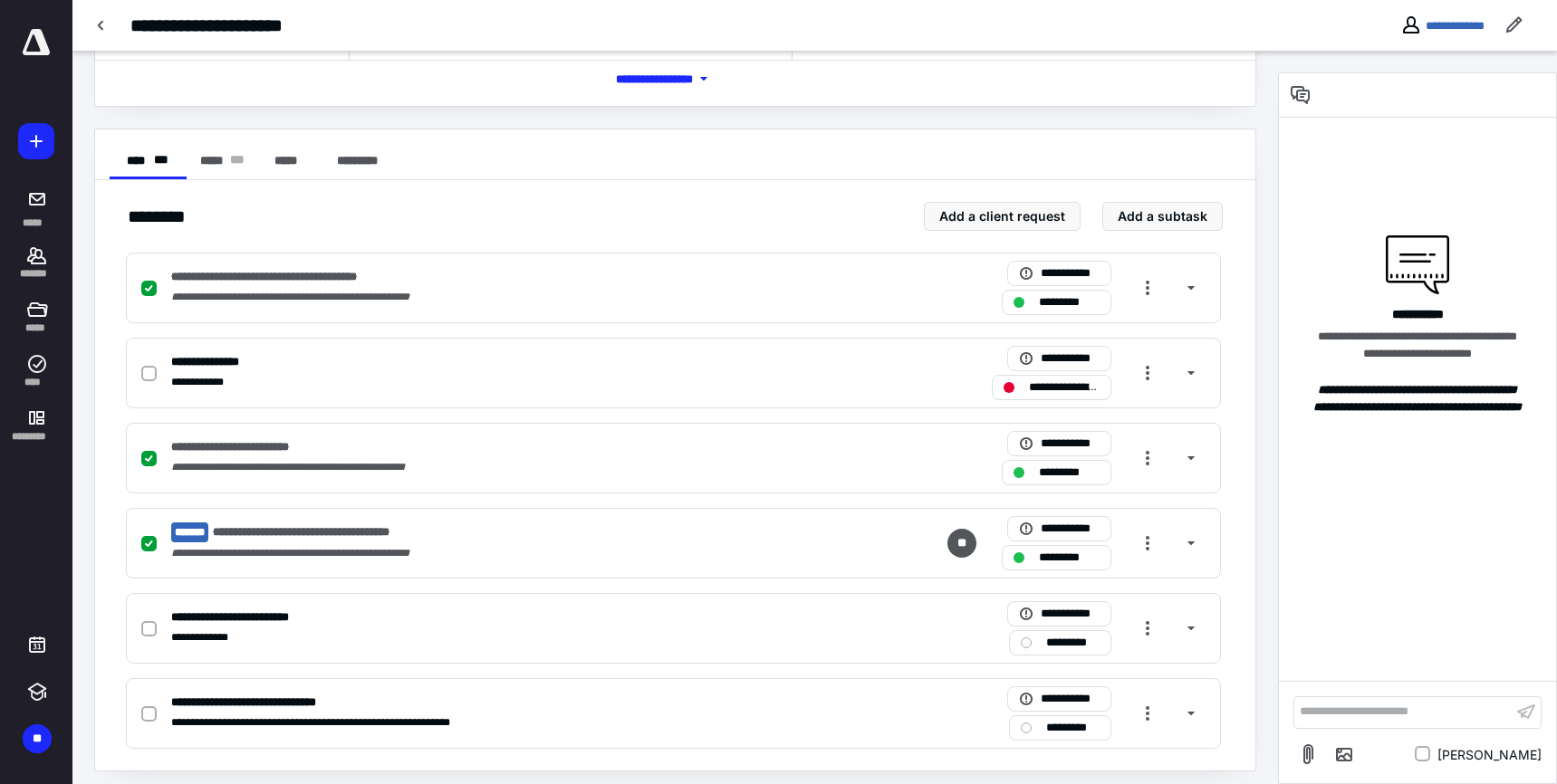 scroll, scrollTop: 280, scrollLeft: 0, axis: vertical 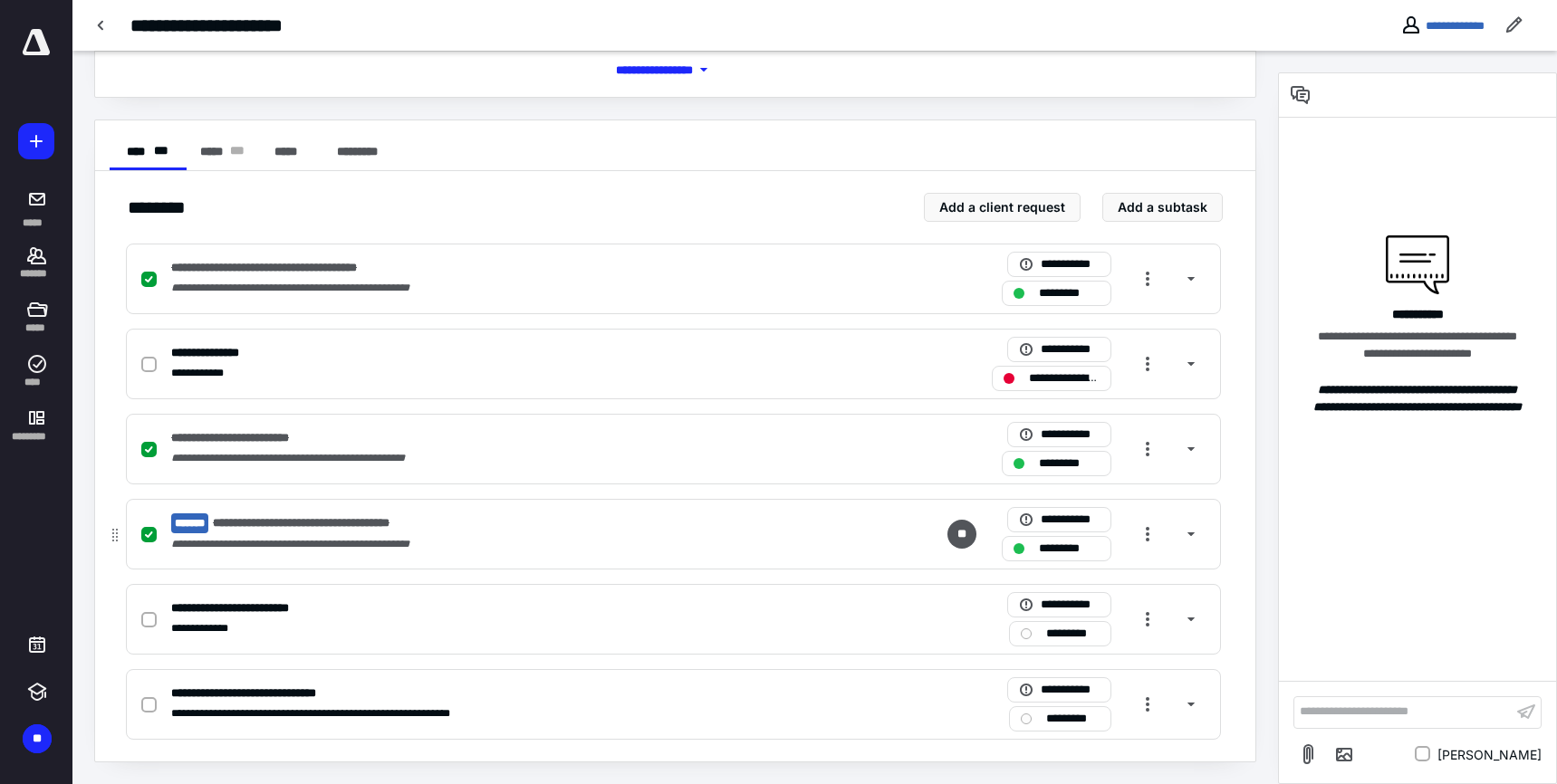 click on "**********" at bounding box center [424, 534] 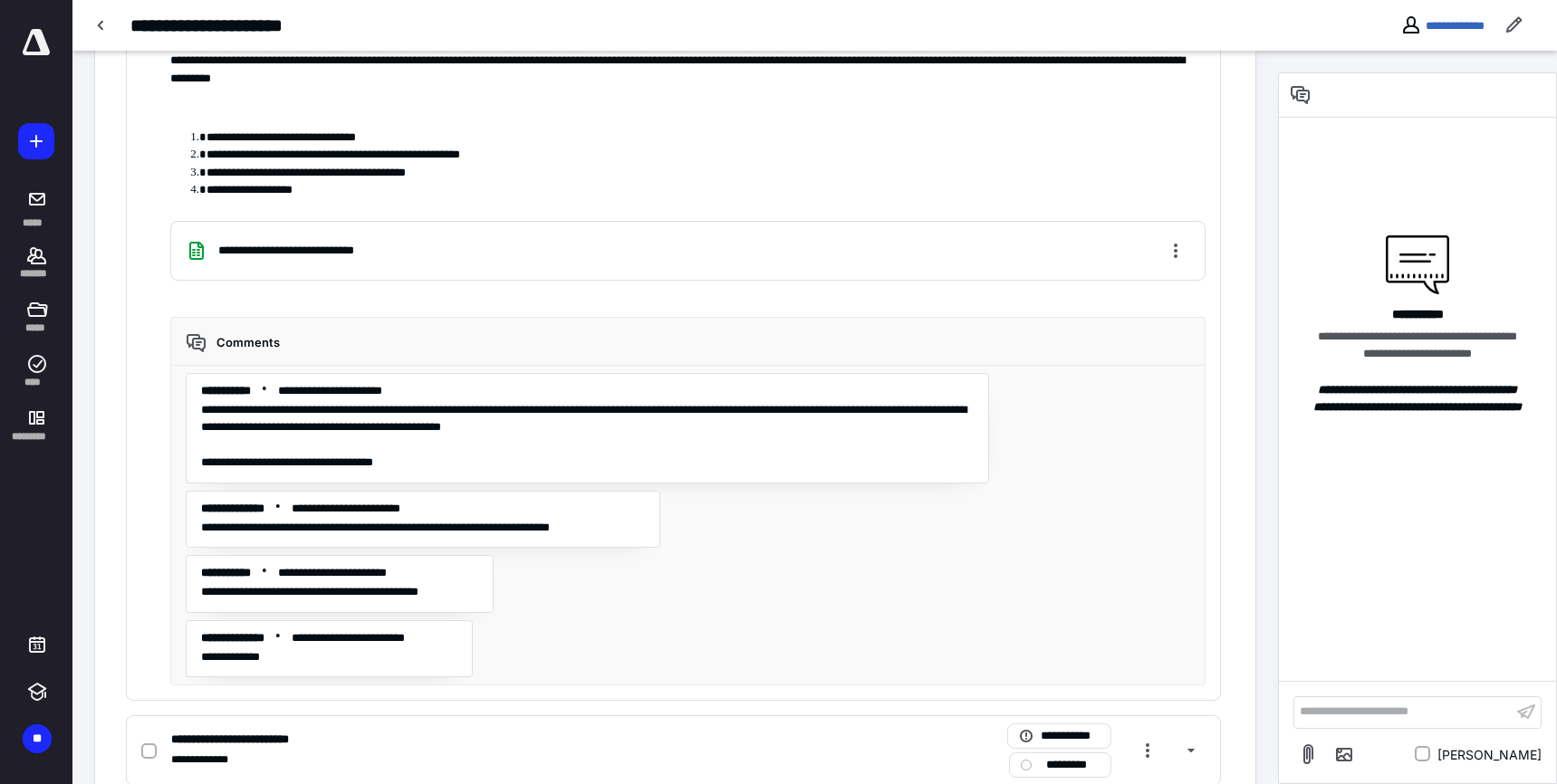 scroll, scrollTop: 865, scrollLeft: 0, axis: vertical 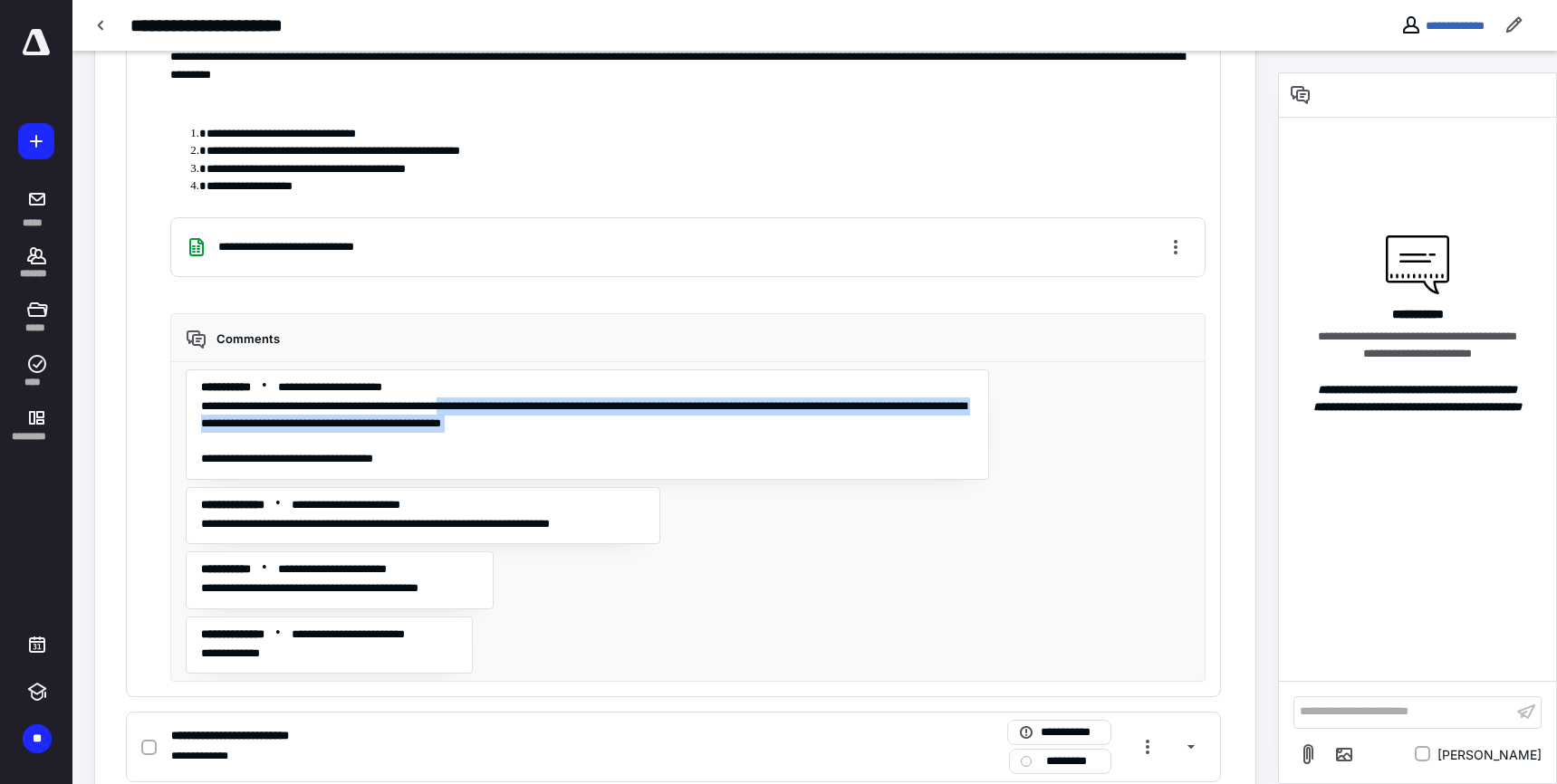 drag, startPoint x: 505, startPoint y: 407, endPoint x: 757, endPoint y: 435, distance: 253.55078 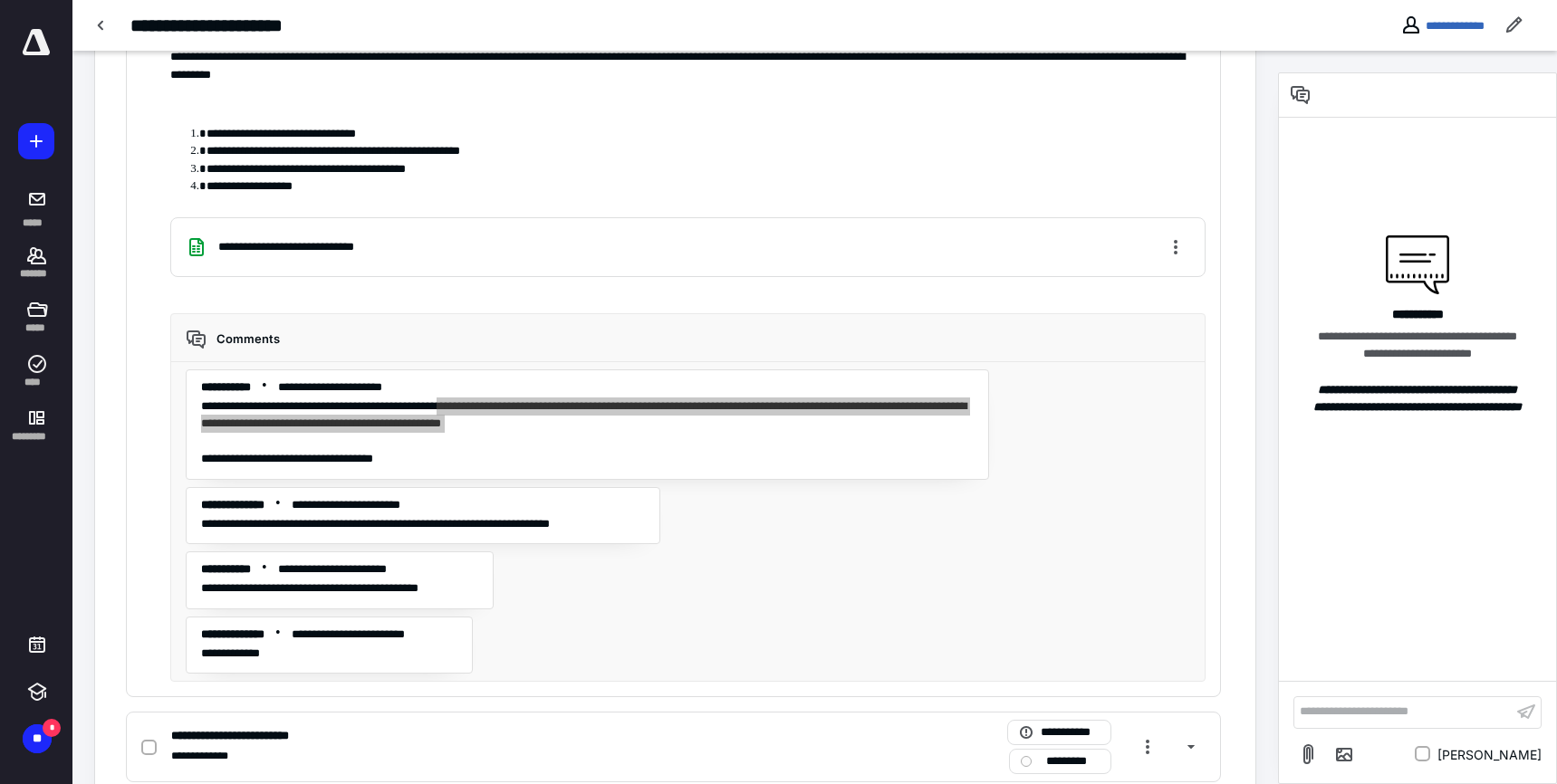 scroll, scrollTop: 991, scrollLeft: 0, axis: vertical 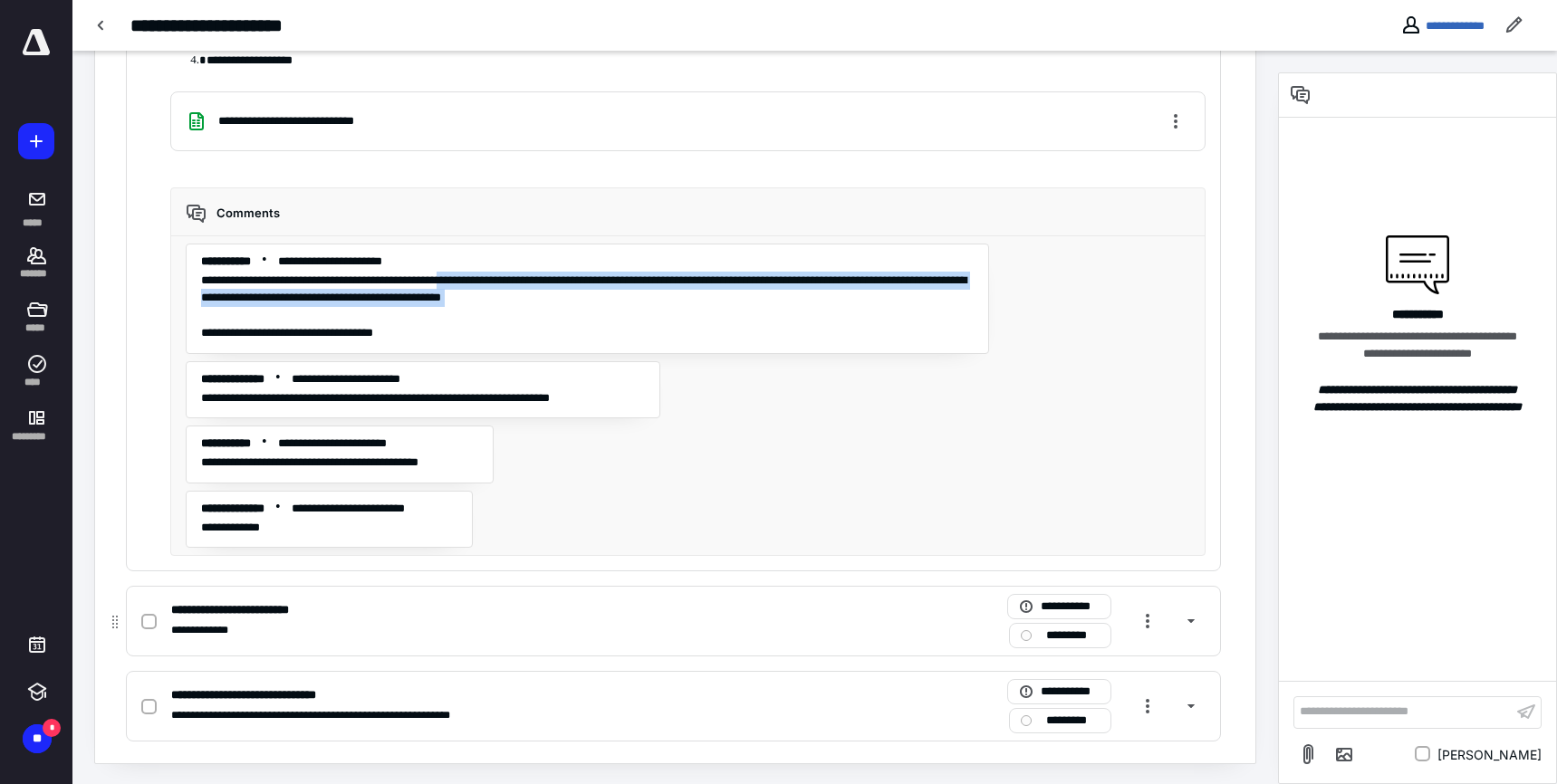 click 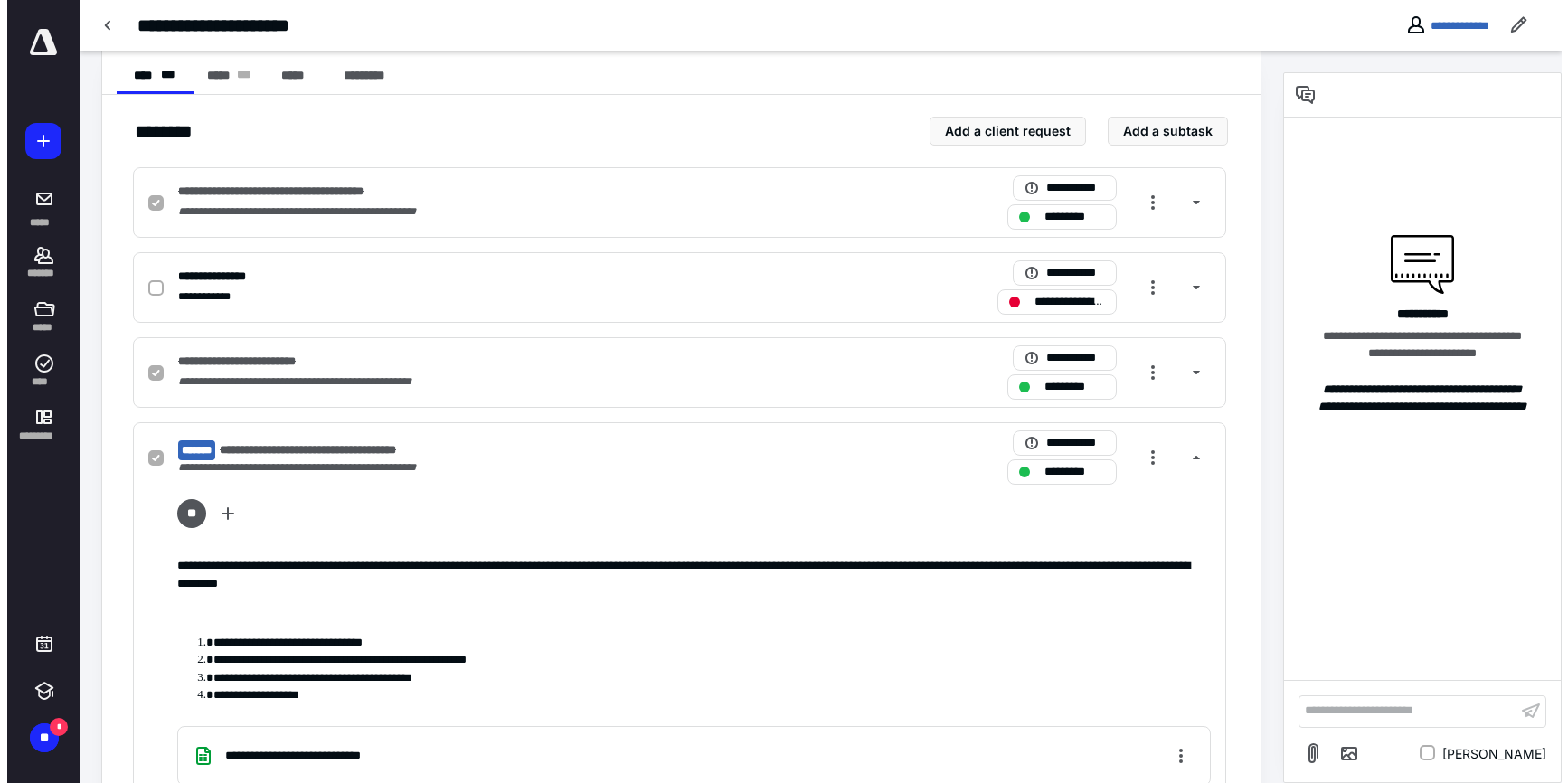 scroll, scrollTop: 0, scrollLeft: 0, axis: both 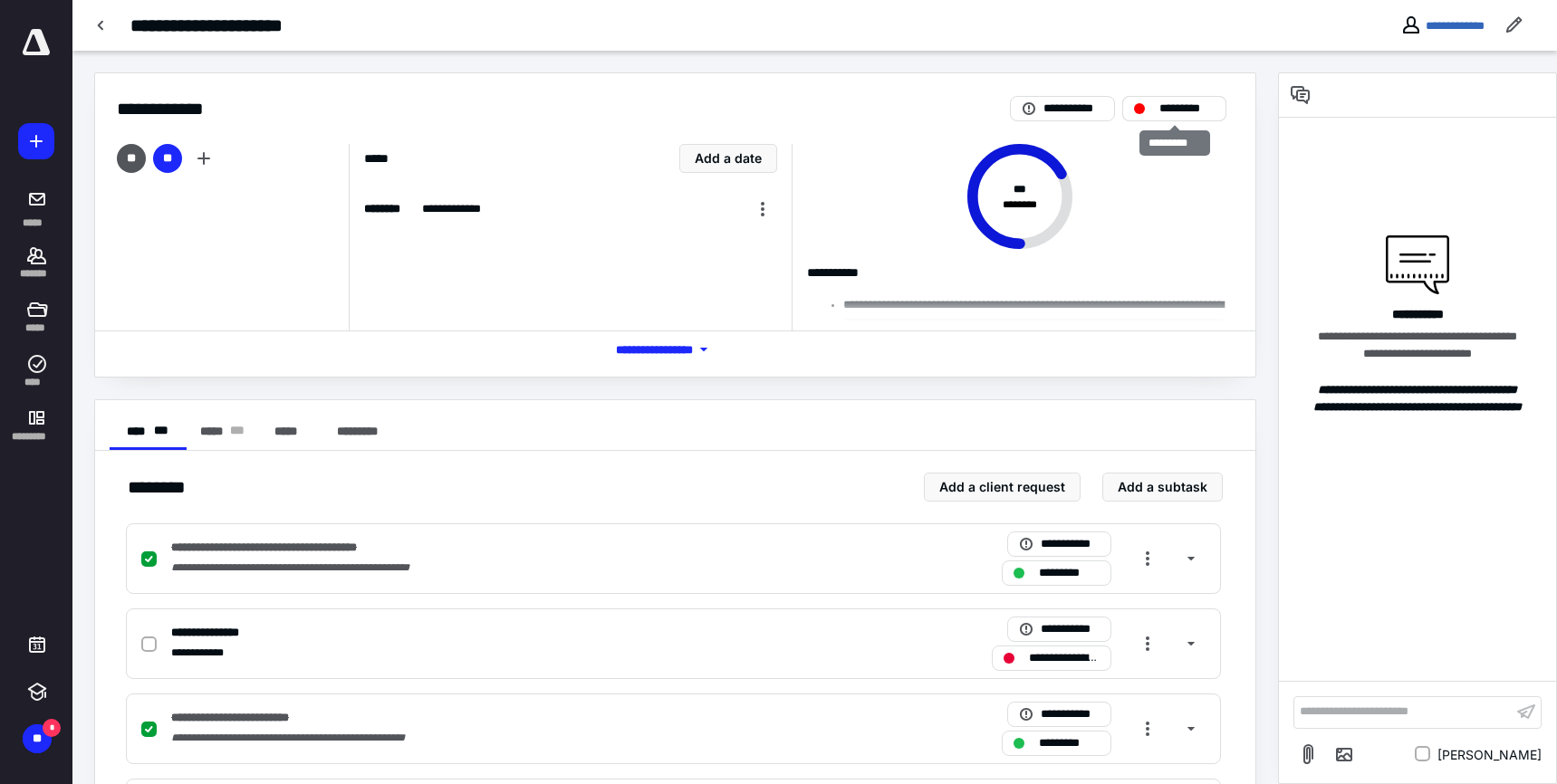 click on "*********" at bounding box center [1187, 109] 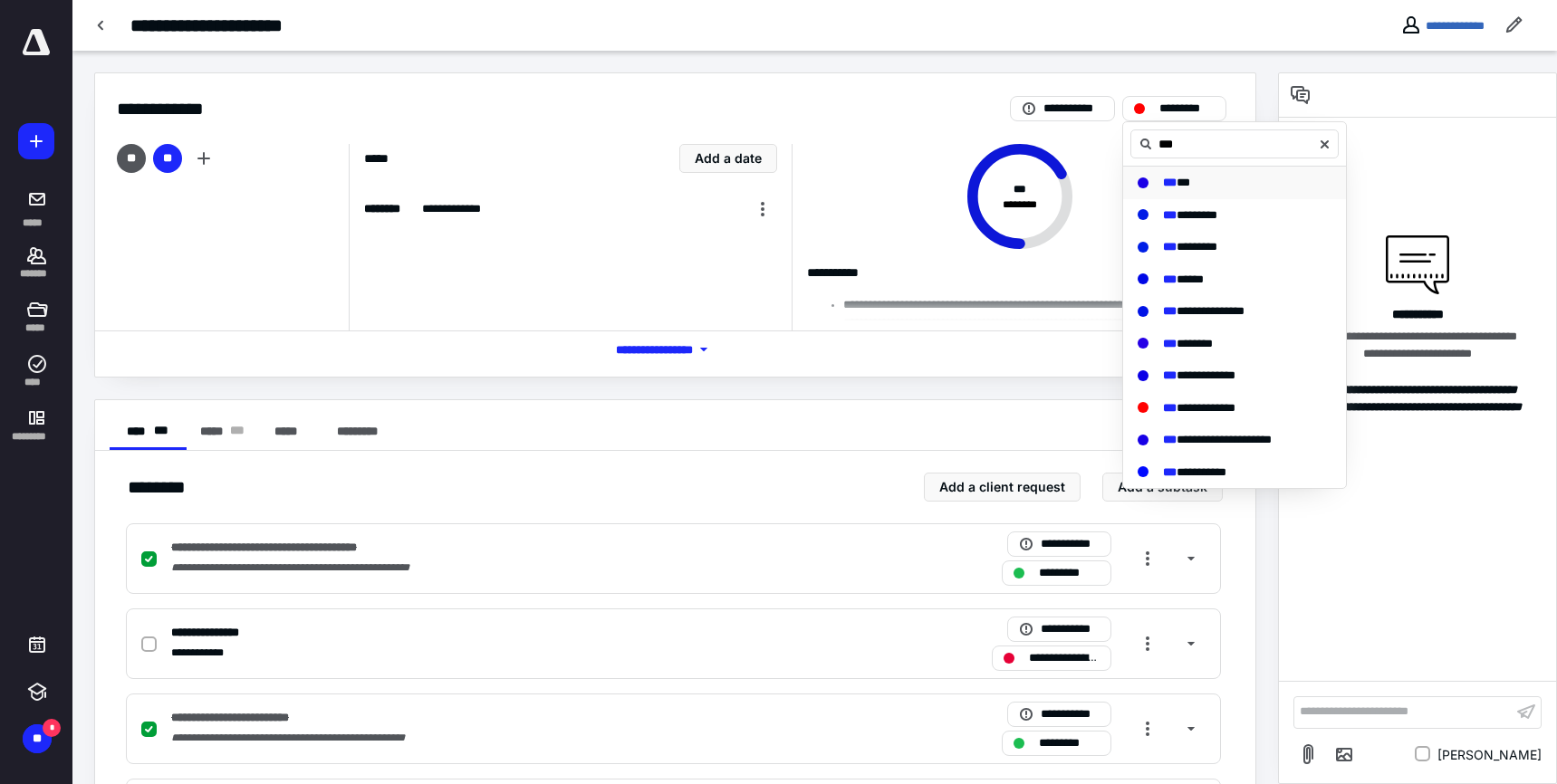 type on "***" 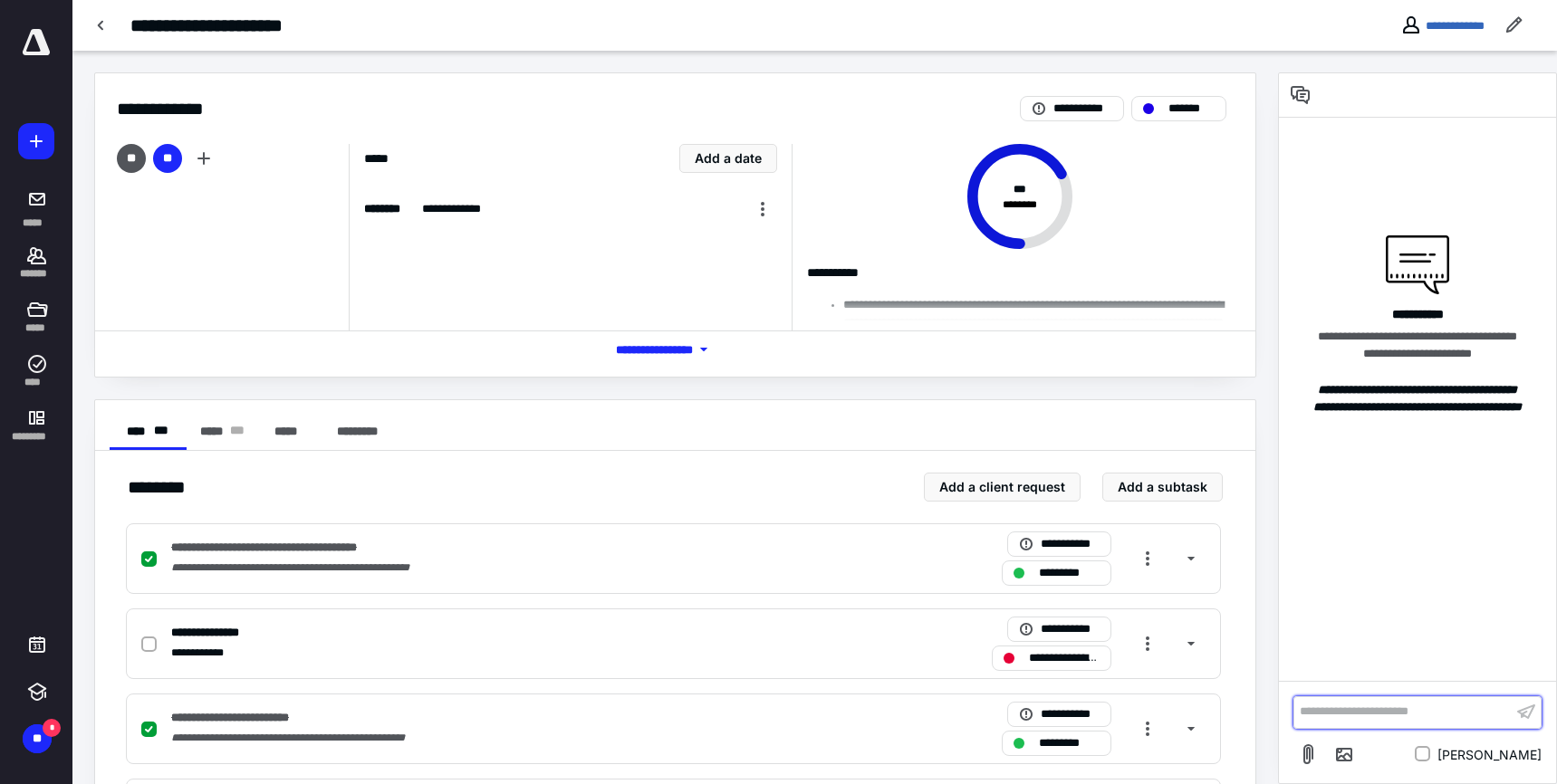 click on "**********" at bounding box center [1403, 712] 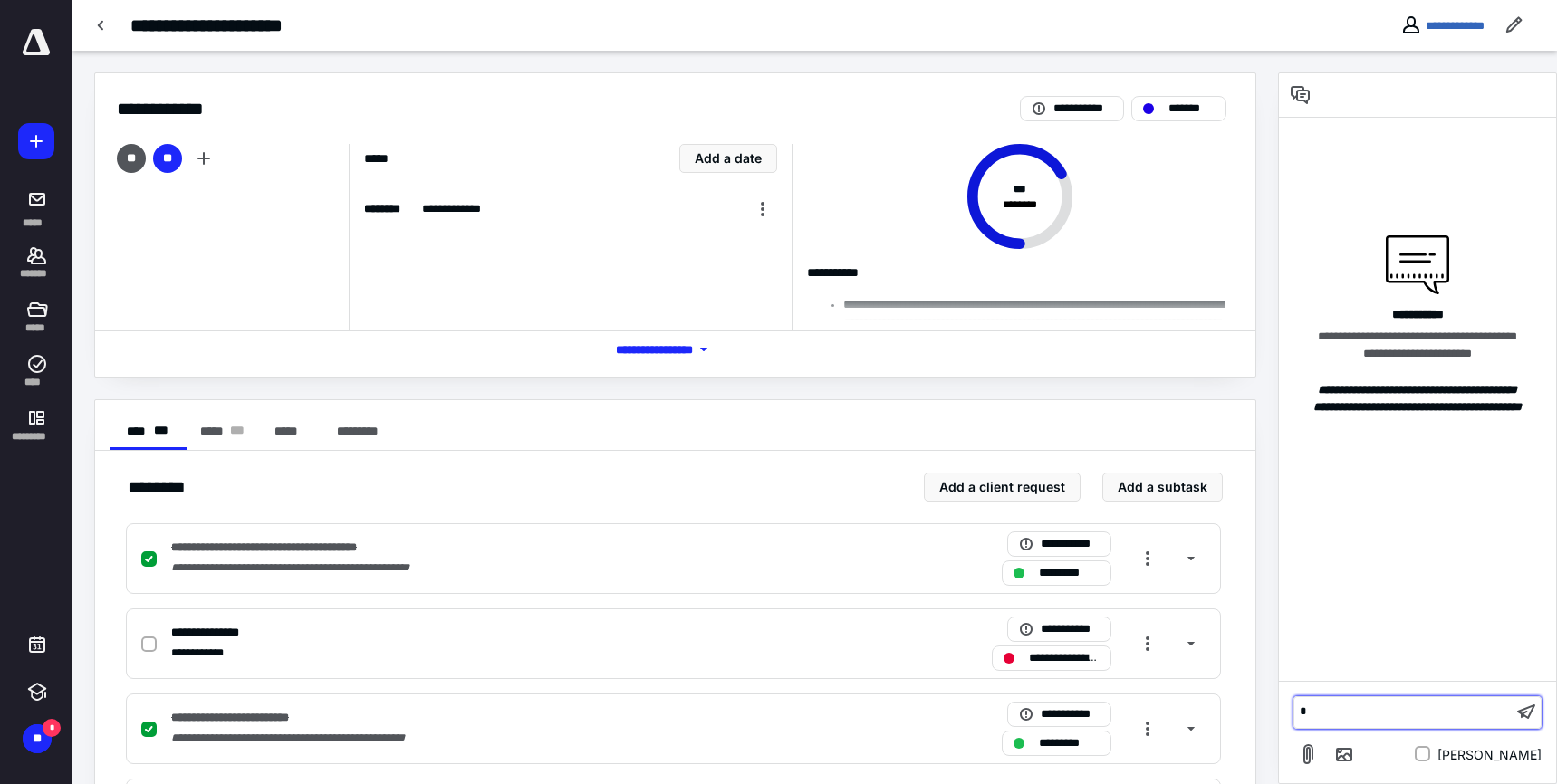type 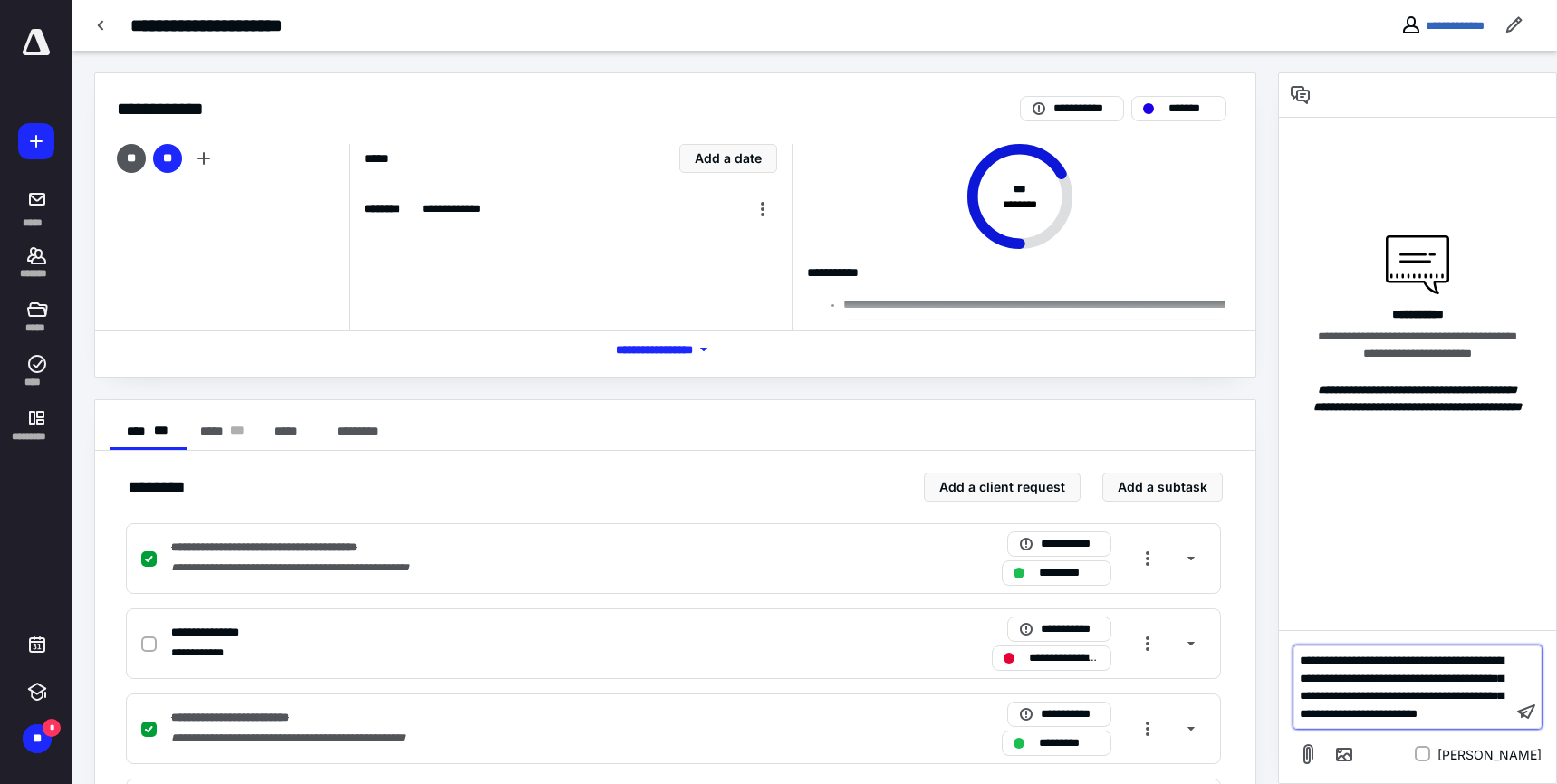 click on "**********" at bounding box center (1401, 687) 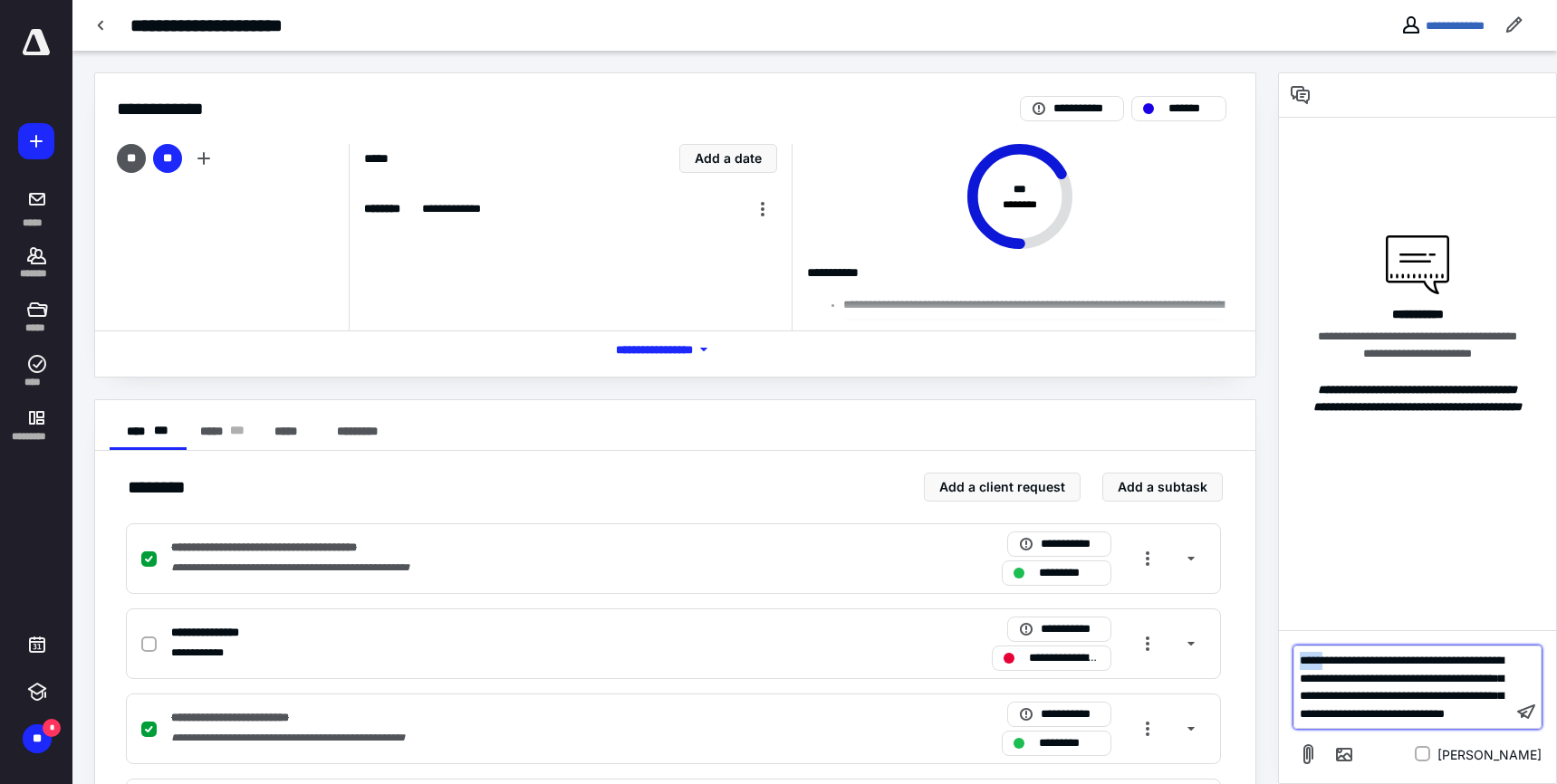 drag, startPoint x: 1334, startPoint y: 645, endPoint x: 1288, endPoint y: 645, distance: 46 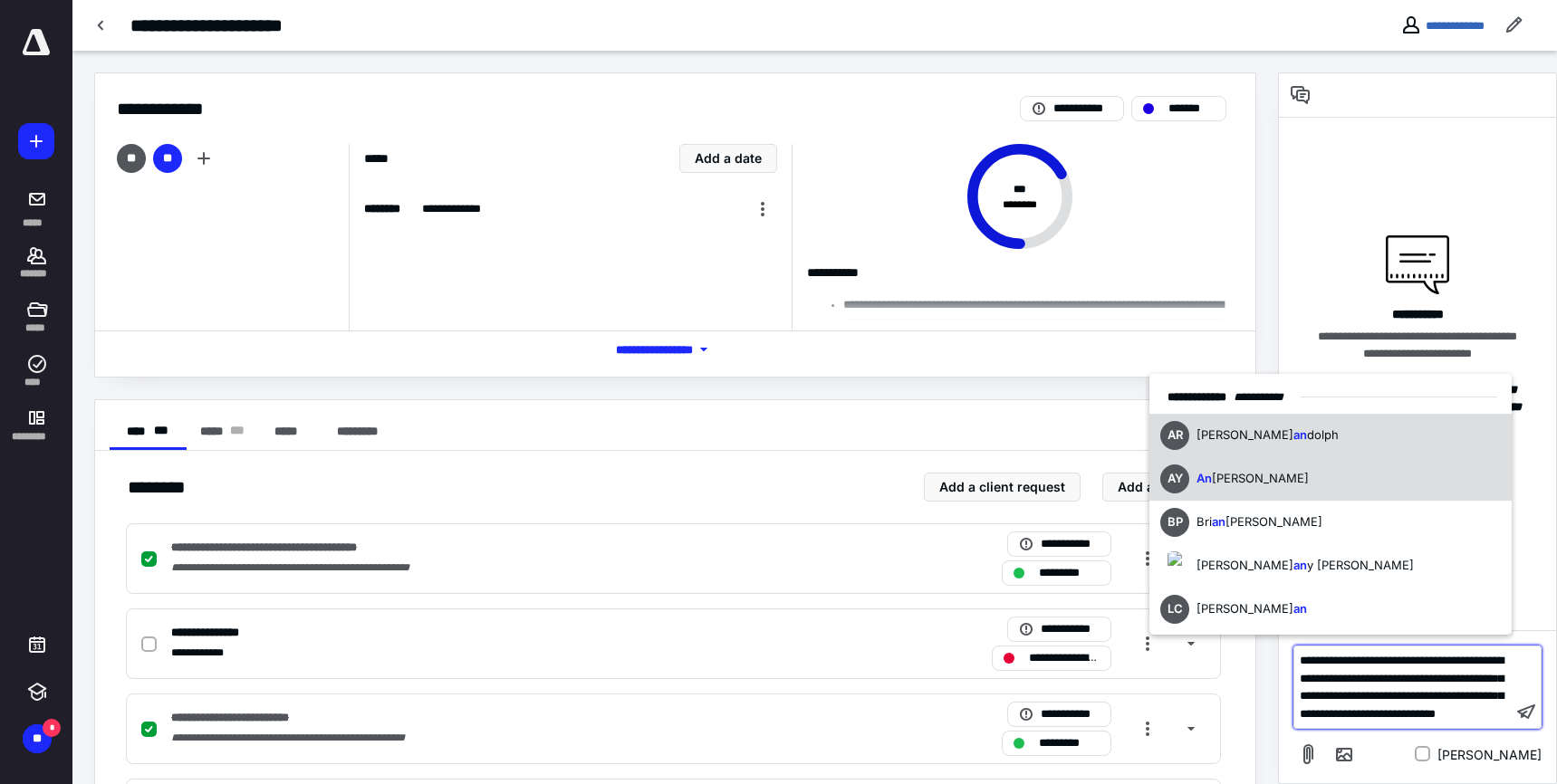 click on "AY An gela Yarnell" at bounding box center [1331, 479] 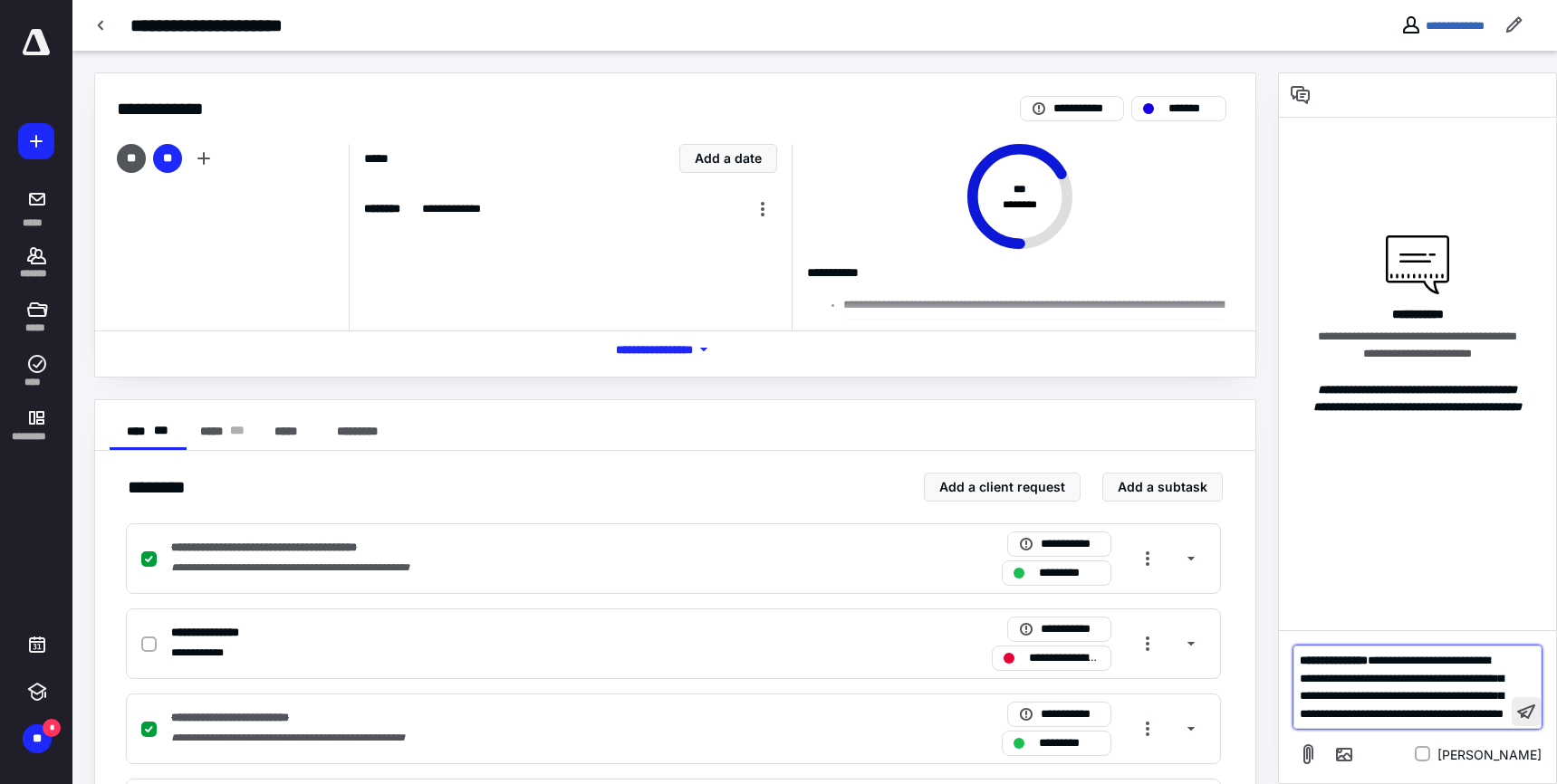 click at bounding box center (1526, 712) 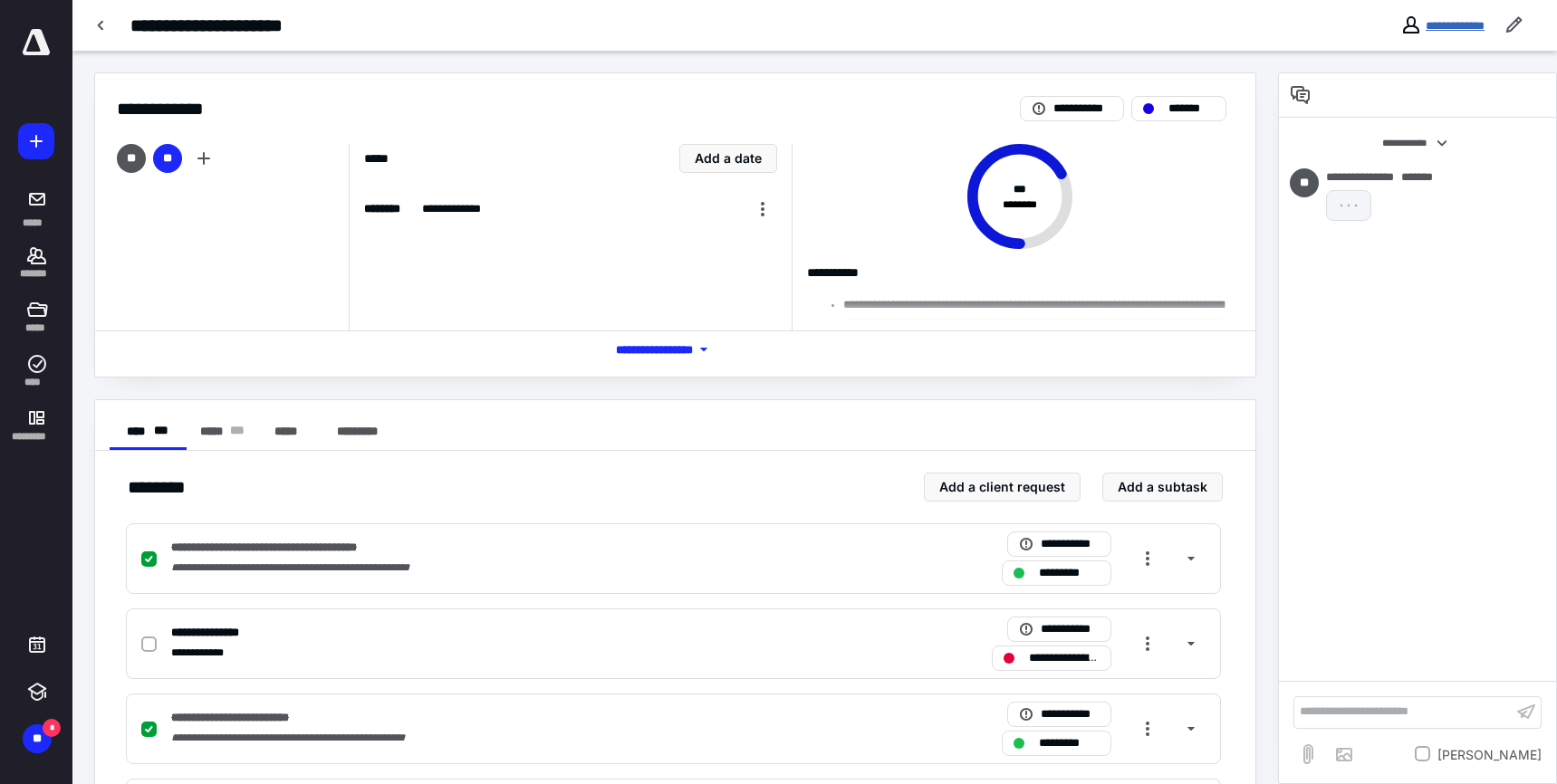click on "**********" at bounding box center (1455, 25) 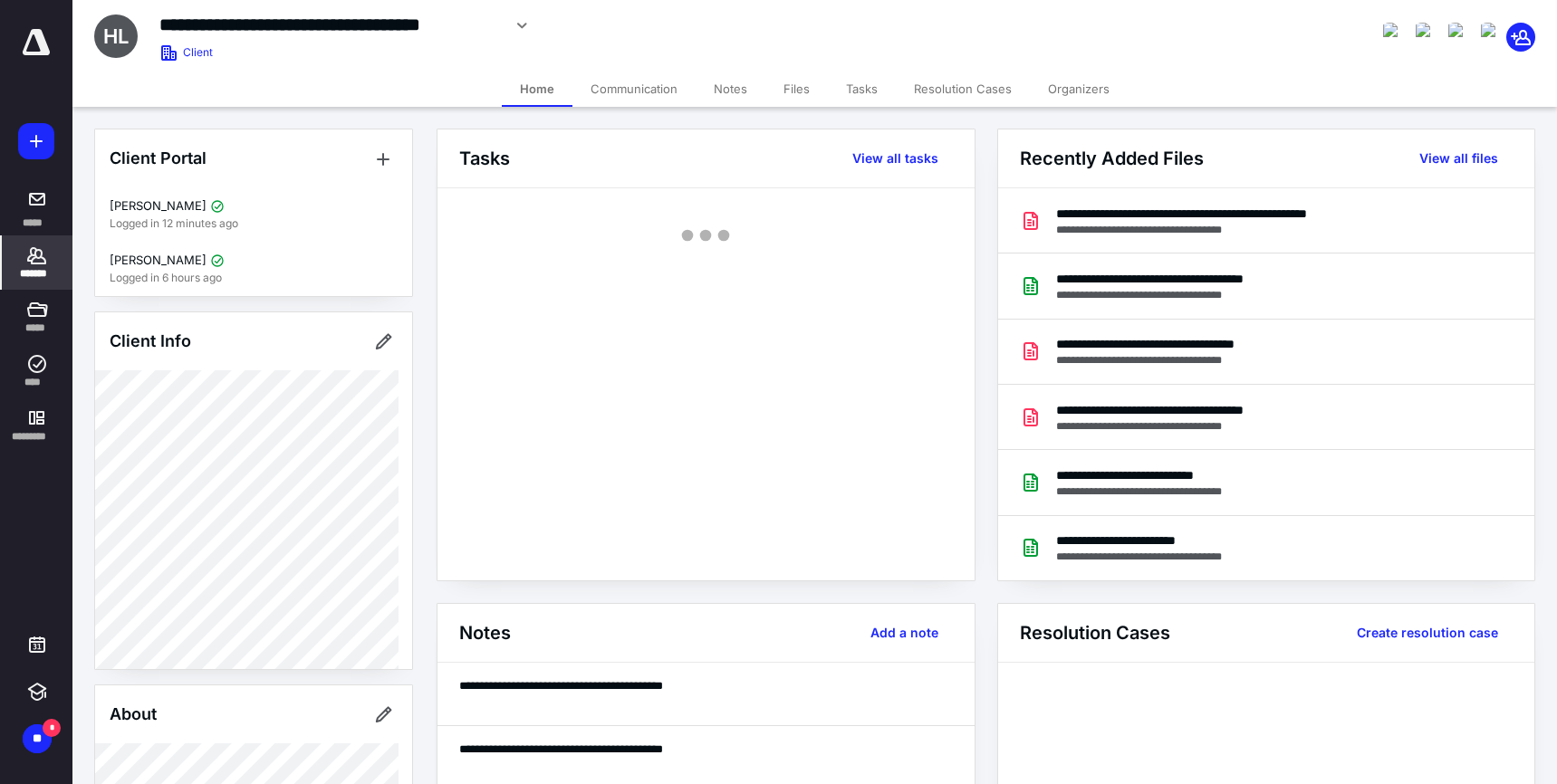 click on "Files" at bounding box center (796, 89) 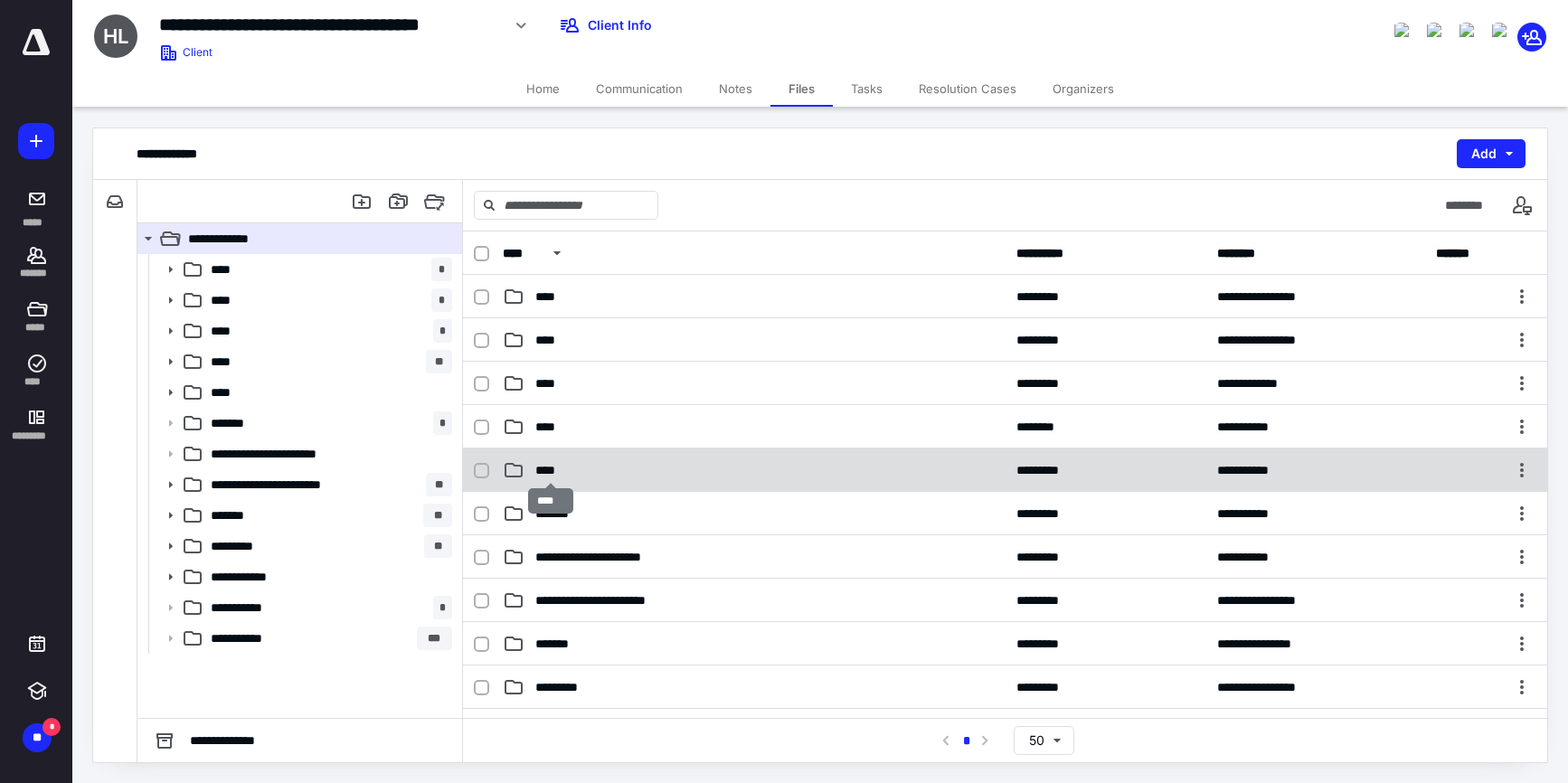 click on "****" at bounding box center (551, 470) 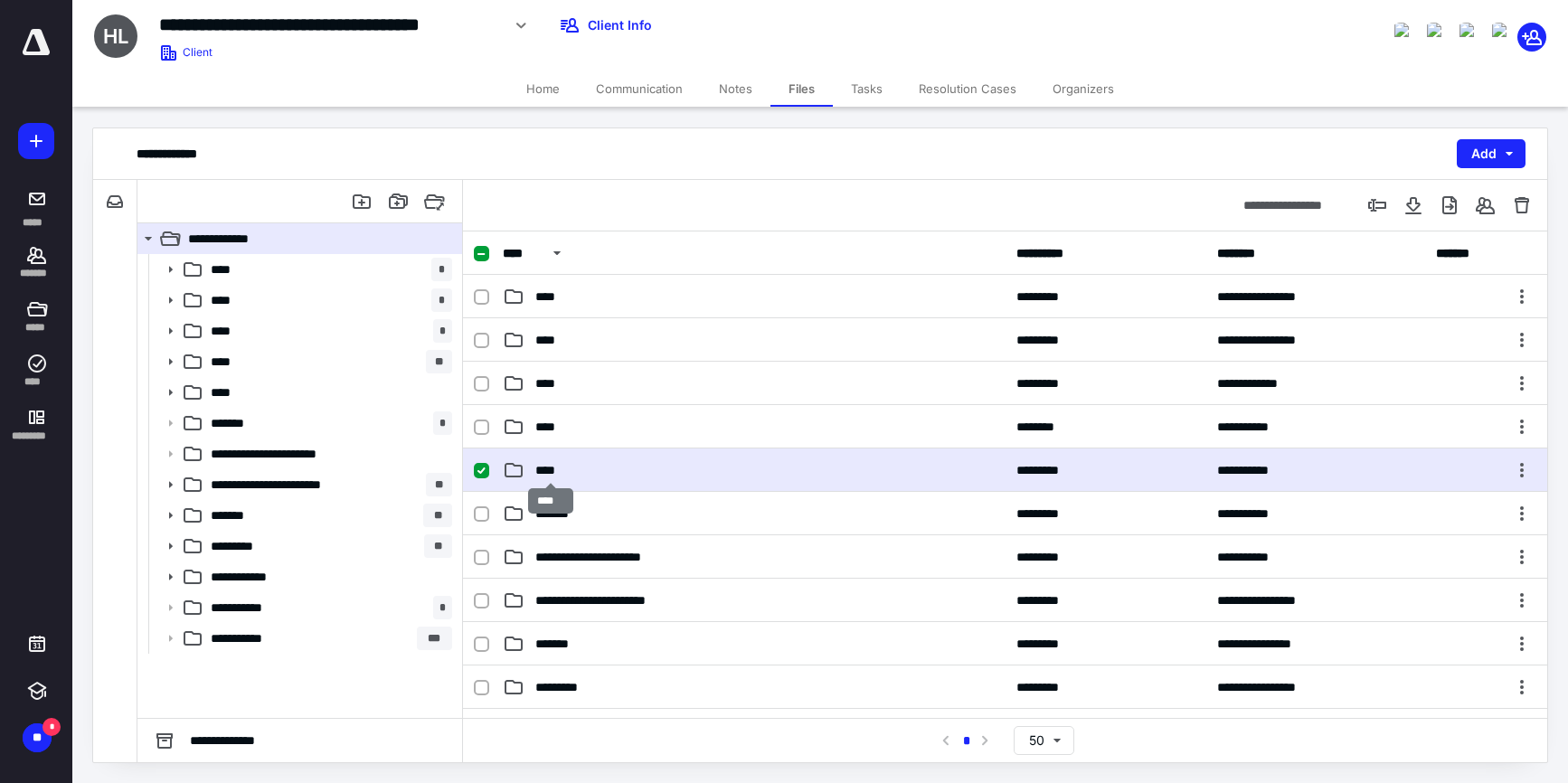 click on "****" at bounding box center (551, 470) 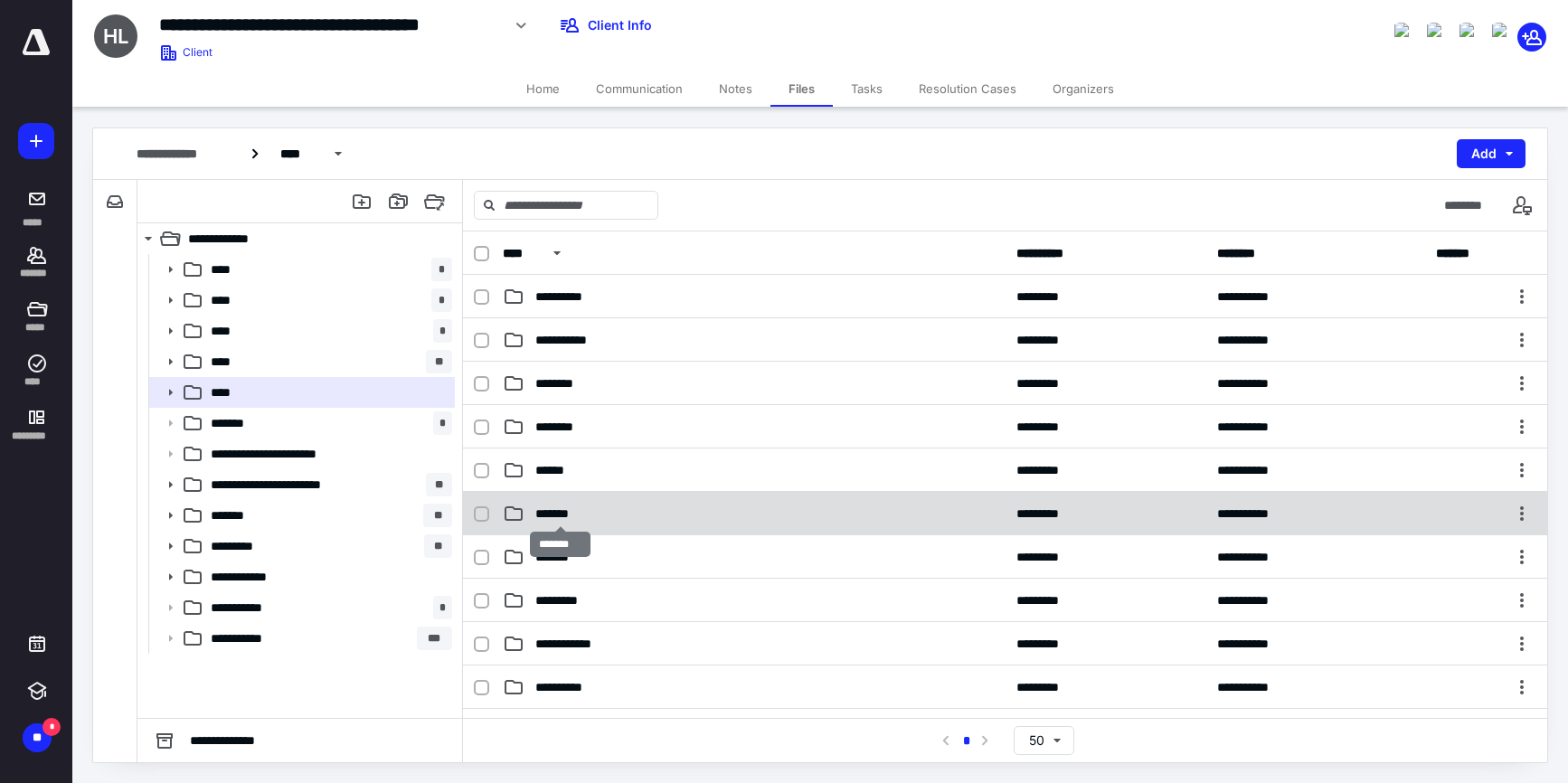 click on "*******" at bounding box center [560, 514] 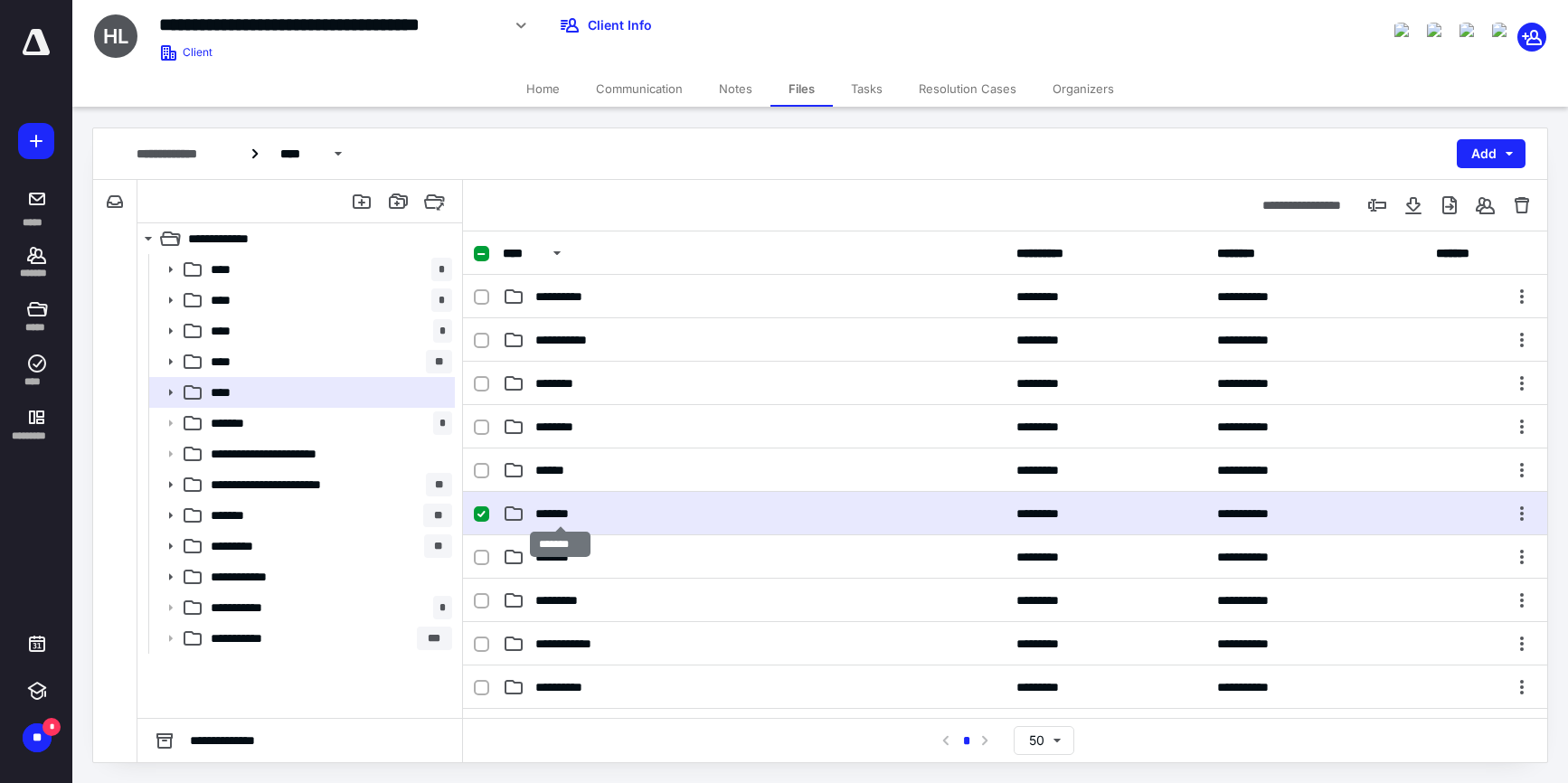 click on "*******" at bounding box center (560, 514) 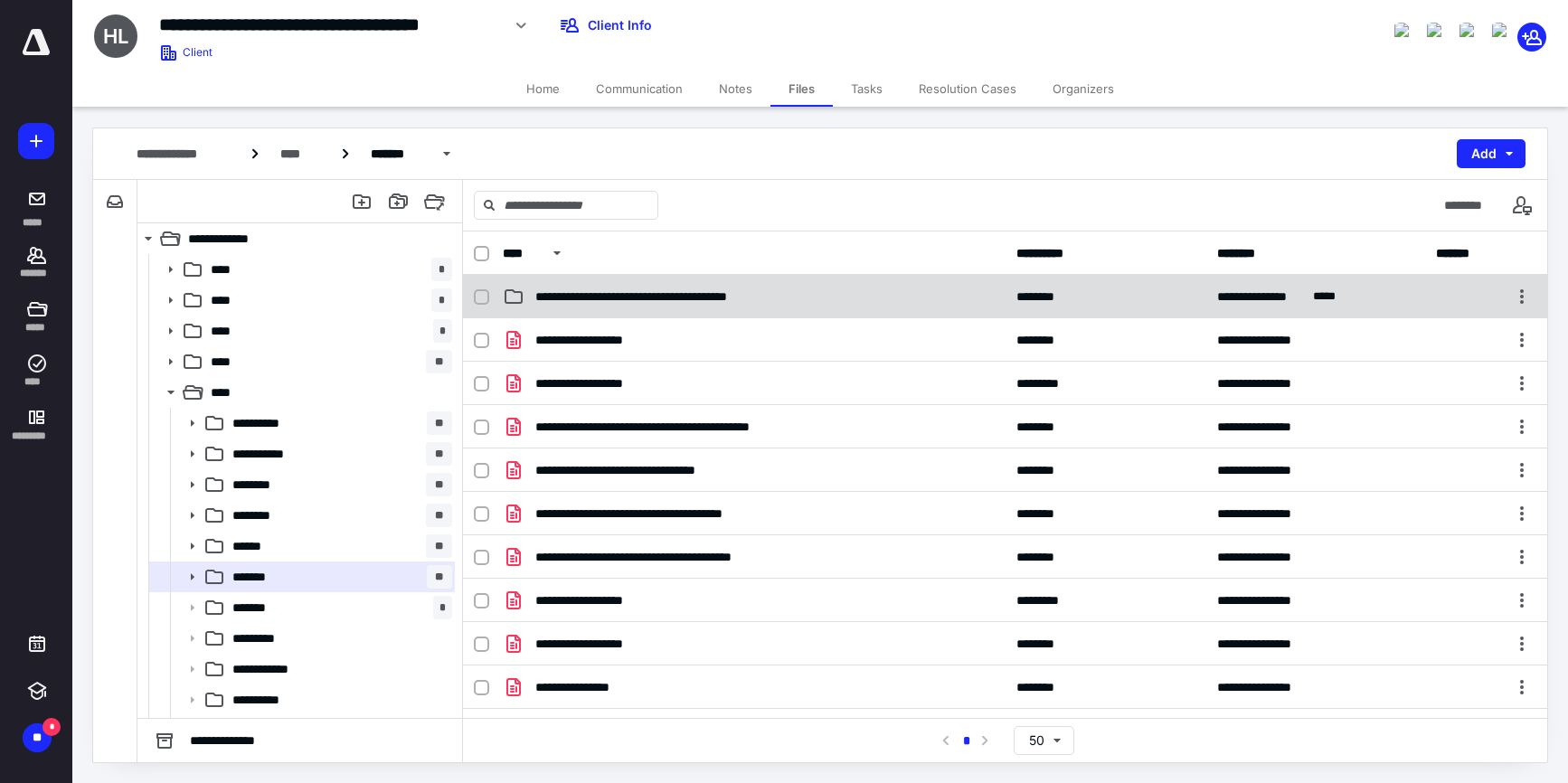 click on "**********" at bounding box center (1005, 297) 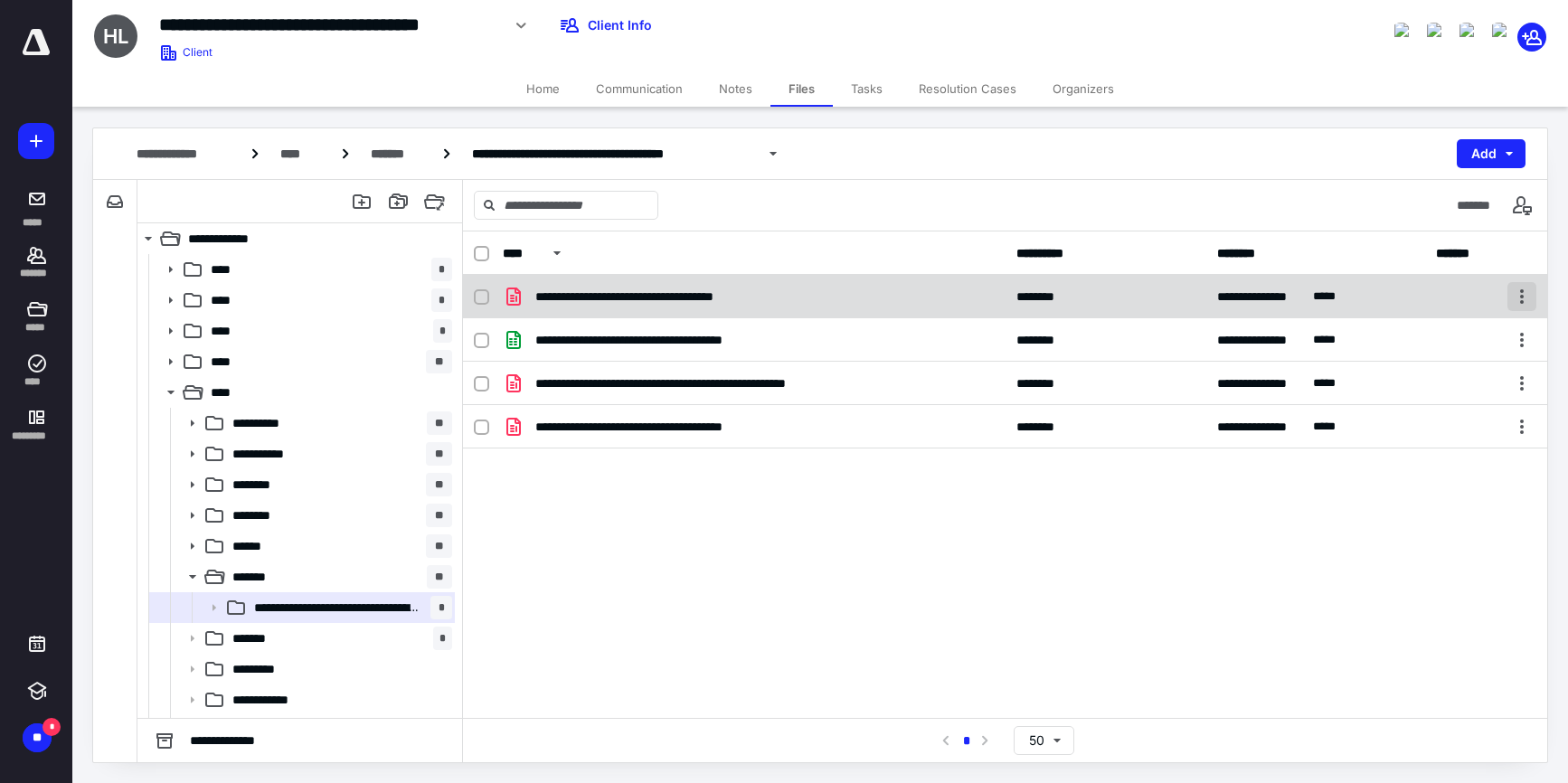 click at bounding box center [1522, 297] 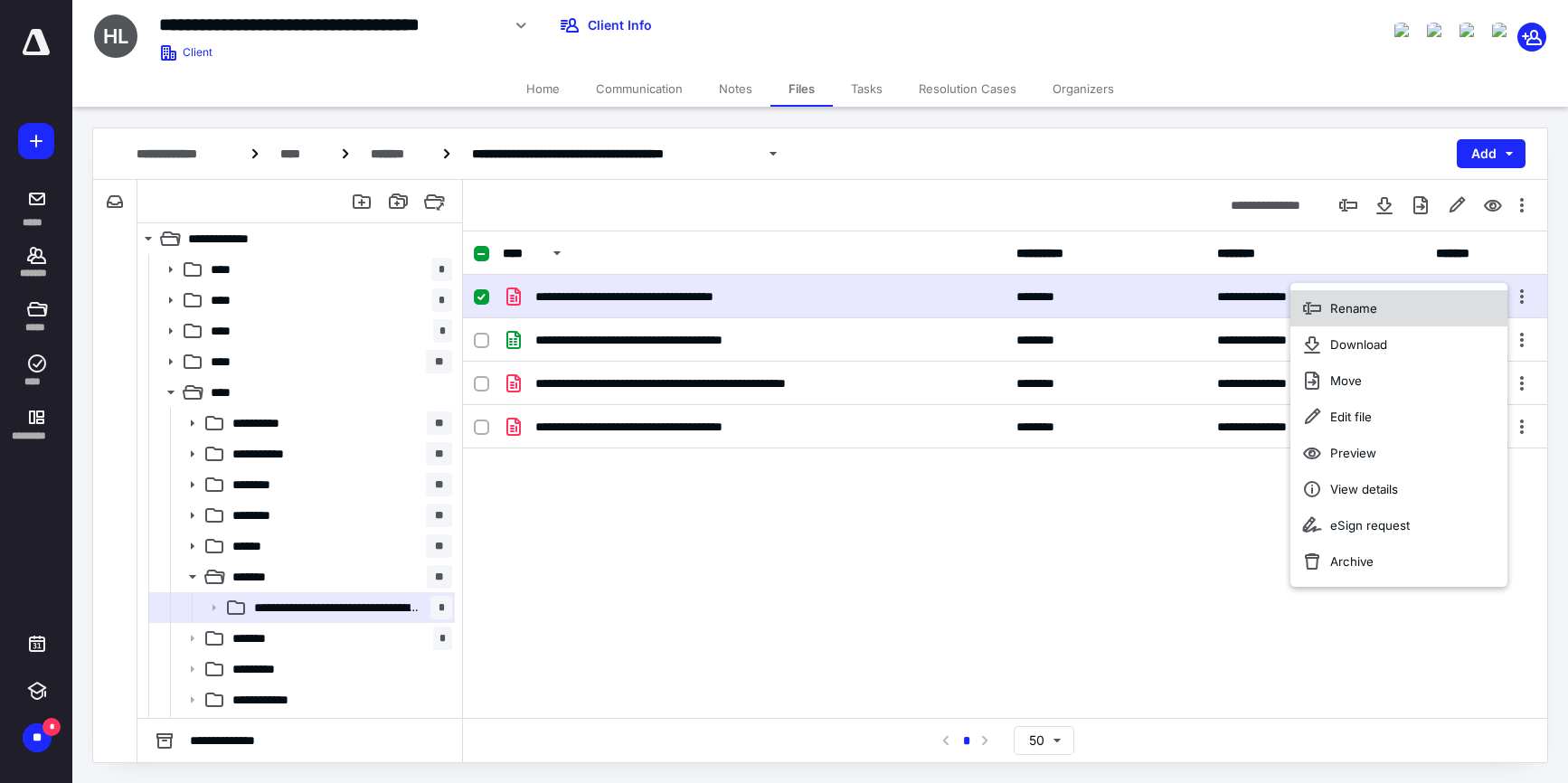 click on "Rename" at bounding box center (1354, 308) 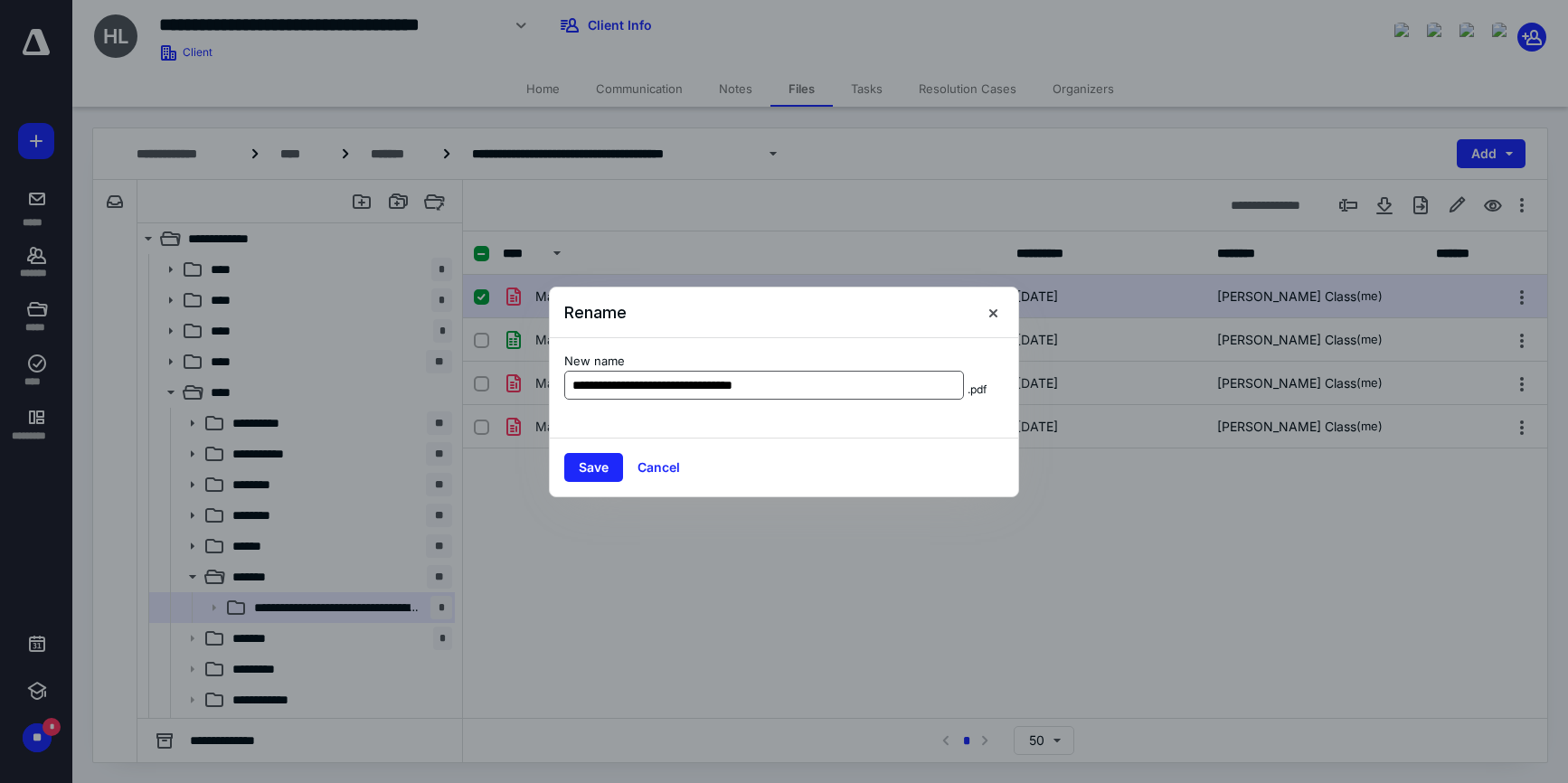click on "**********" at bounding box center [764, 385] 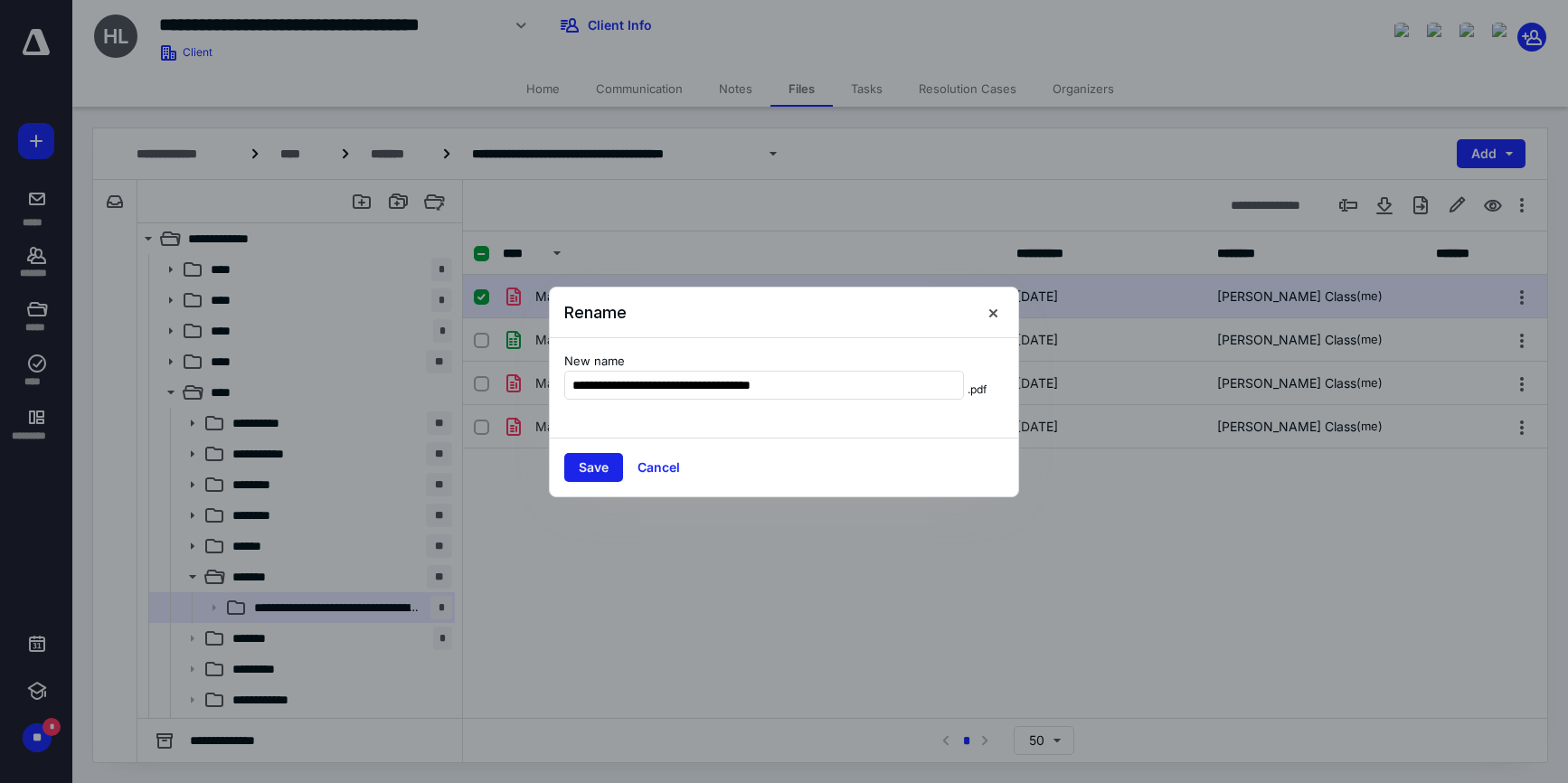 type on "**********" 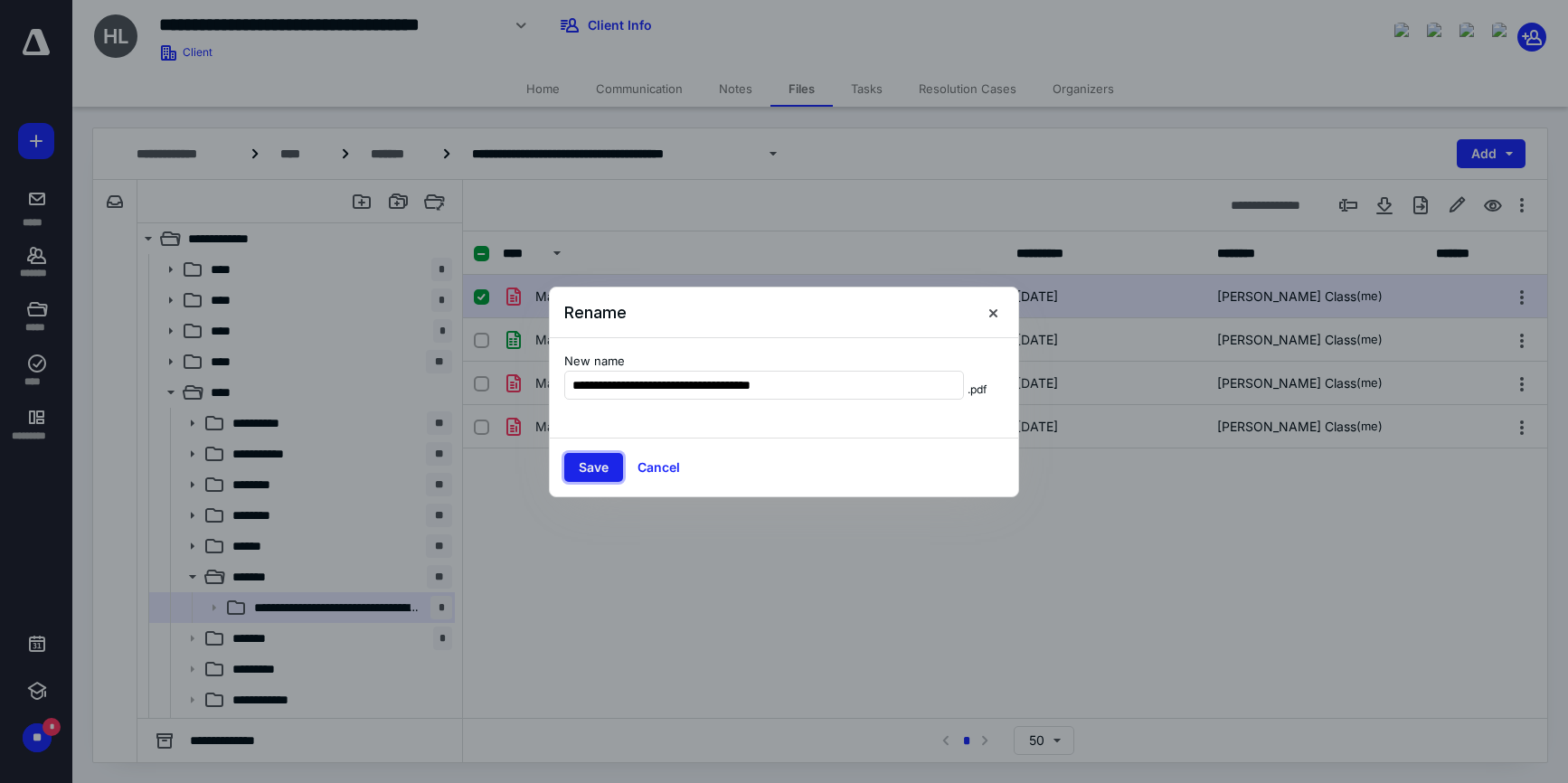 click on "Save" at bounding box center [593, 467] 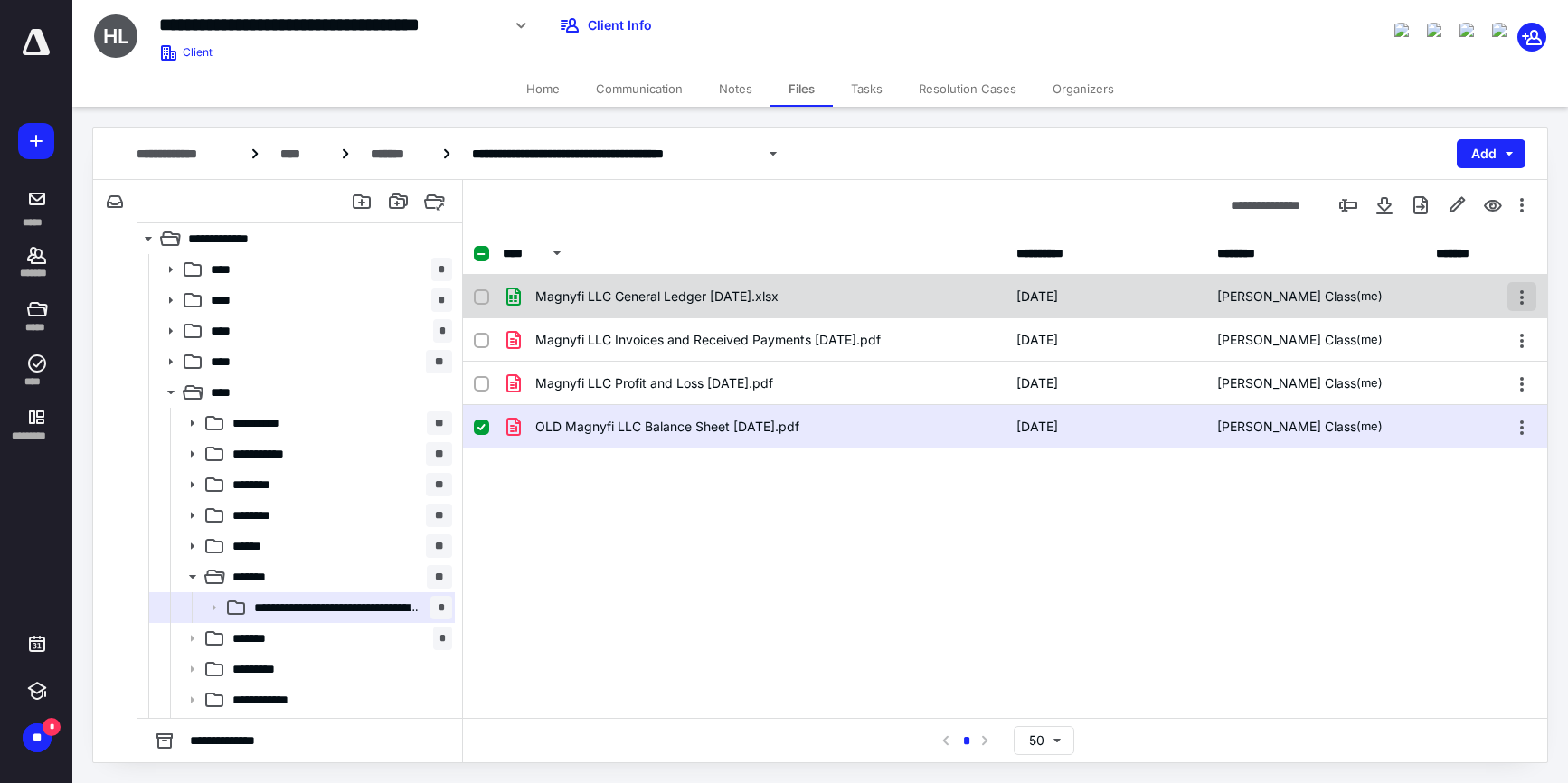 click at bounding box center (1522, 297) 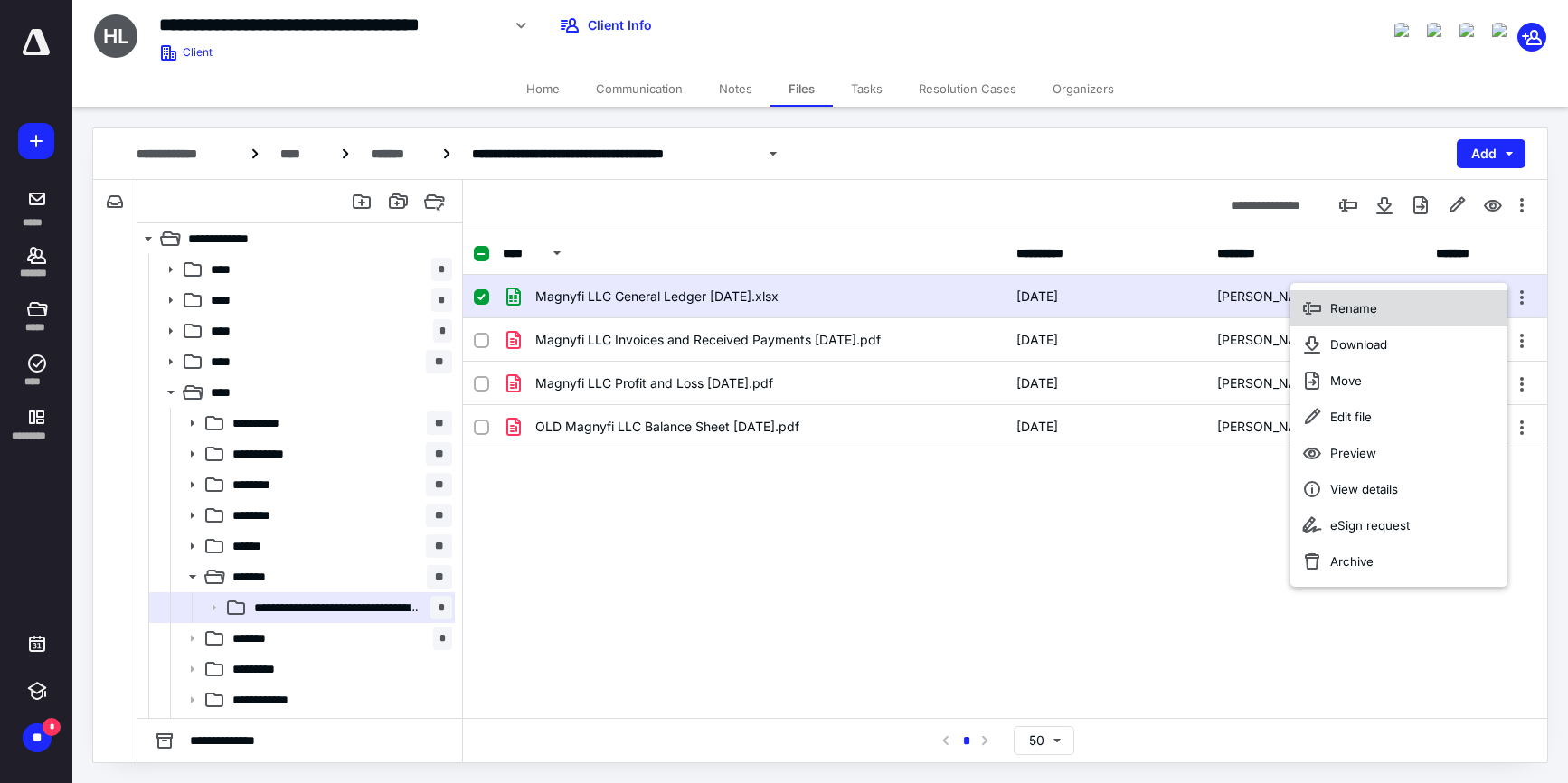 click on "Rename" at bounding box center (1399, 308) 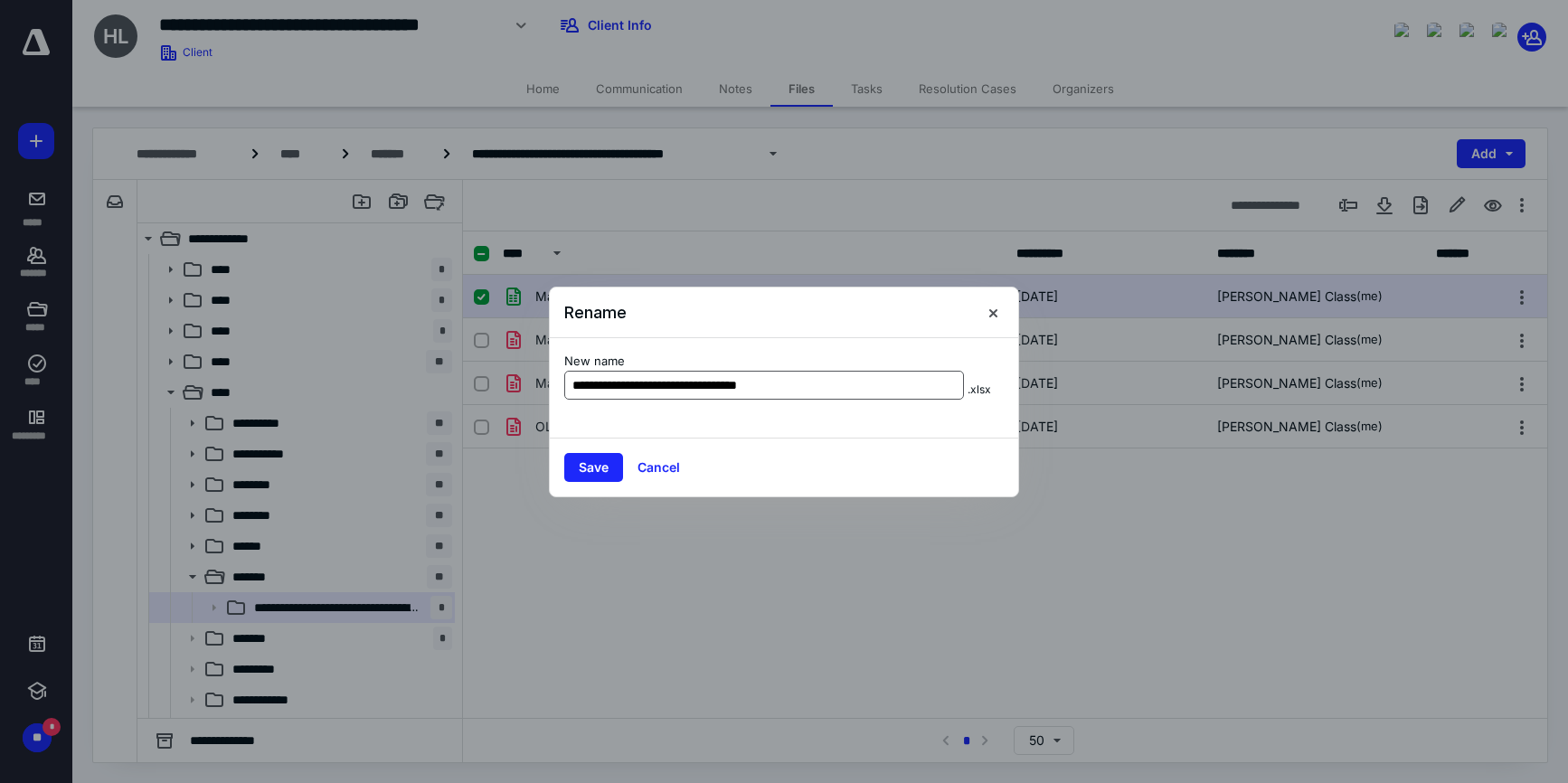 click on "**********" at bounding box center [764, 385] 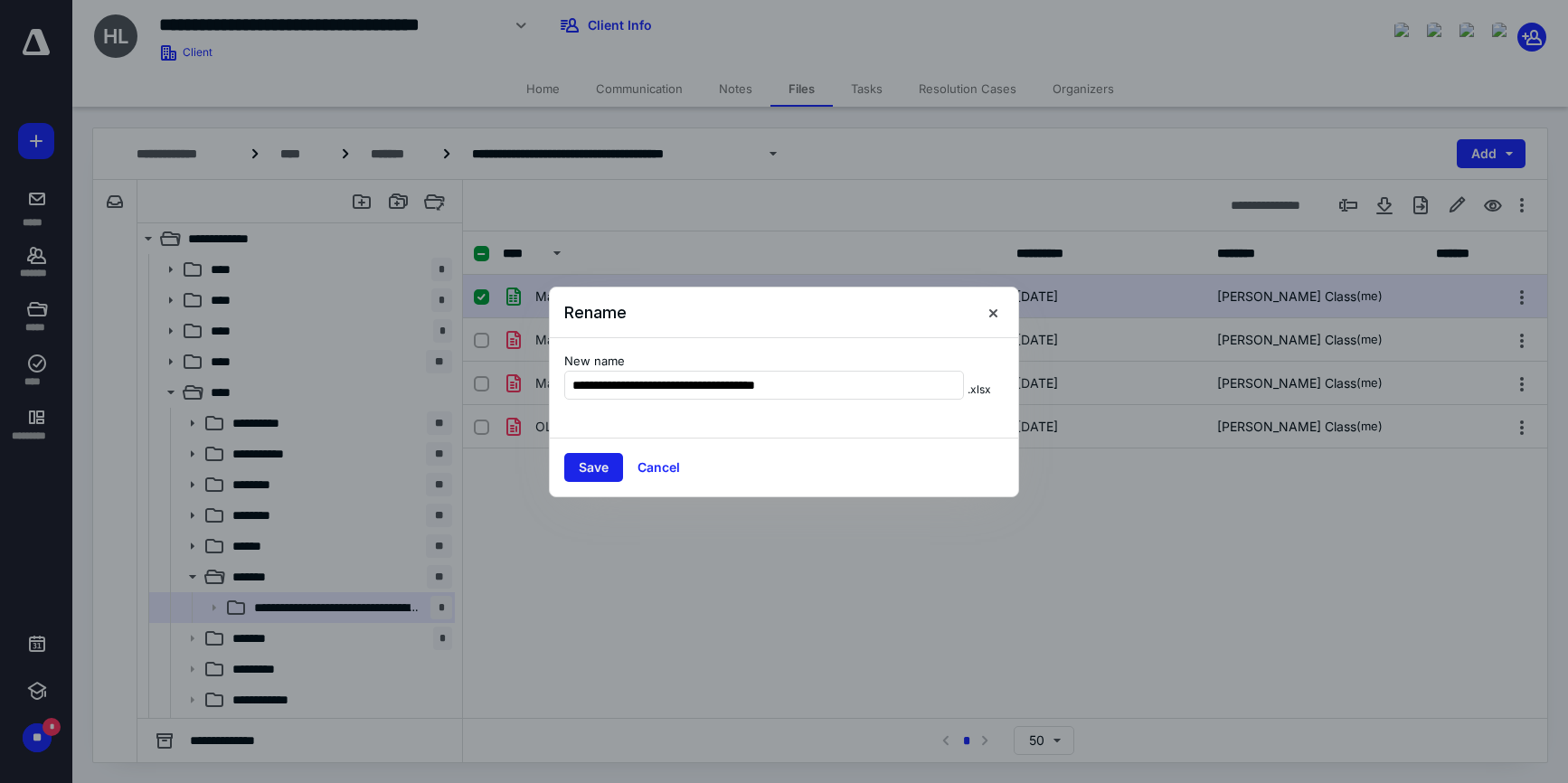 type on "**********" 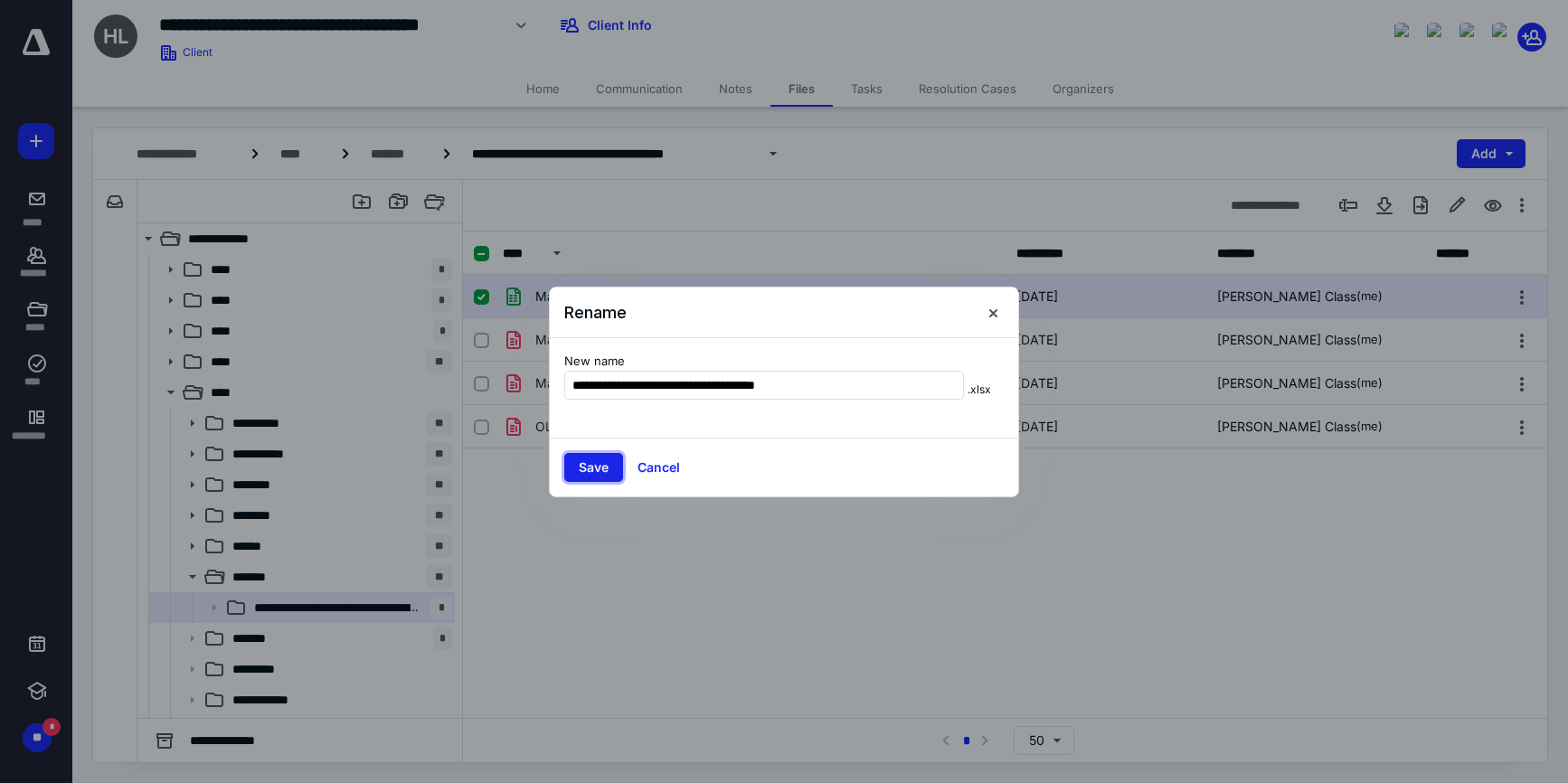 click on "Save" at bounding box center [593, 467] 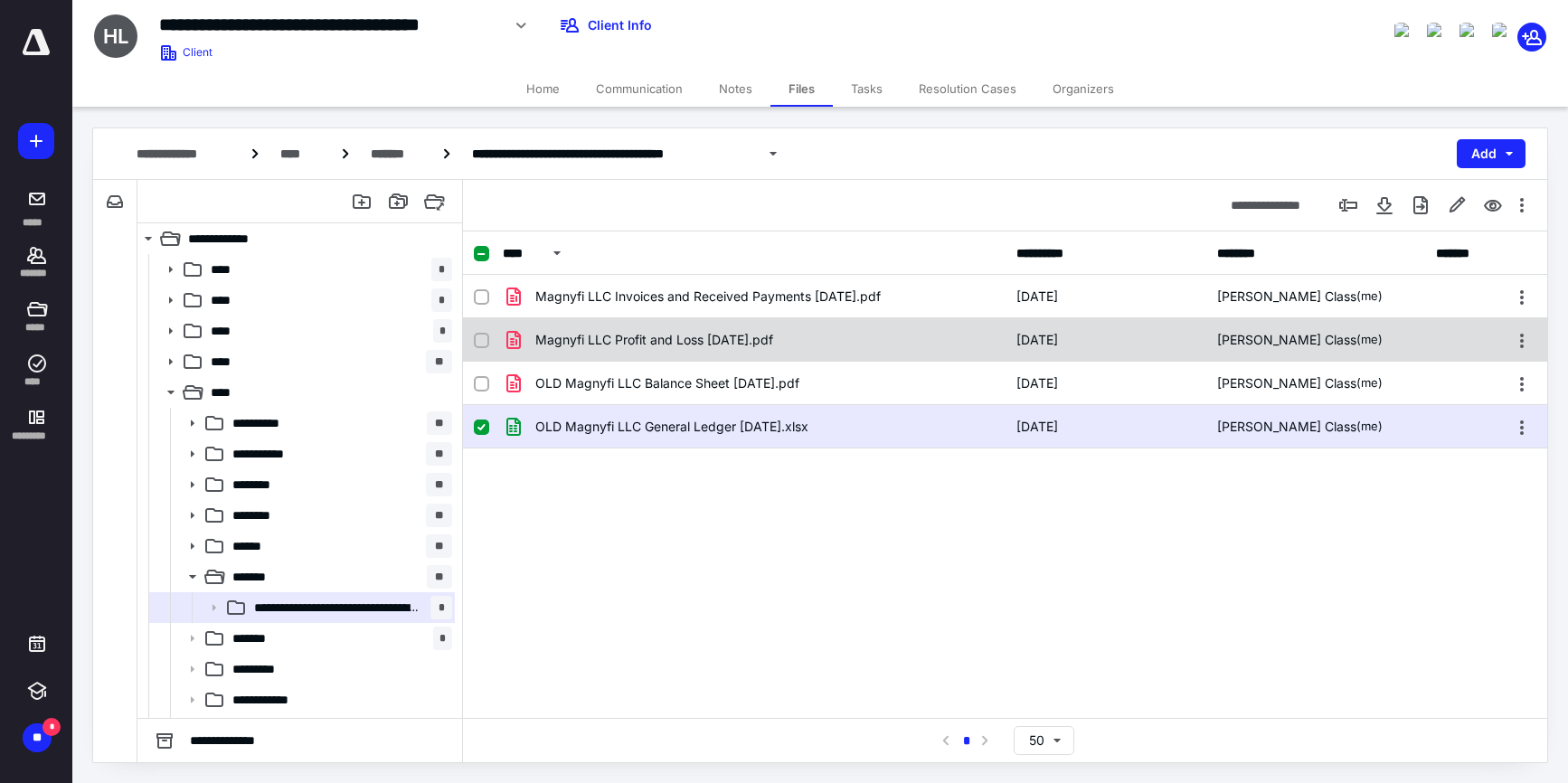 click on "Magnyfi LLC Profit and Loss June 2025.pdf" at bounding box center (654, 340) 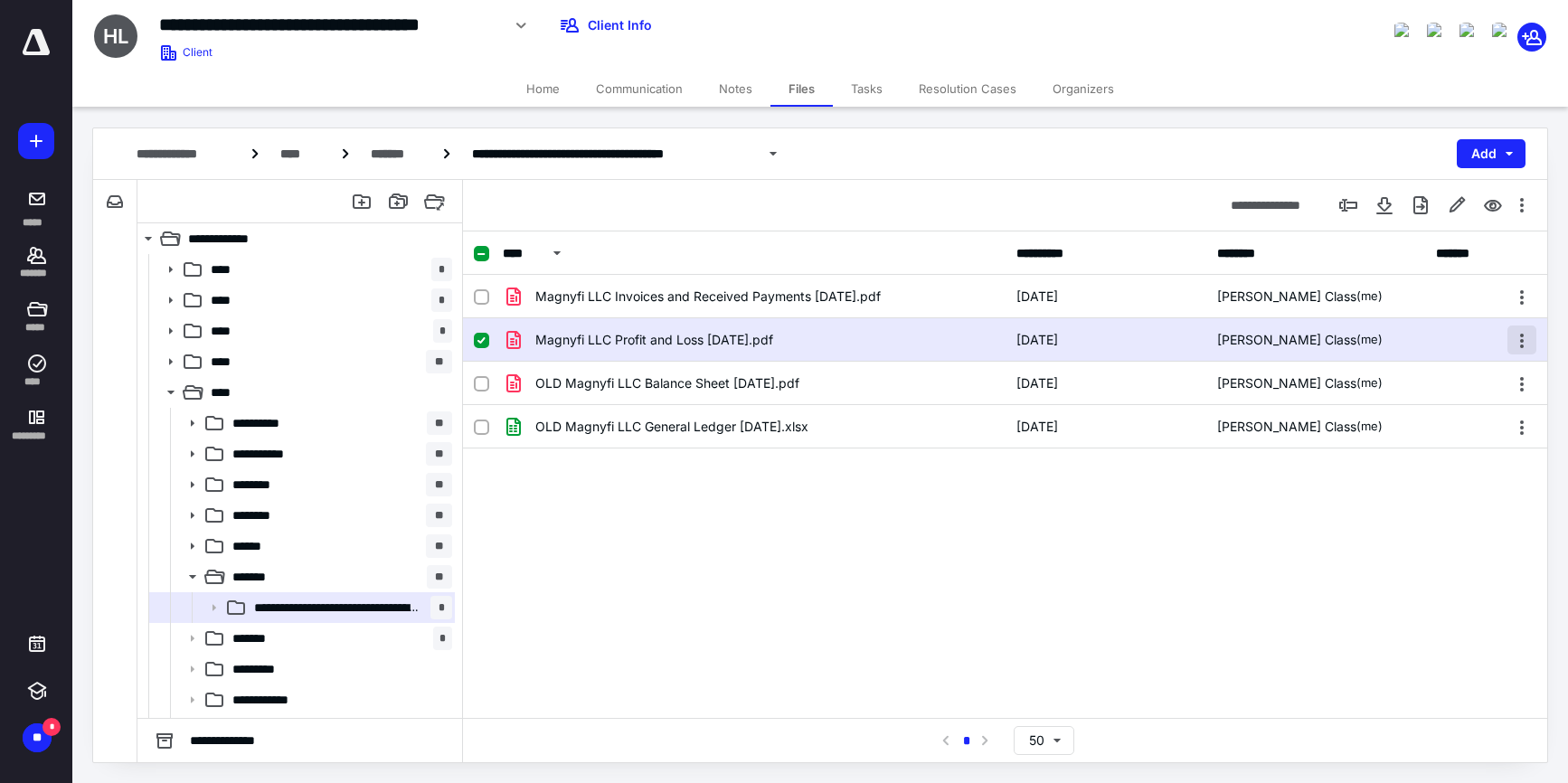 click at bounding box center (1522, 340) 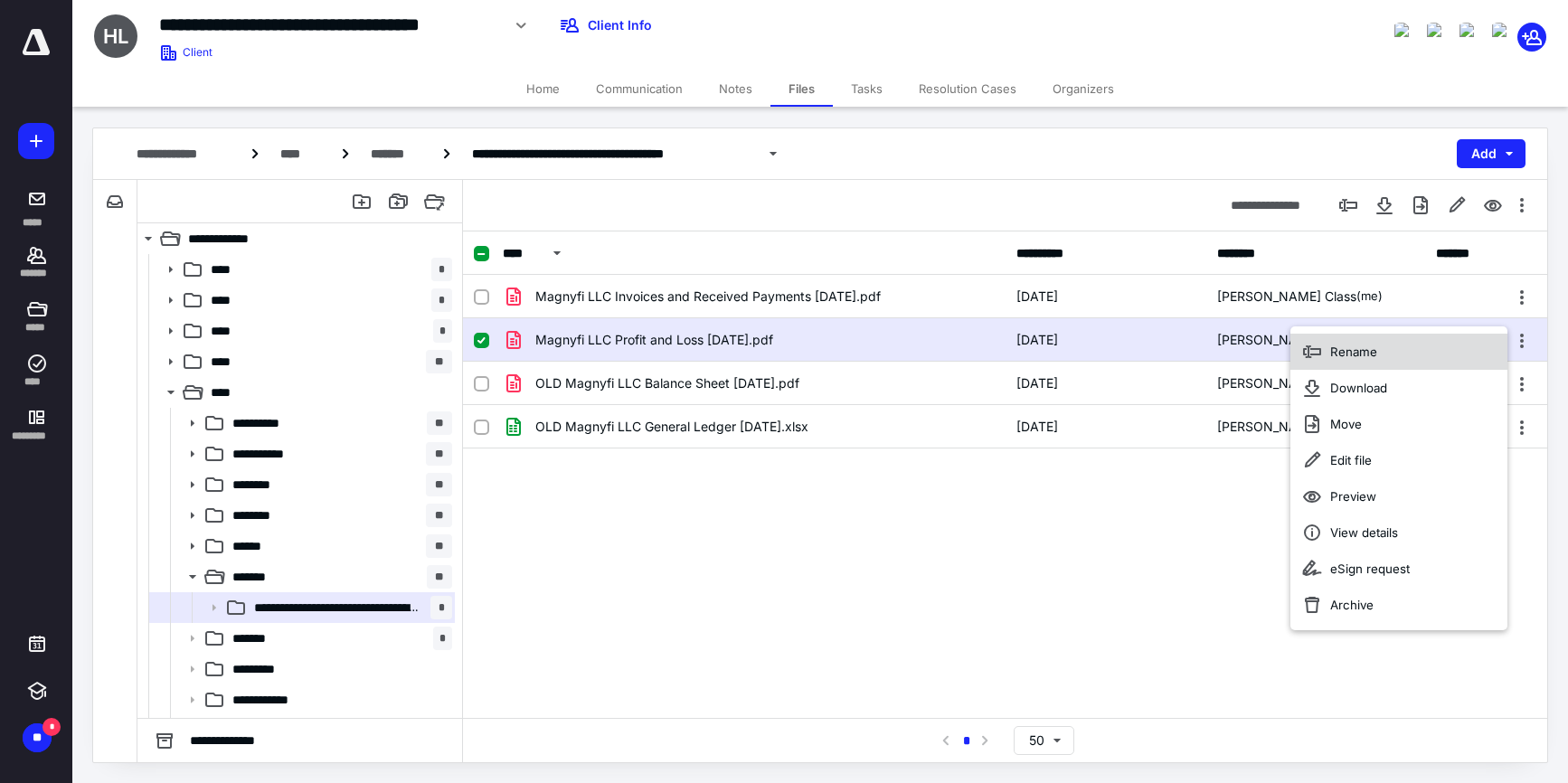 click on "Rename" at bounding box center [1354, 352] 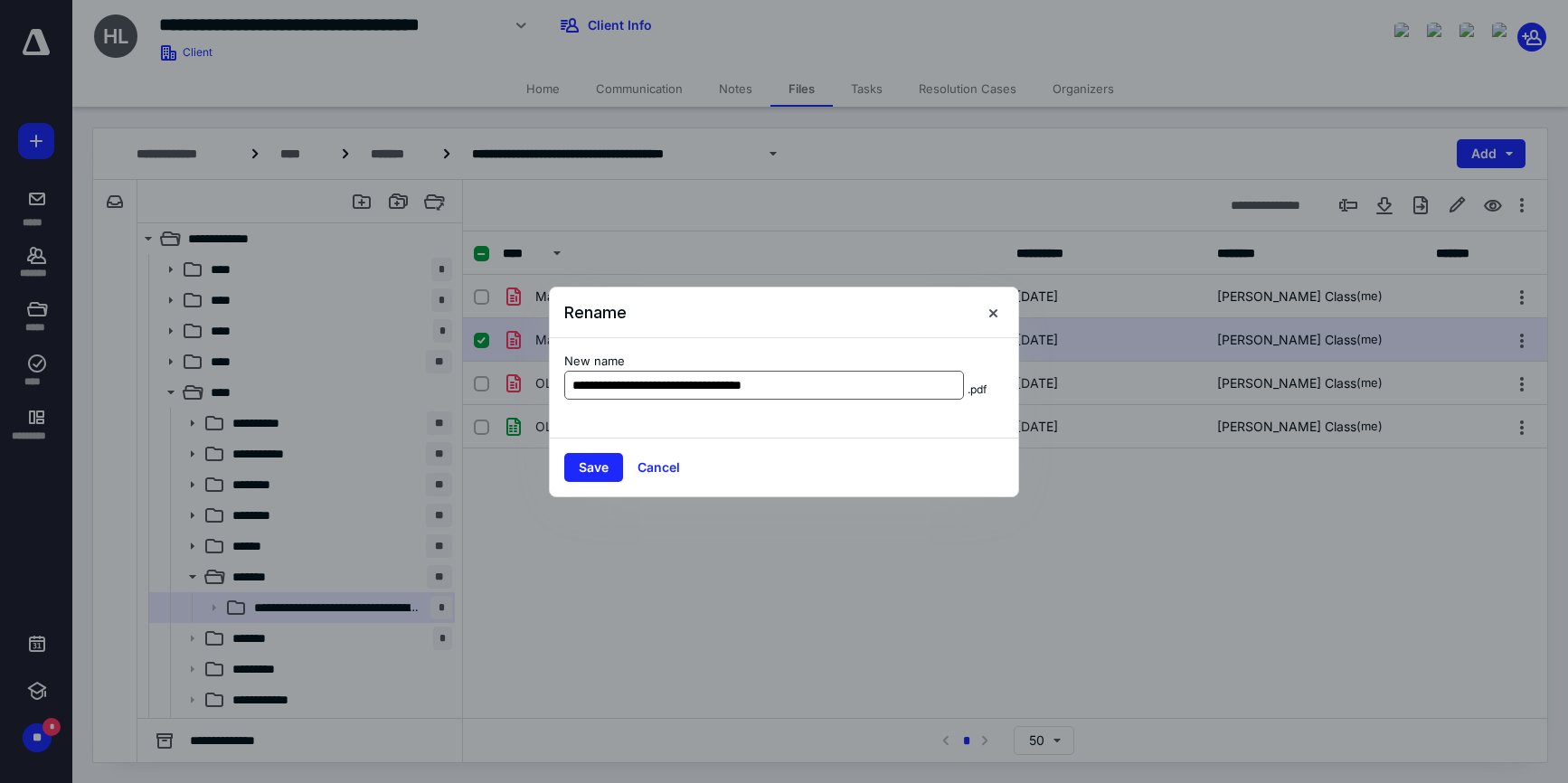 click on "**********" at bounding box center [764, 385] 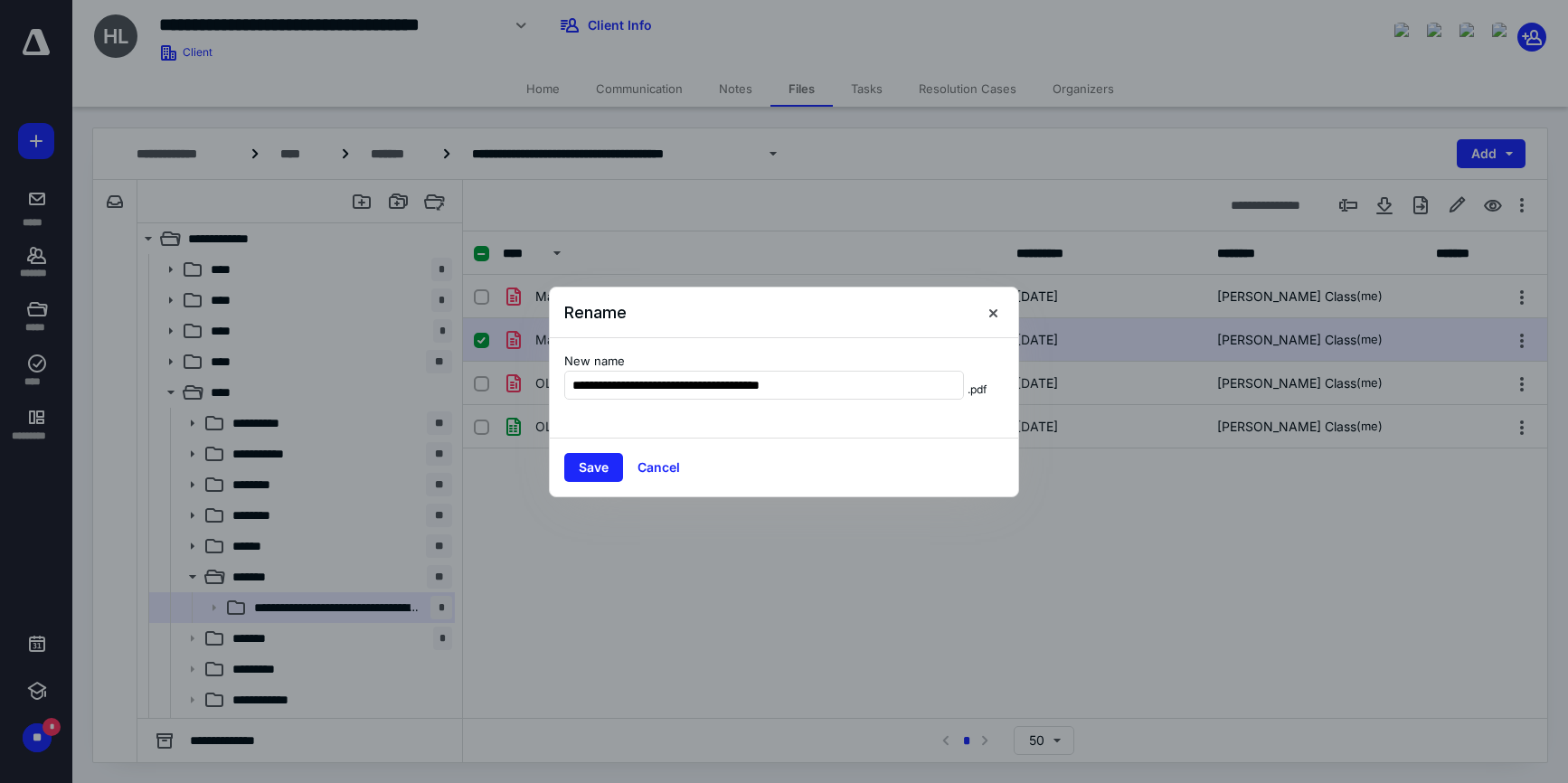 drag, startPoint x: 642, startPoint y: 391, endPoint x: 897, endPoint y: 401, distance: 255.196 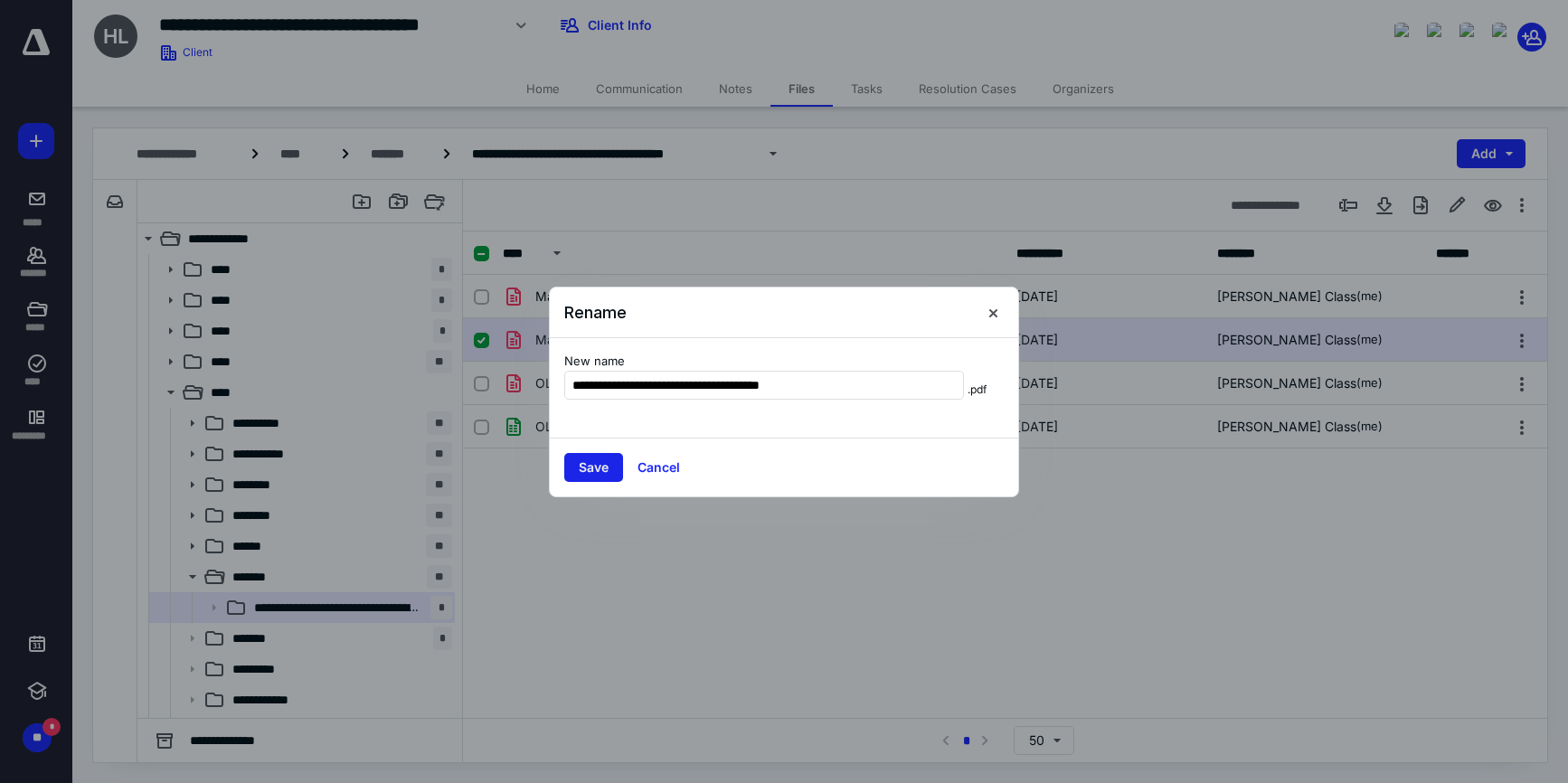 type on "**********" 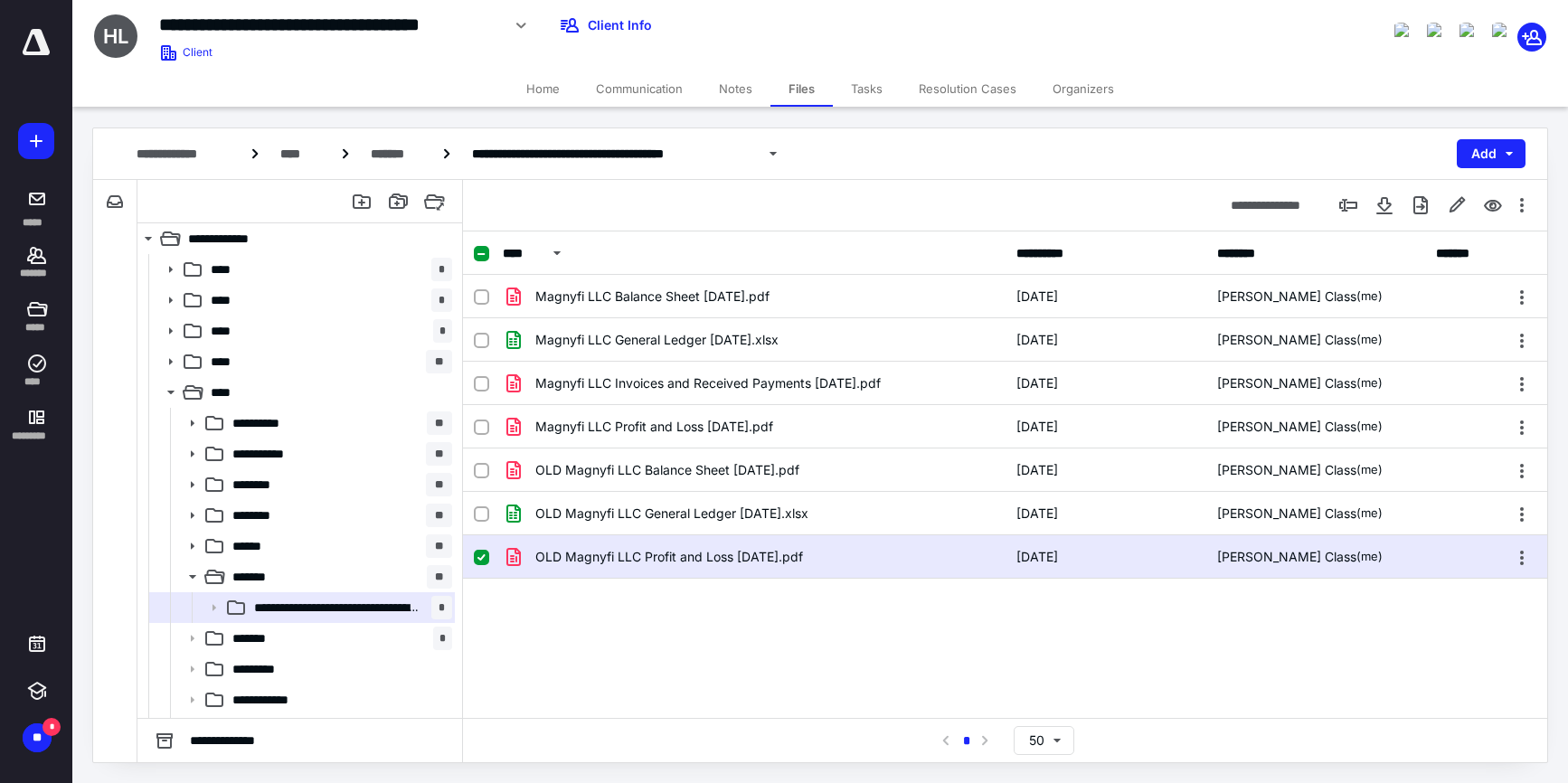 click on "Tasks" at bounding box center (866, 89) 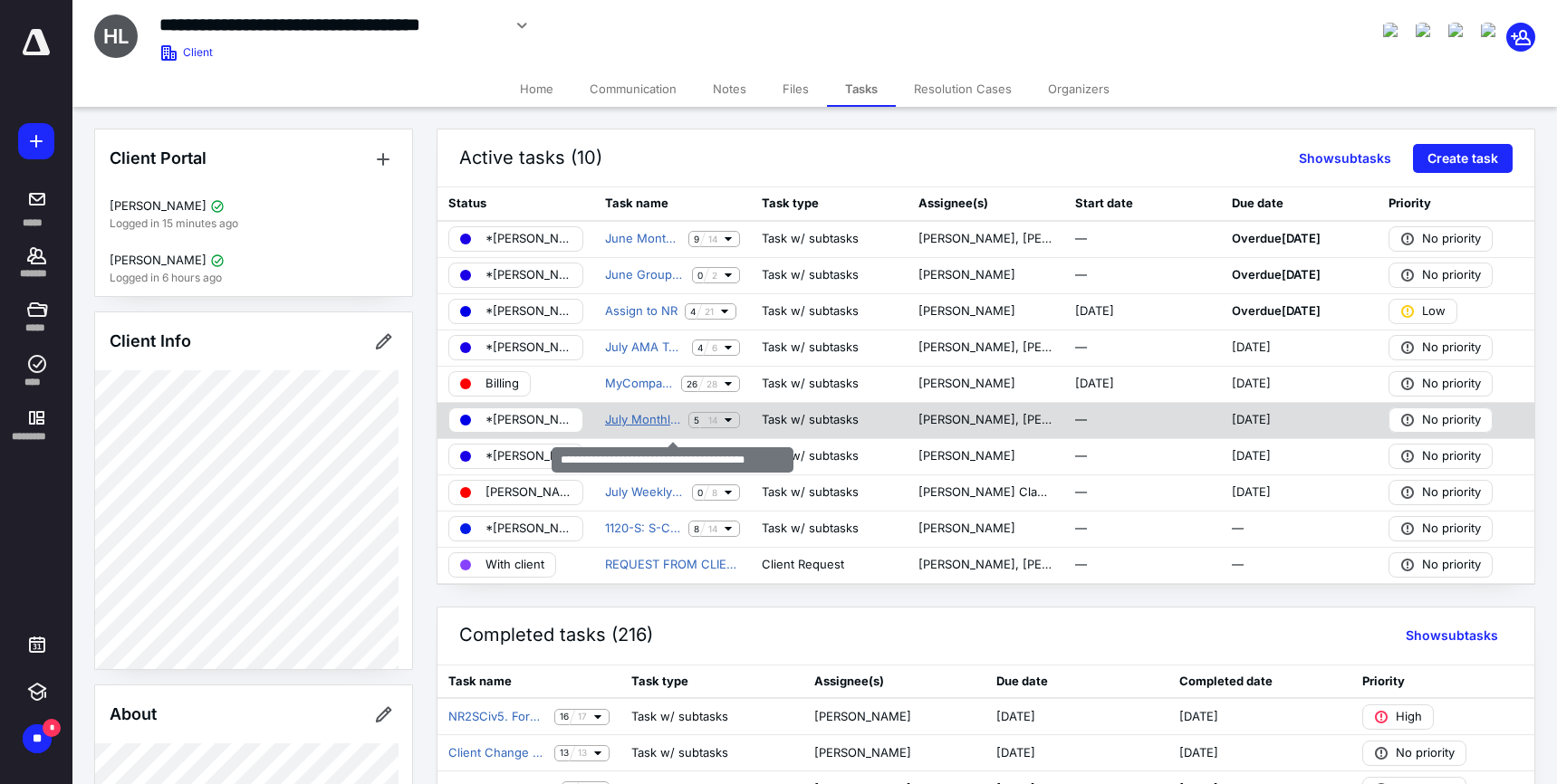 click on "July Monthly Financial Statements Group A" at bounding box center [643, 420] 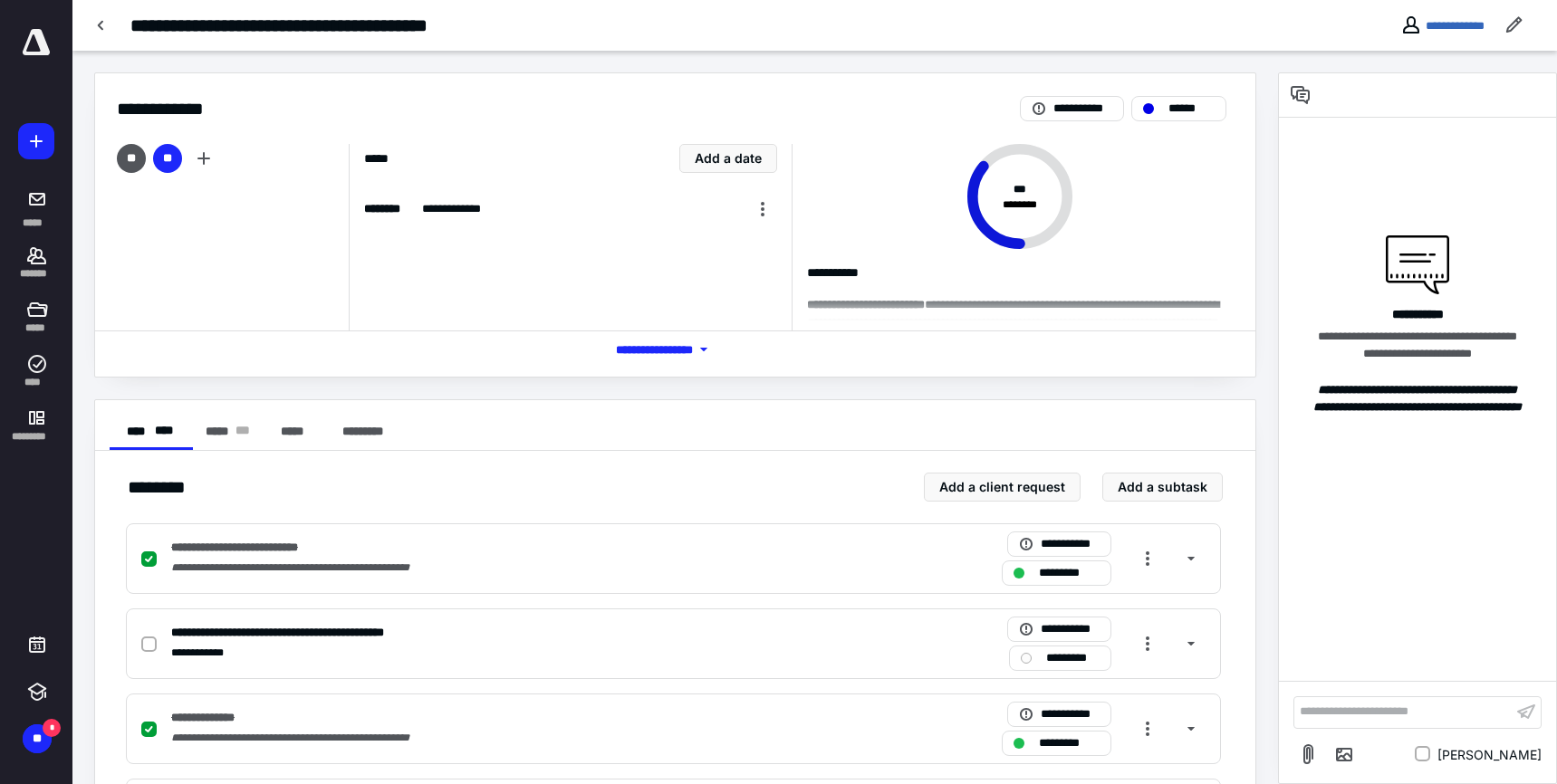 click on "**********" at bounding box center [1403, 712] 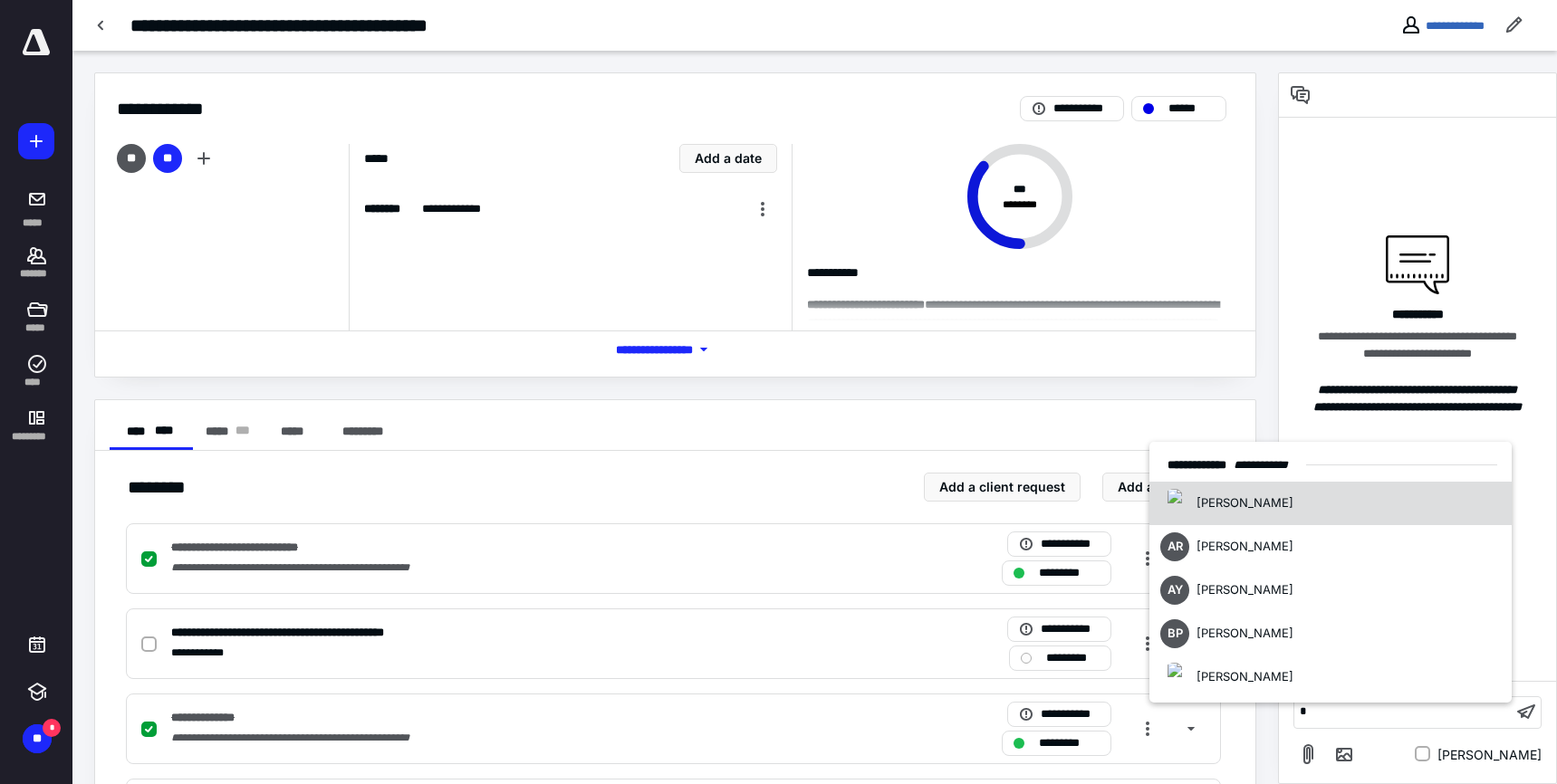 type 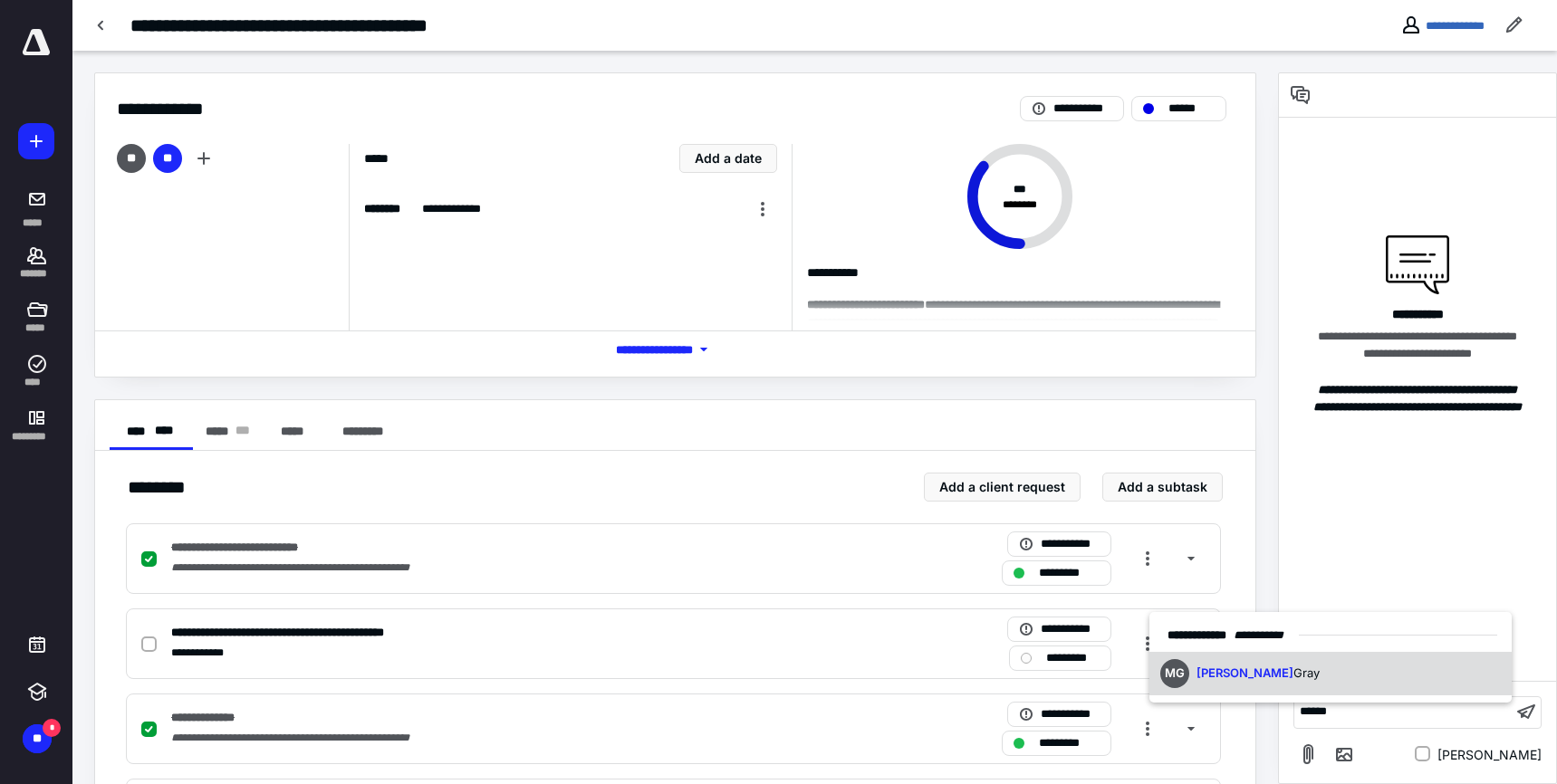 click on "MG Megan  Gray" at bounding box center (1331, 674) 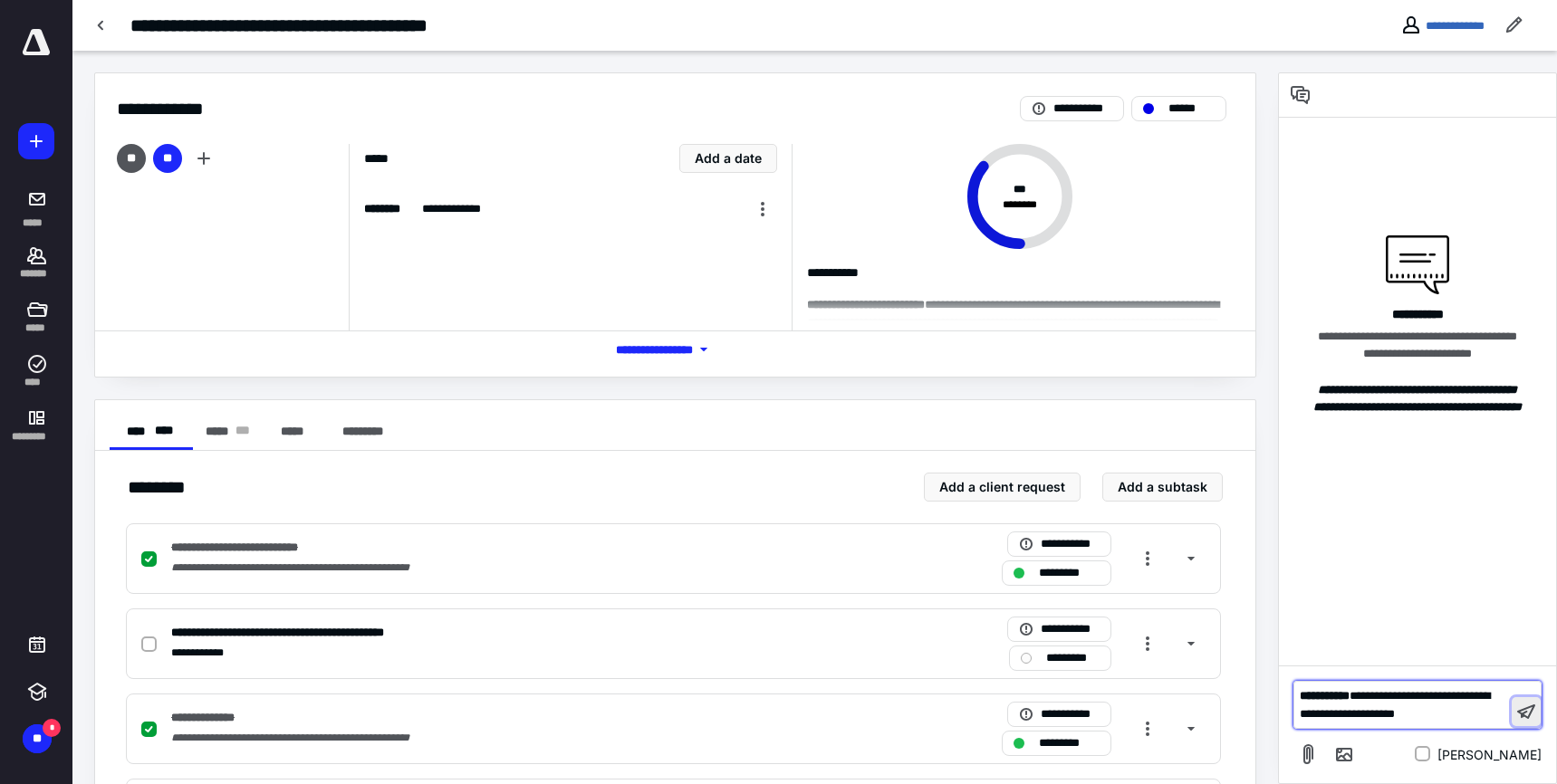 click at bounding box center (1526, 712) 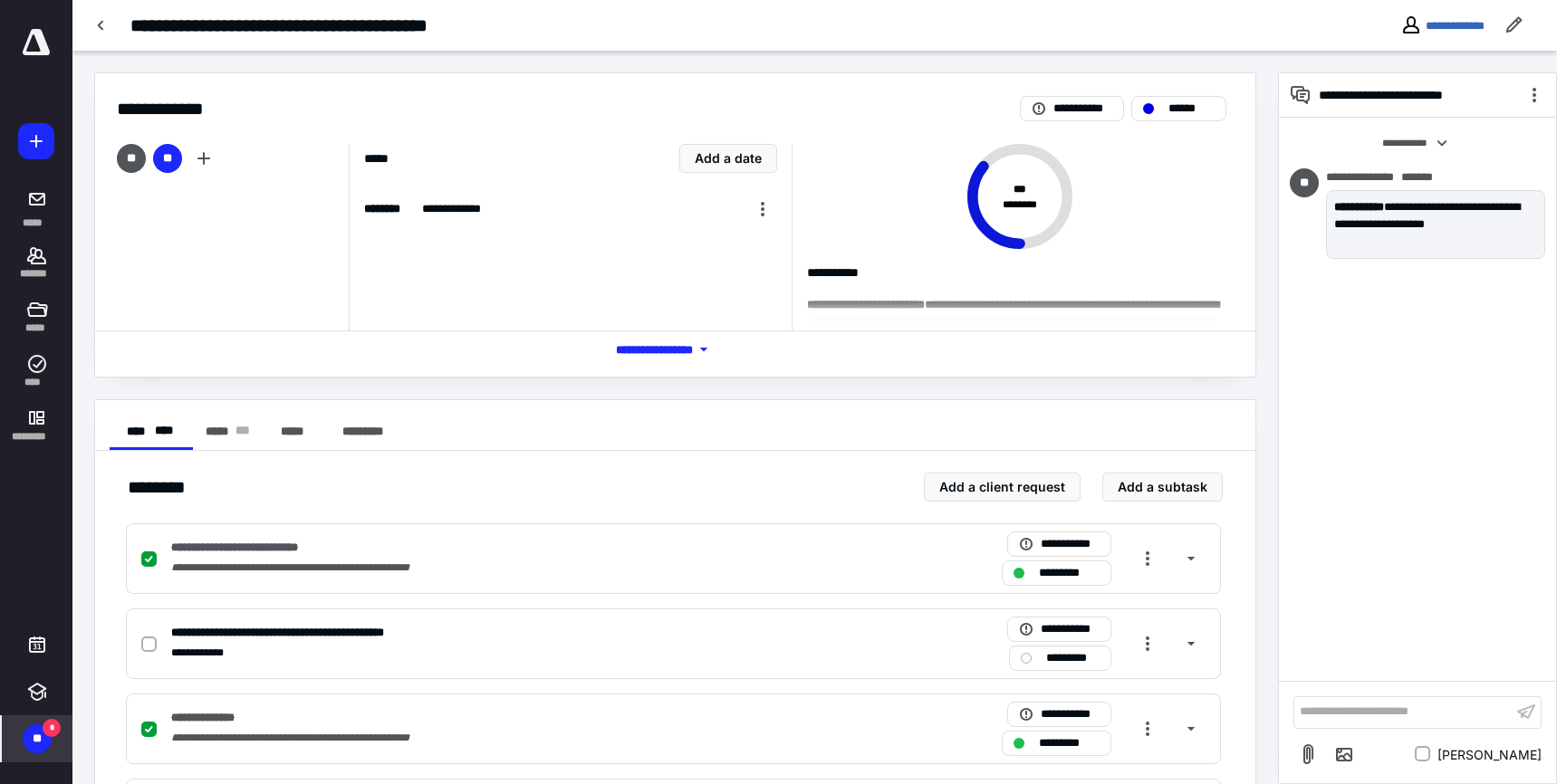 click on "**" at bounding box center [37, 739] 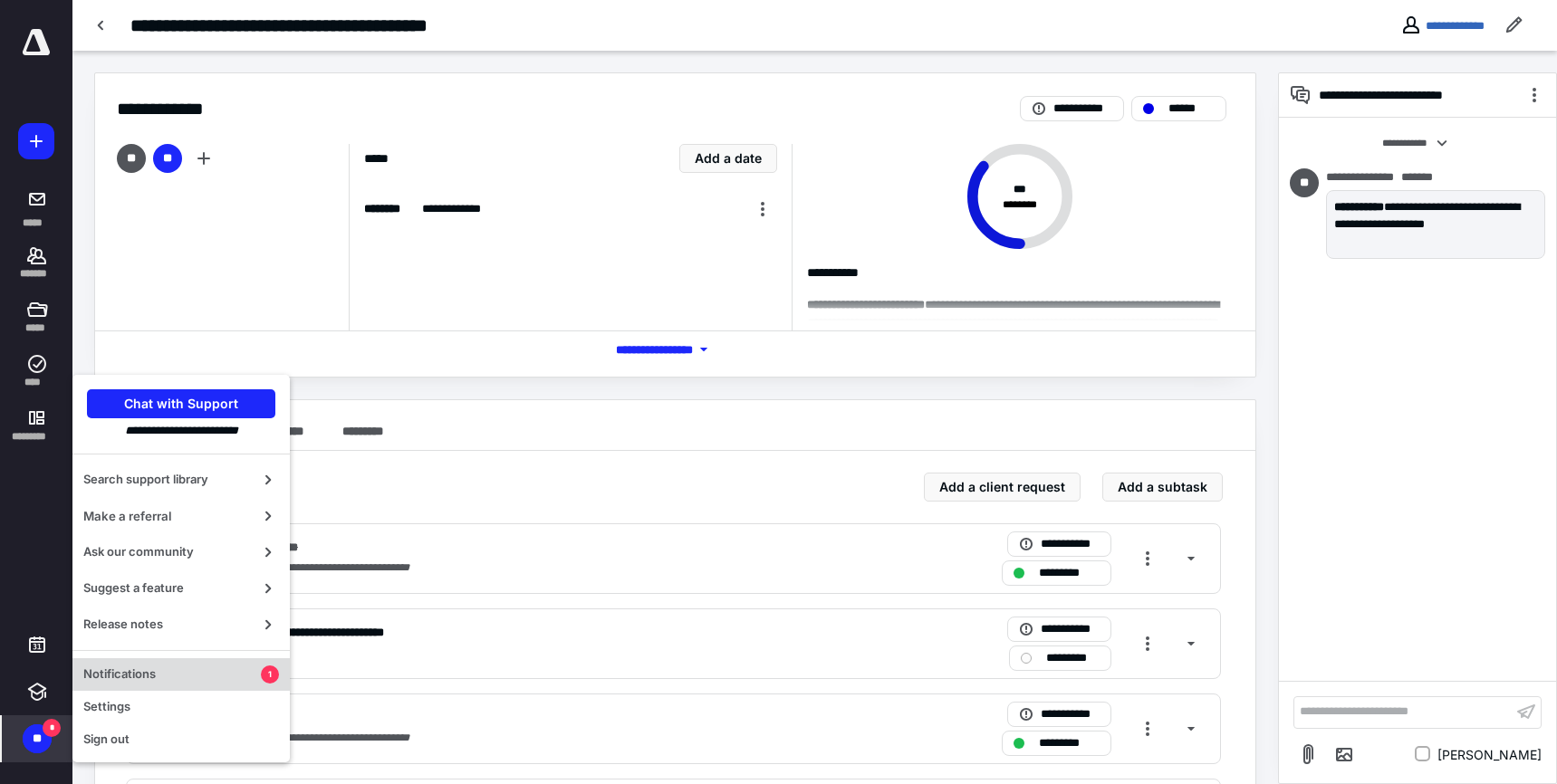 click on "Notifications 1" at bounding box center [181, 674] 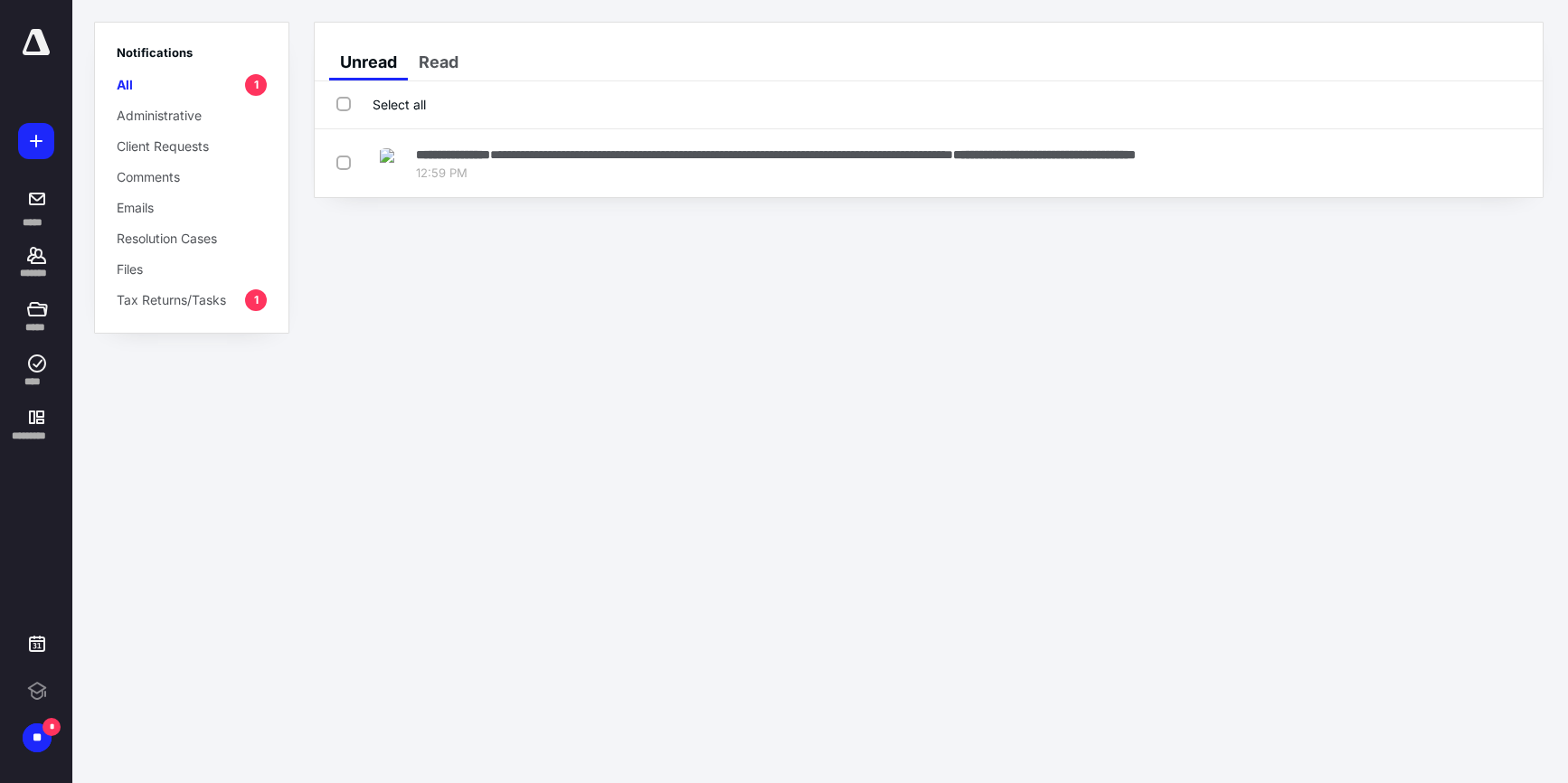 scroll, scrollTop: 0, scrollLeft: 0, axis: both 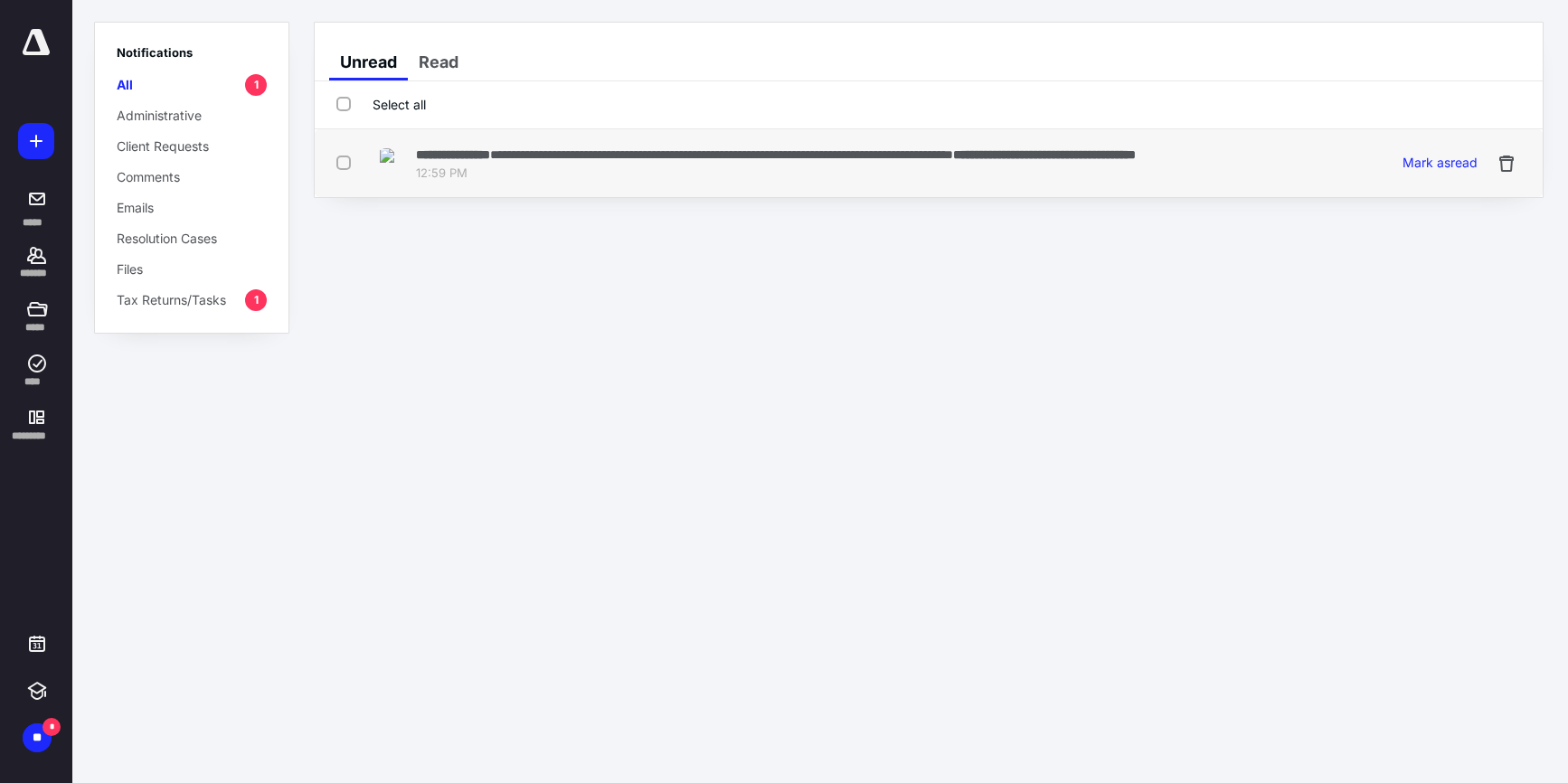 click on "12:59 PM" at bounding box center [776, 174] 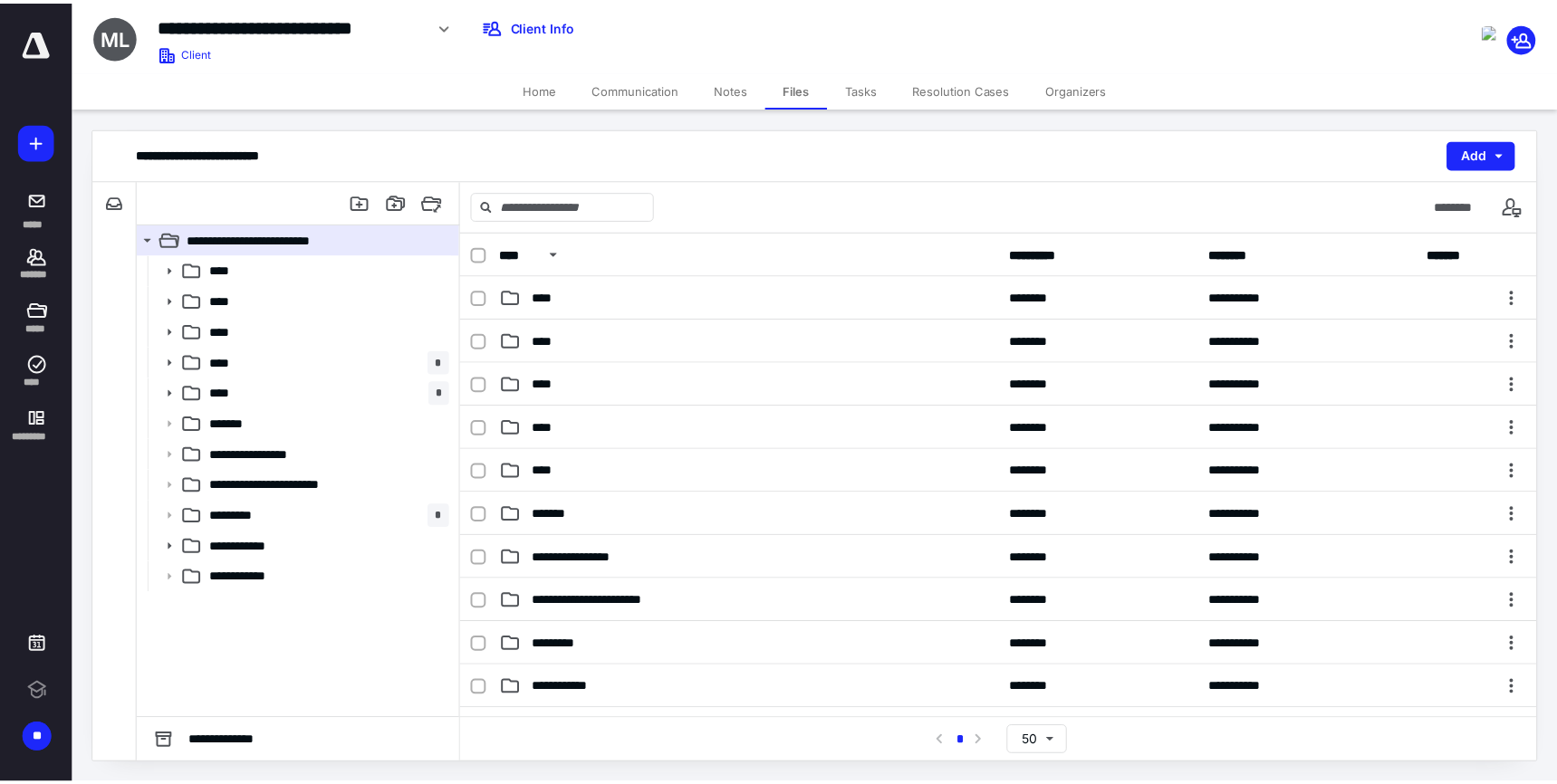 scroll, scrollTop: 0, scrollLeft: 0, axis: both 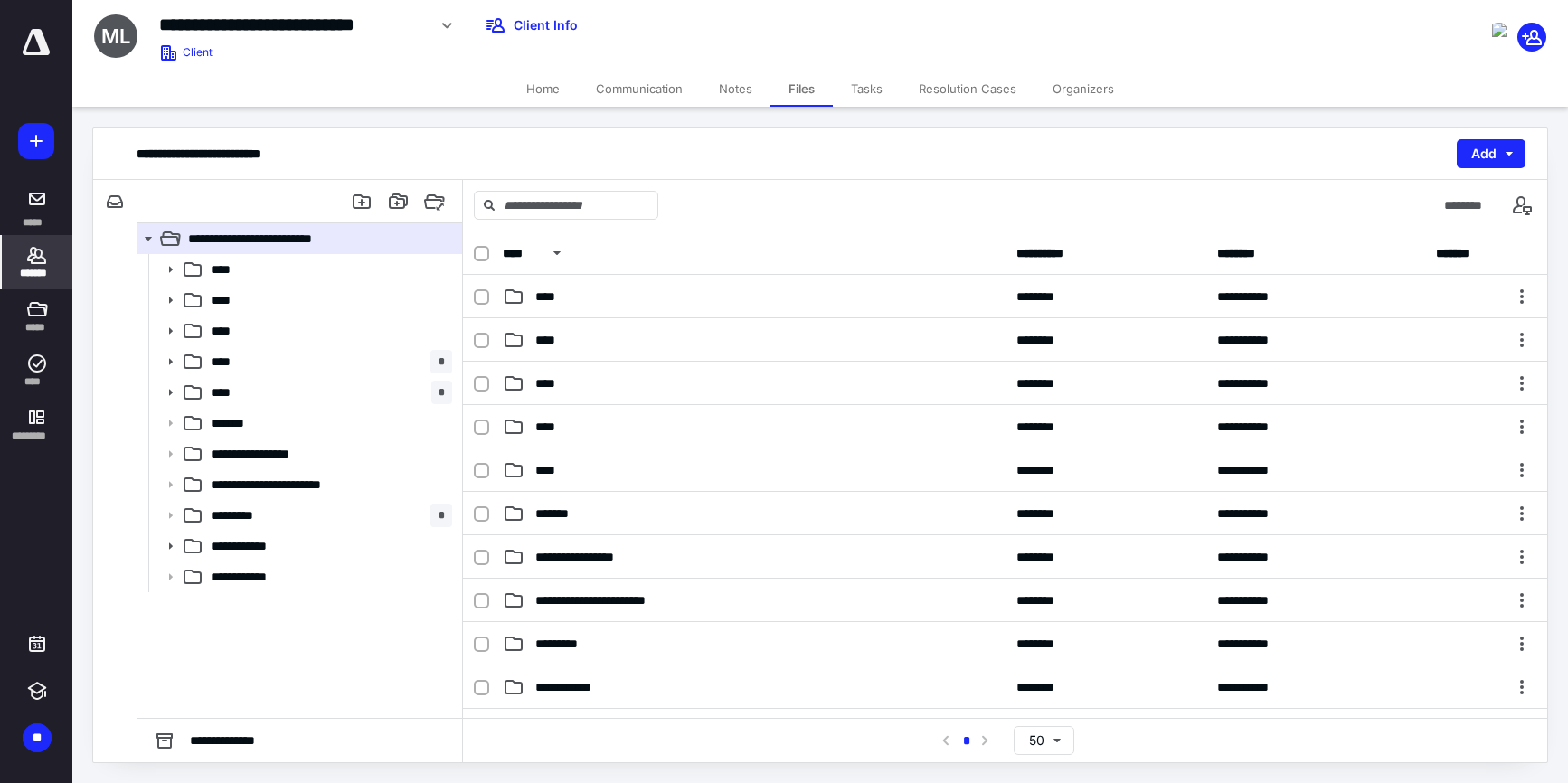 click 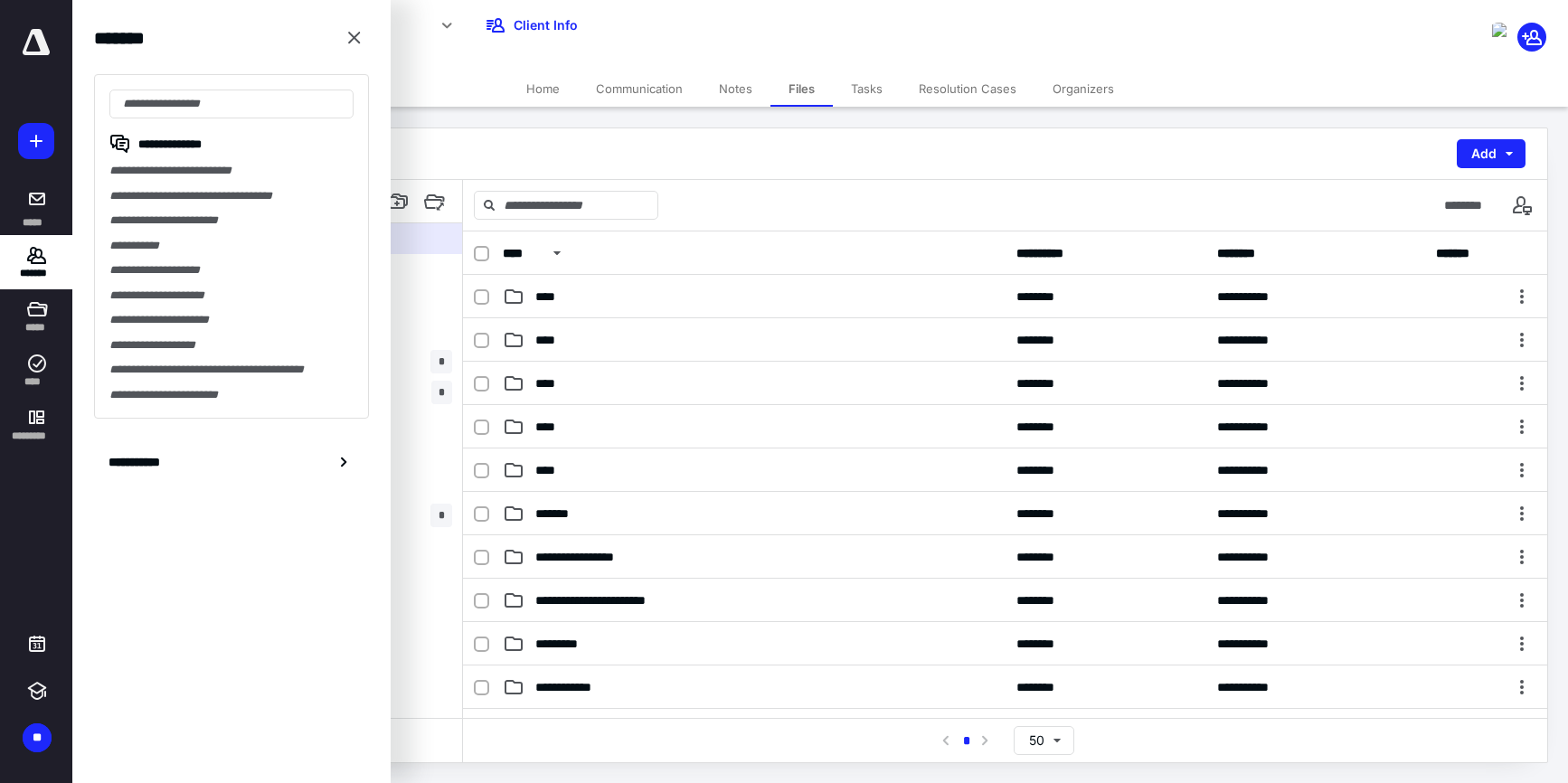 click on "**********" at bounding box center (231, 221) 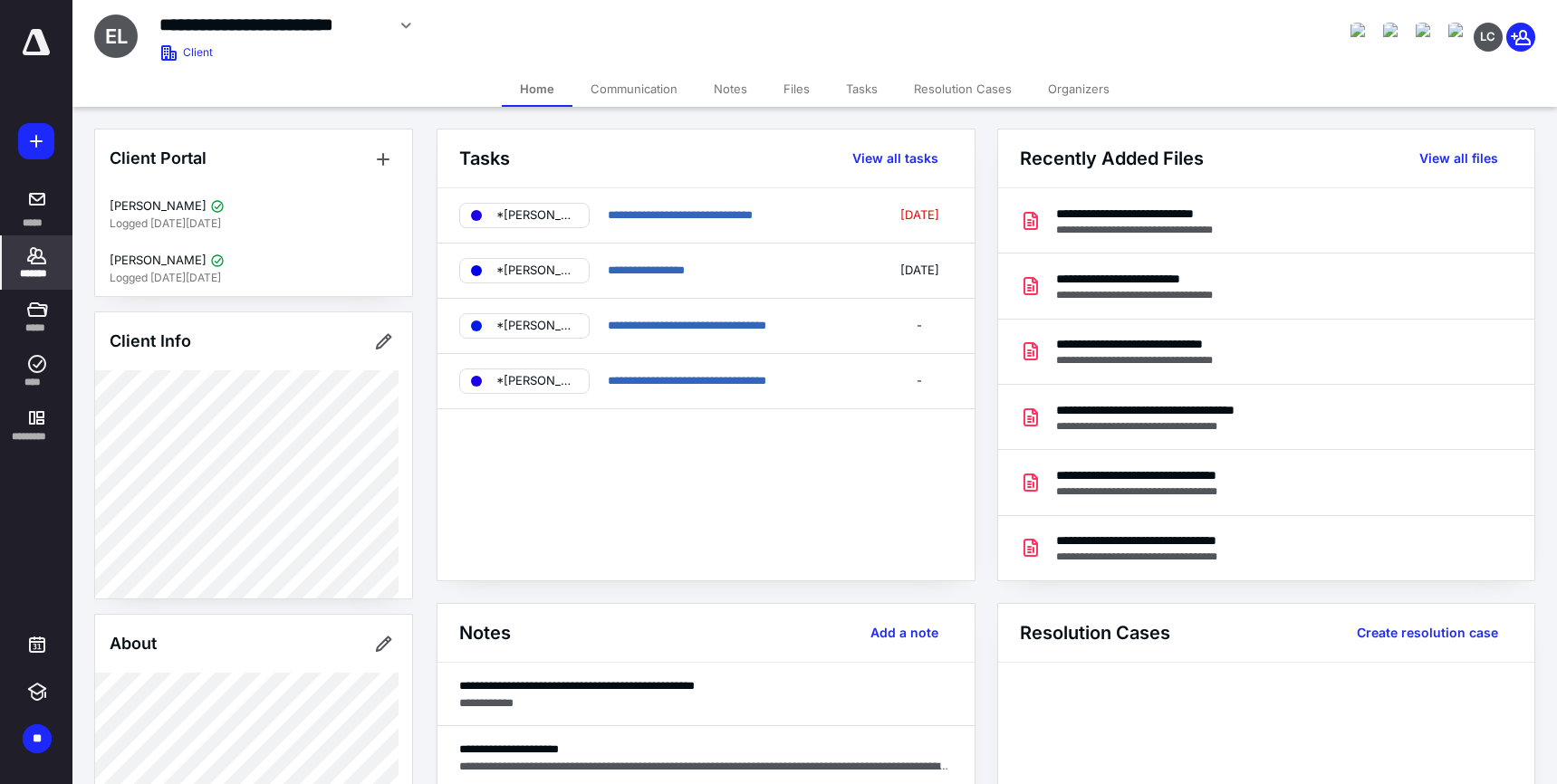 click on "Files" at bounding box center (796, 89) 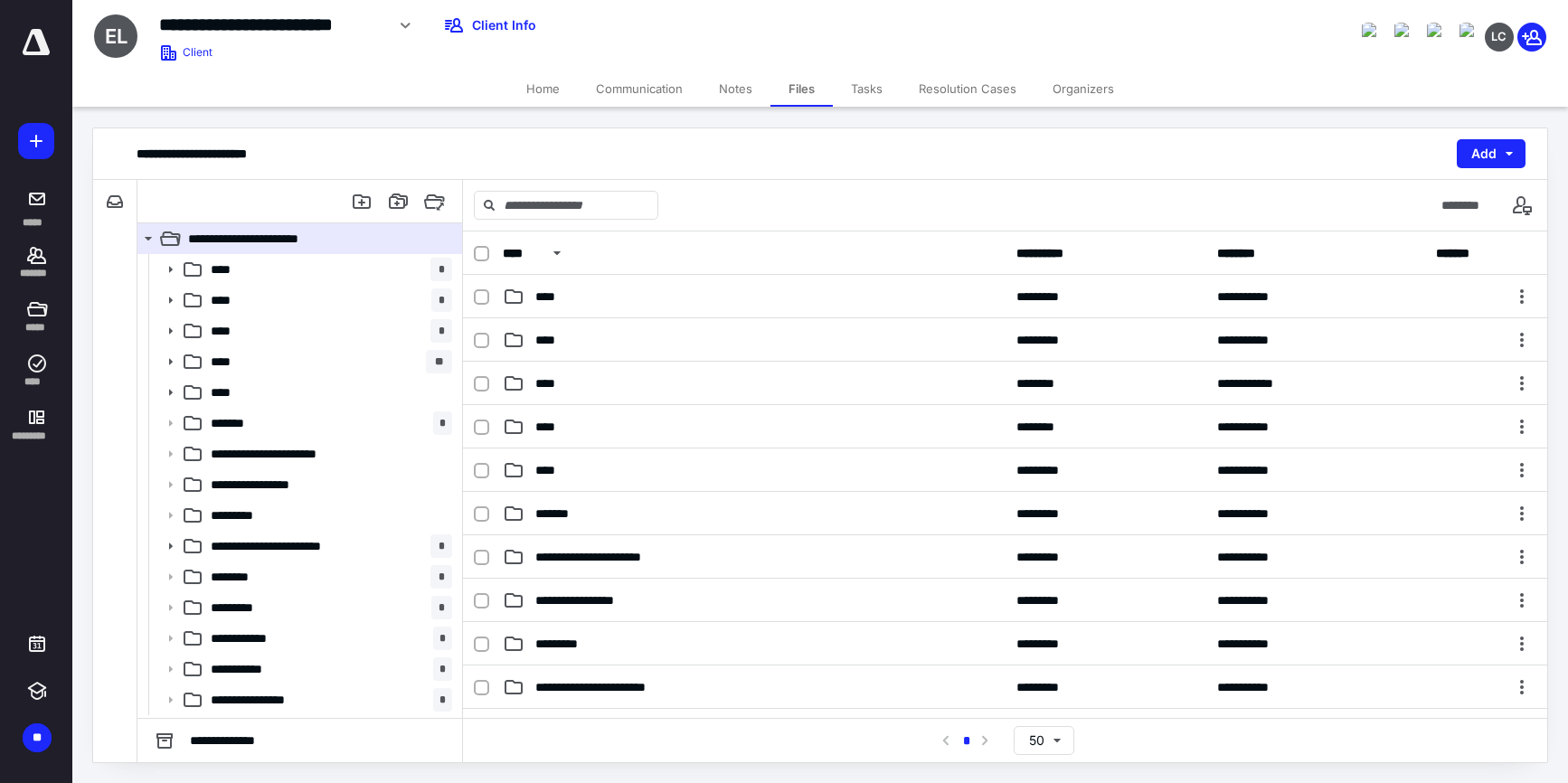 click on "Tasks" at bounding box center [866, 89] 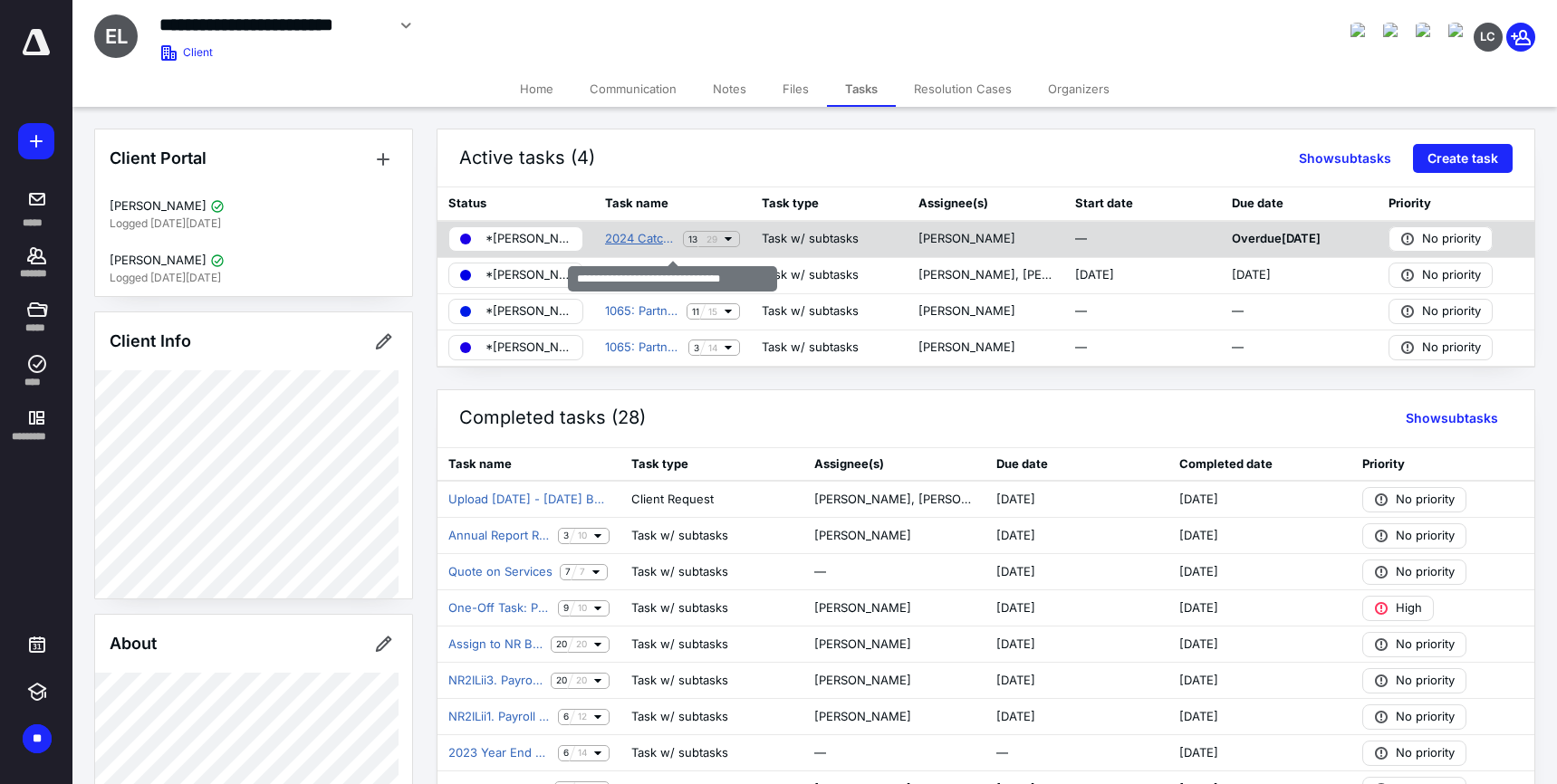 click on "2024 Catchup Bookkeeping BL 2394" at bounding box center [640, 239] 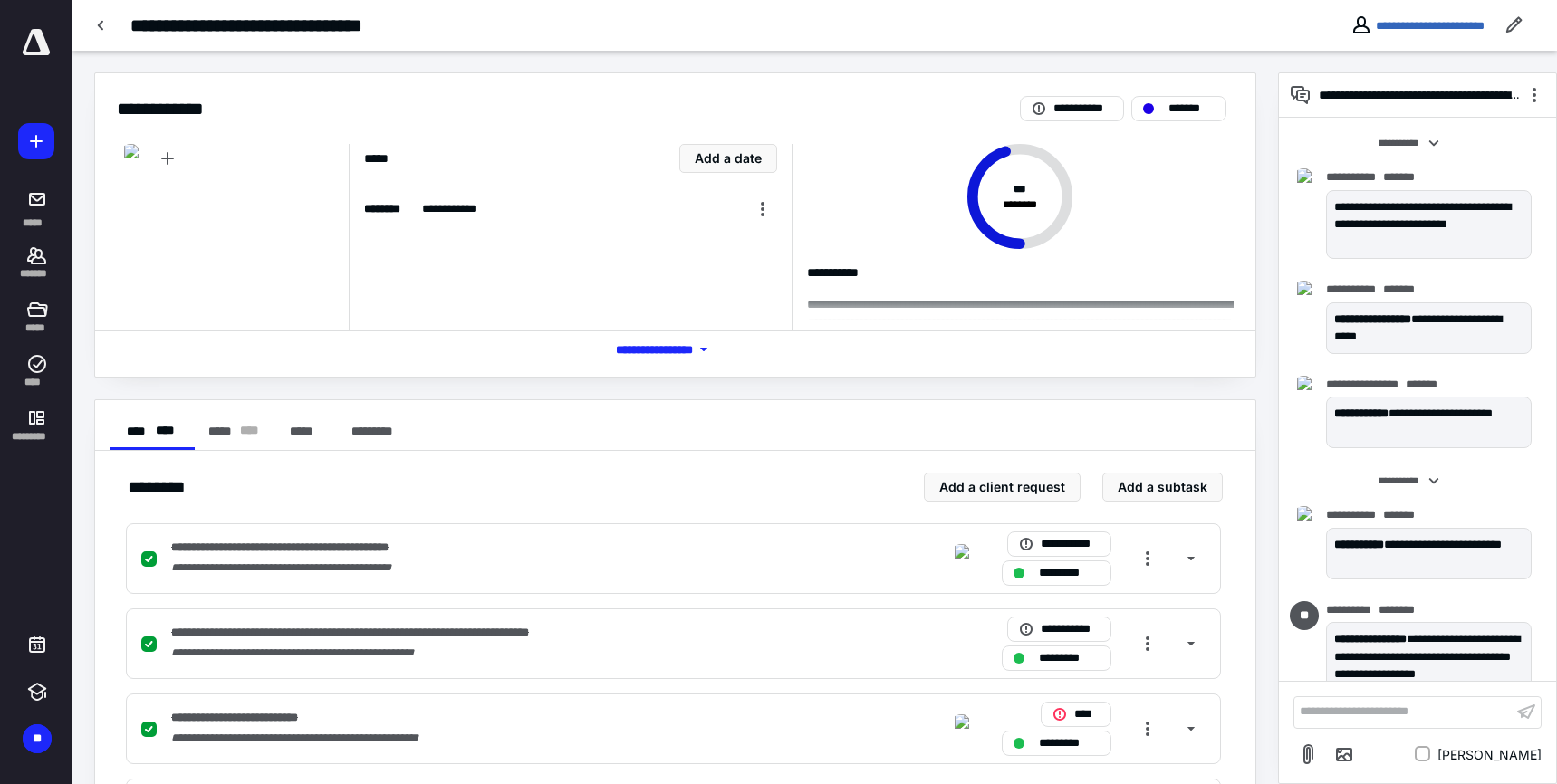 scroll, scrollTop: 1447, scrollLeft: 0, axis: vertical 